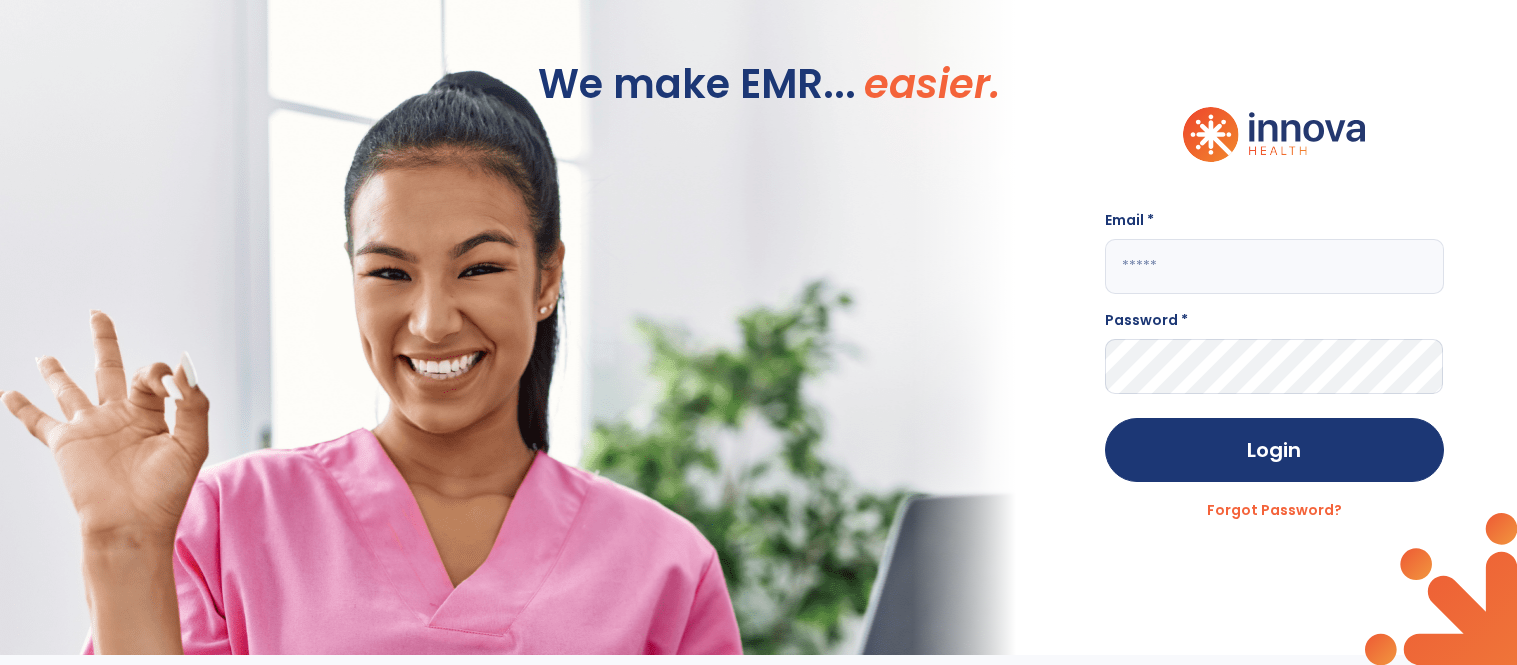 scroll, scrollTop: 0, scrollLeft: 0, axis: both 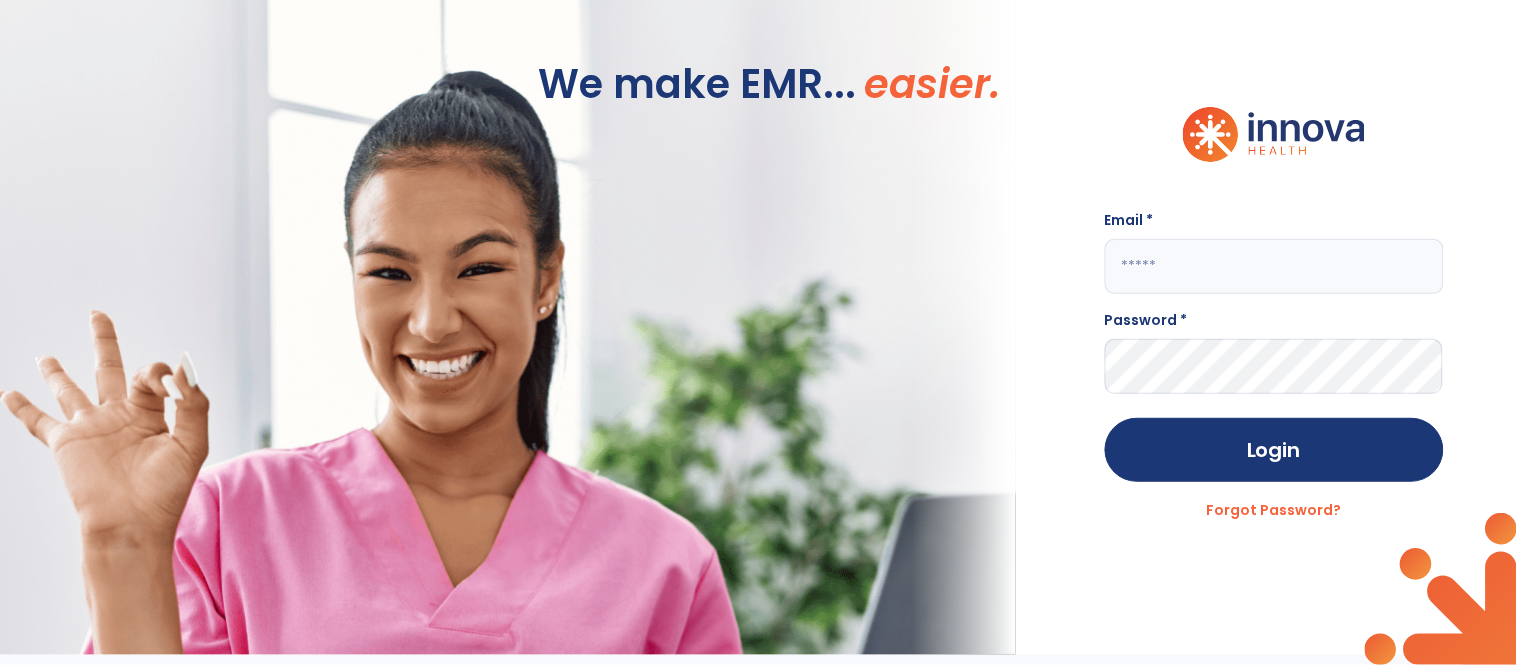 click 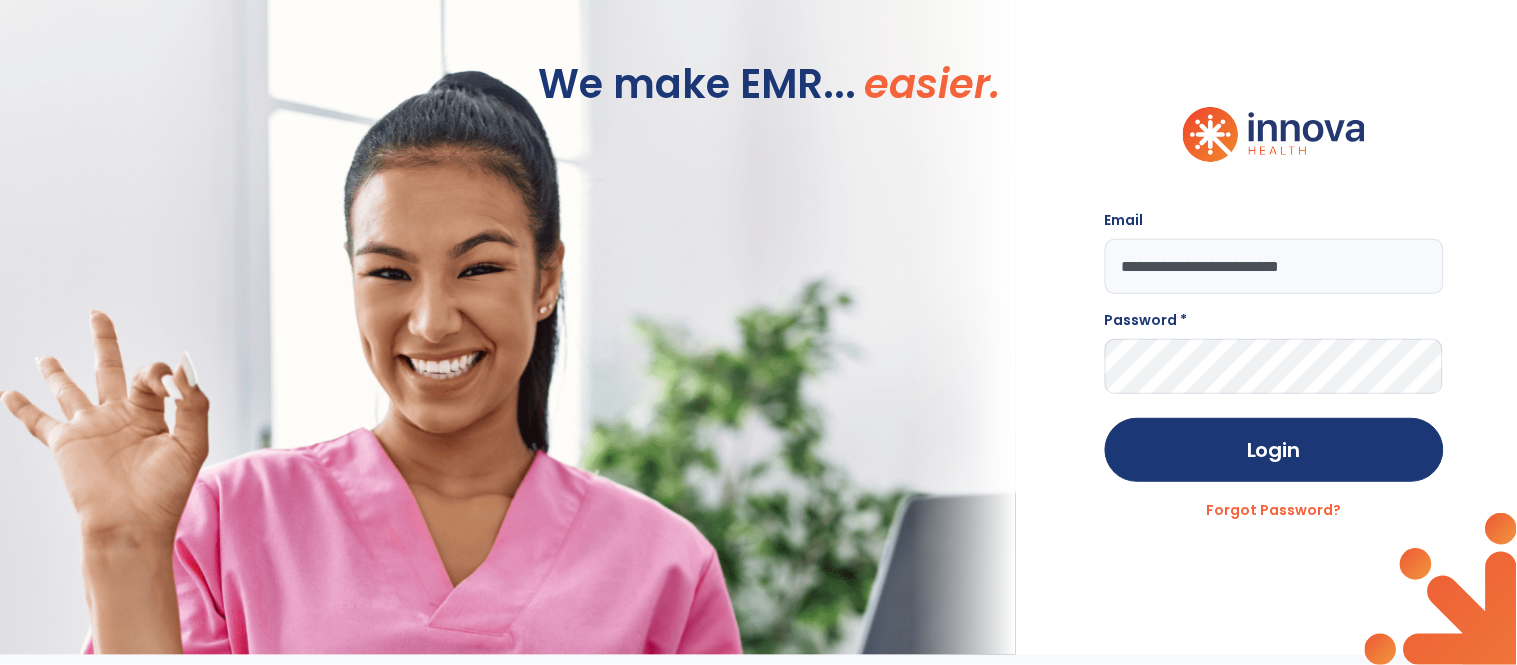 type on "**********" 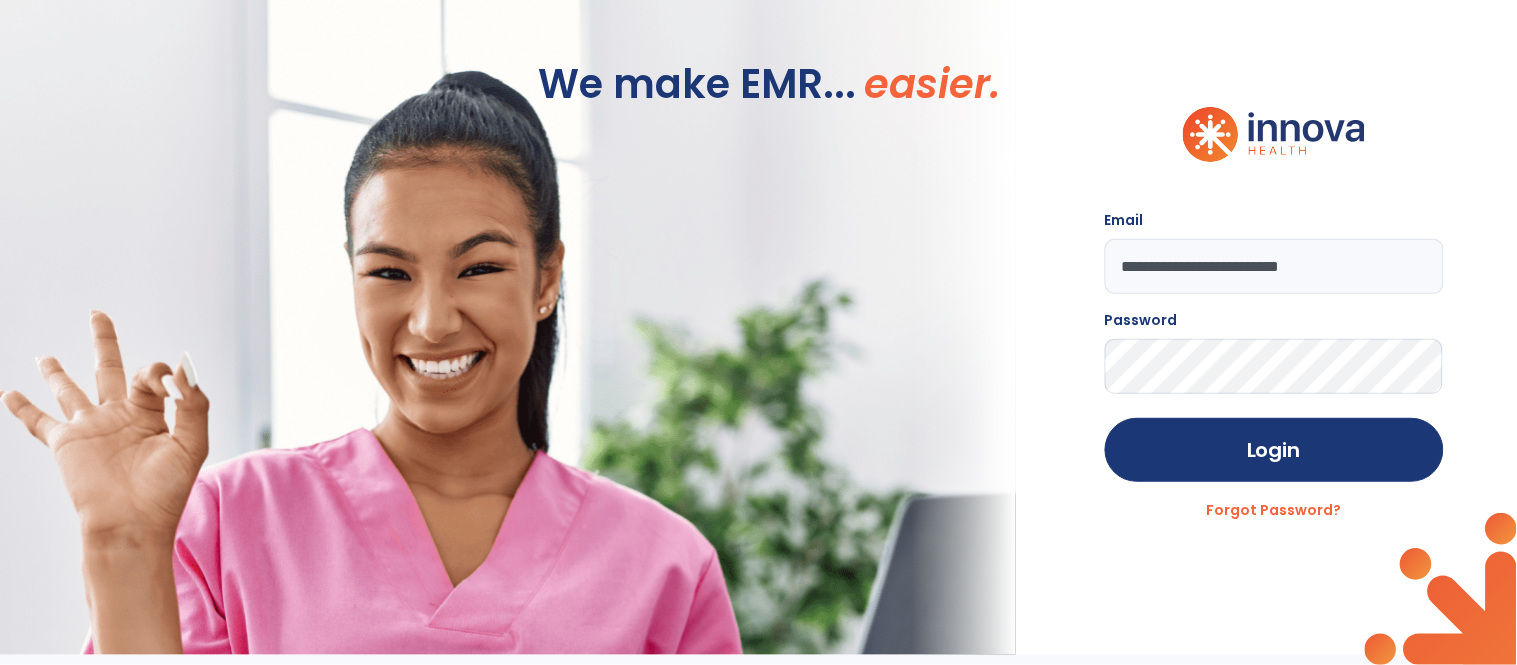 click on "Login" 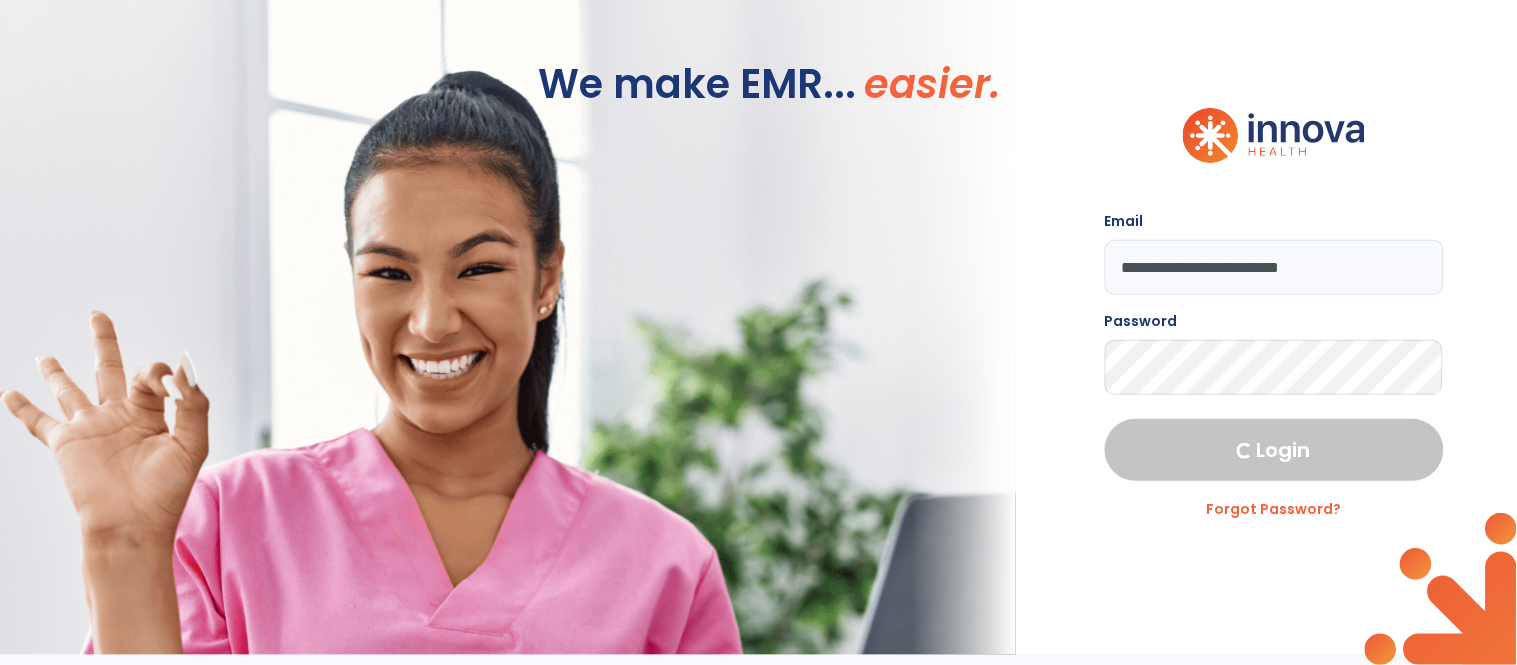 select on "****" 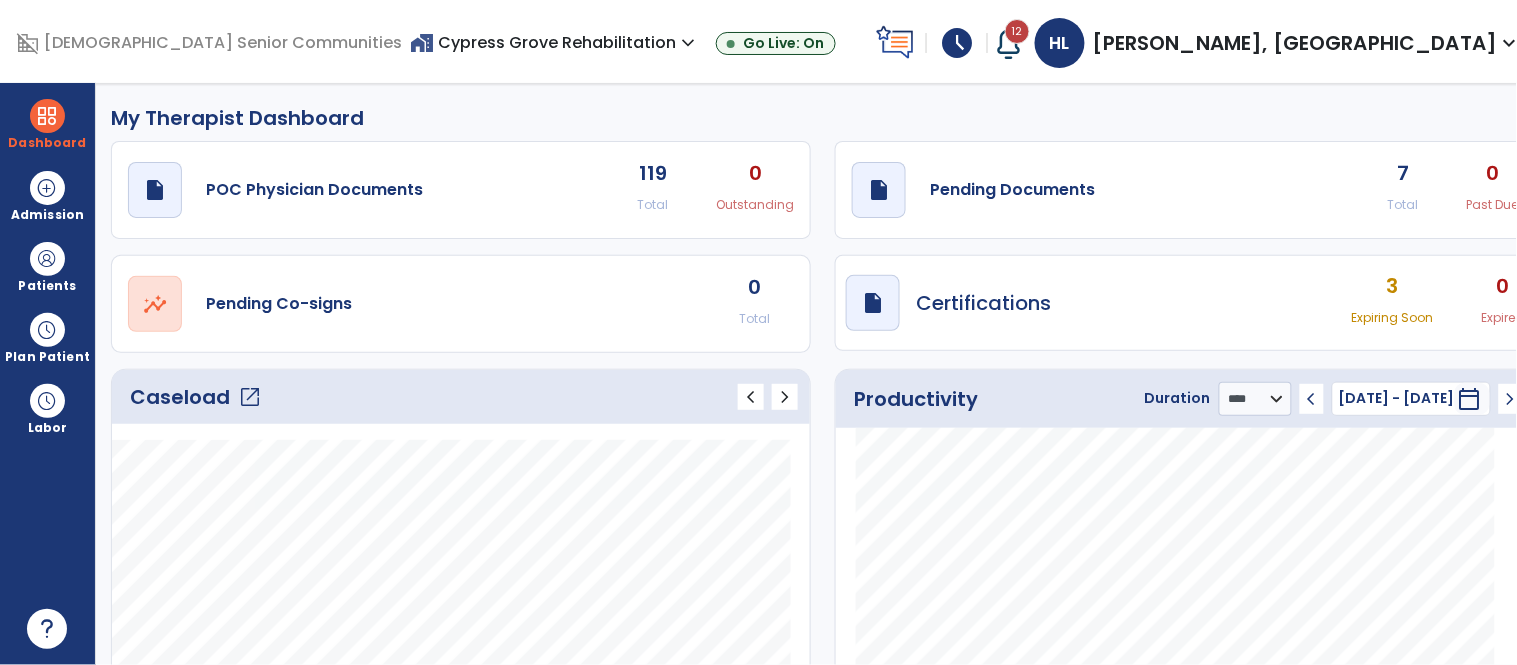 click on "open_in_new" 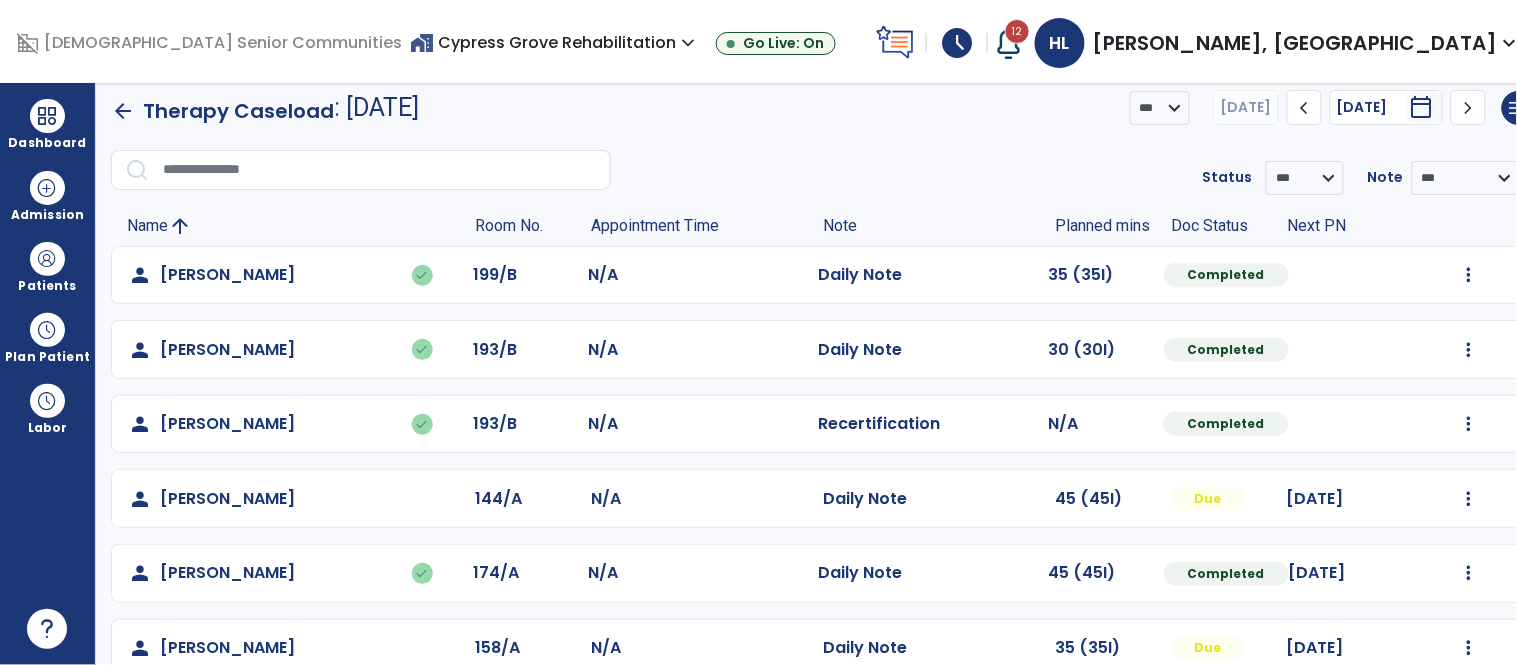 scroll, scrollTop: 0, scrollLeft: 0, axis: both 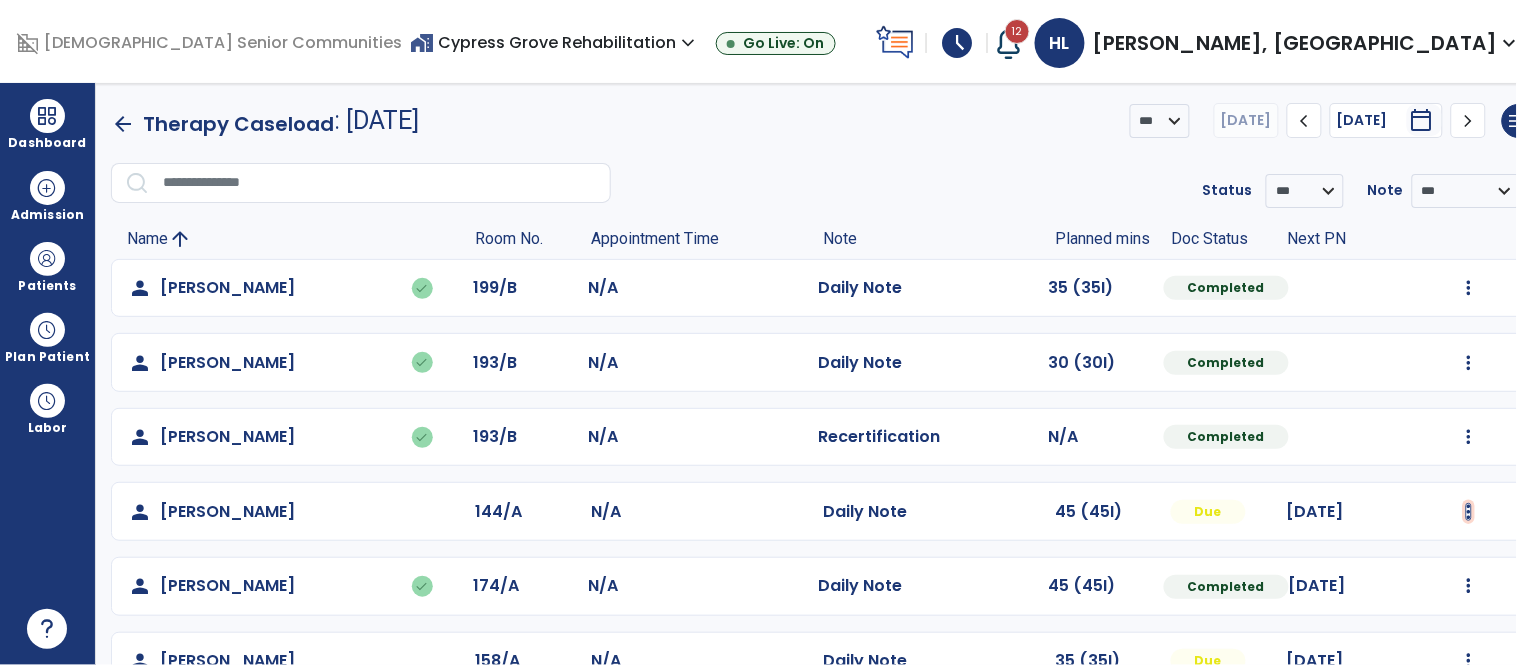 click at bounding box center [1469, 288] 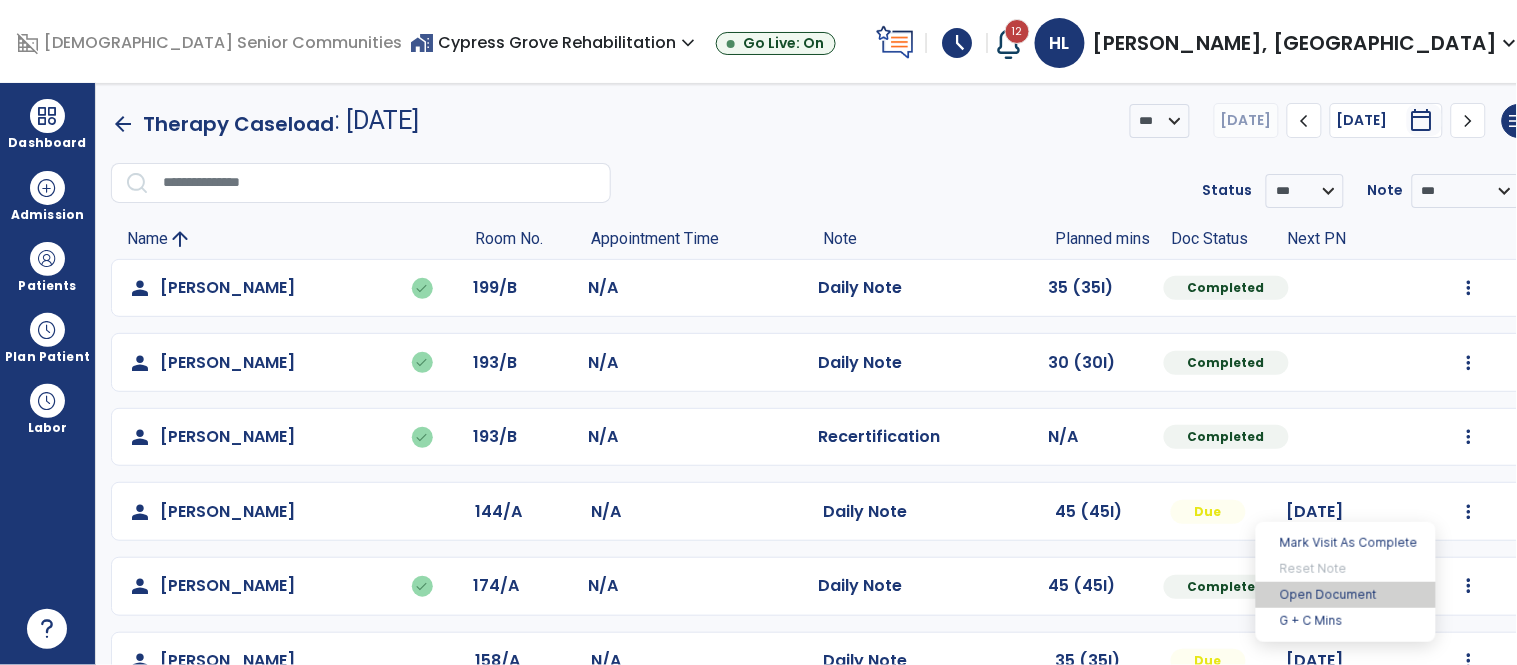 click on "Open Document" at bounding box center (1346, 595) 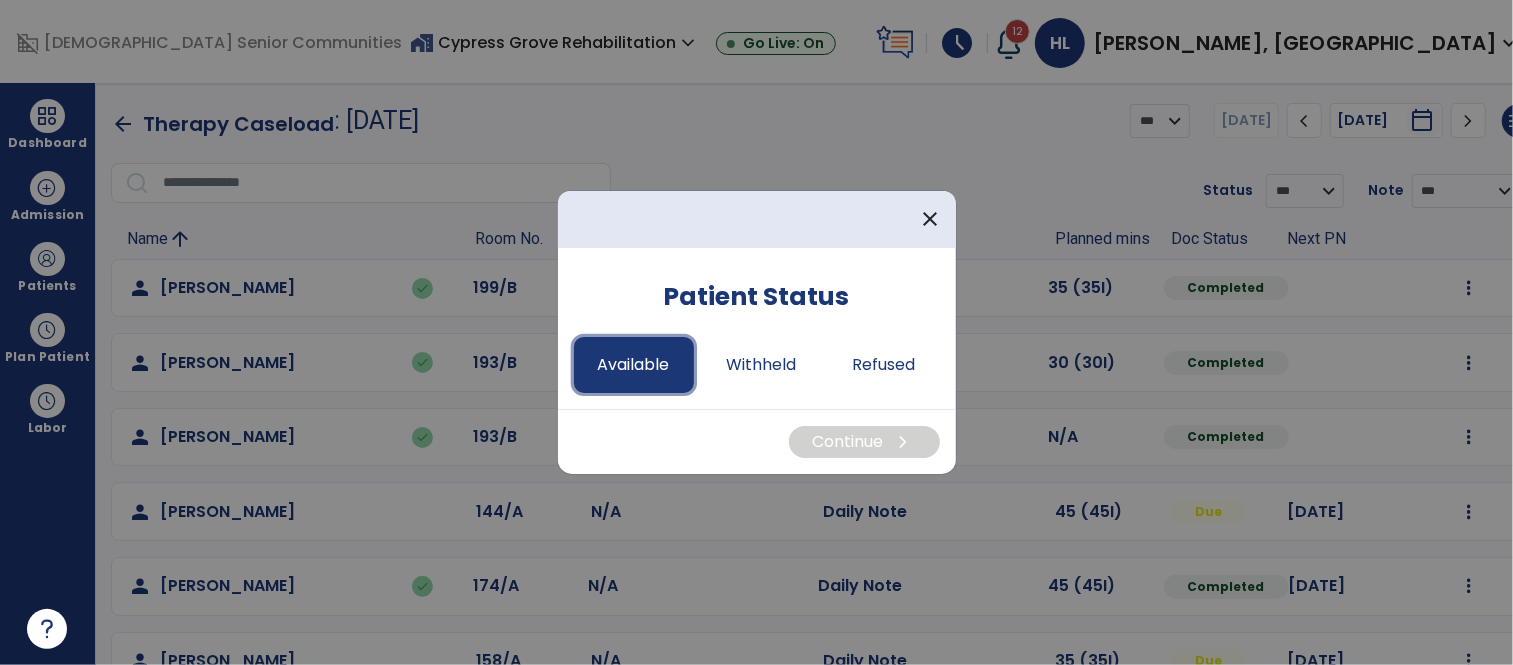 click on "Available" at bounding box center [634, 365] 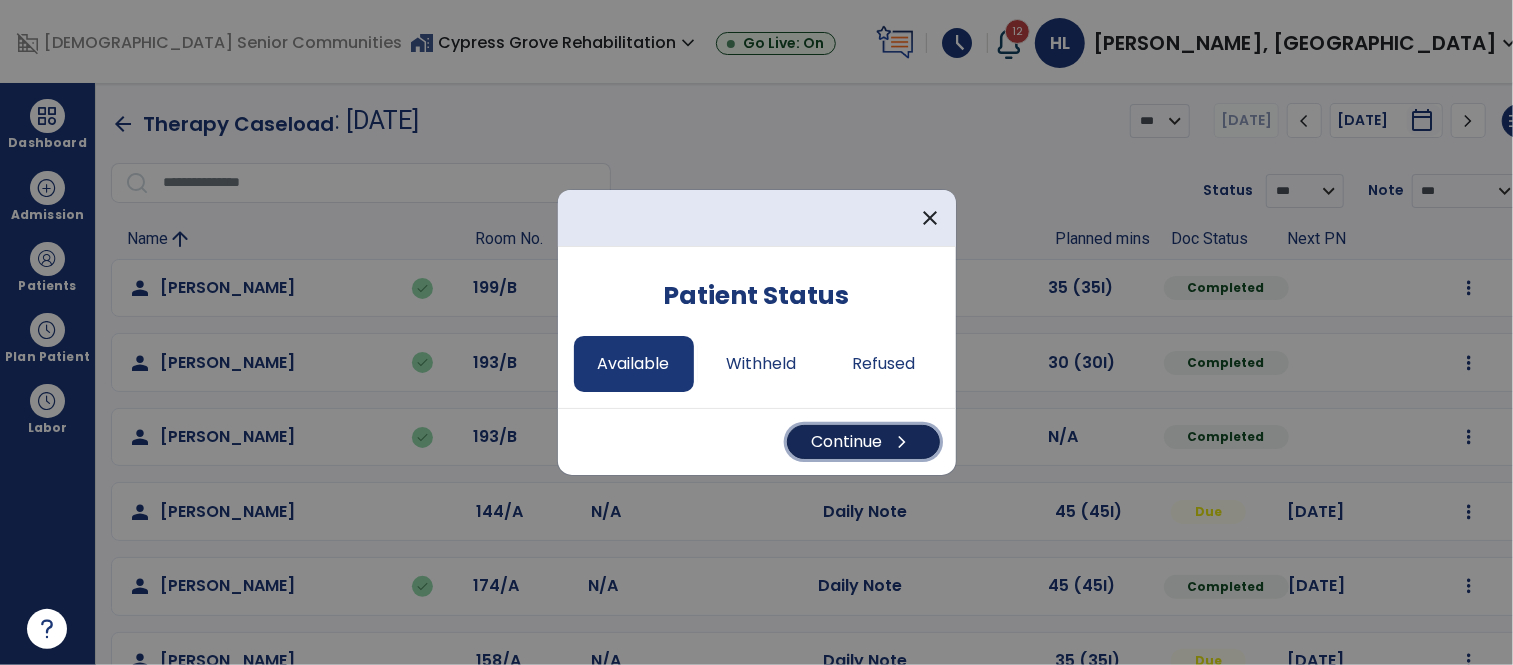 click on "Continue   chevron_right" at bounding box center [863, 442] 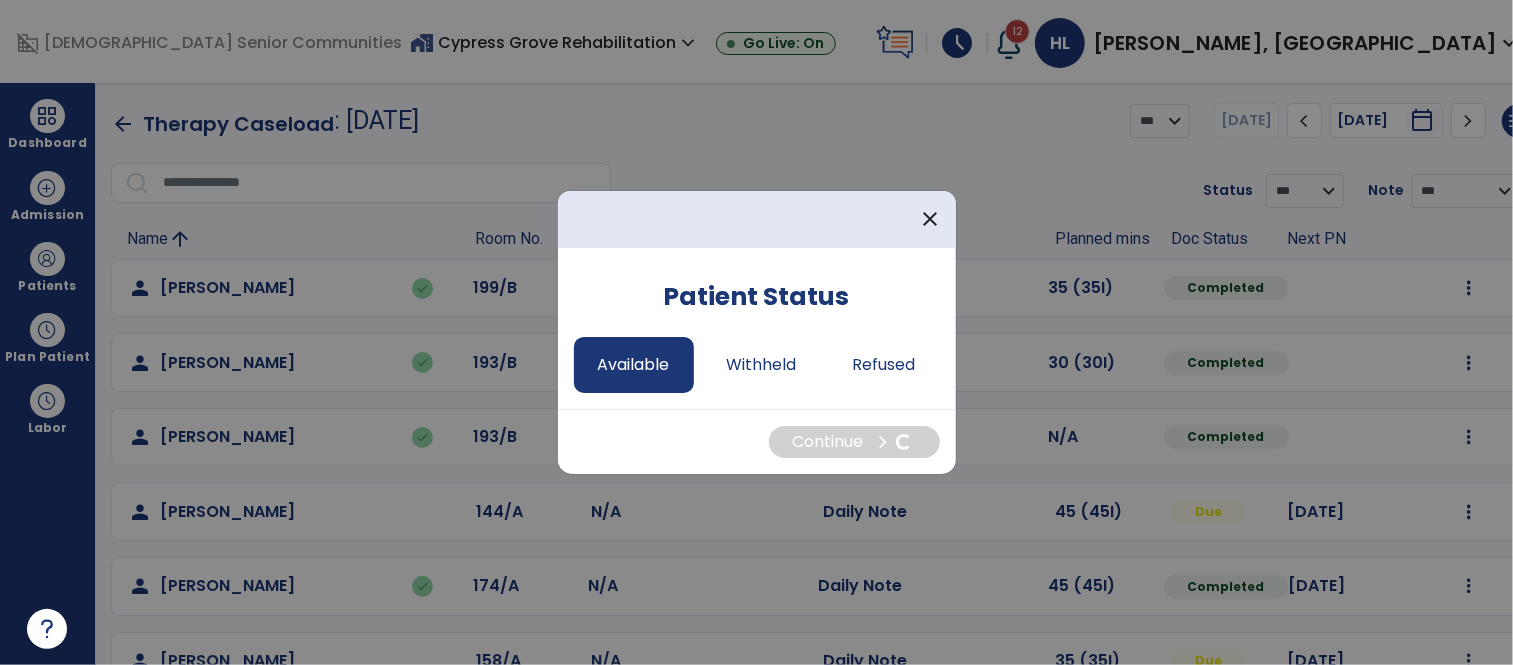 select on "*" 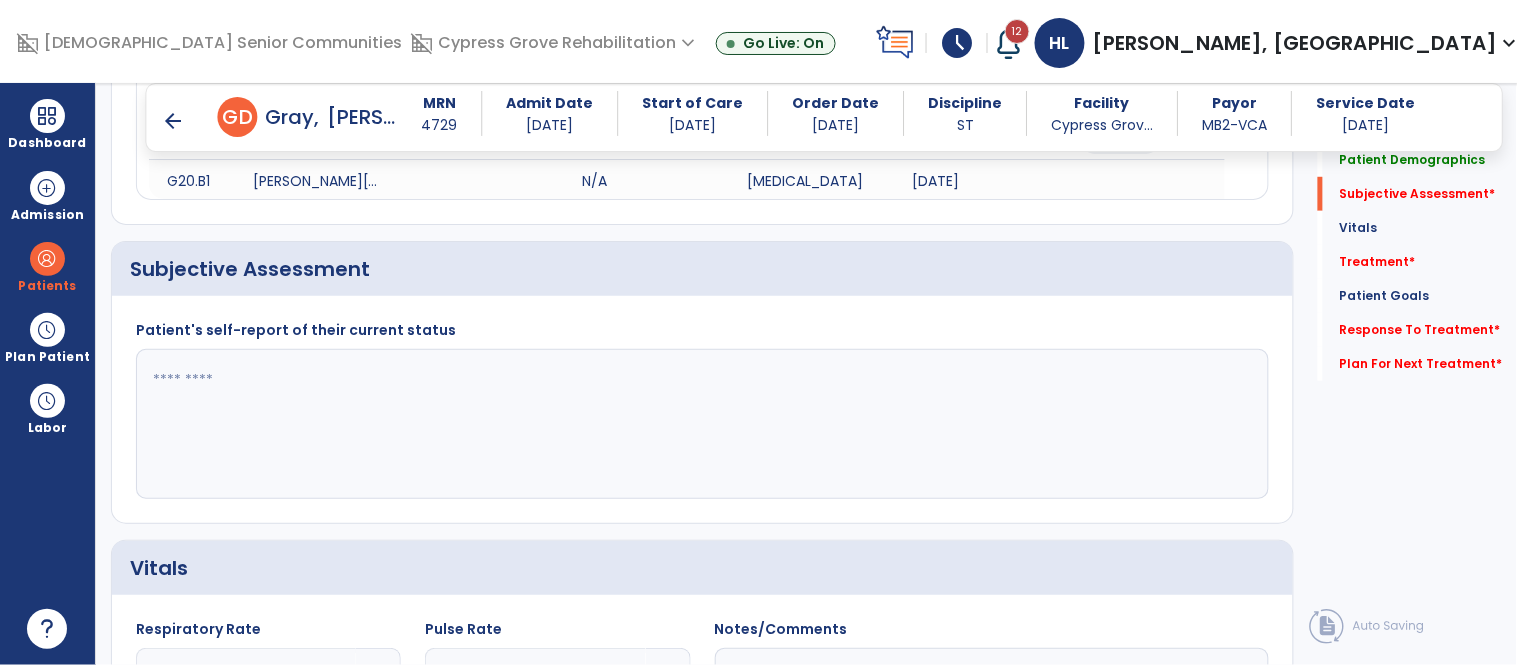 scroll, scrollTop: 328, scrollLeft: 0, axis: vertical 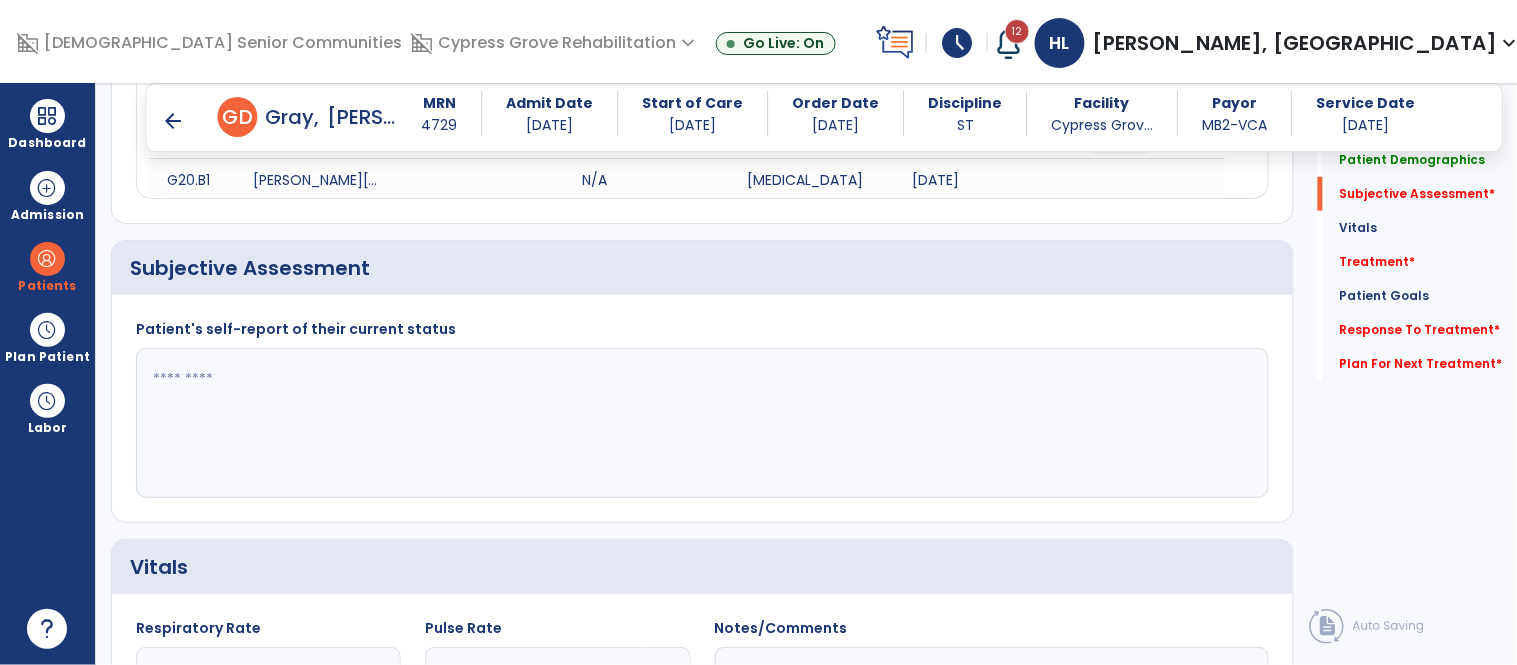 click 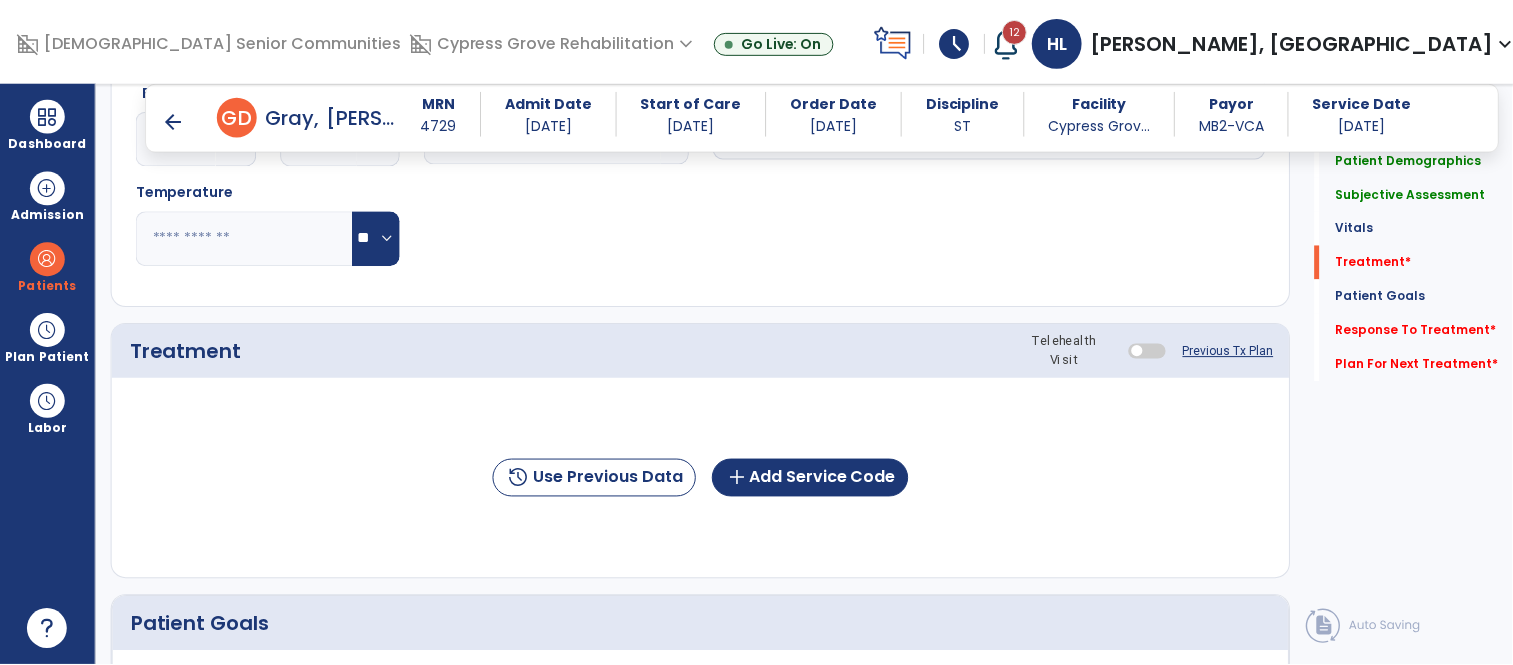 scroll, scrollTop: 982, scrollLeft: 0, axis: vertical 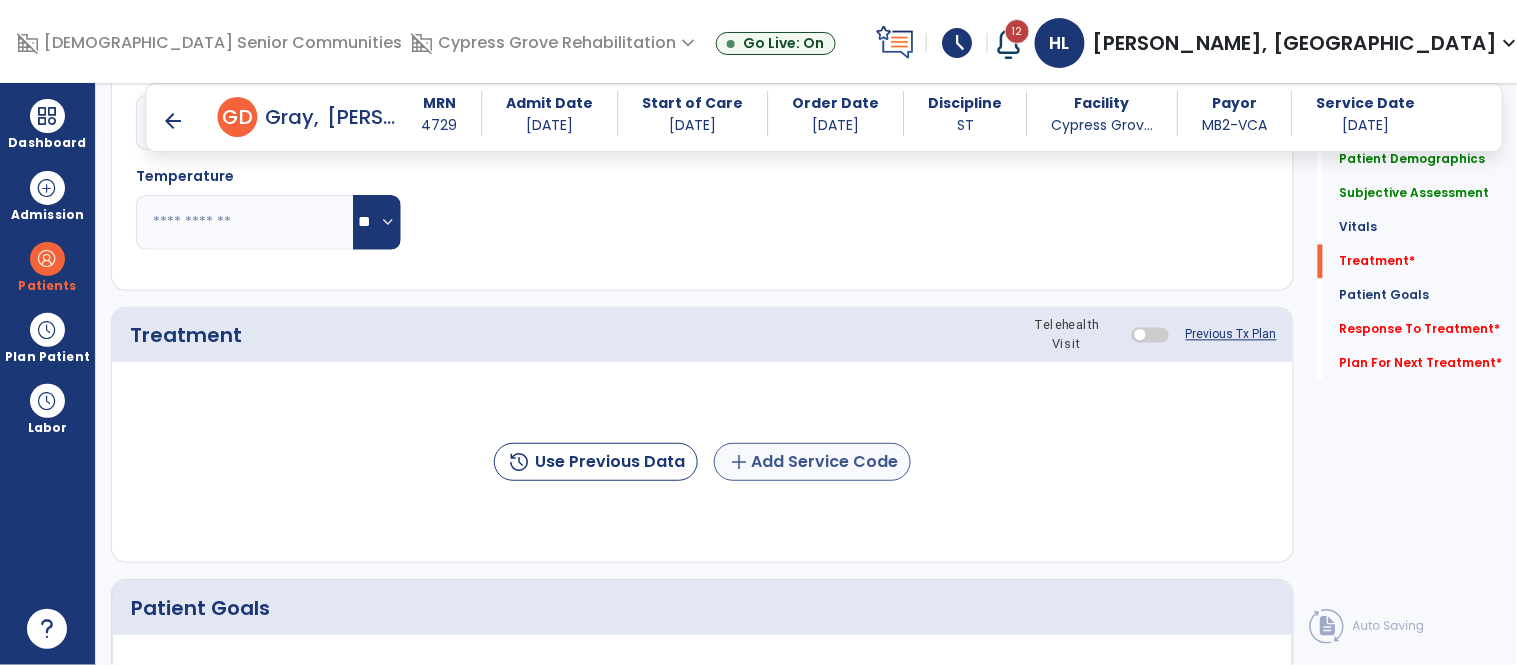 type on "**********" 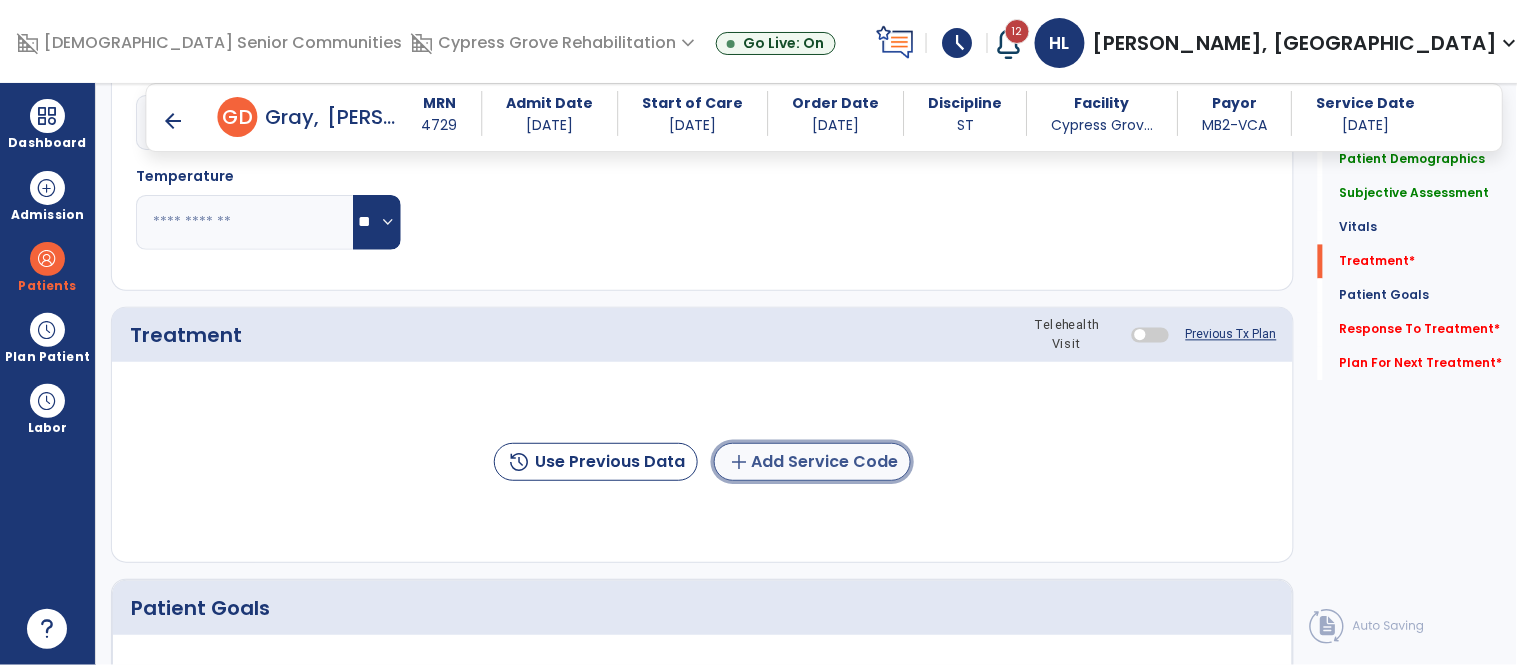 click on "add  Add Service Code" 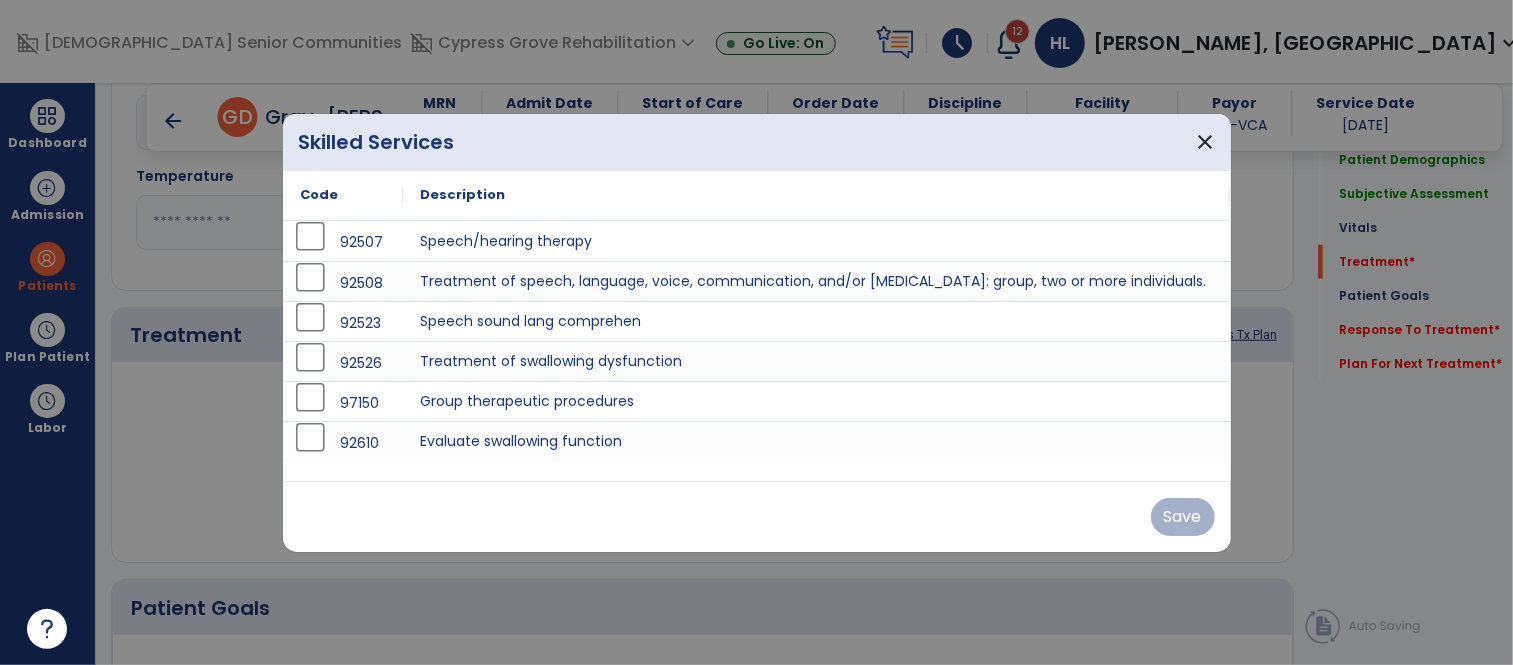 scroll, scrollTop: 982, scrollLeft: 0, axis: vertical 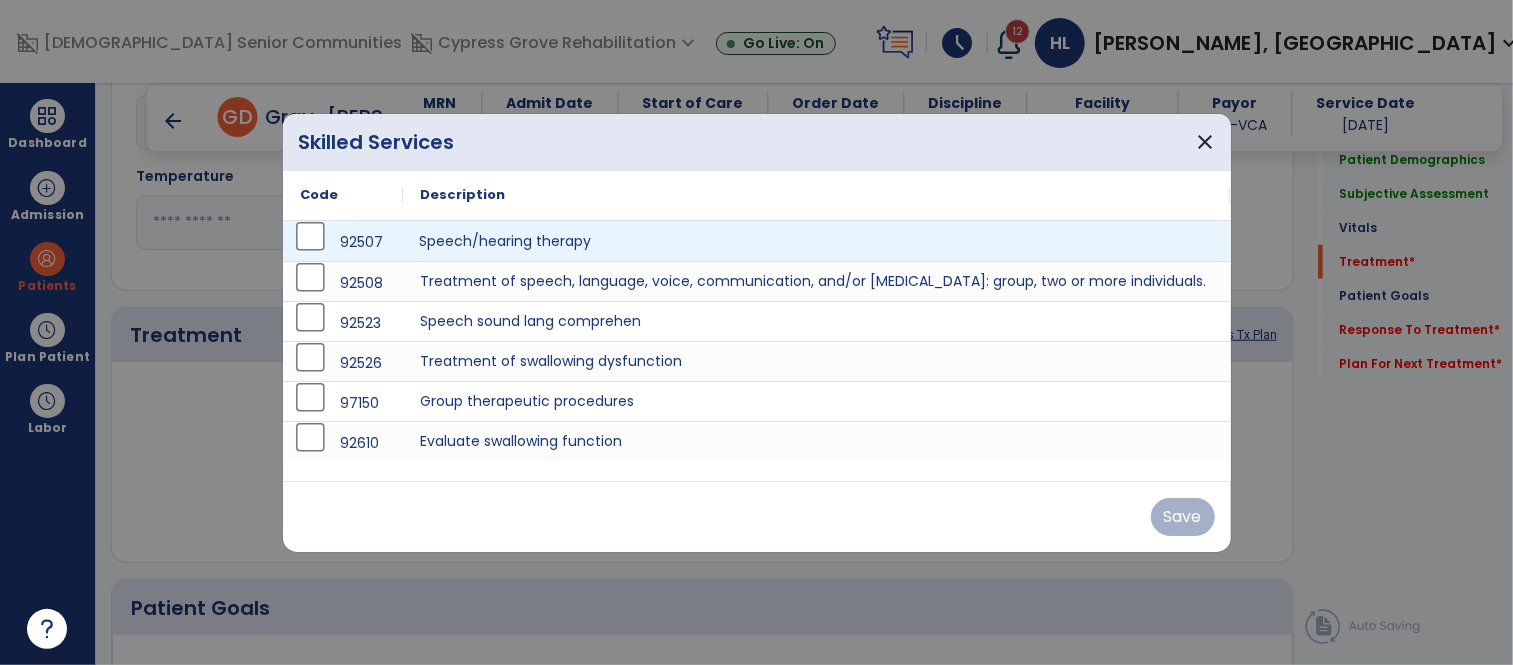 click on "Speech/hearing therapy" at bounding box center (817, 241) 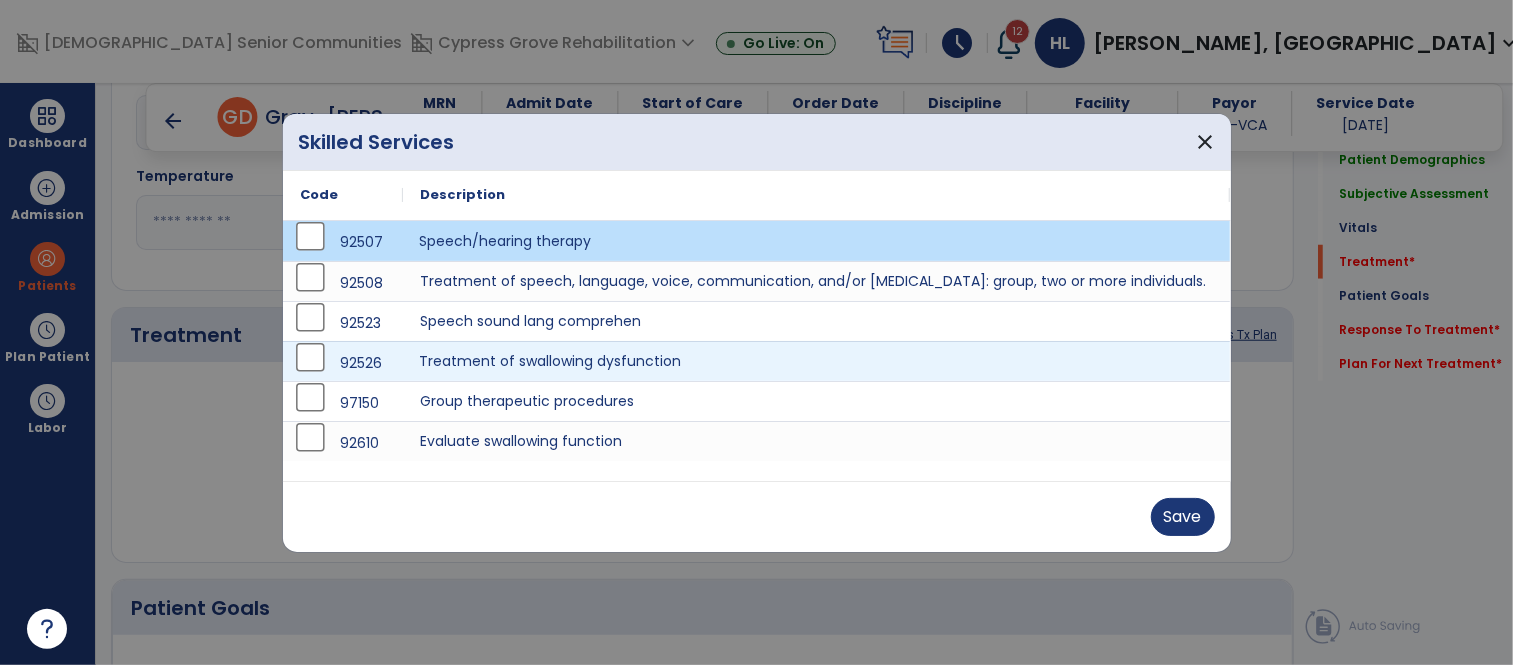 click on "Treatment of swallowing dysfunction" at bounding box center (817, 361) 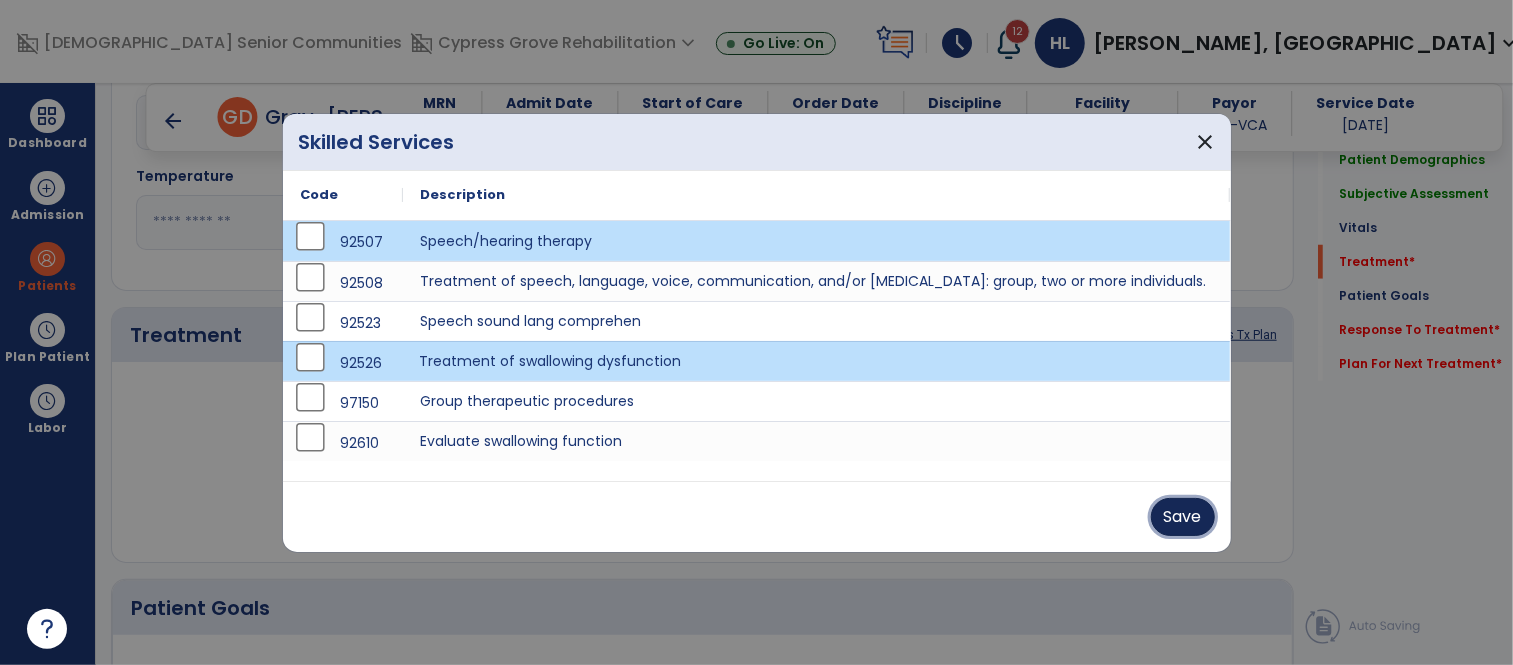 click on "Save" at bounding box center (1183, 517) 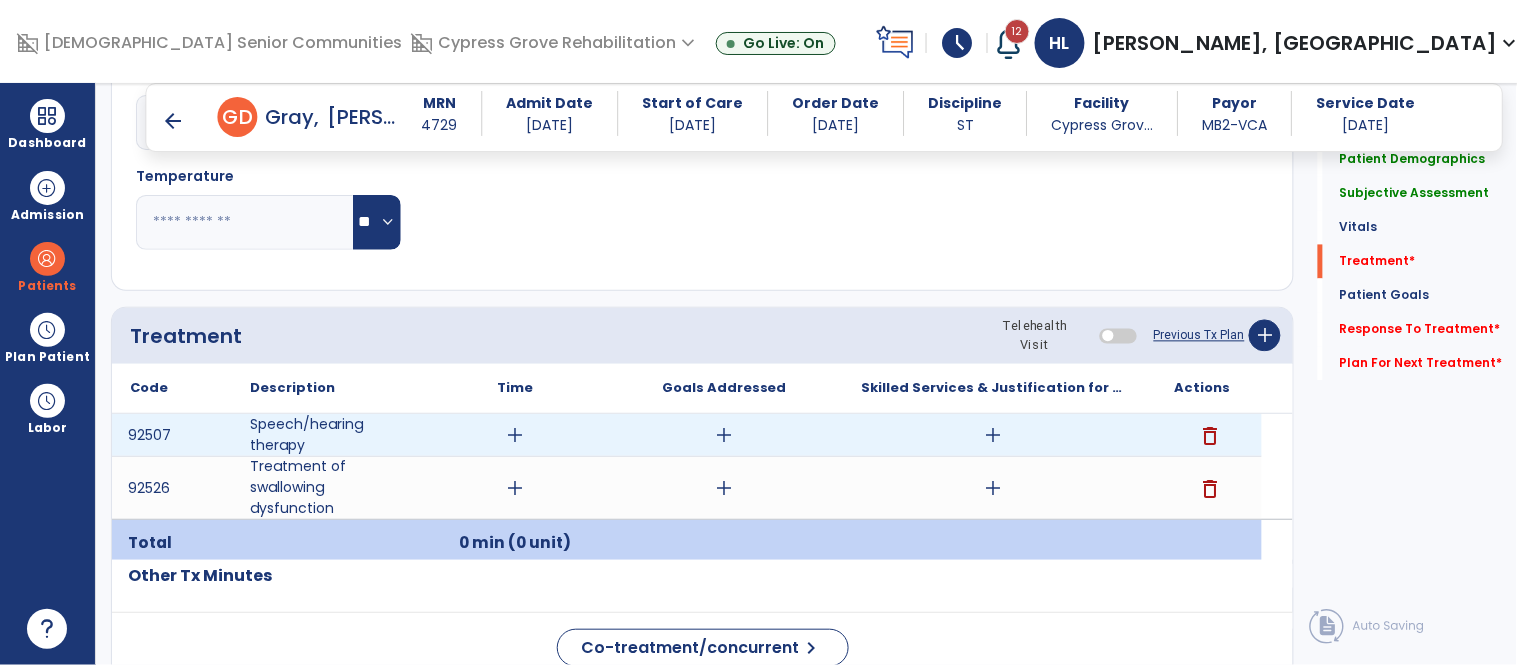 click on "add" at bounding box center (515, 435) 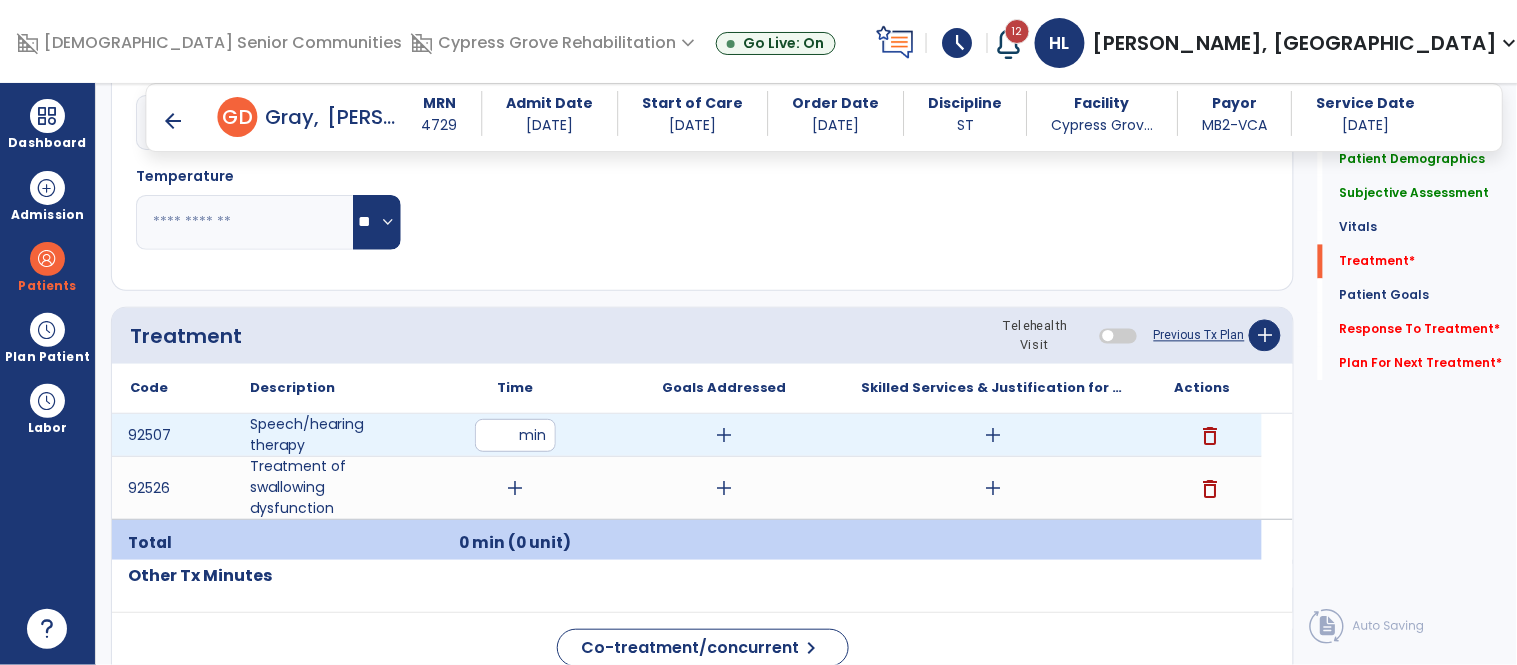 type on "*" 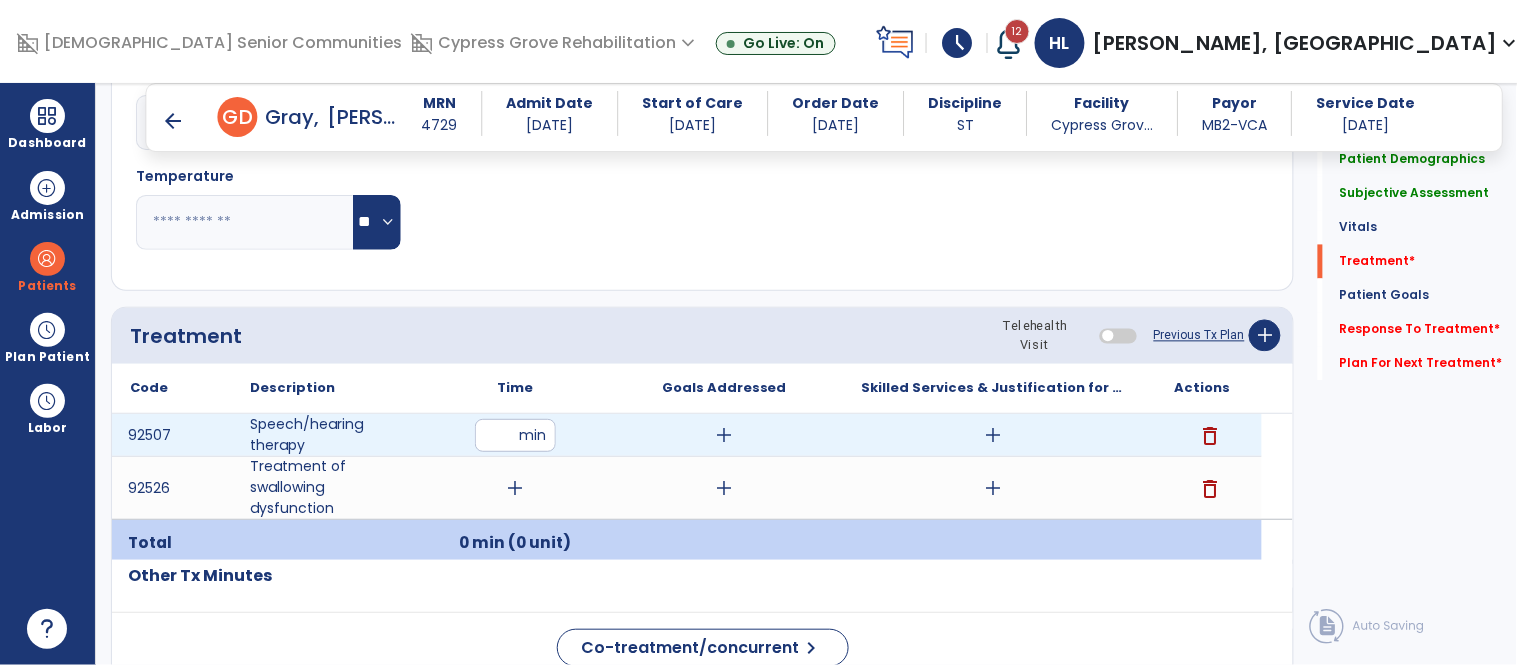 type on "**" 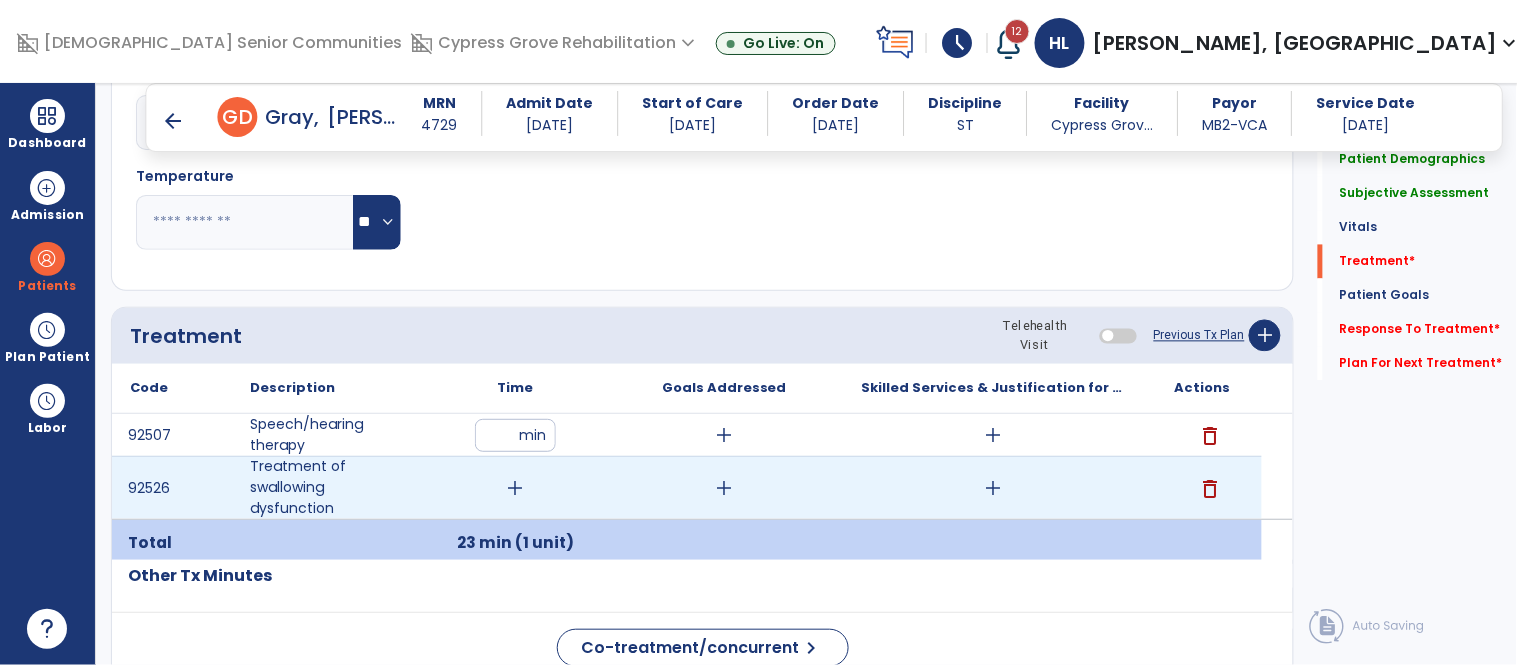 click on "add" at bounding box center [515, 488] 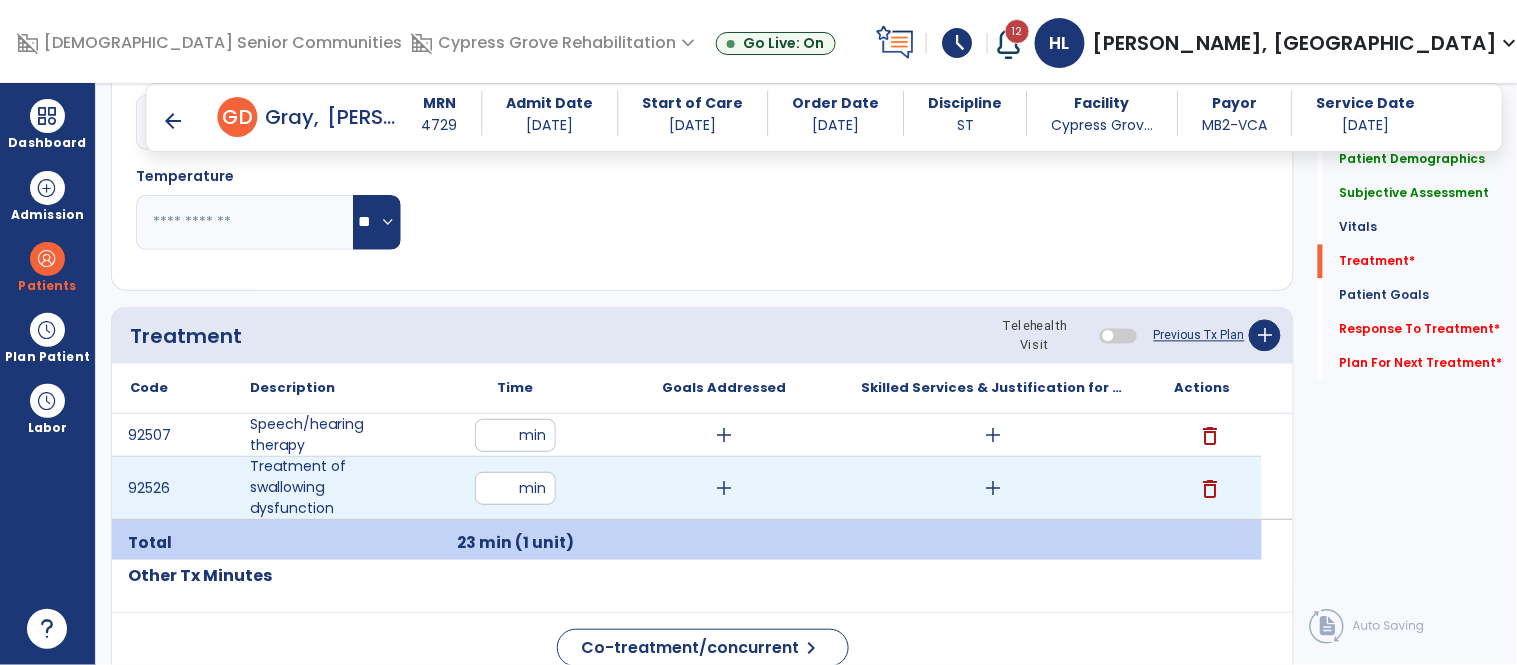 type on "**" 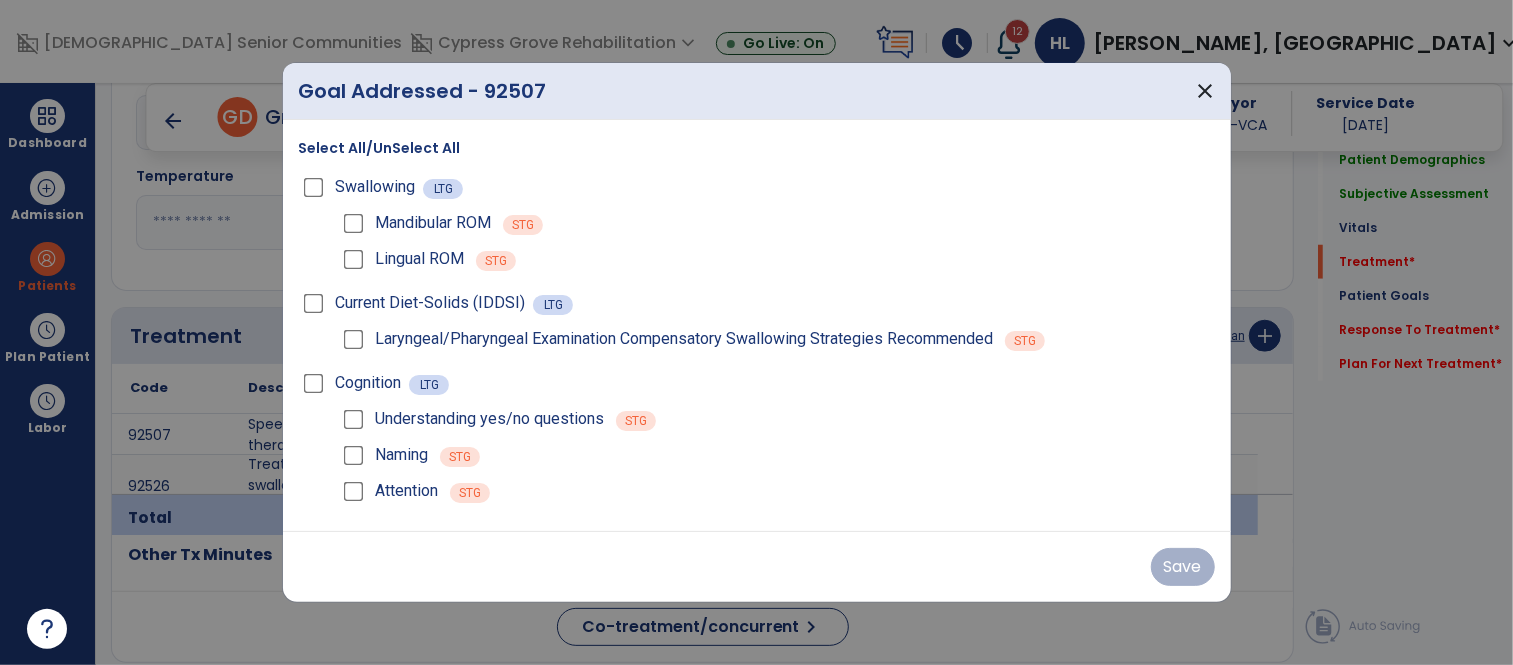 scroll, scrollTop: 982, scrollLeft: 0, axis: vertical 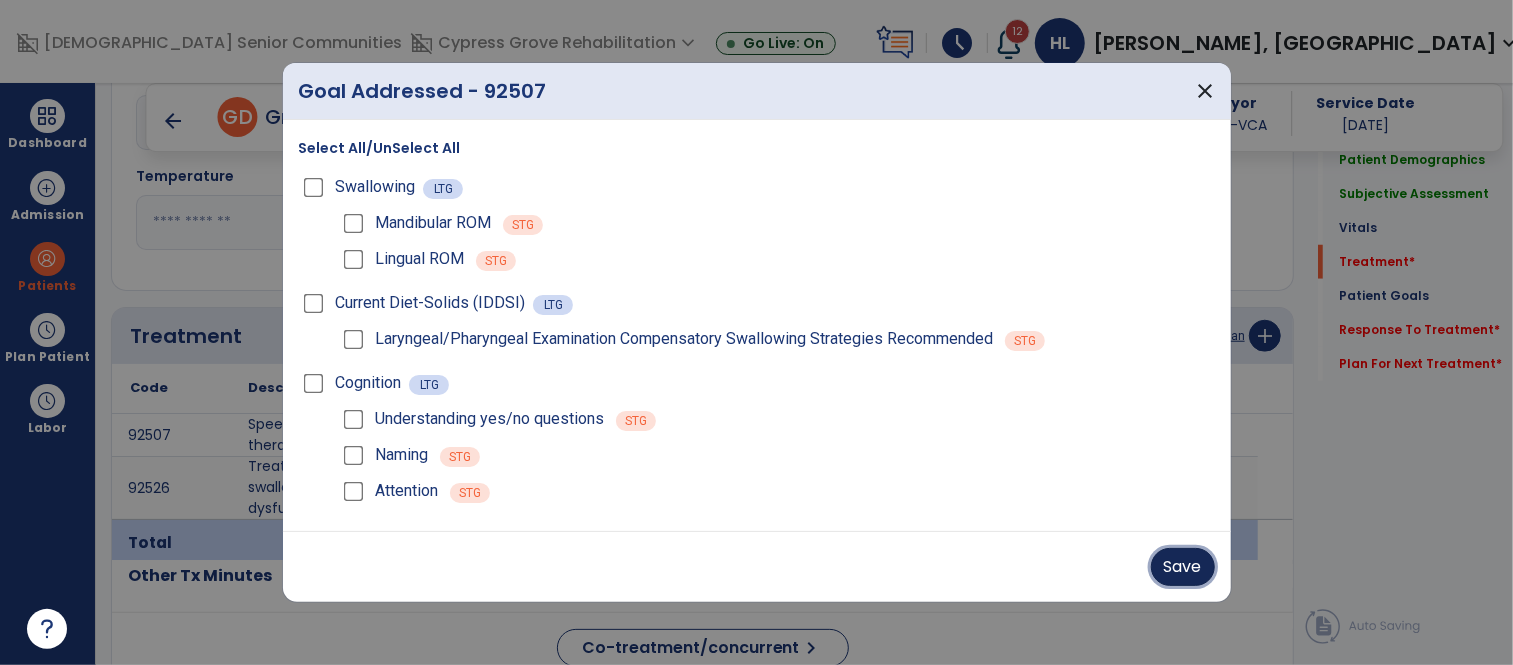 click on "Save" at bounding box center (1183, 567) 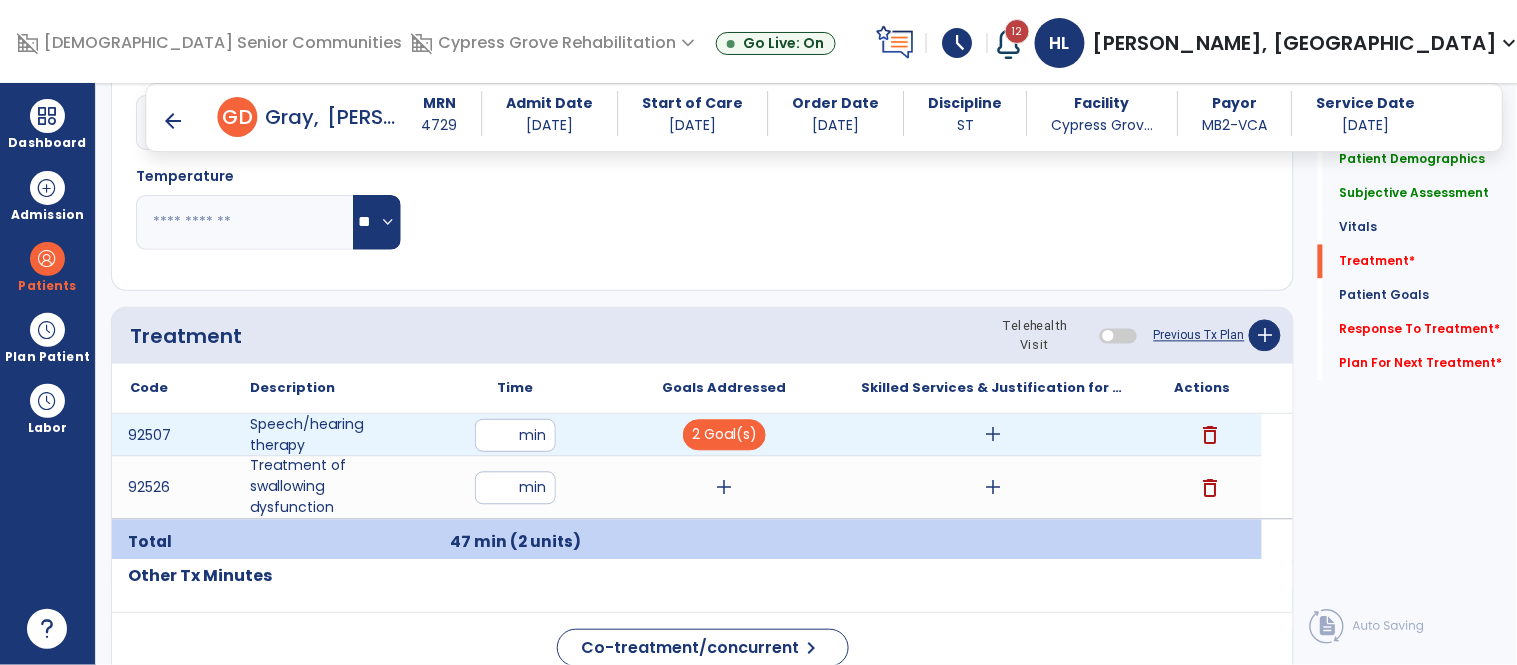 click on "add" at bounding box center (993, 435) 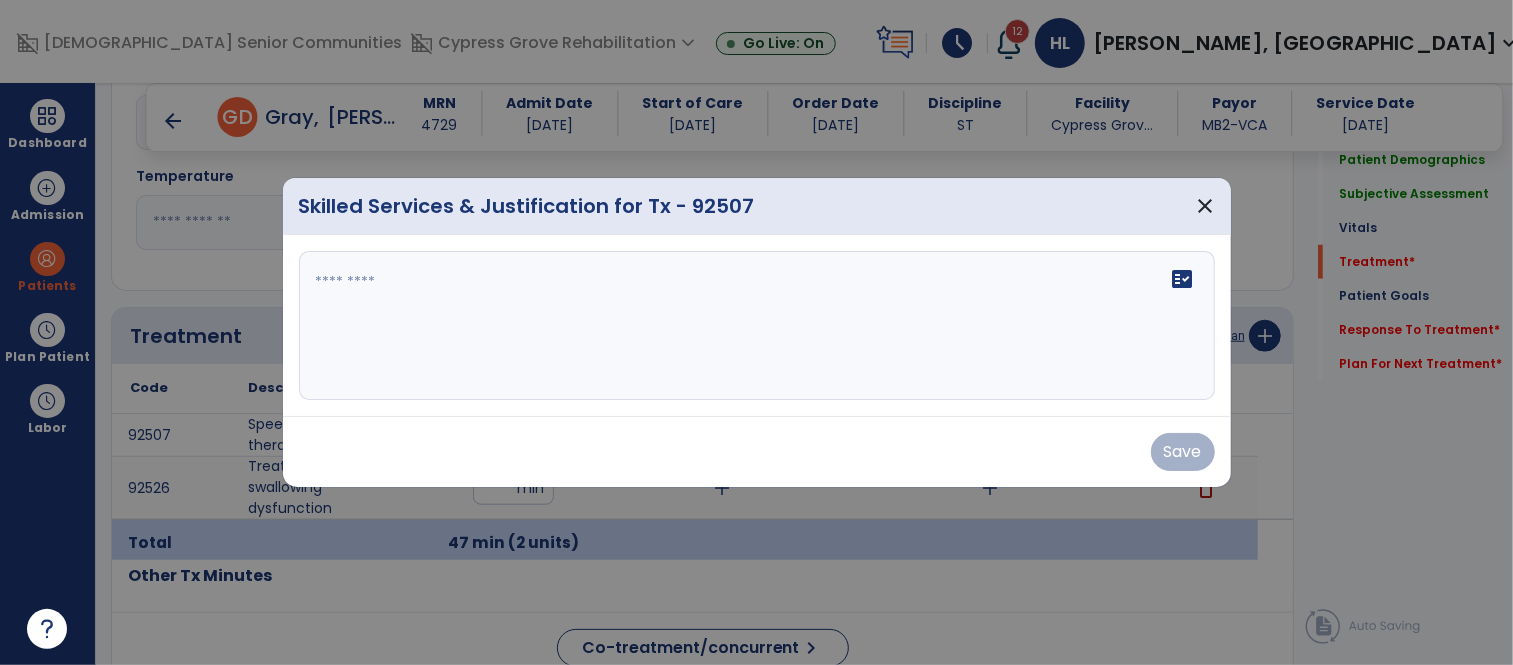 scroll, scrollTop: 982, scrollLeft: 0, axis: vertical 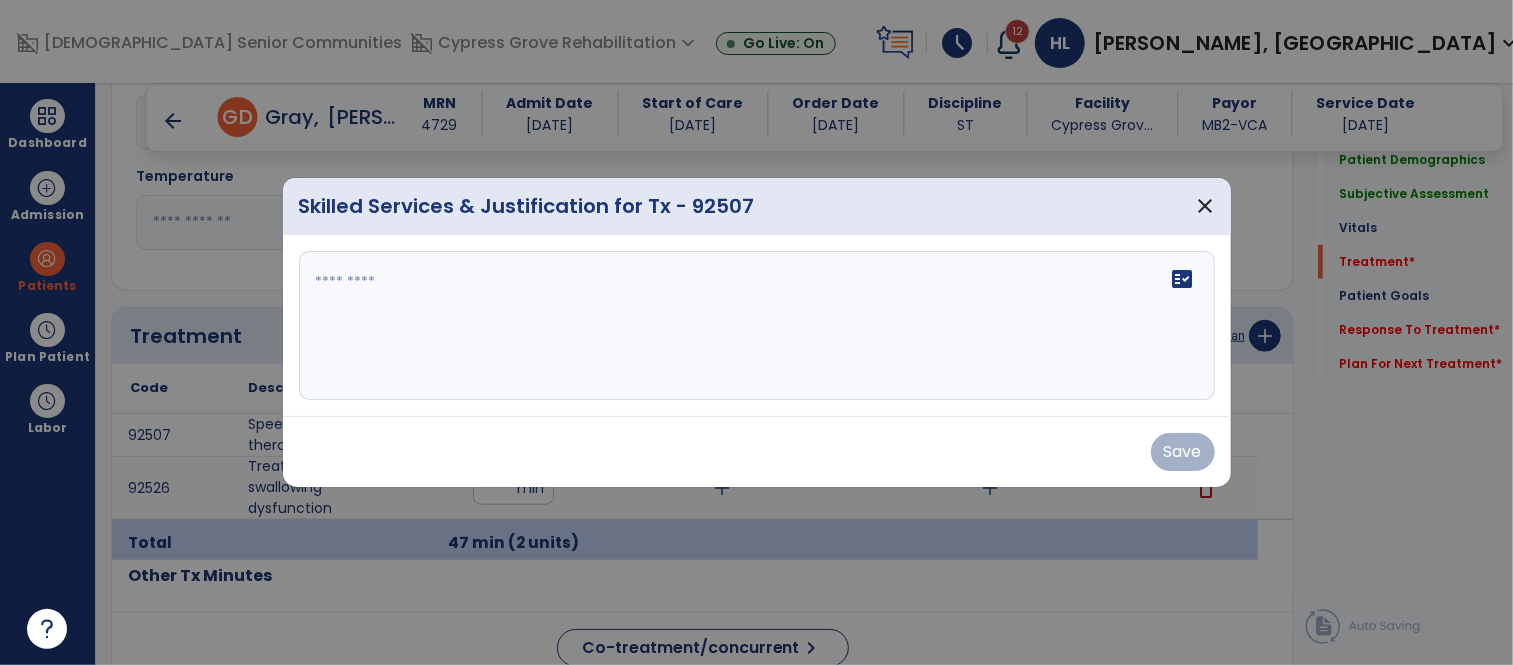 click on "fact_check" at bounding box center (757, 326) 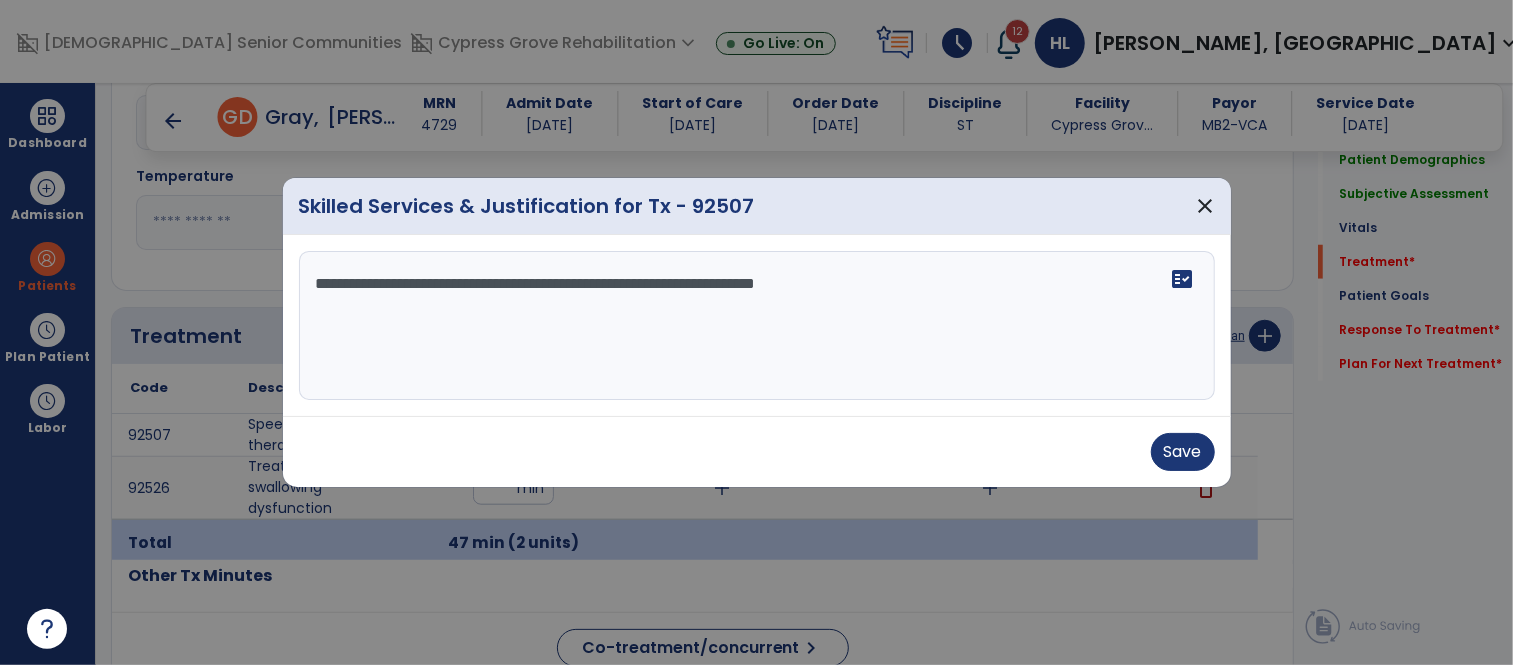 type on "**********" 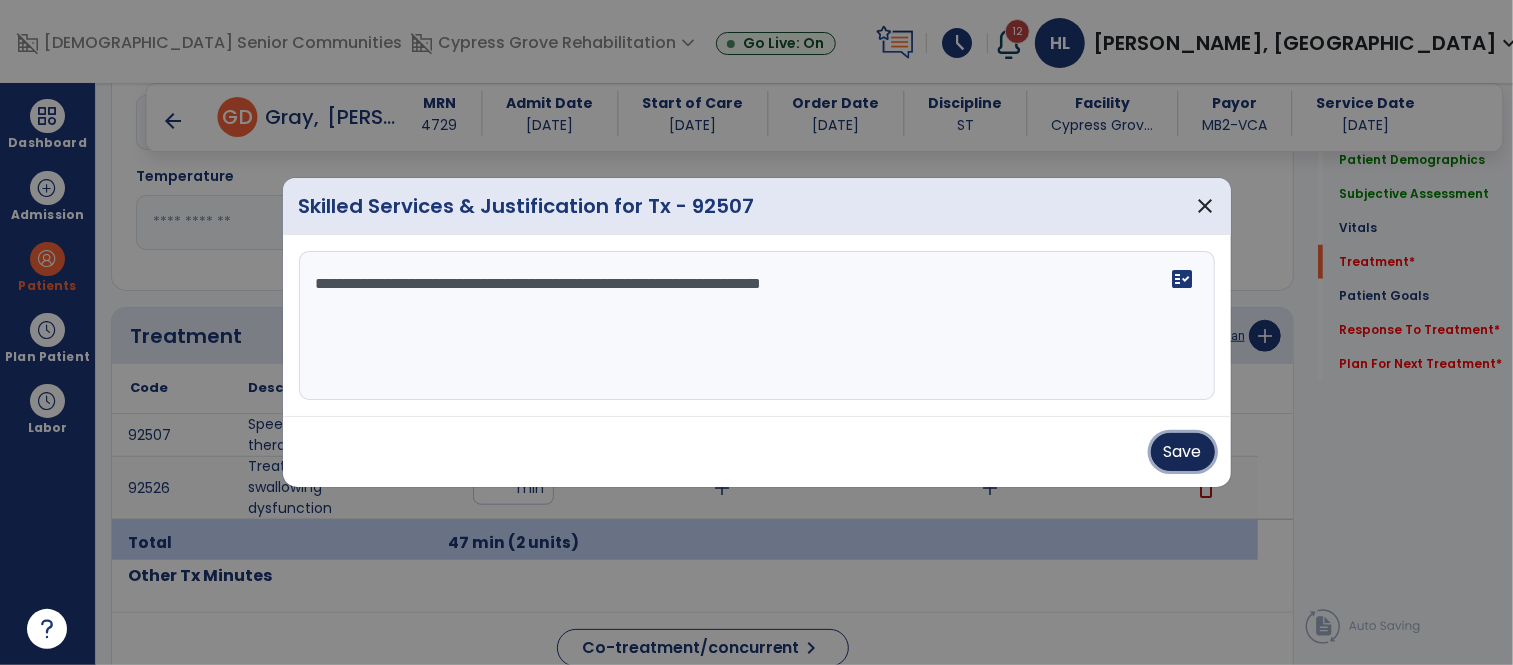click on "Save" at bounding box center (1183, 452) 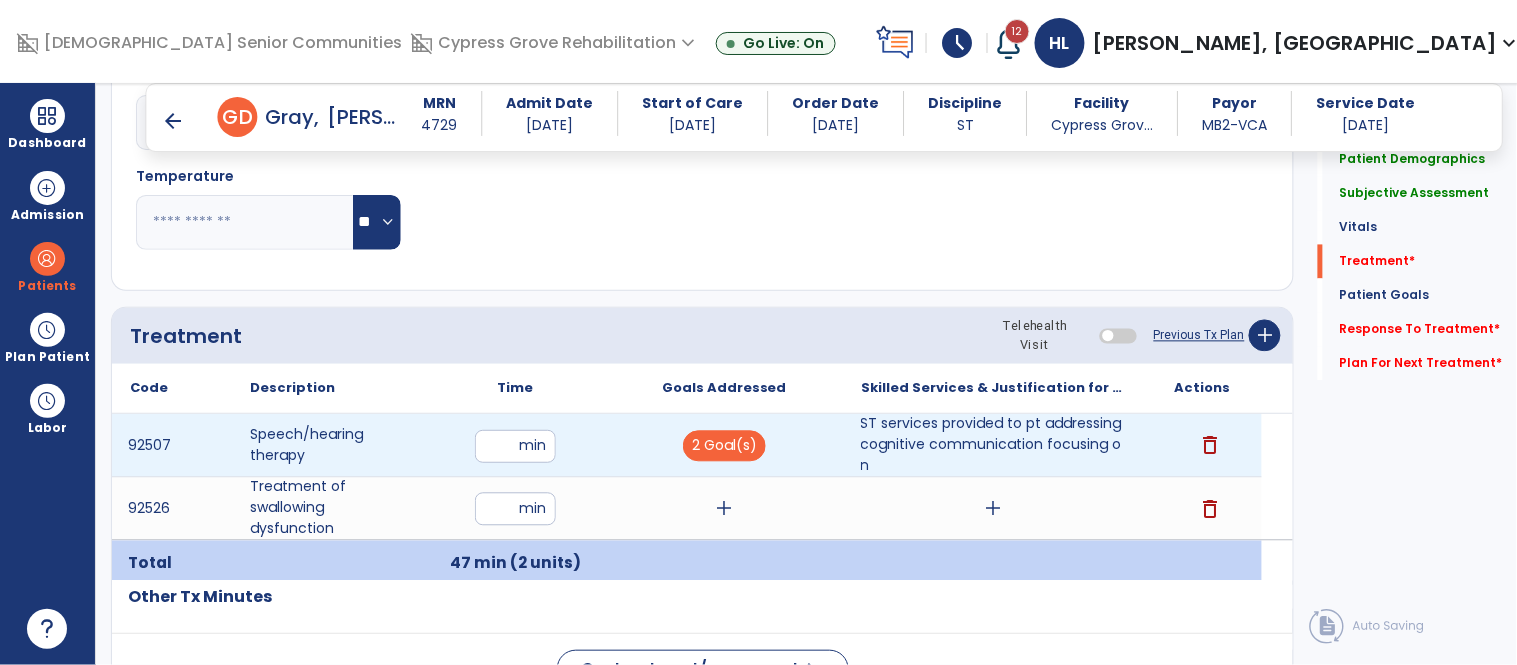 click on "ST services provided to pt addressing cognitive communication focusing on" at bounding box center (993, 445) 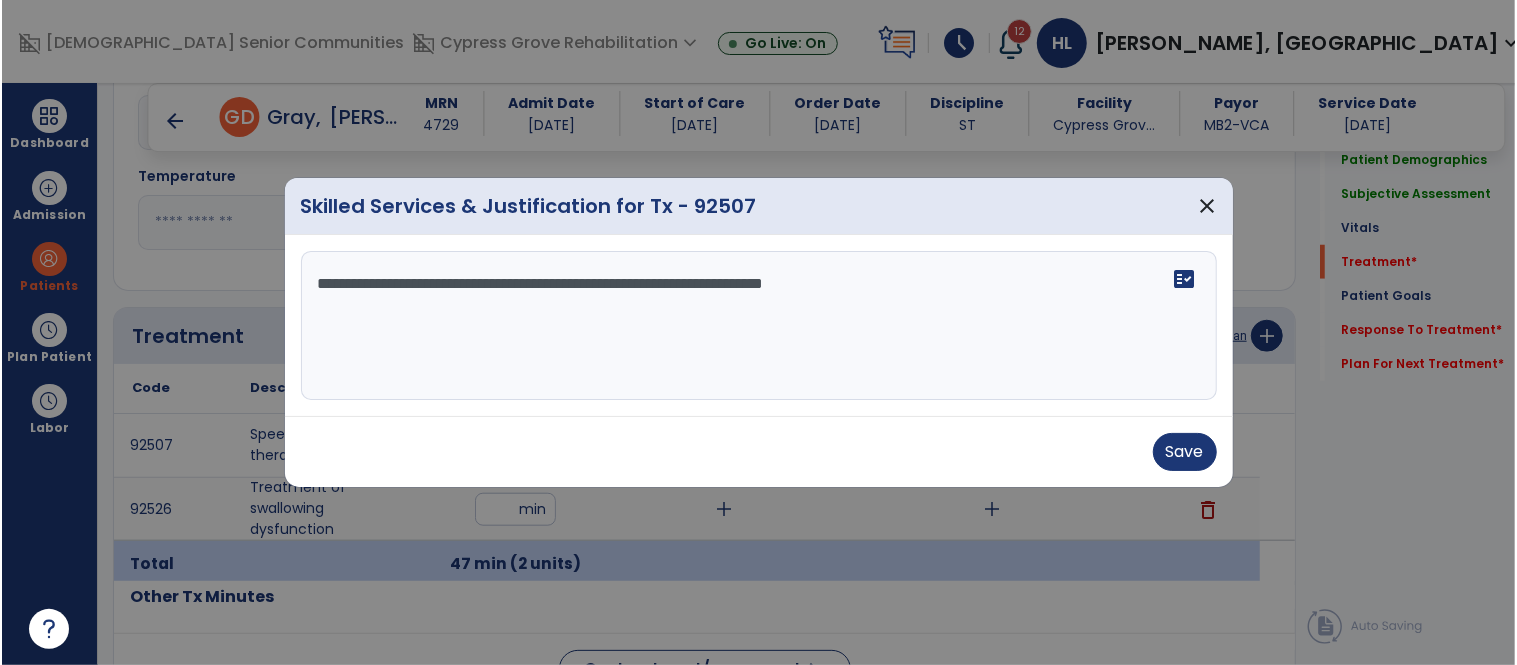 scroll, scrollTop: 982, scrollLeft: 0, axis: vertical 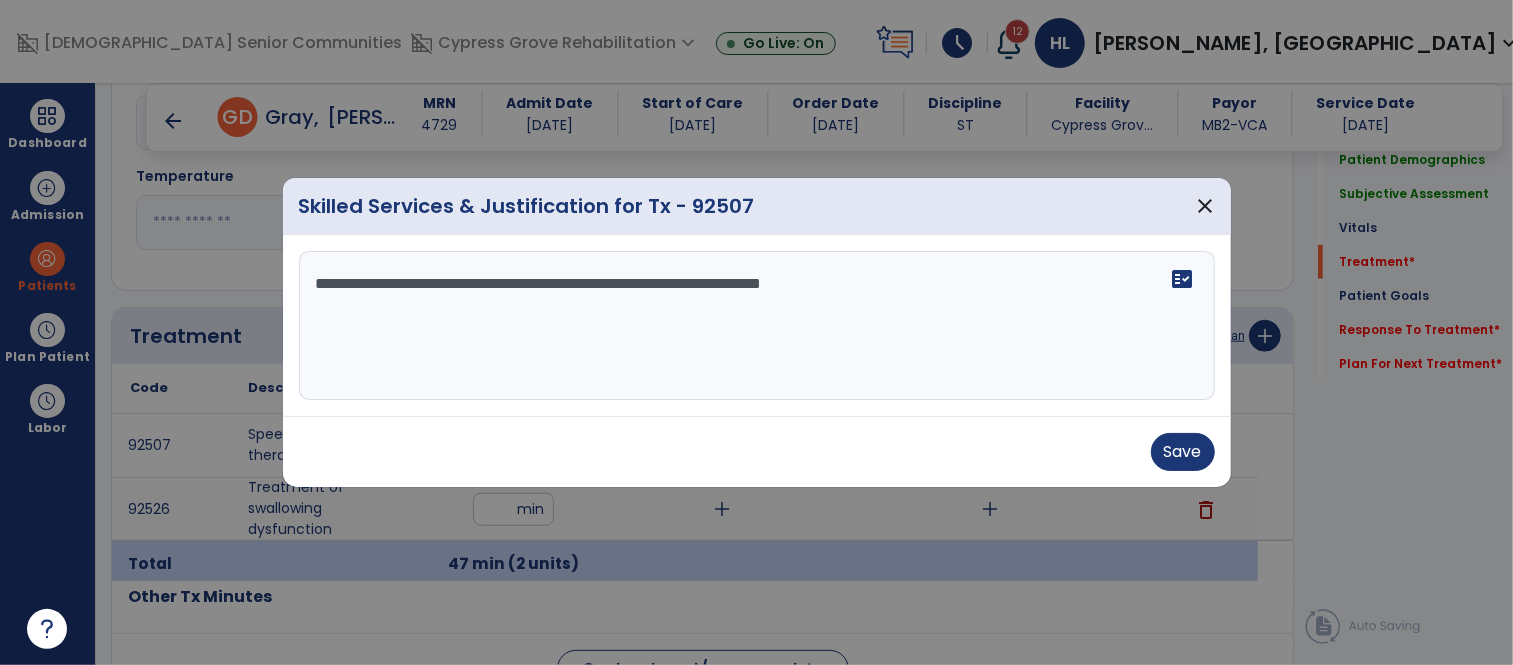 click on "**********" at bounding box center (757, 326) 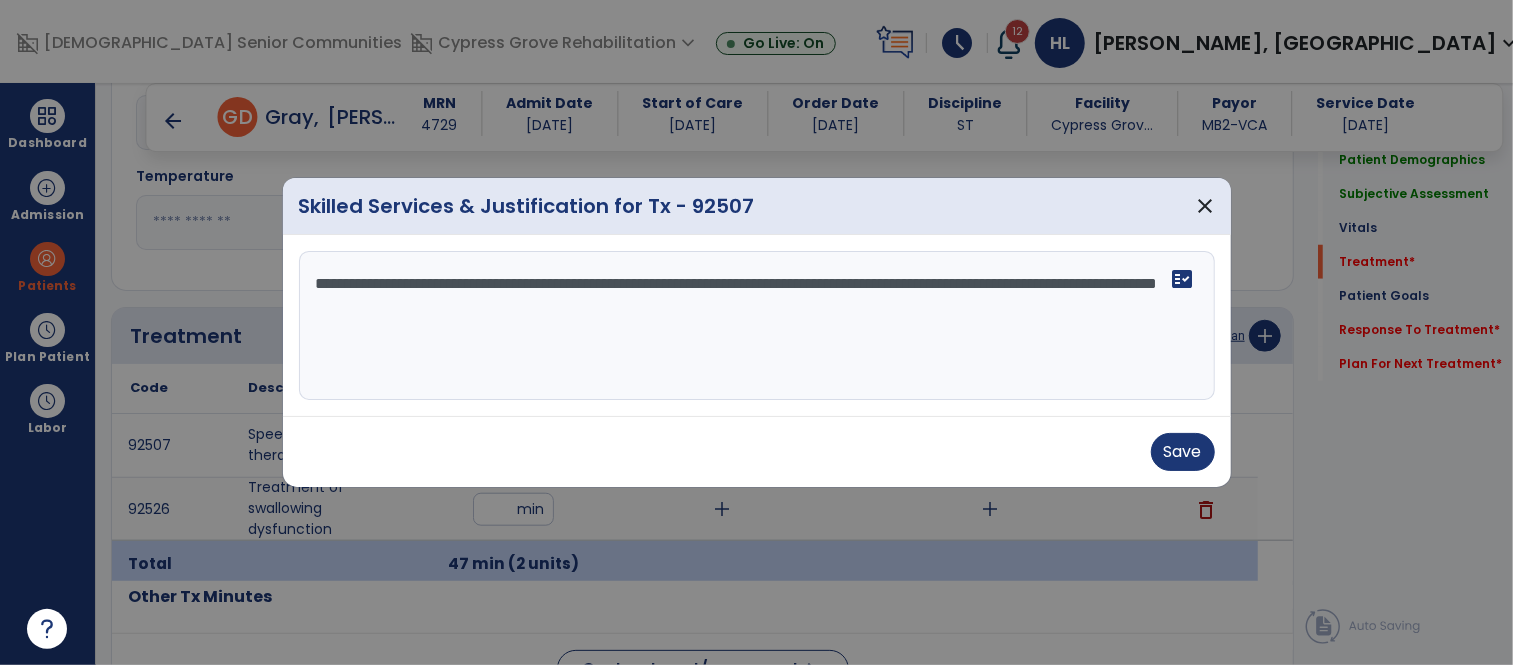 type on "**********" 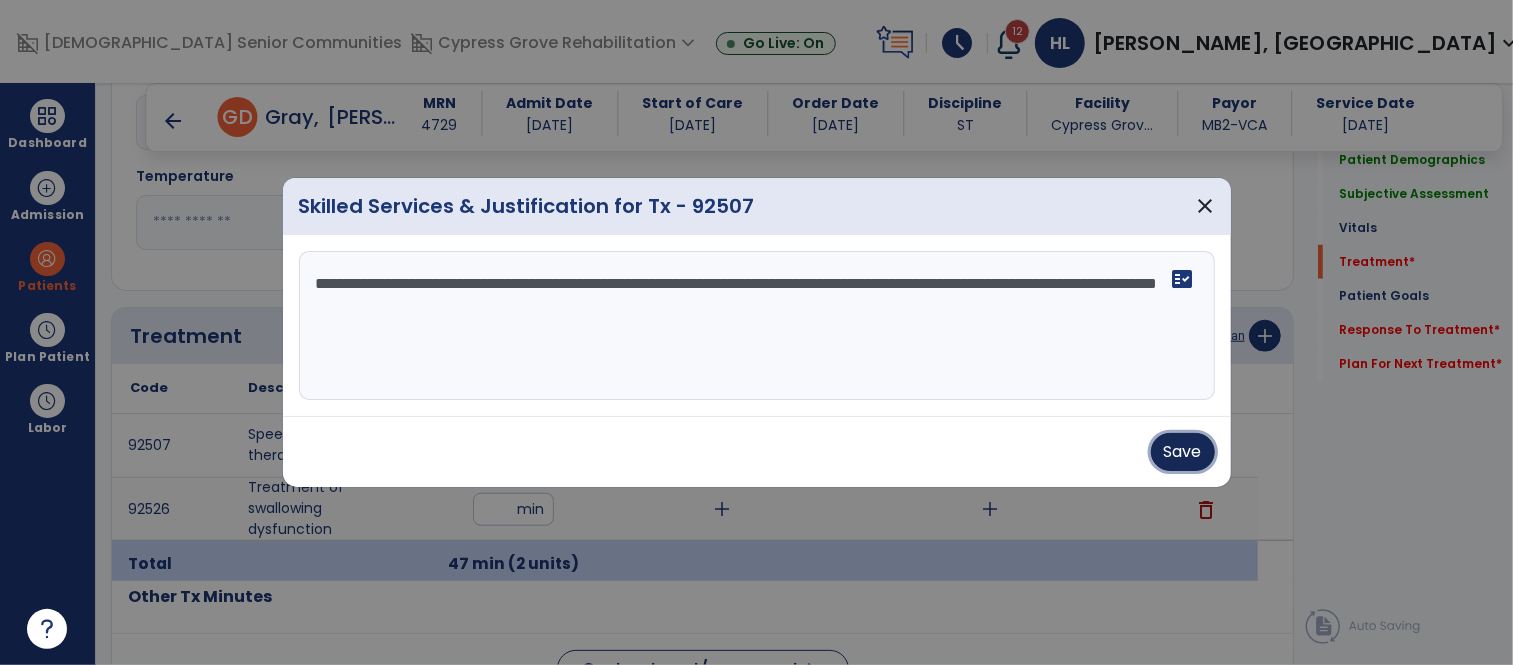 click on "Save" at bounding box center (1183, 452) 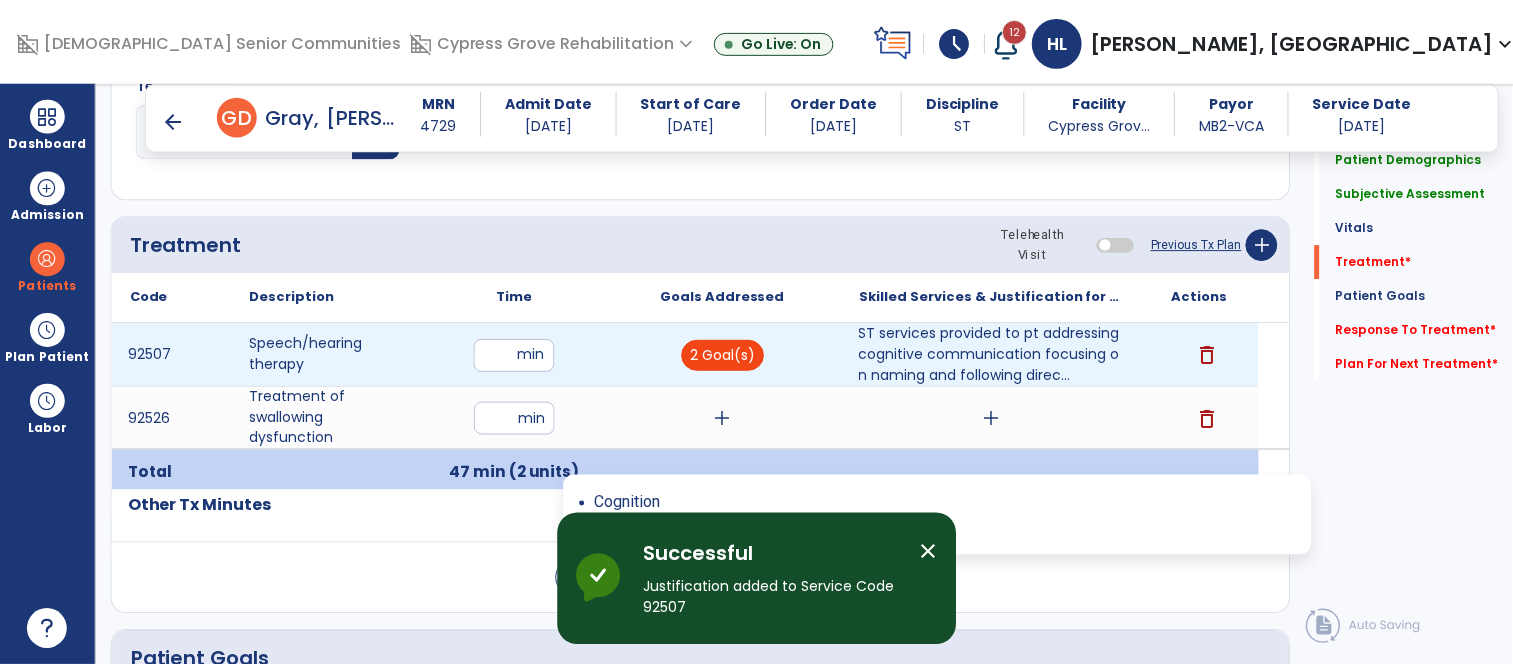 scroll, scrollTop: 1075, scrollLeft: 0, axis: vertical 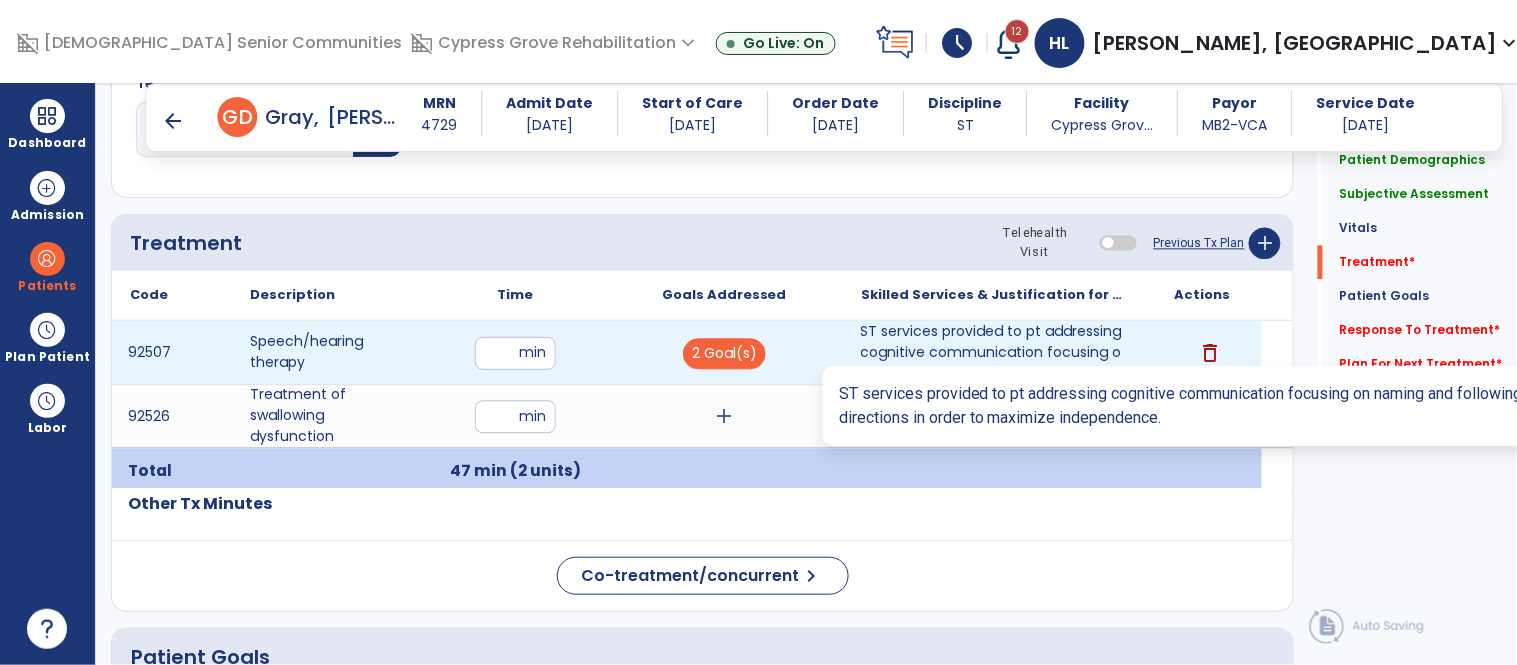 click on "ST services provided to pt addressing cognitive communication focusing on naming and following direc..." at bounding box center [993, 352] 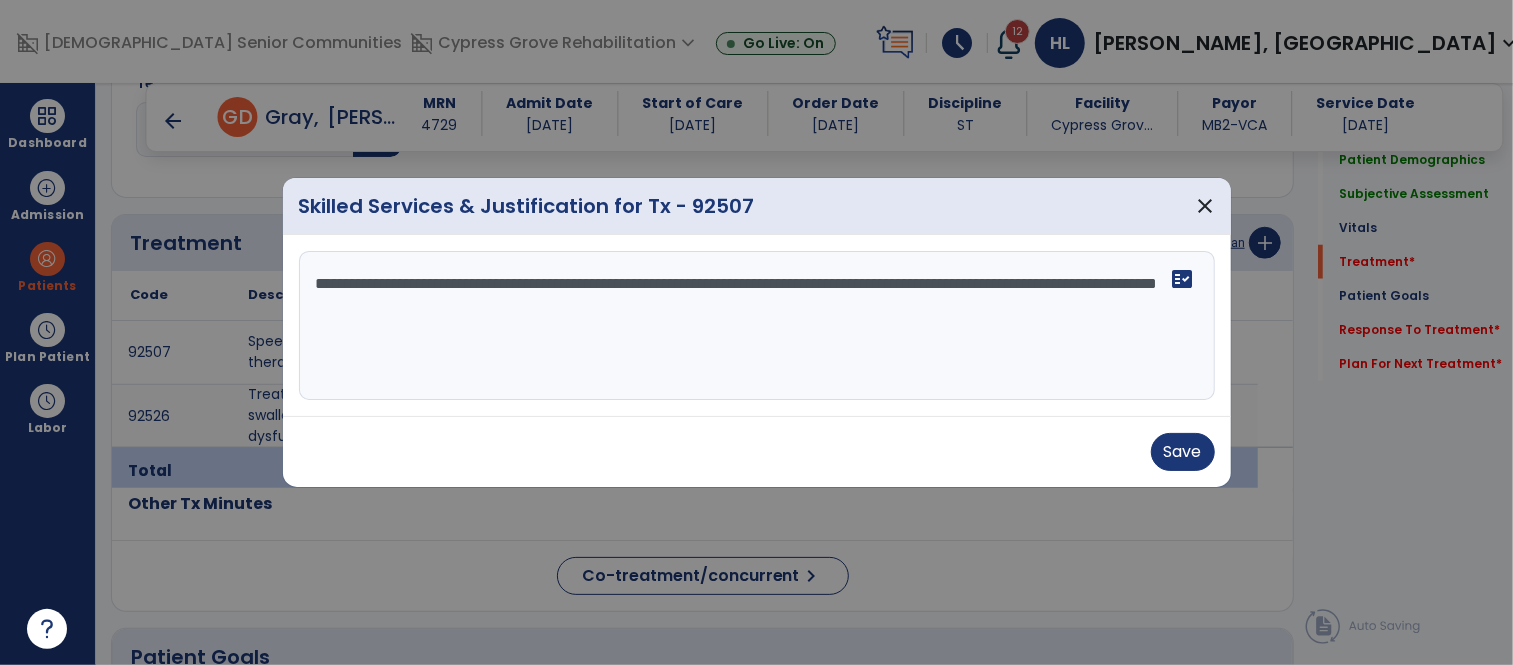 scroll, scrollTop: 1075, scrollLeft: 0, axis: vertical 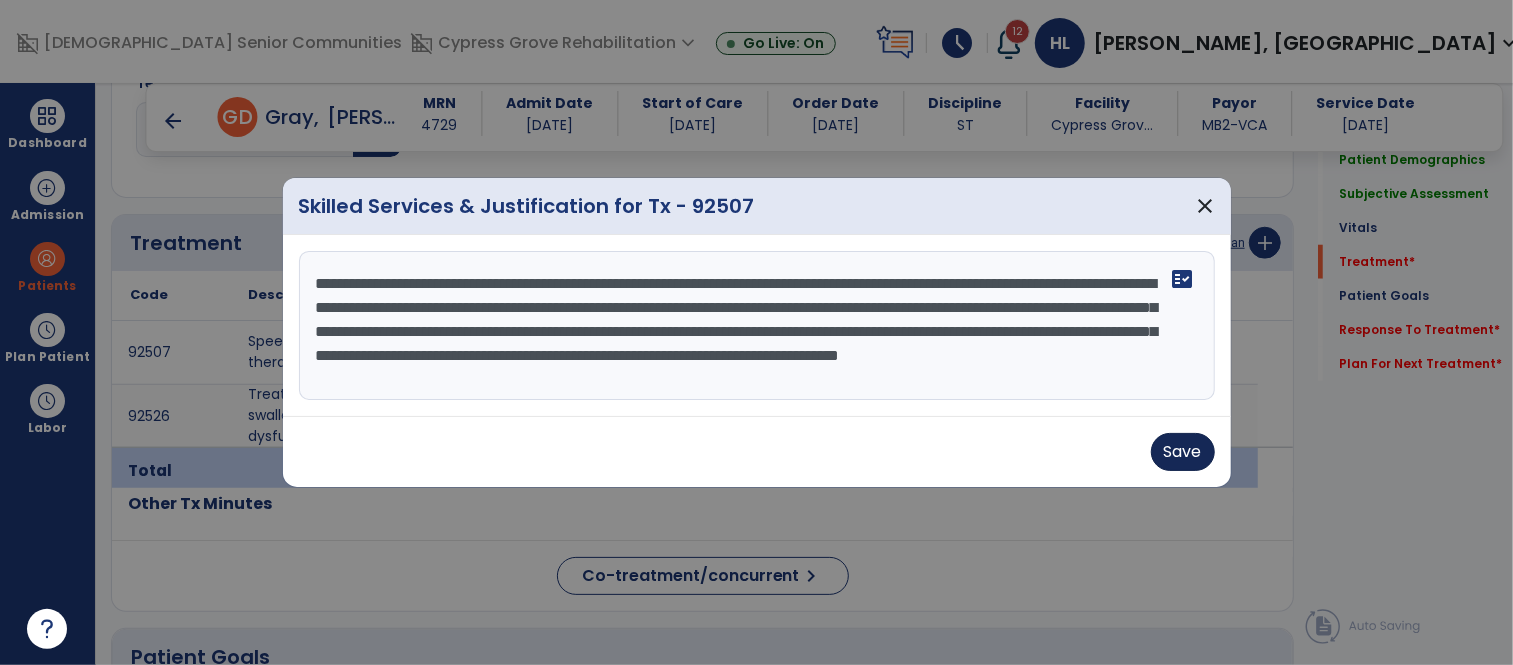 type on "**********" 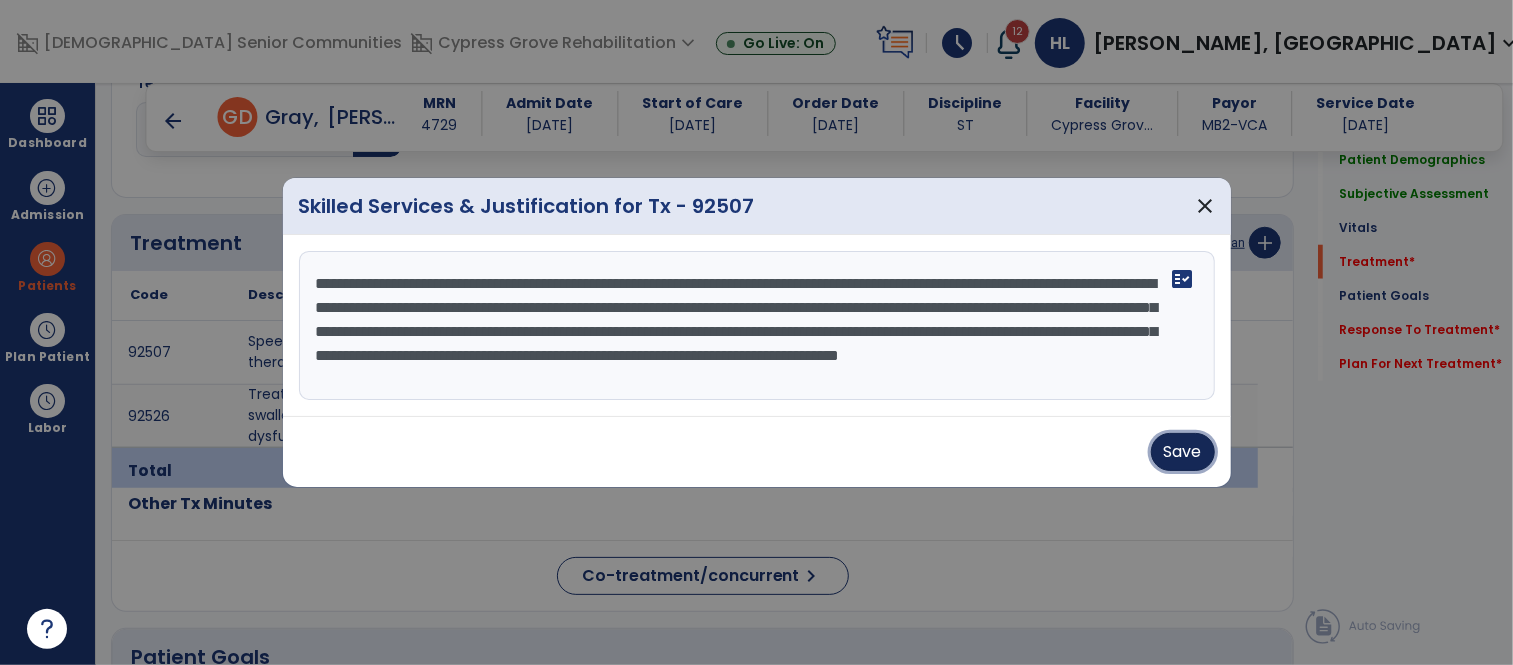 click on "Save" at bounding box center [1183, 452] 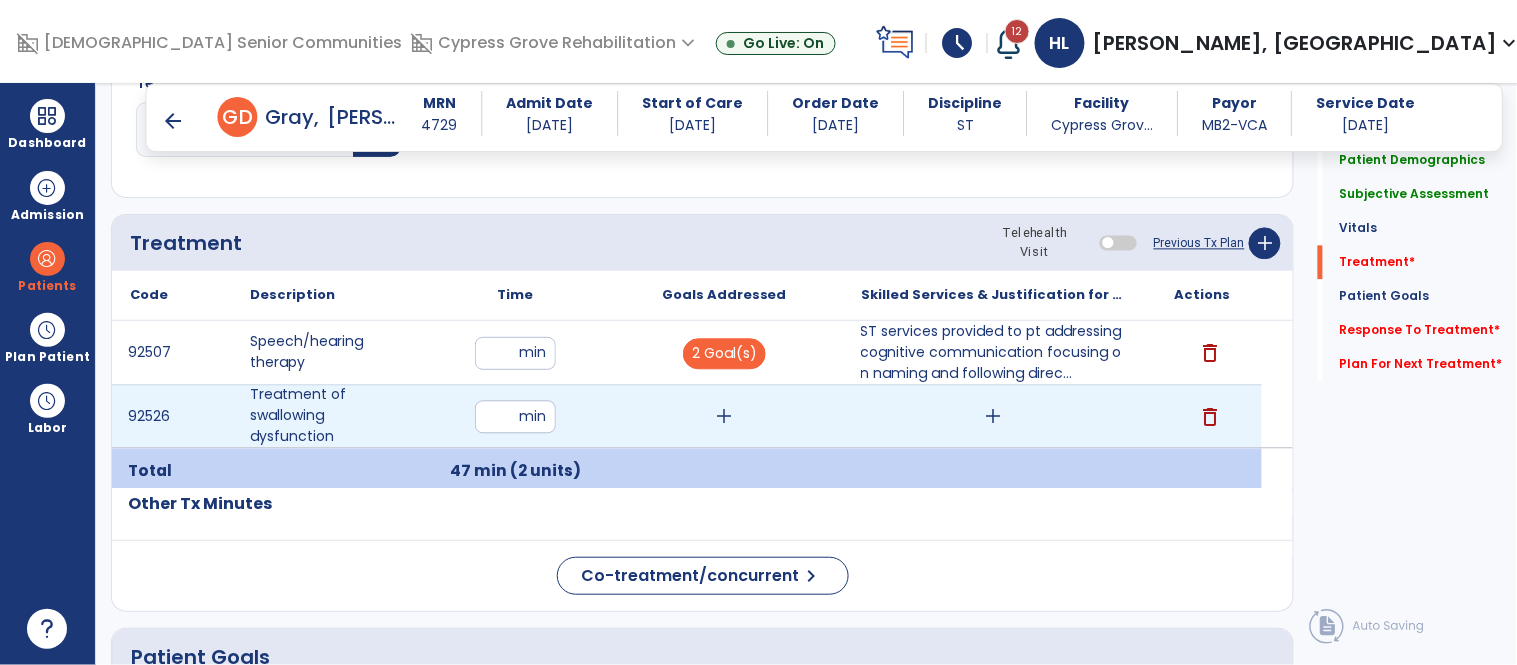 click on "add" at bounding box center (724, 416) 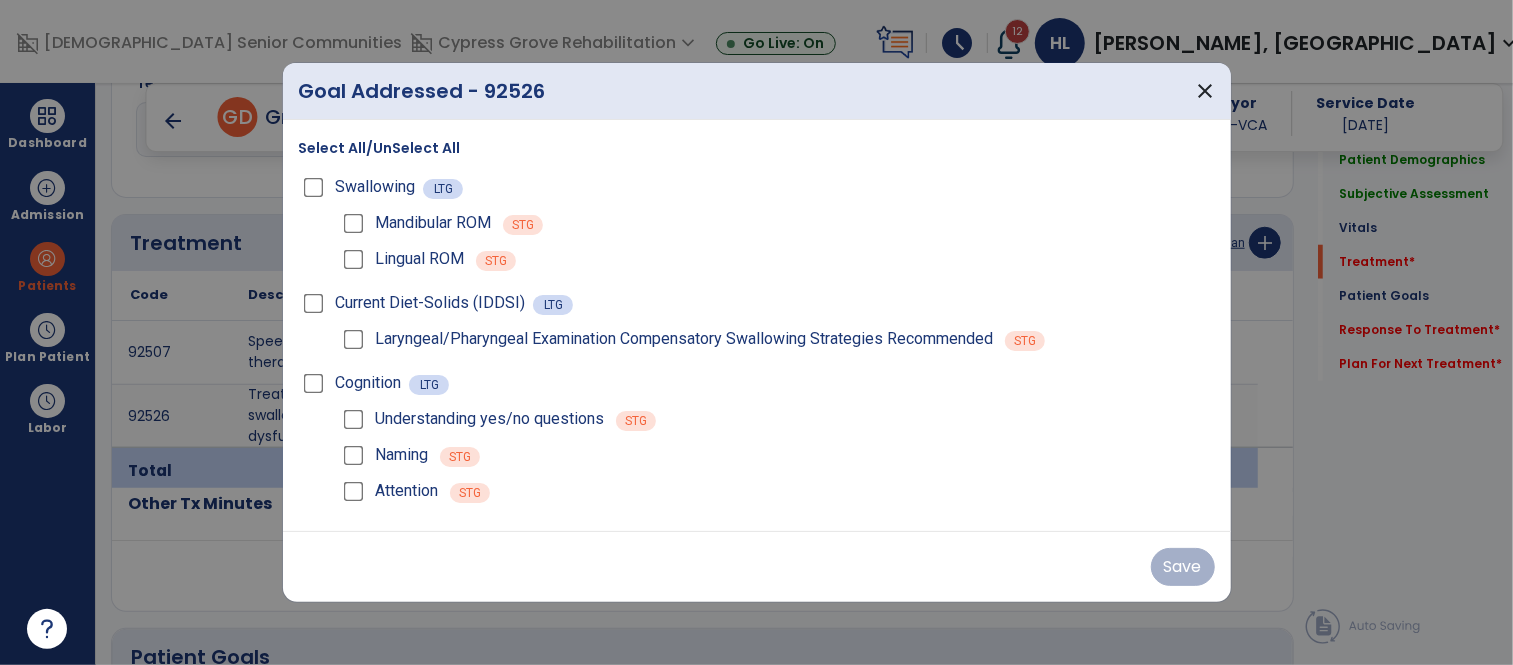 scroll, scrollTop: 1075, scrollLeft: 0, axis: vertical 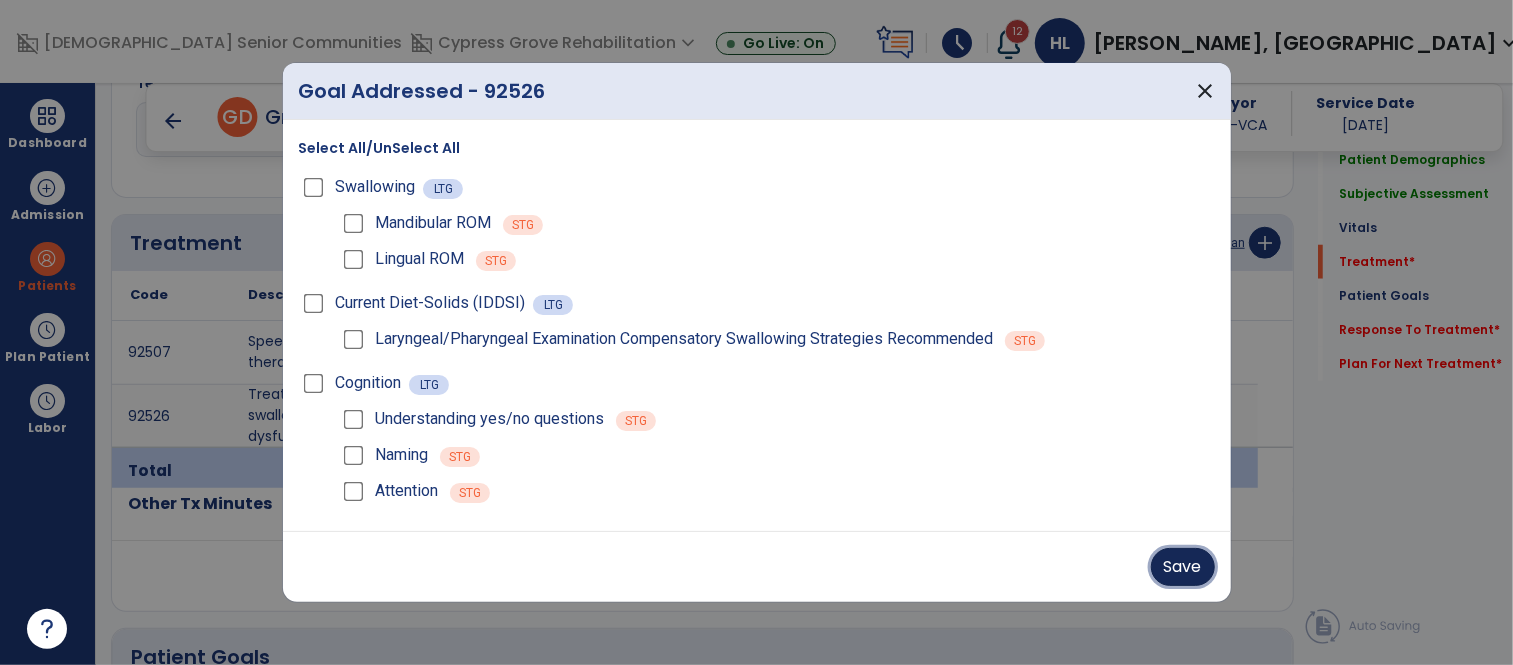 click on "Save" at bounding box center (1183, 567) 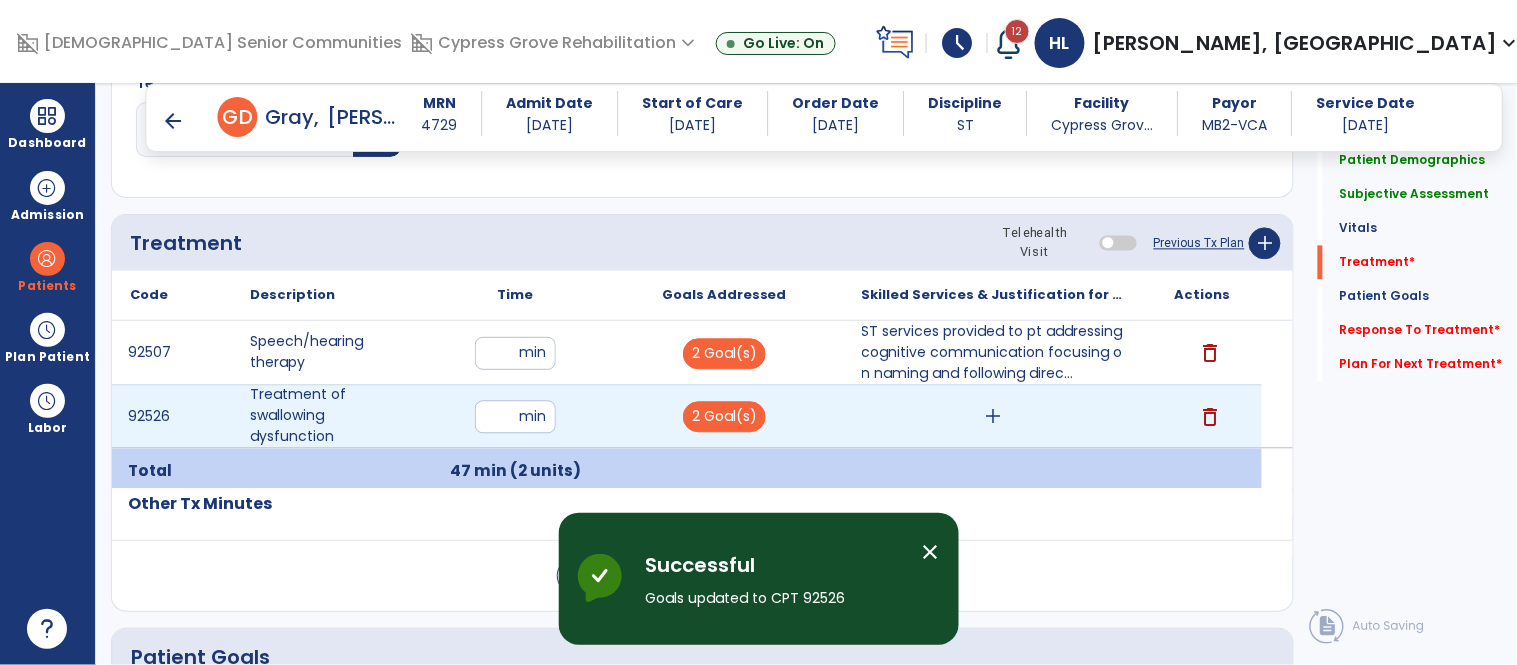 click on "add" at bounding box center (993, 416) 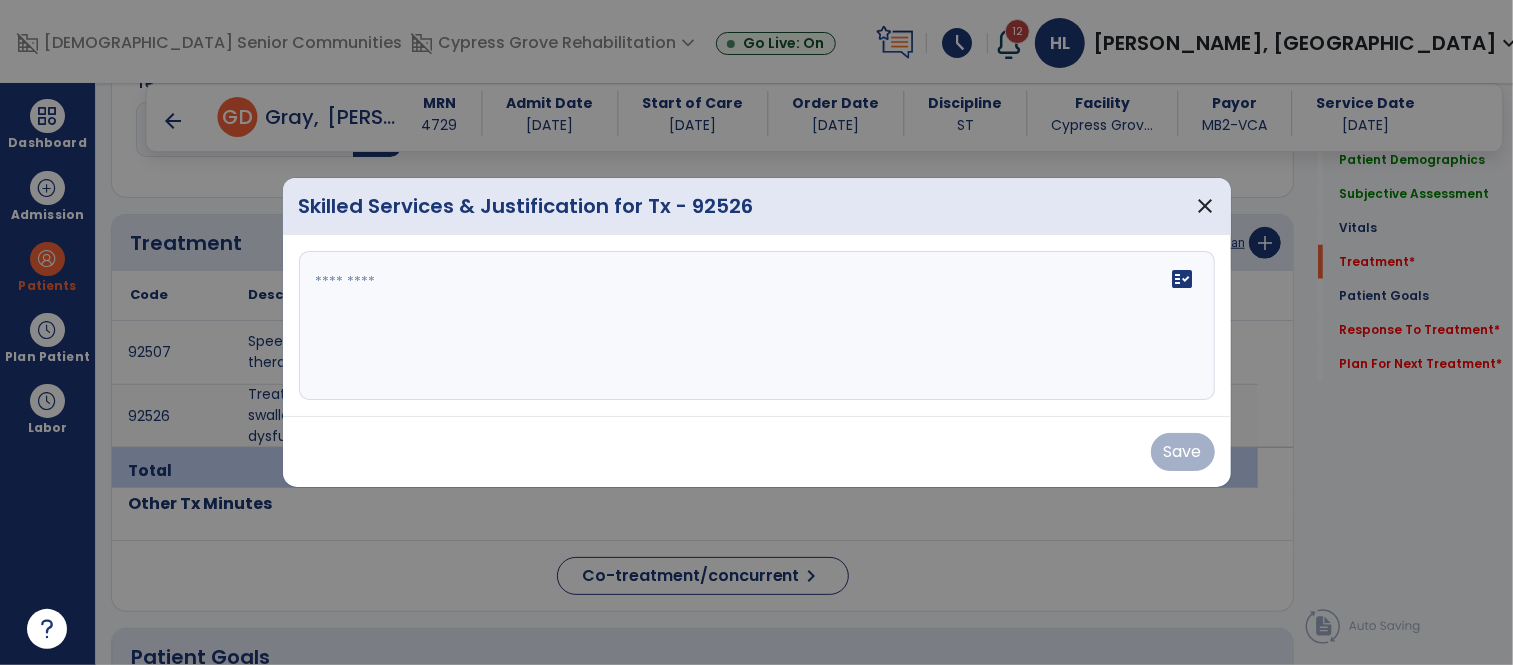 scroll, scrollTop: 1075, scrollLeft: 0, axis: vertical 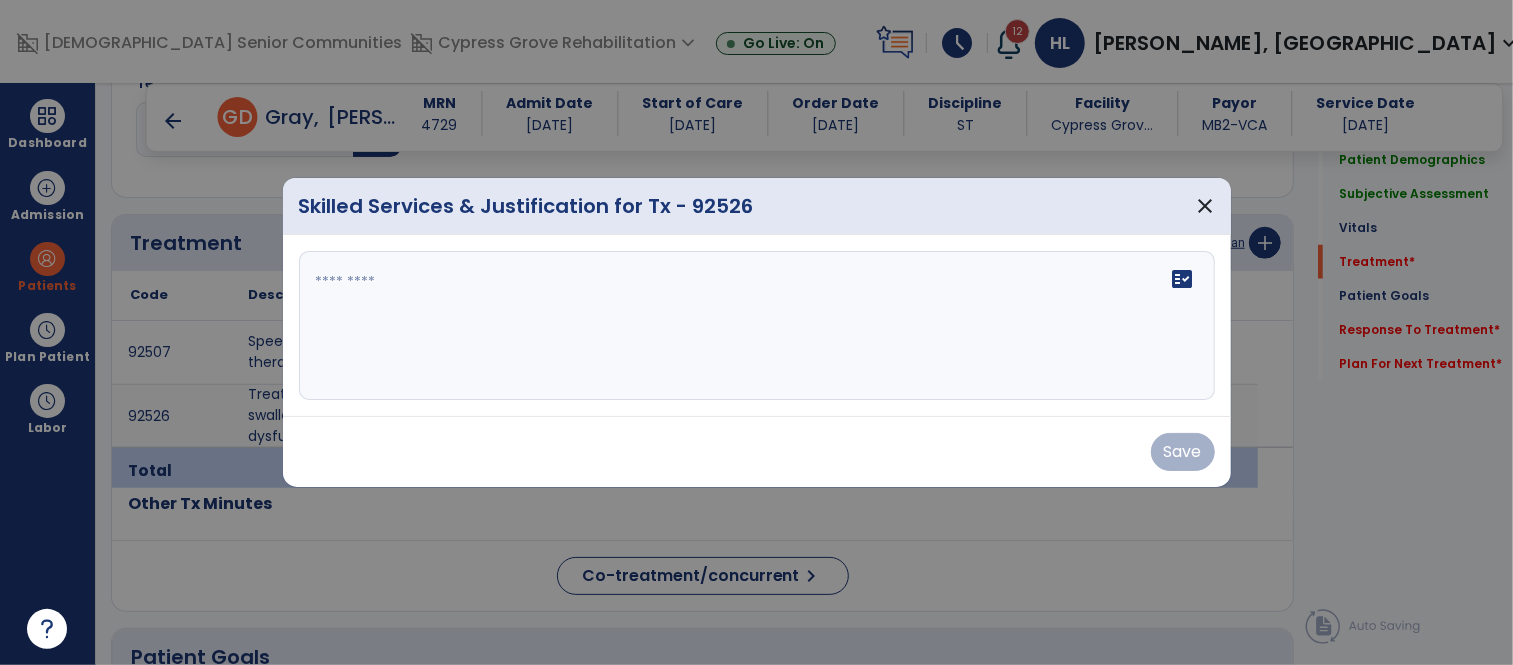 click on "fact_check" at bounding box center [757, 326] 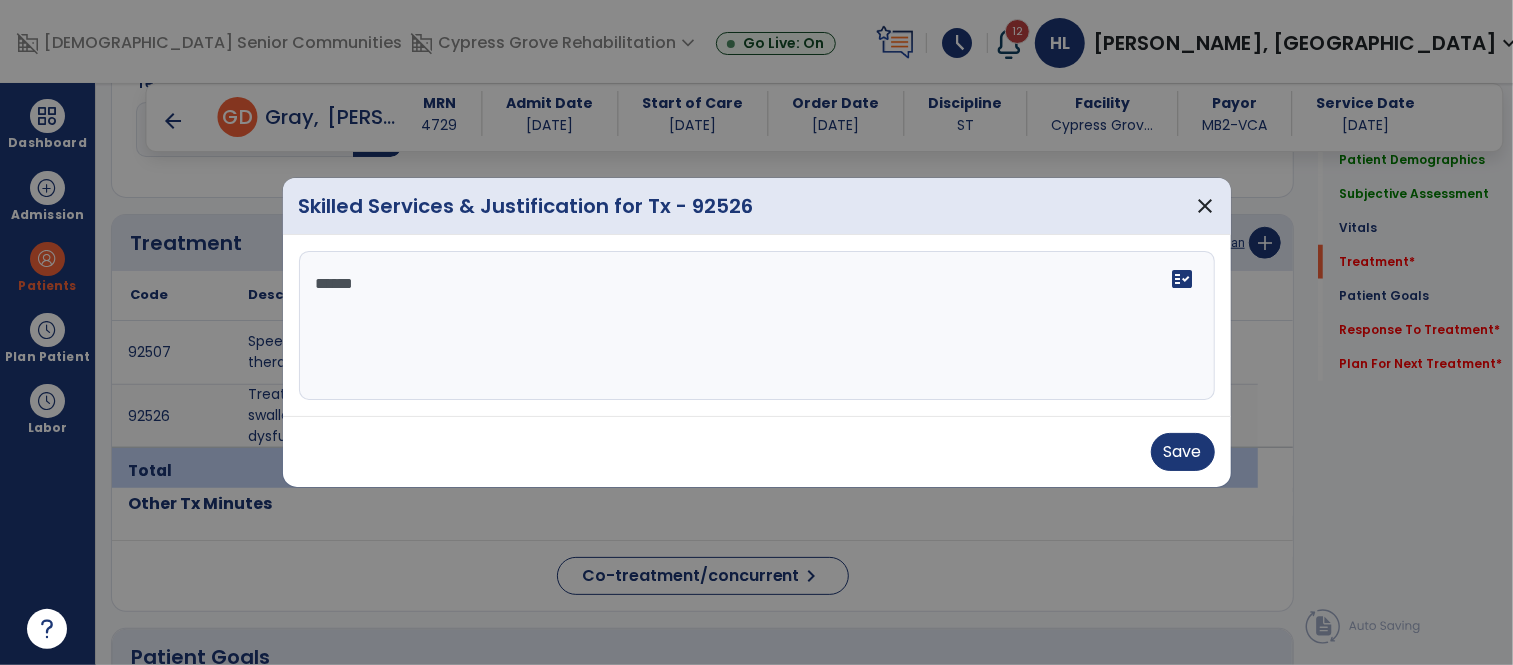 scroll, scrollTop: 0, scrollLeft: 0, axis: both 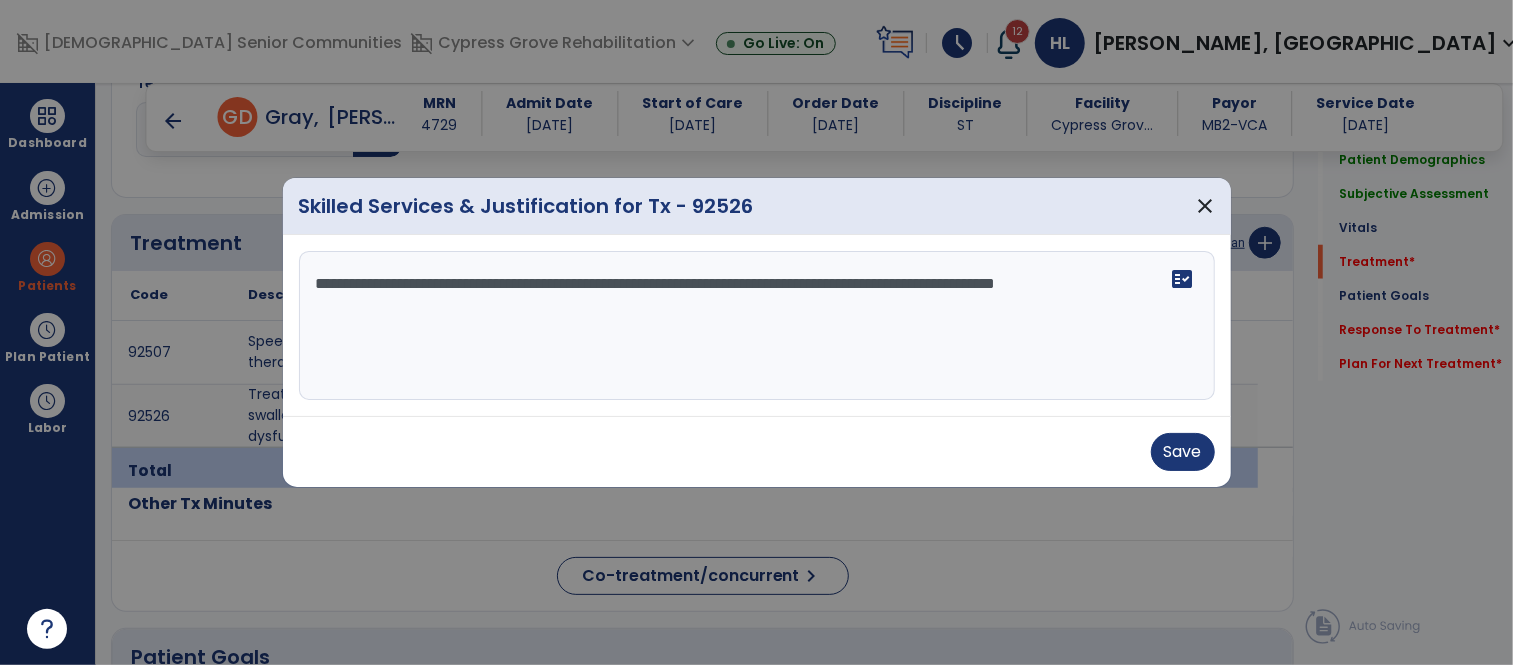 click on "**********" at bounding box center [757, 326] 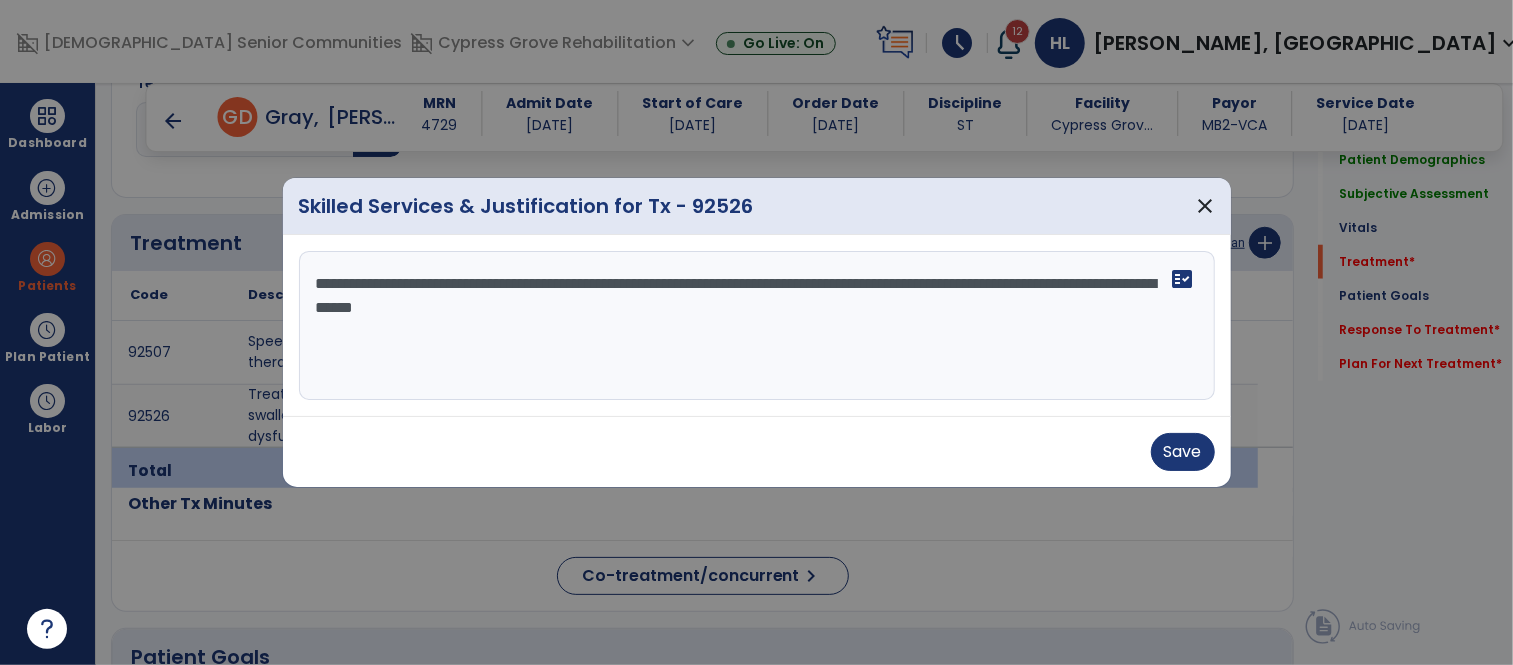 click on "**********" at bounding box center [757, 326] 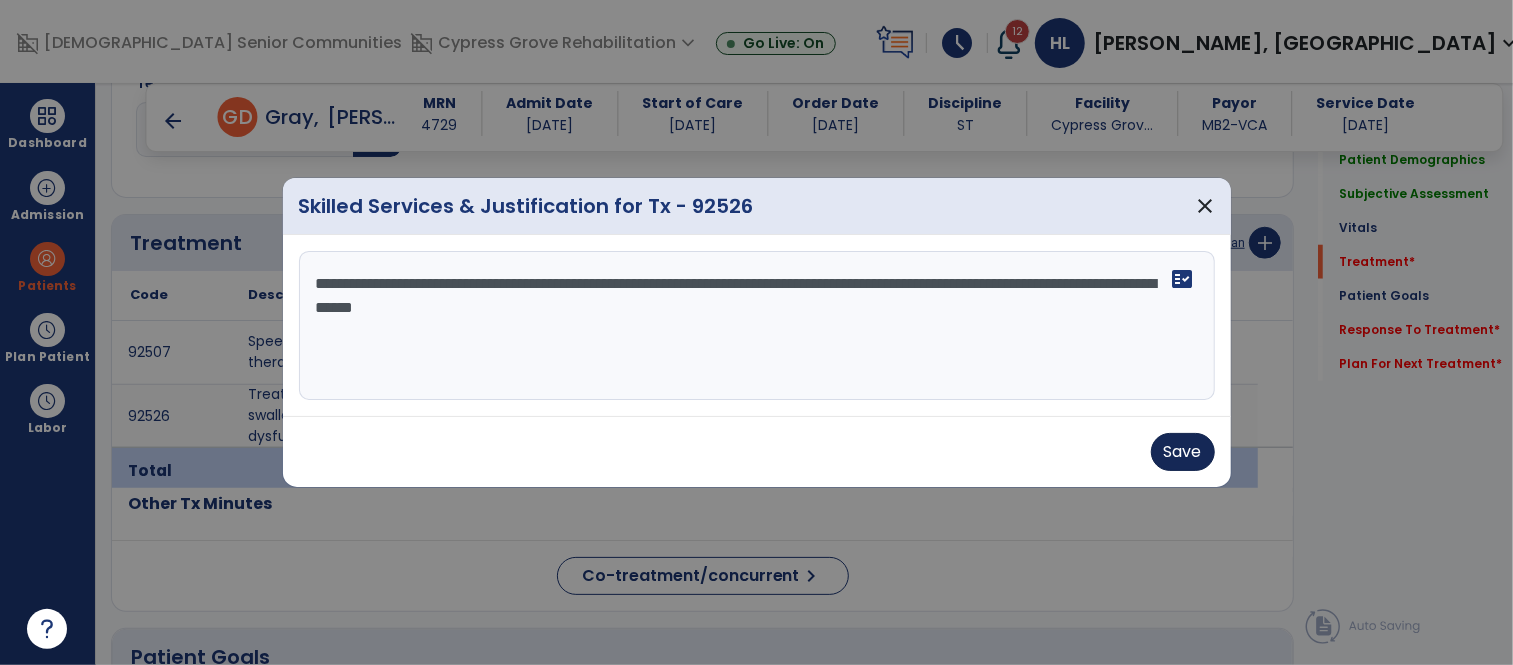type on "**********" 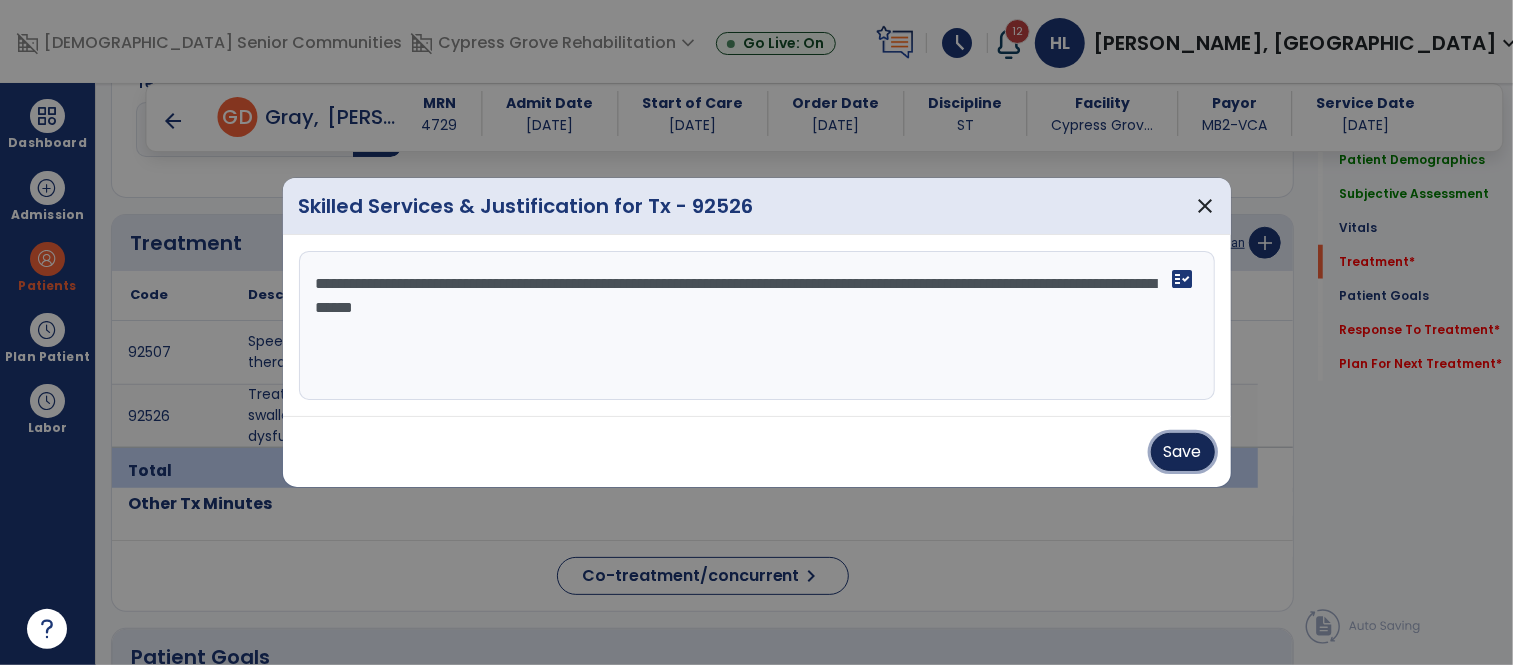 click on "Save" at bounding box center (1183, 452) 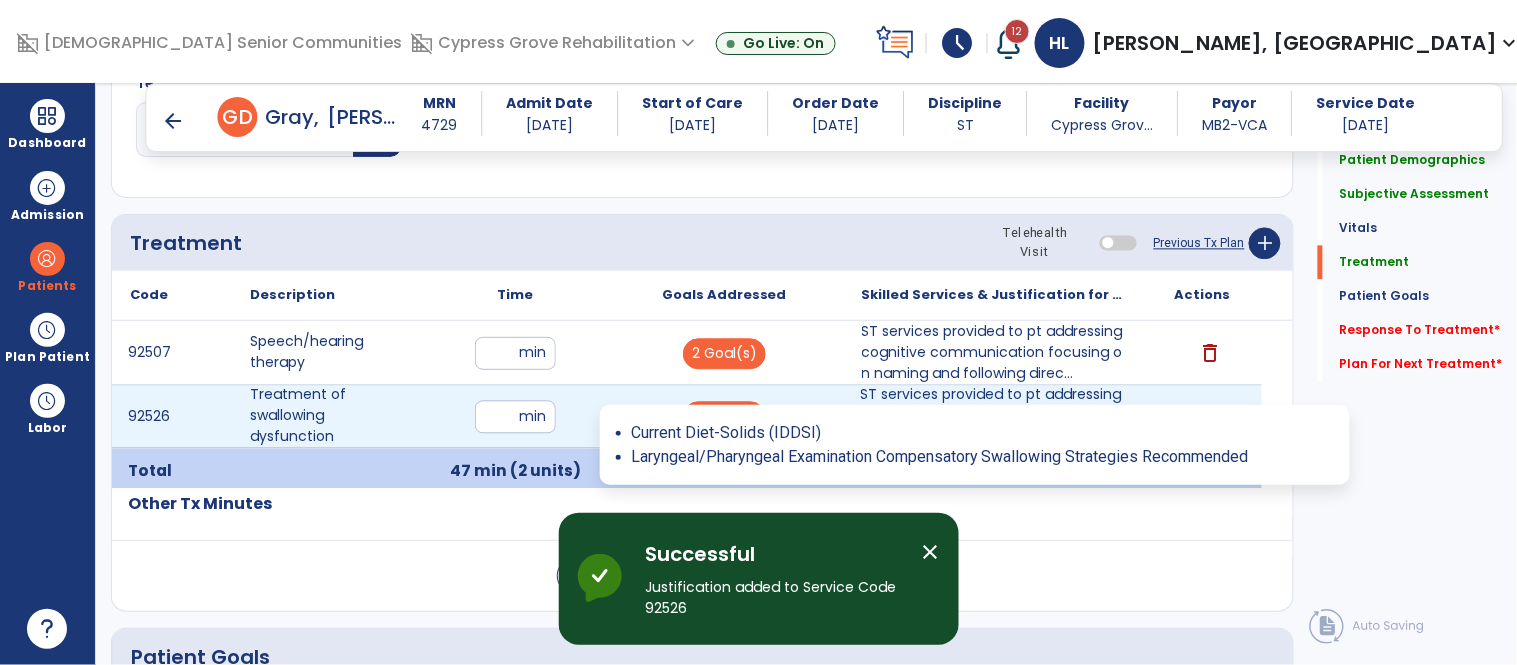 click on "2 Goal(s)" at bounding box center [724, 416] 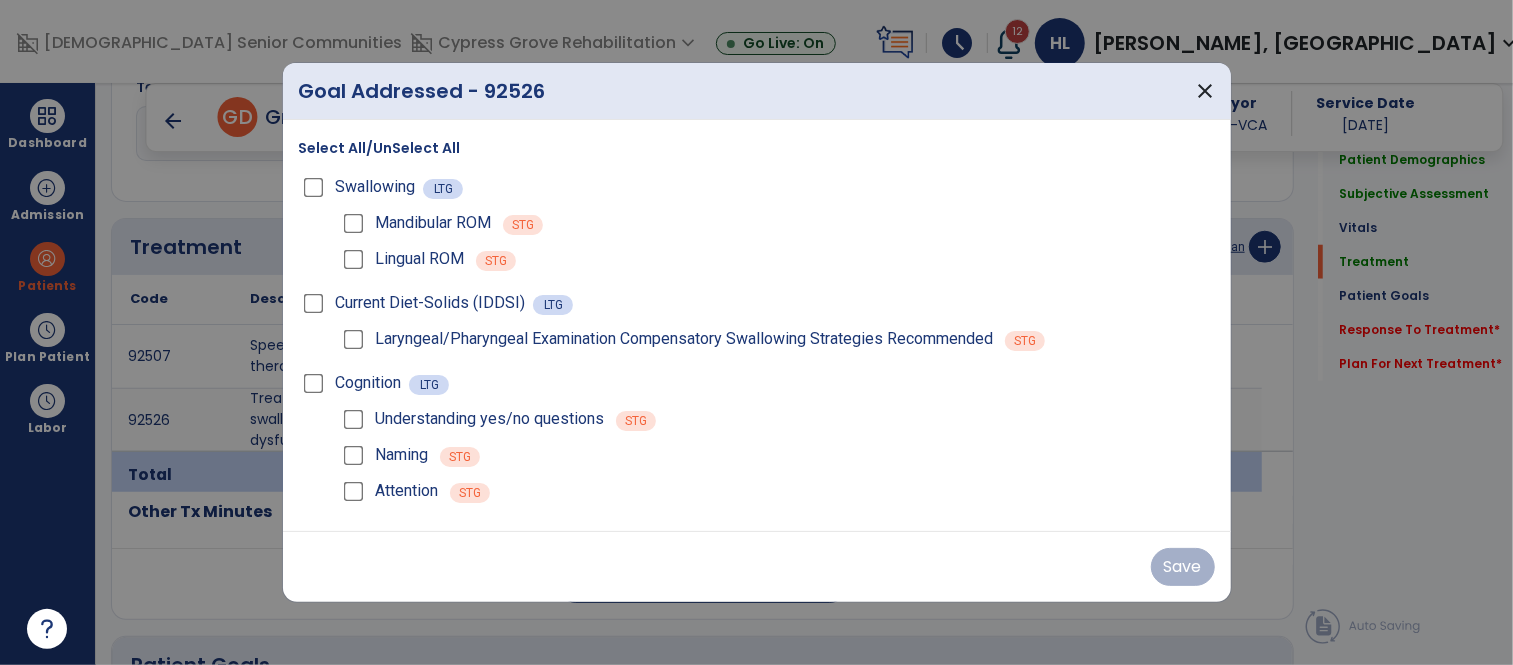 scroll, scrollTop: 1075, scrollLeft: 0, axis: vertical 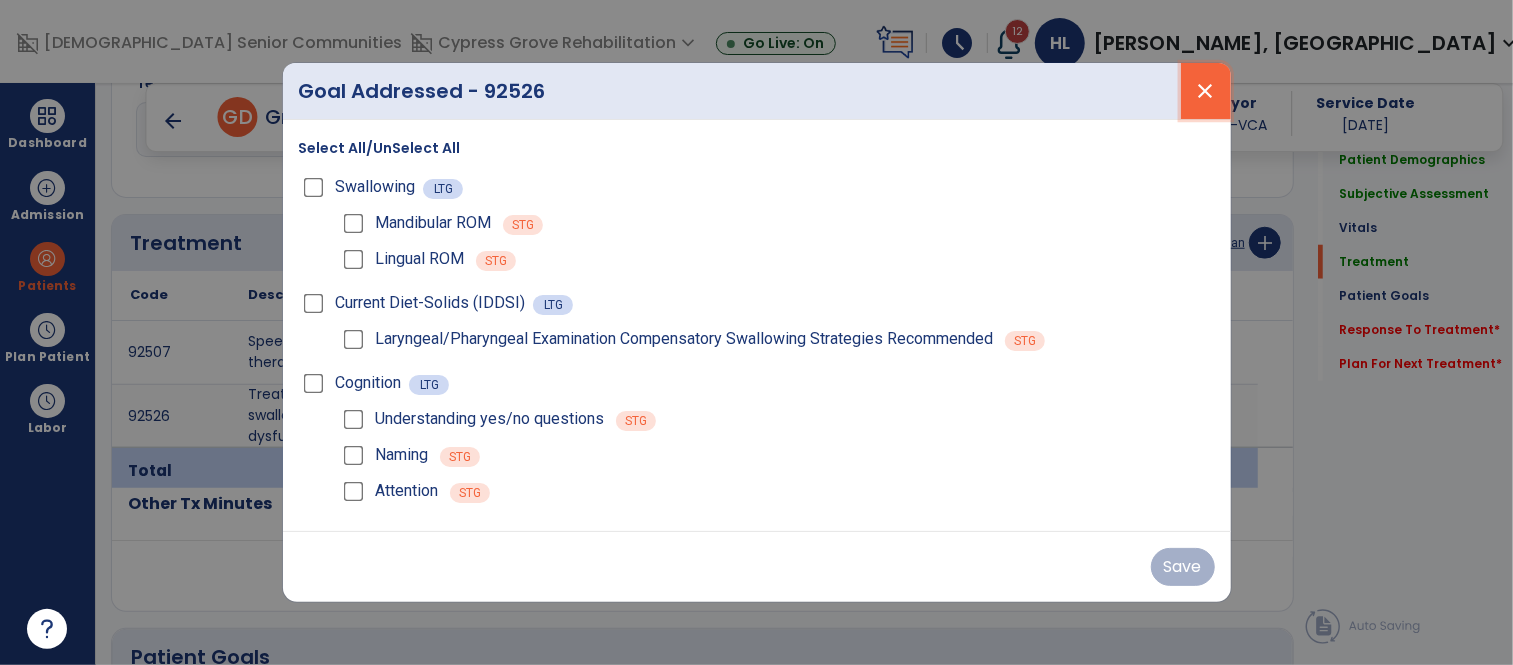 click on "close" at bounding box center [1206, 91] 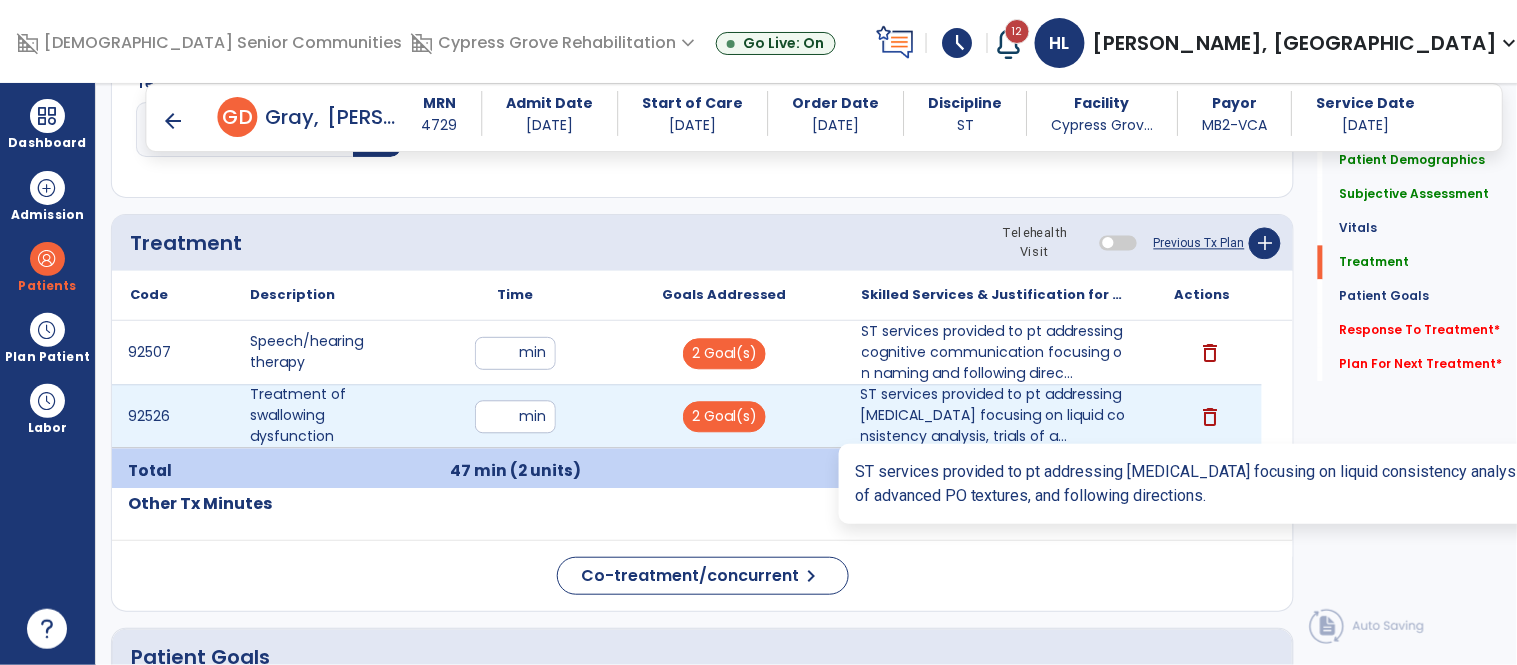click on "ST services provided to pt addressing [MEDICAL_DATA] focusing on liquid consistency analysis, trials of a..." at bounding box center [993, 415] 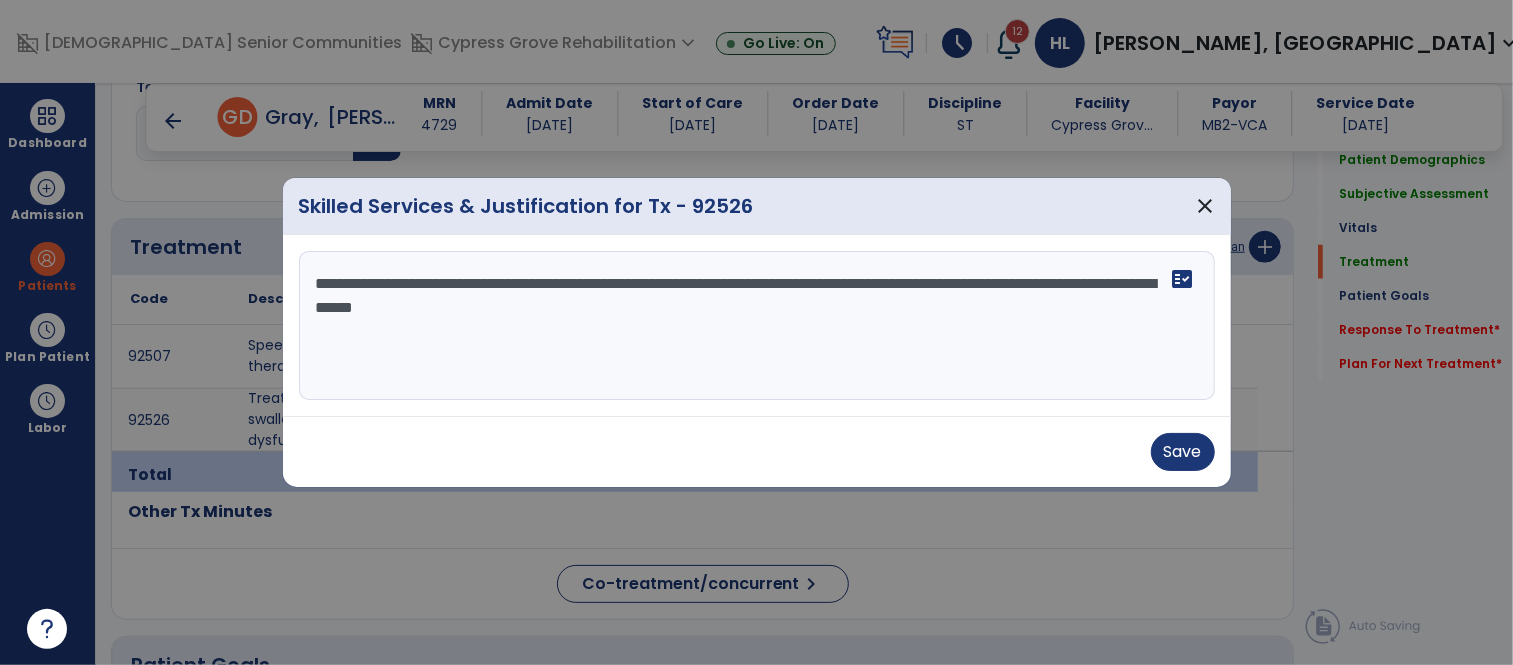 scroll, scrollTop: 1075, scrollLeft: 0, axis: vertical 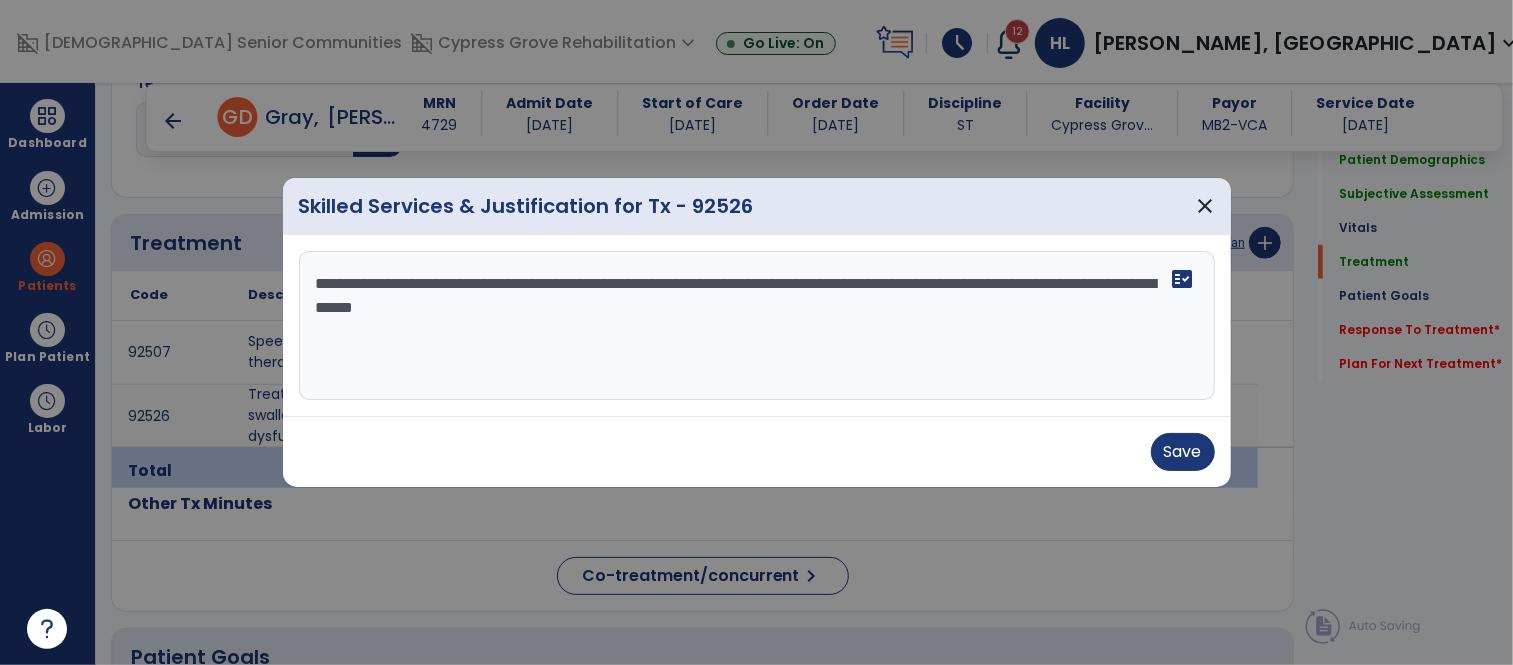 click on "**********" at bounding box center [757, 326] 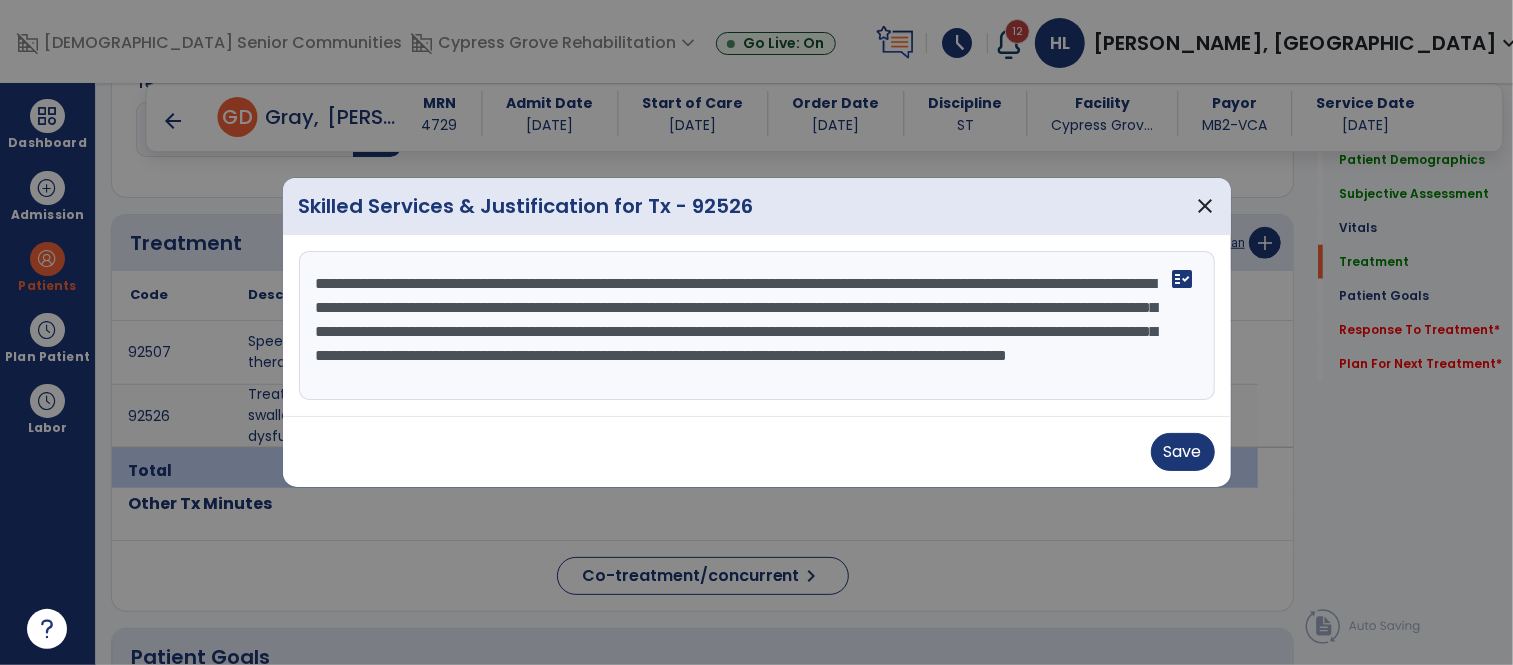 scroll, scrollTop: 14, scrollLeft: 0, axis: vertical 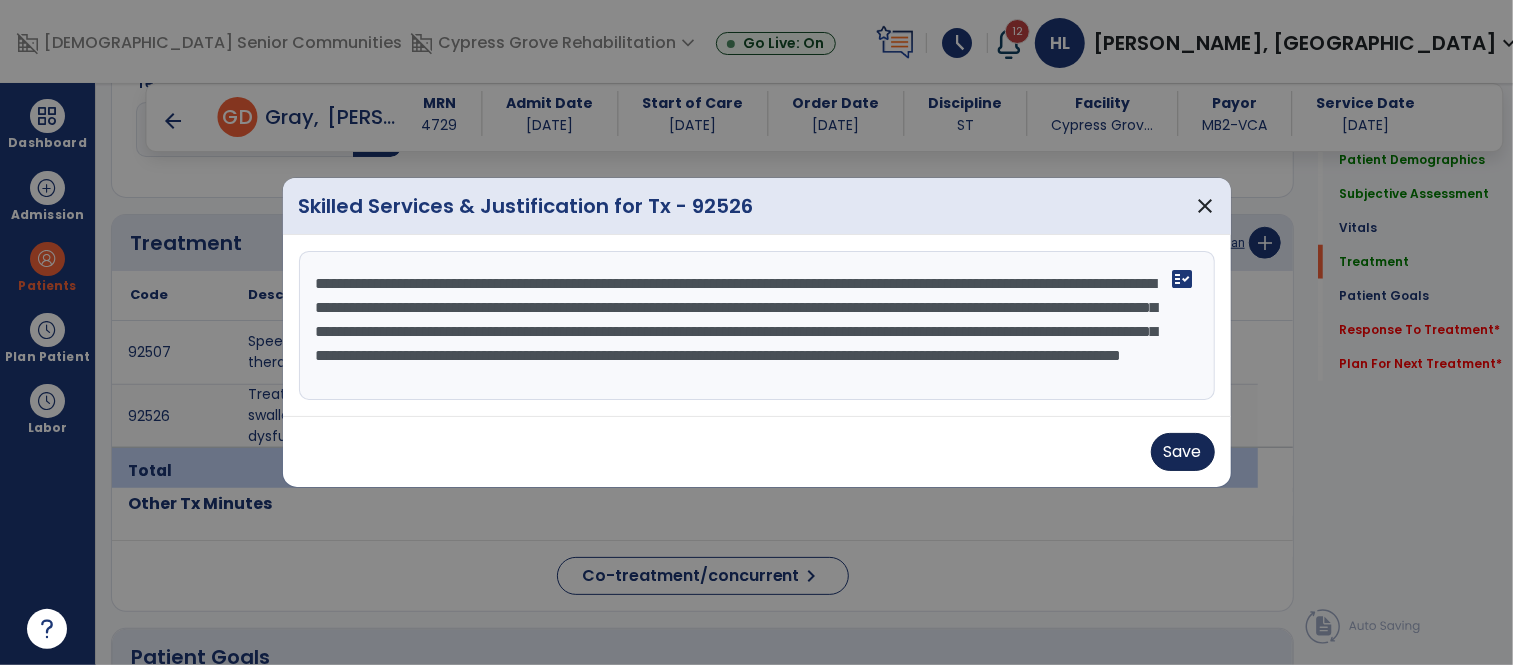 type on "**********" 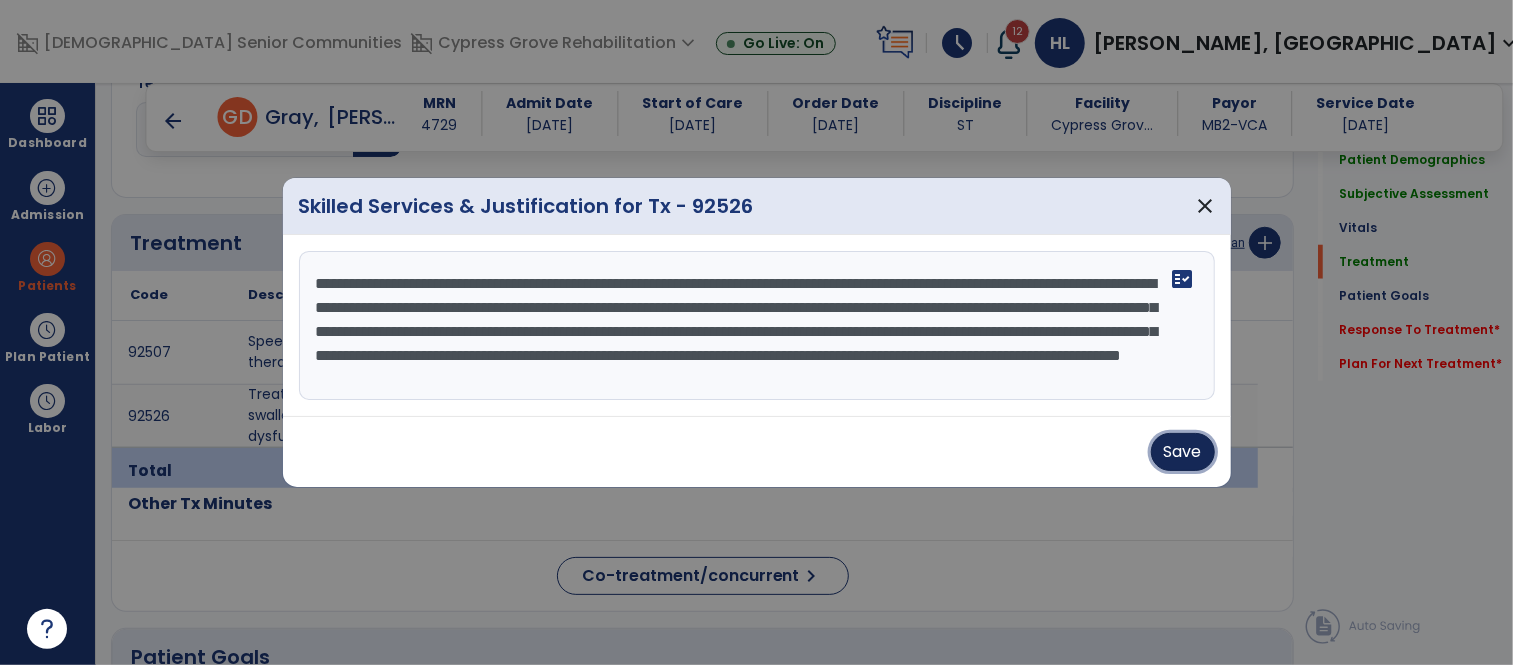 click on "Save" at bounding box center [1183, 452] 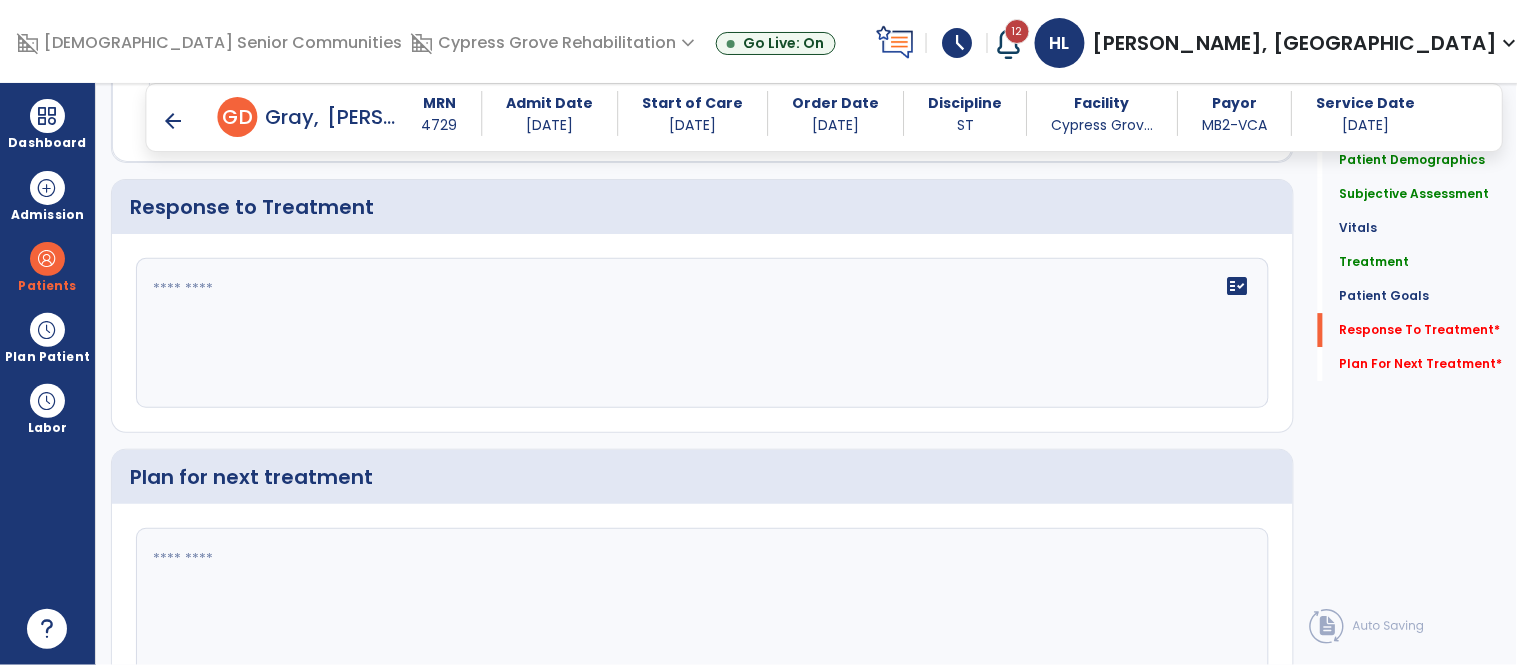 scroll, scrollTop: 3481, scrollLeft: 0, axis: vertical 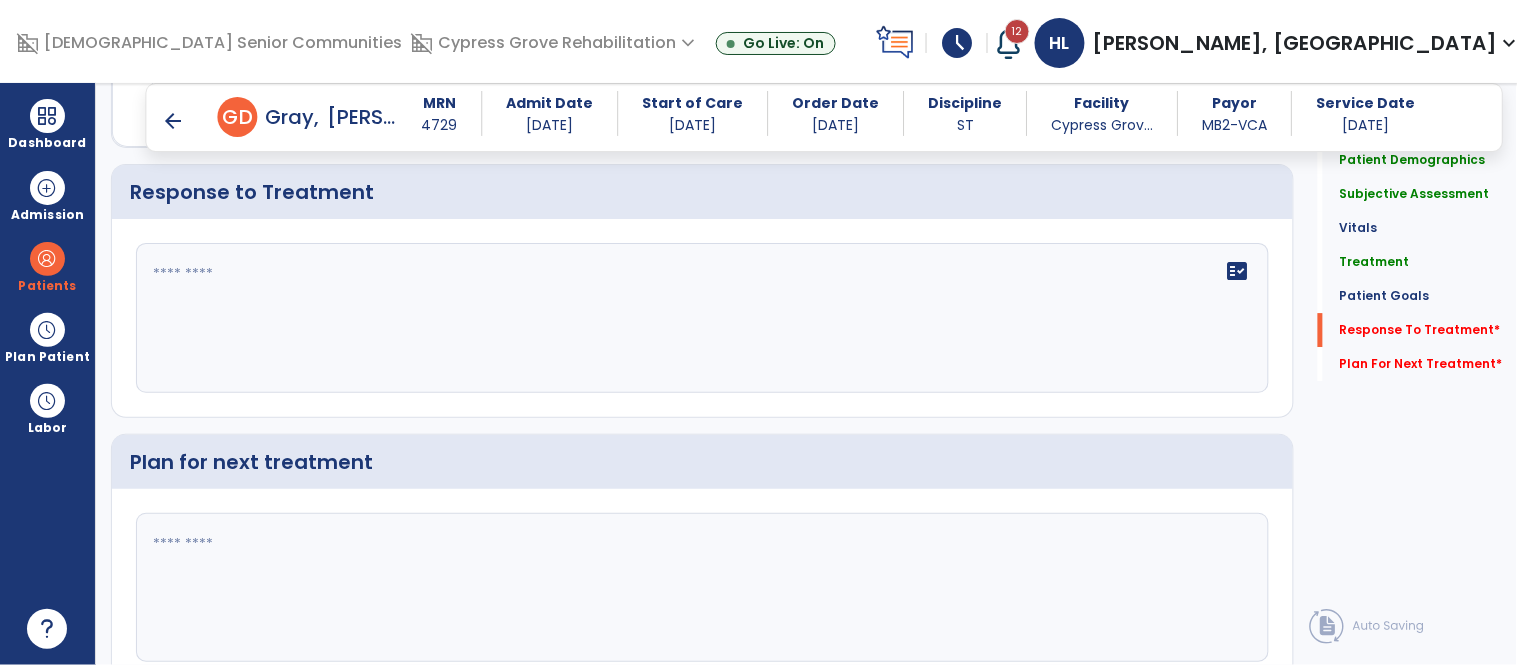 click 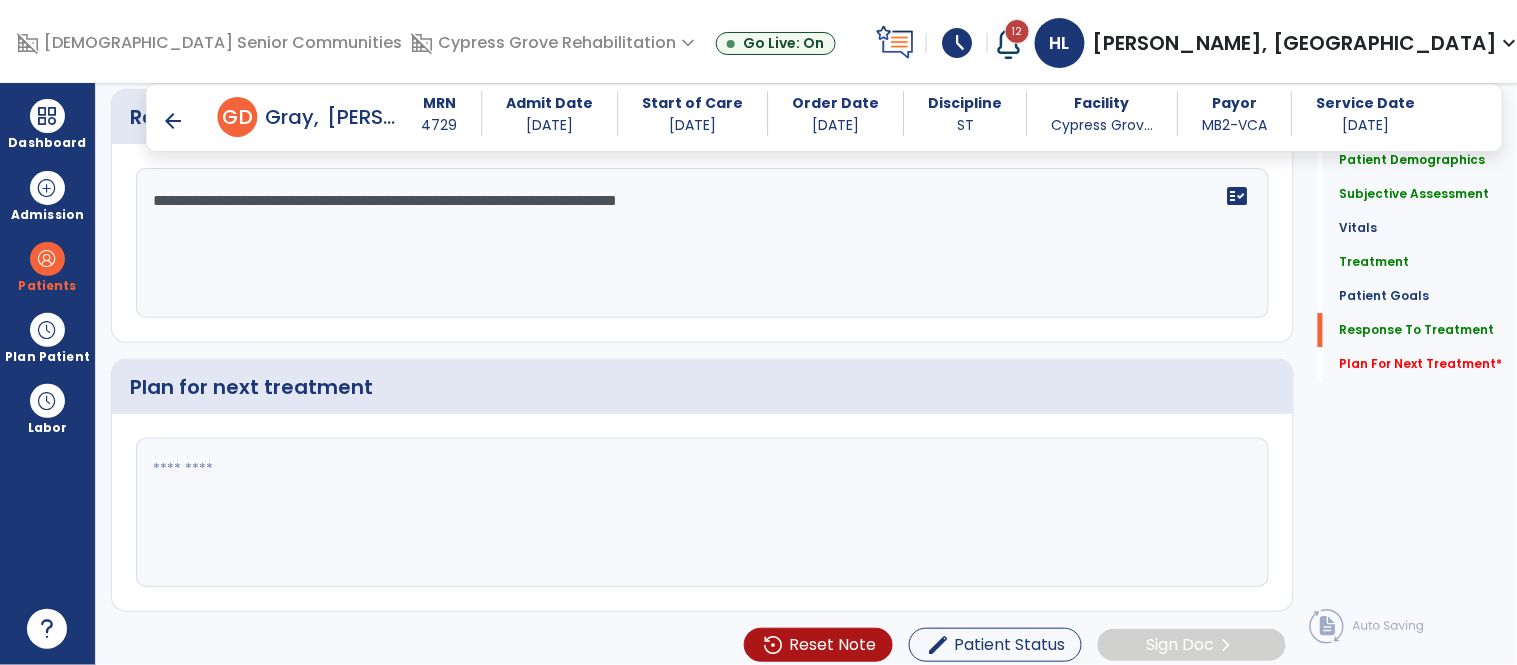 scroll, scrollTop: 3594, scrollLeft: 0, axis: vertical 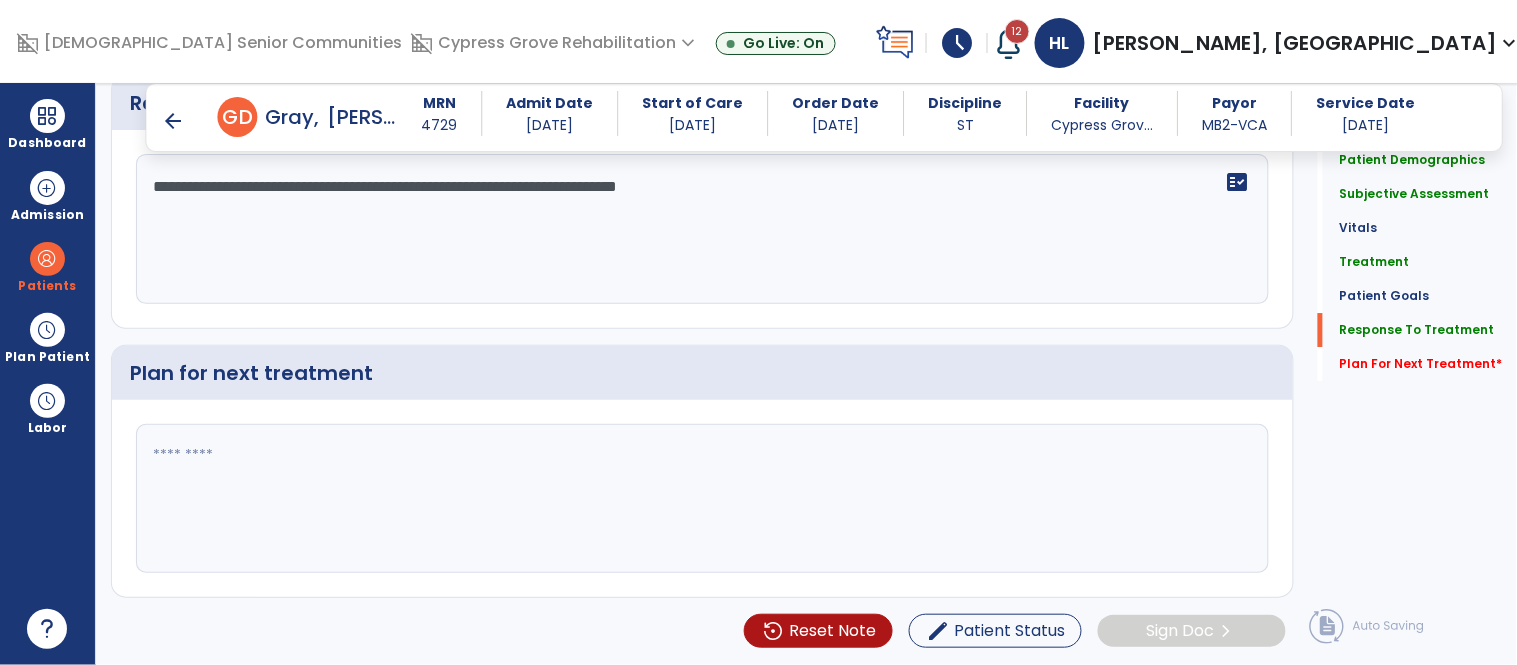 type on "**********" 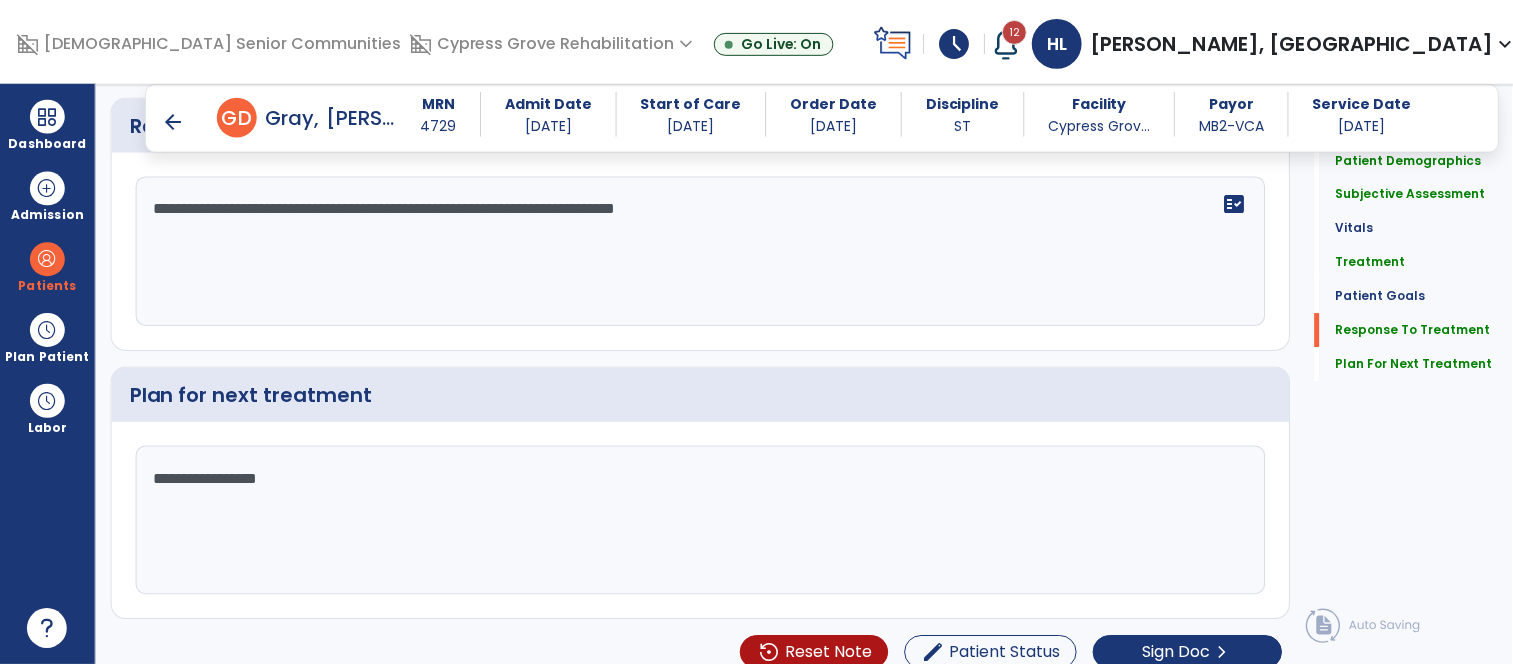 scroll, scrollTop: 3594, scrollLeft: 0, axis: vertical 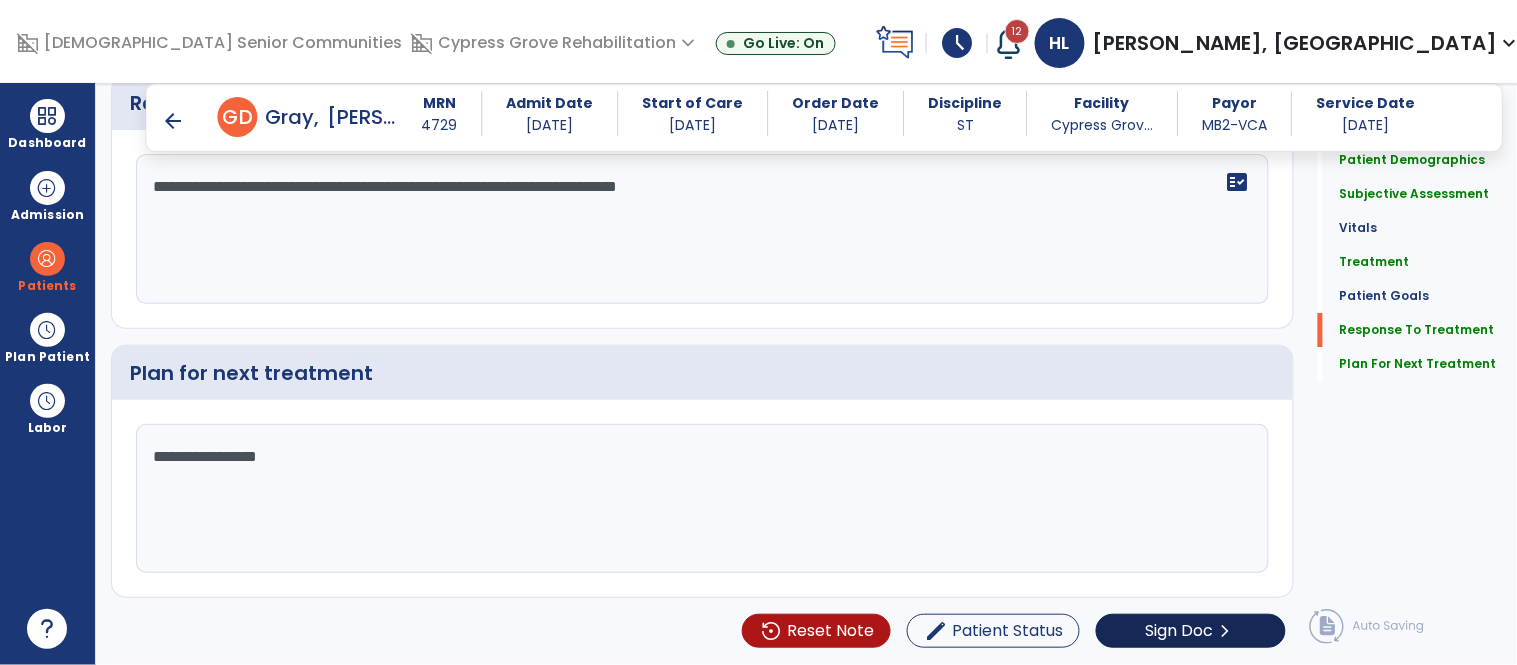 type on "**********" 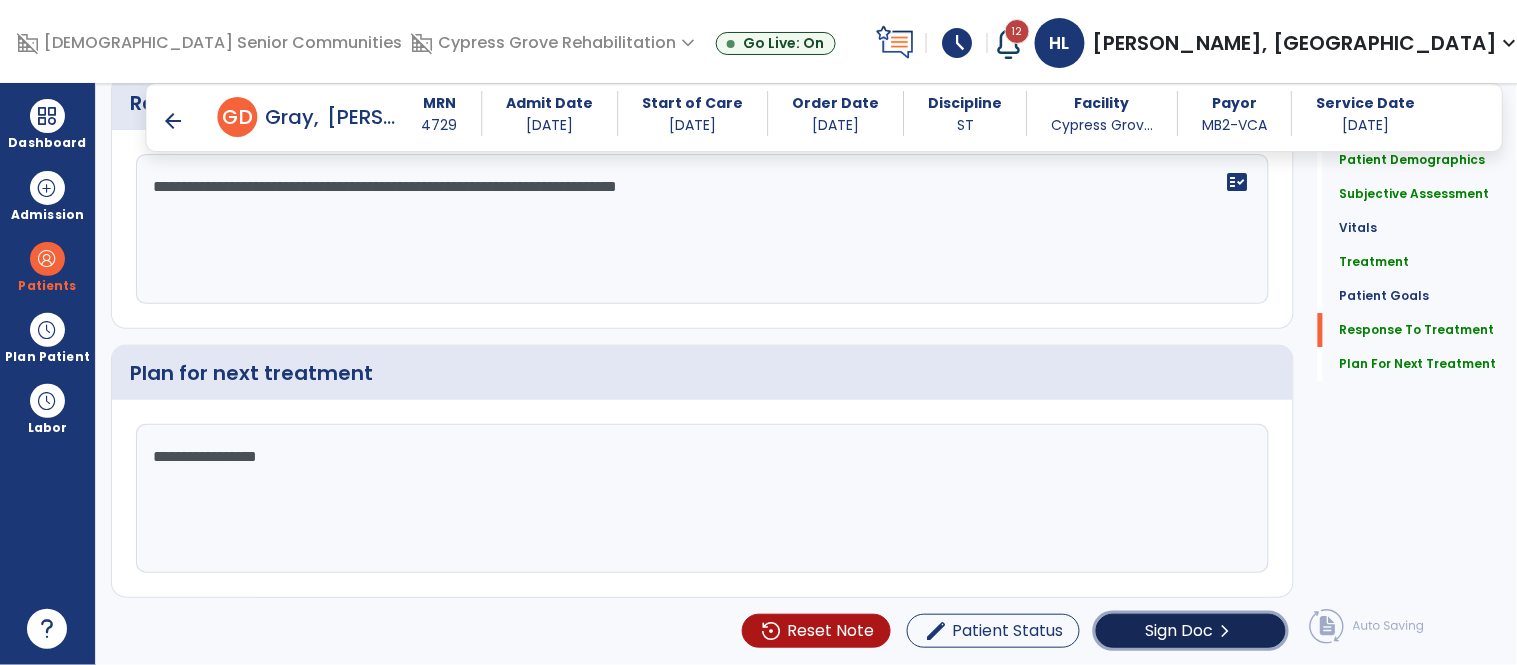 click on "Sign Doc  chevron_right" 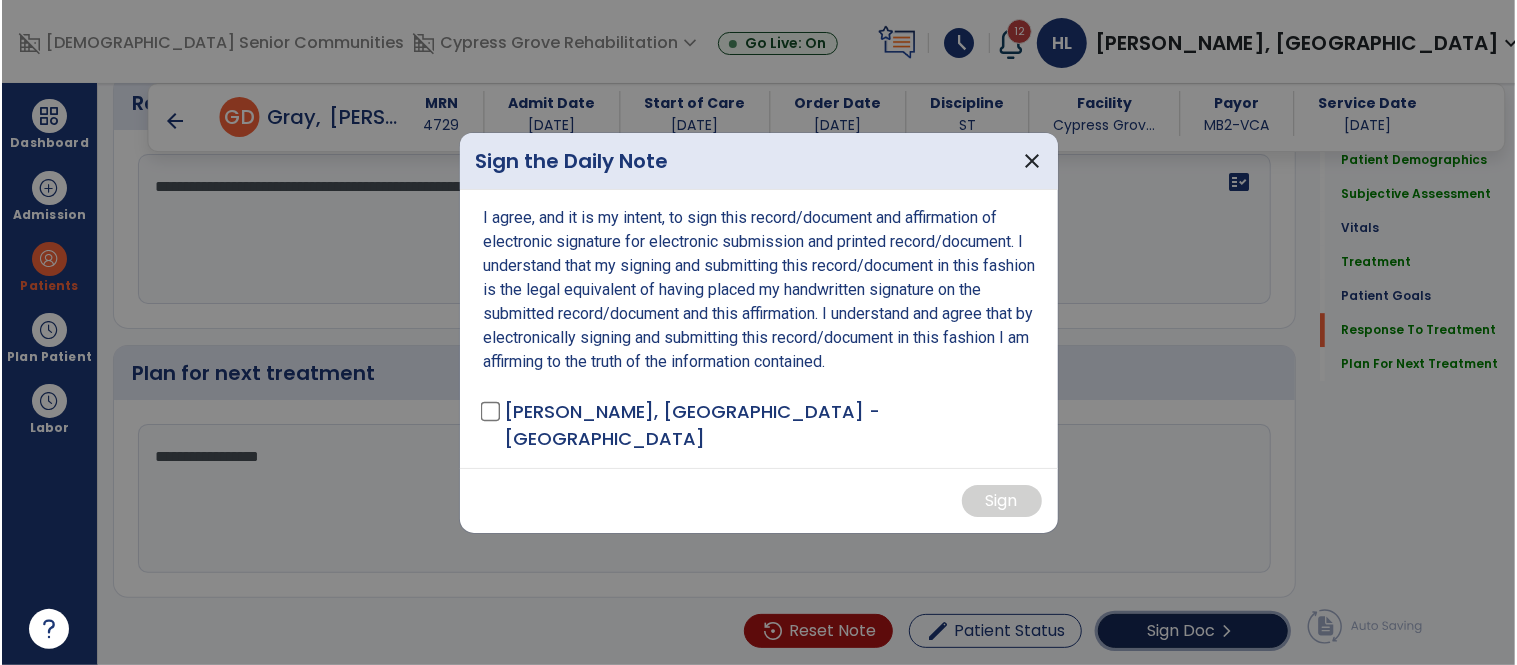 scroll, scrollTop: 3594, scrollLeft: 0, axis: vertical 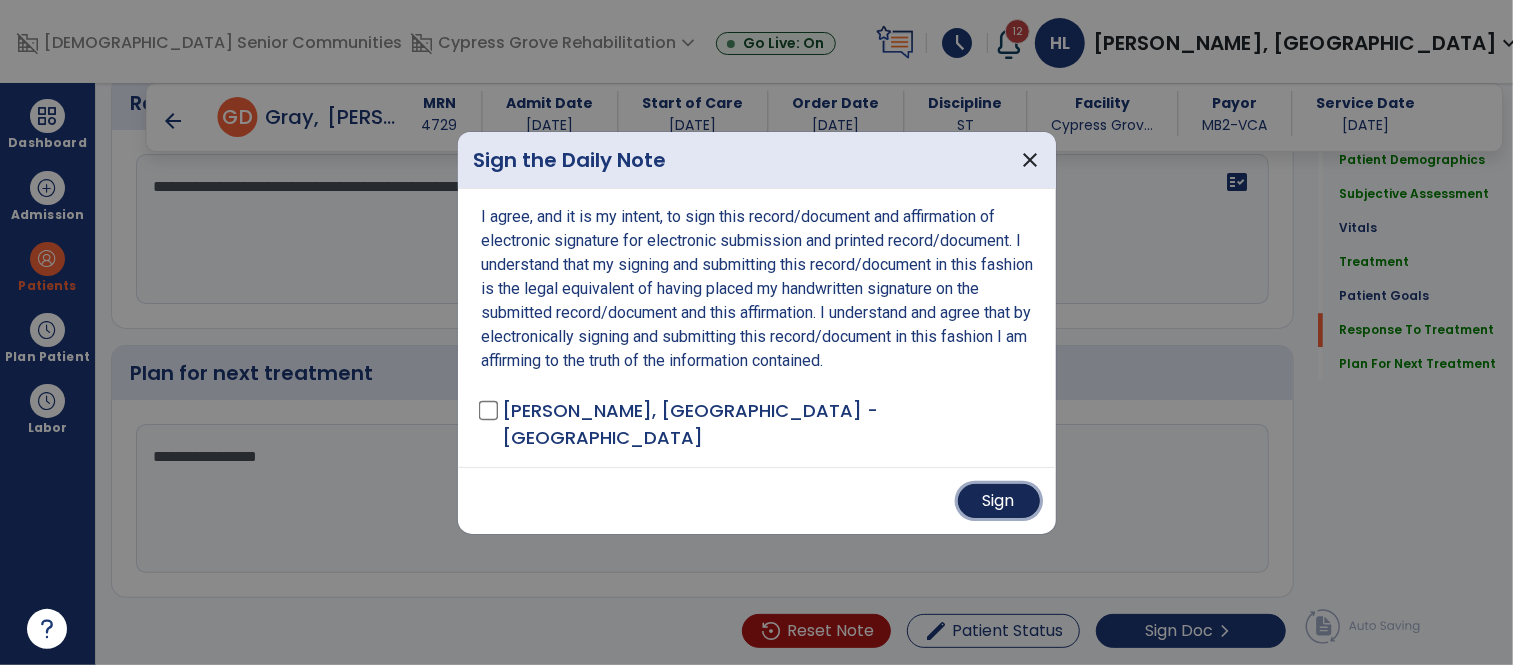 click on "Sign" at bounding box center (999, 501) 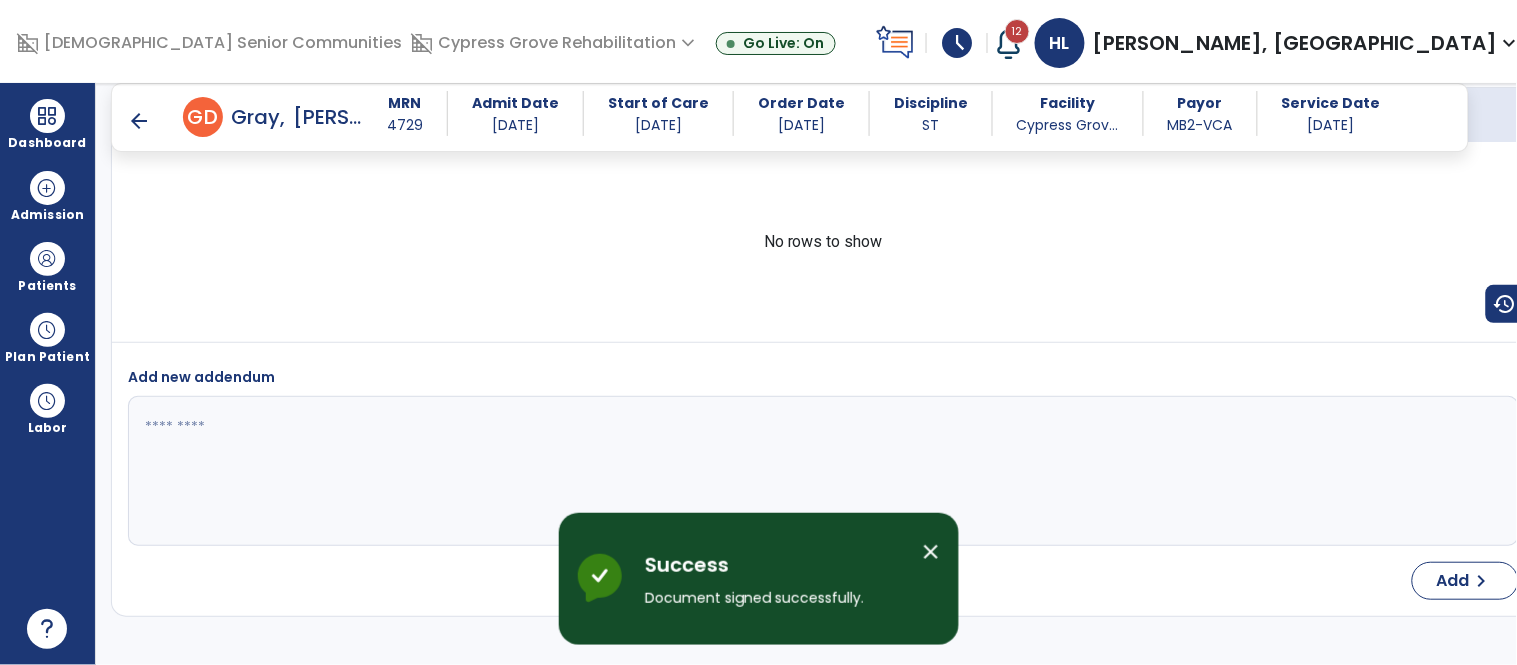 scroll, scrollTop: 4664, scrollLeft: 0, axis: vertical 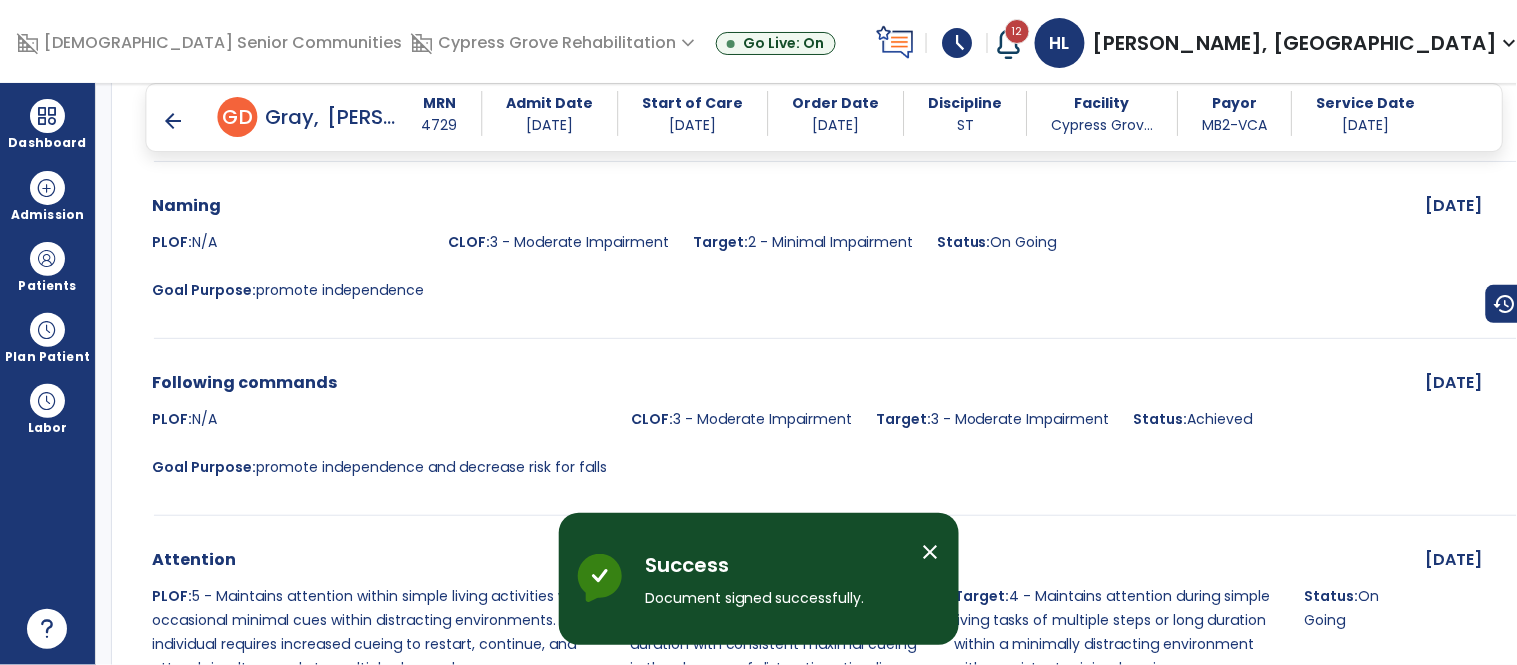 click on "arrow_back" at bounding box center [174, 121] 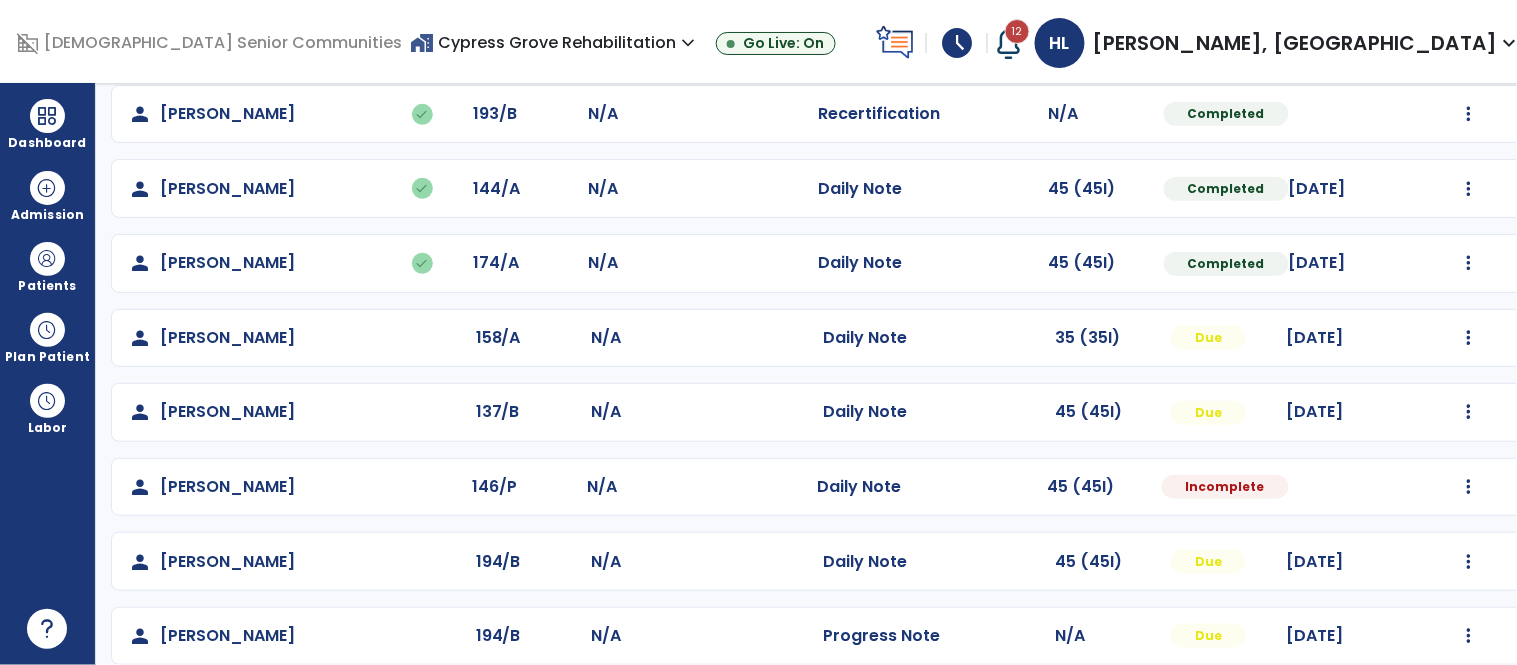 scroll, scrollTop: 326, scrollLeft: 0, axis: vertical 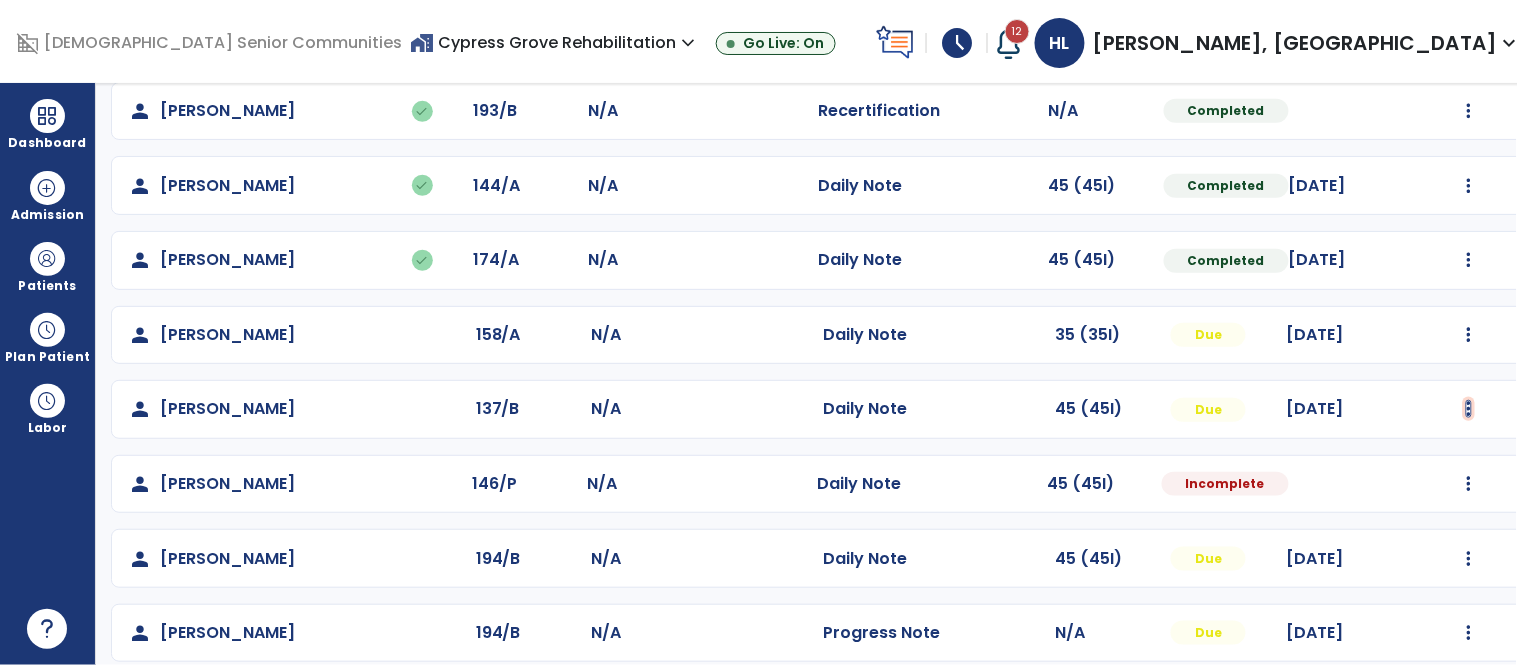 click at bounding box center (1469, -38) 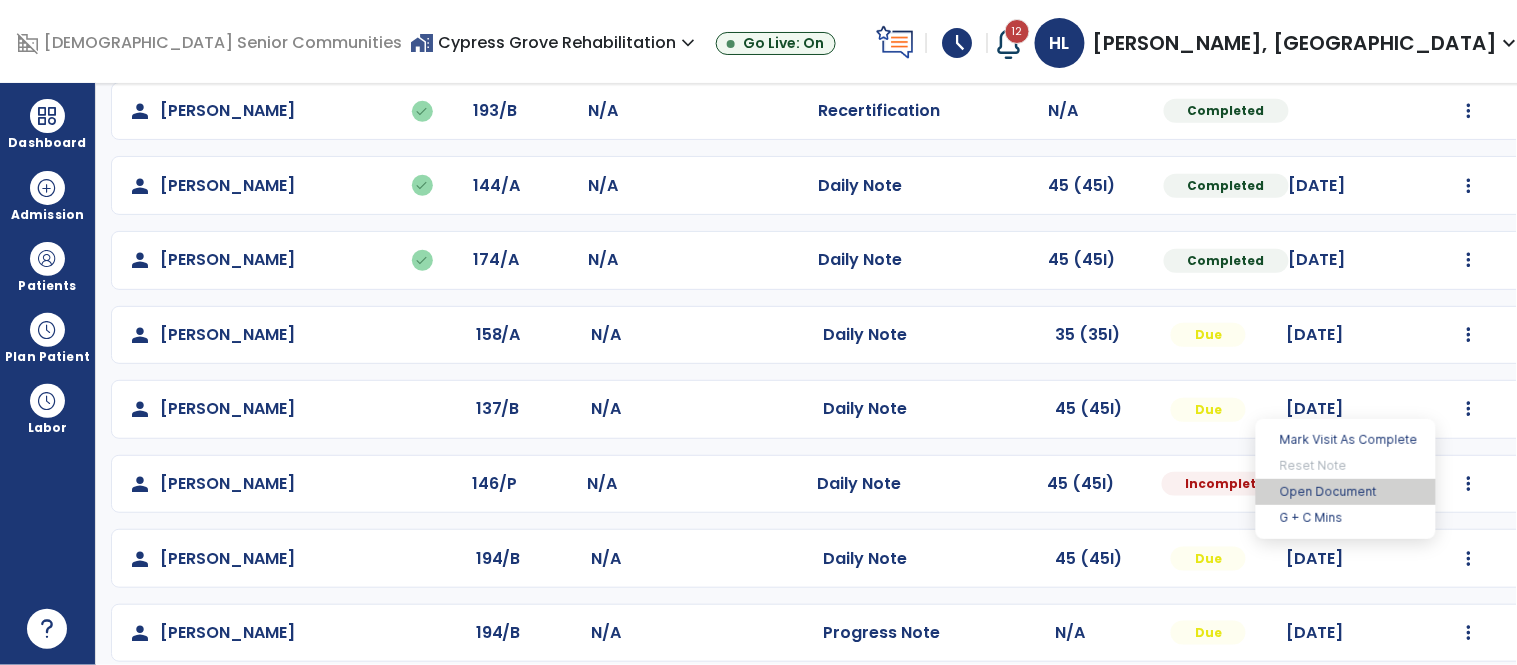 click on "Open Document" at bounding box center [1346, 492] 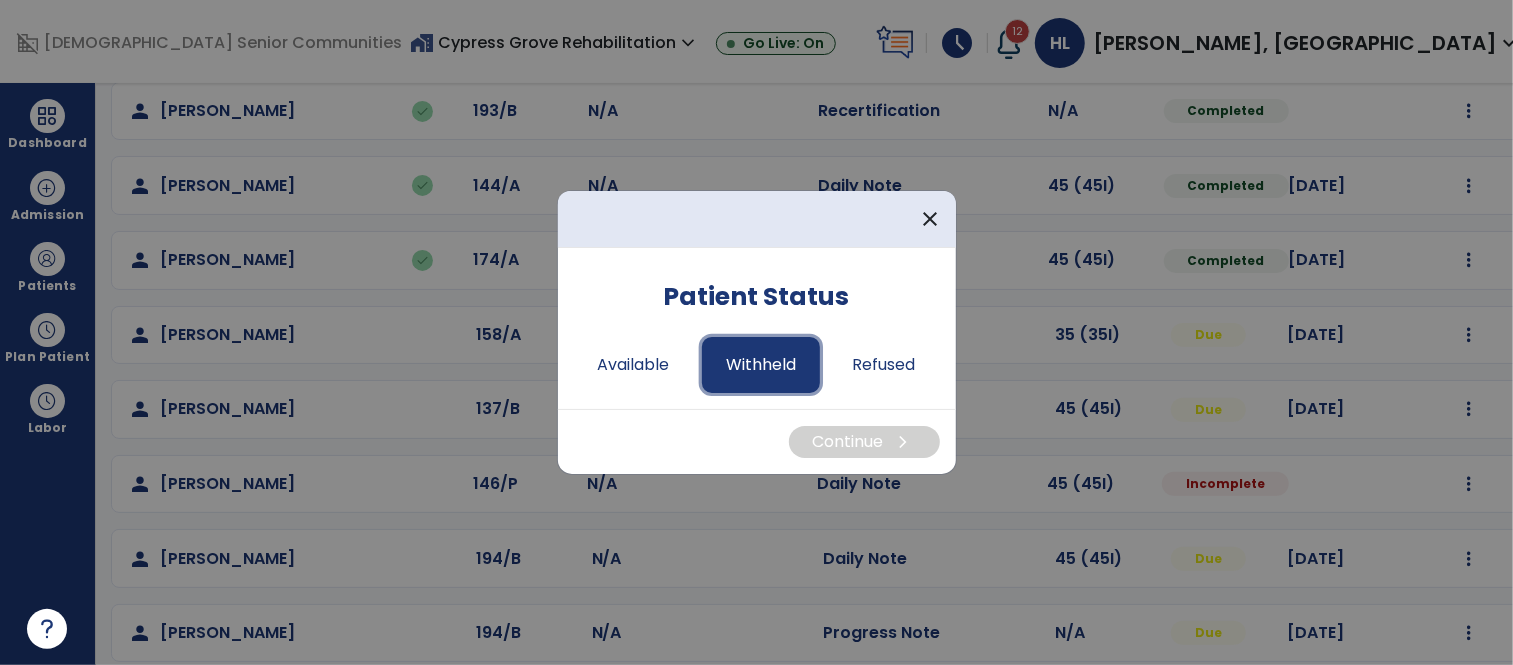 click on "Withheld" at bounding box center (761, 365) 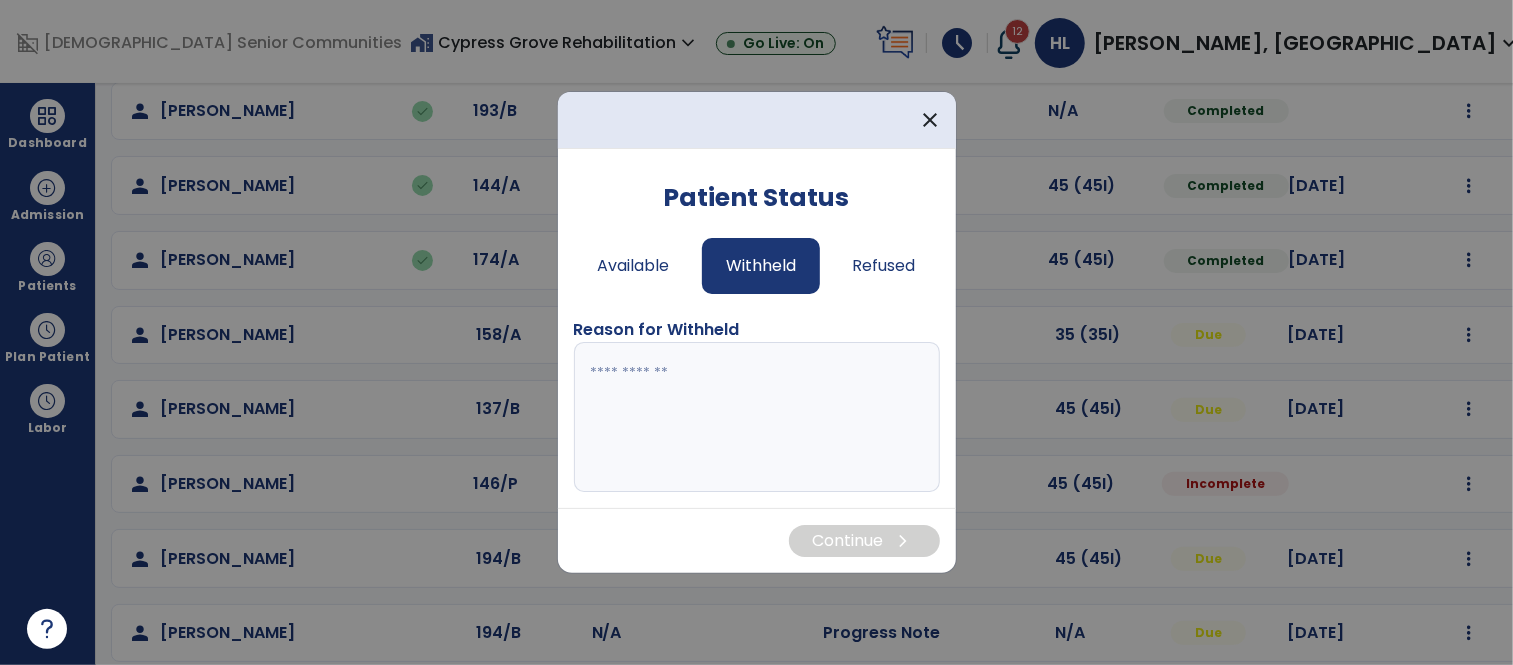 click at bounding box center [757, 417] 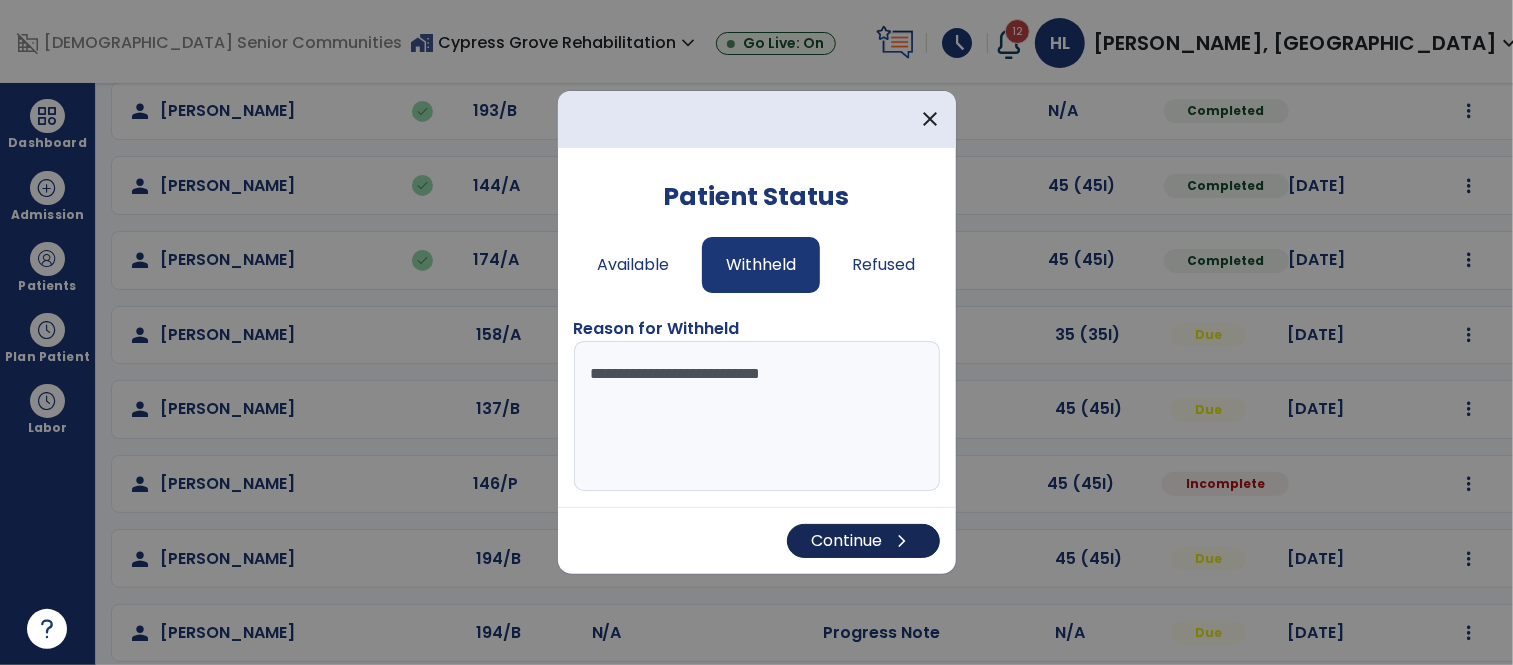 type on "**********" 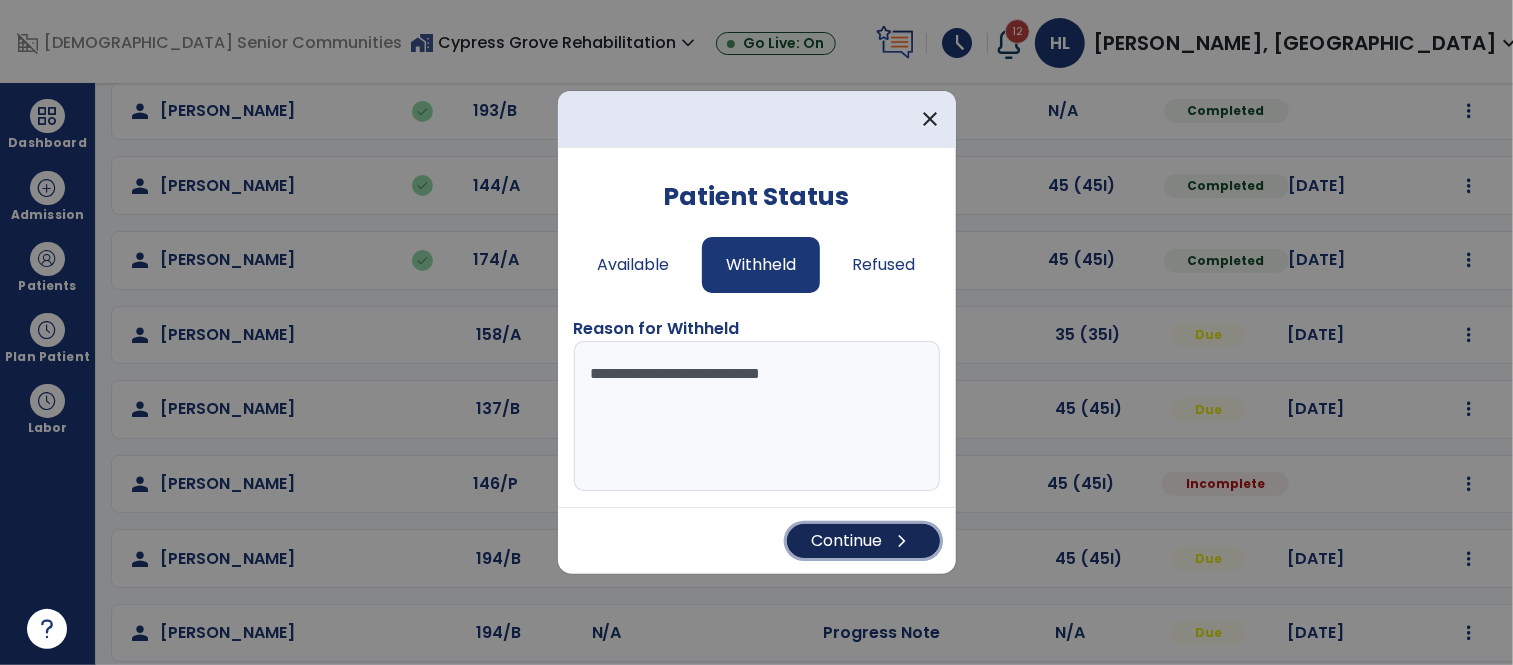 click on "Continue   chevron_right" at bounding box center (863, 541) 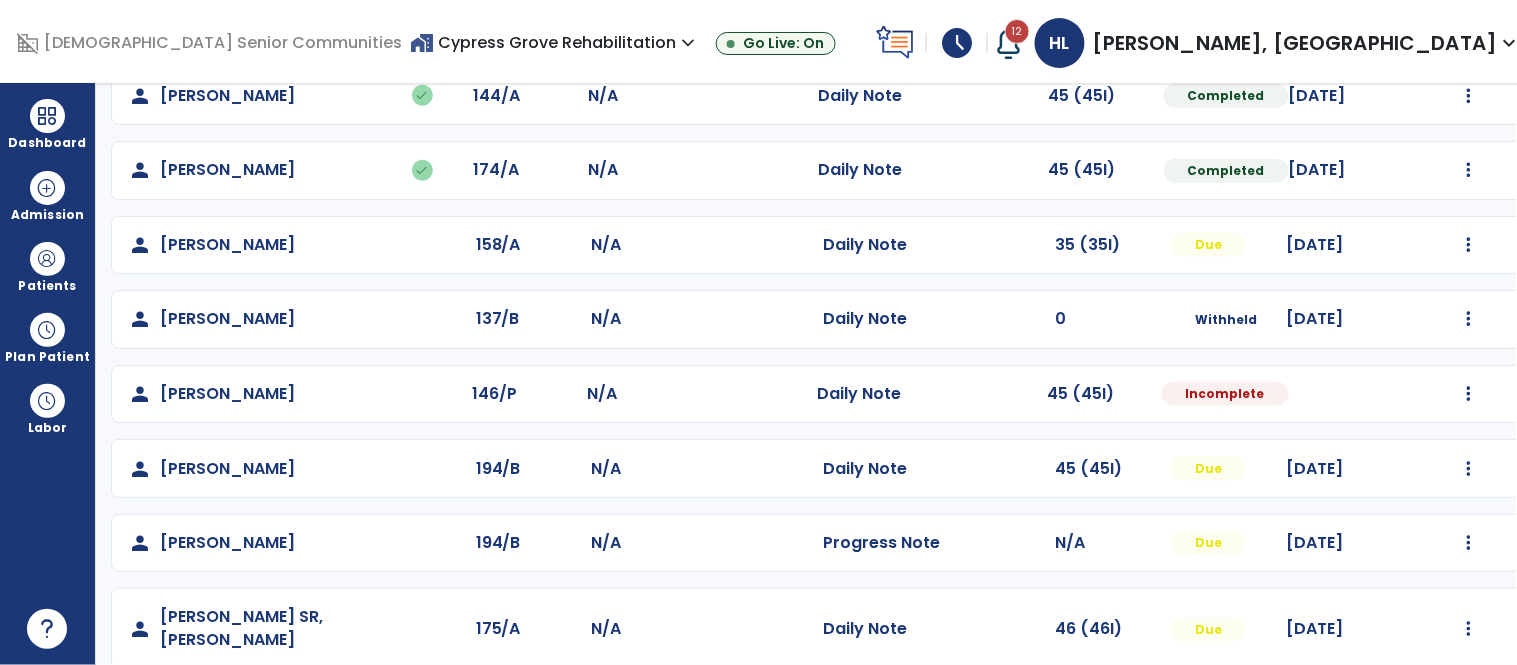scroll, scrollTop: 420, scrollLeft: 0, axis: vertical 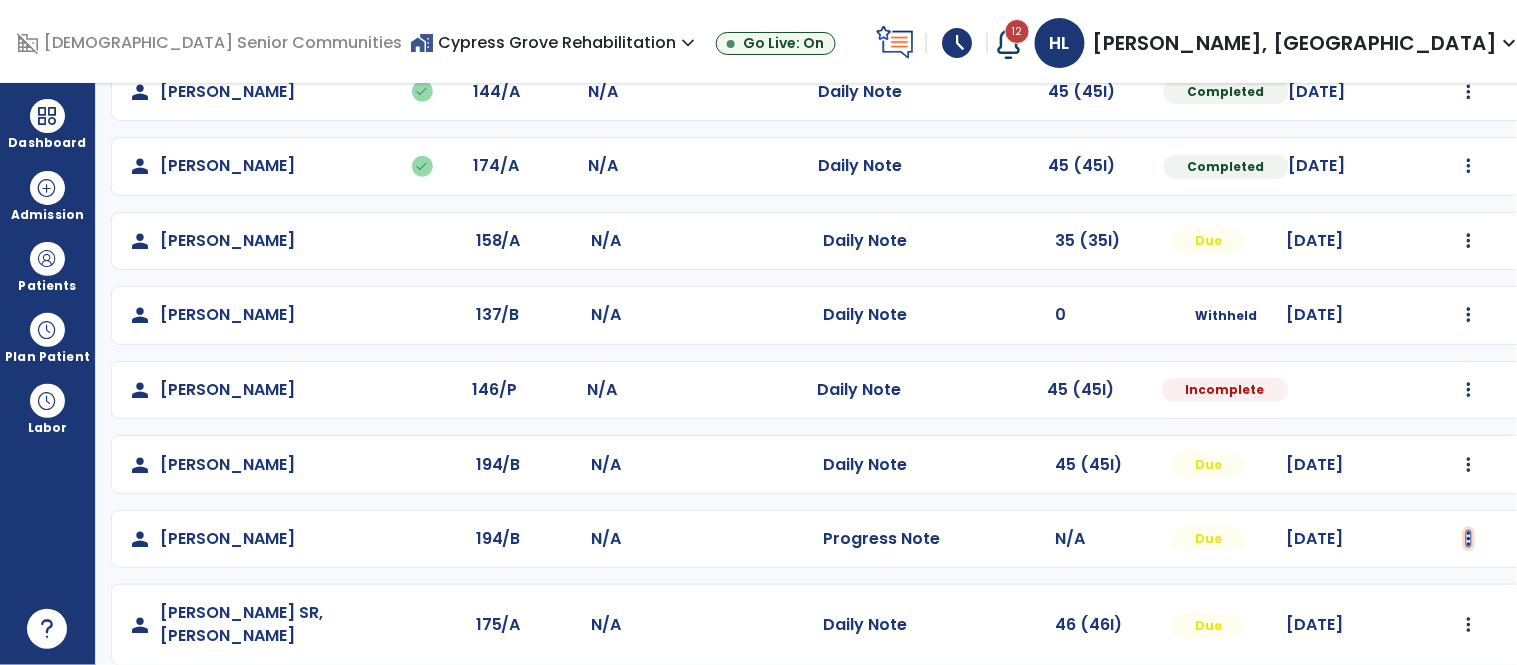 click at bounding box center (1469, -132) 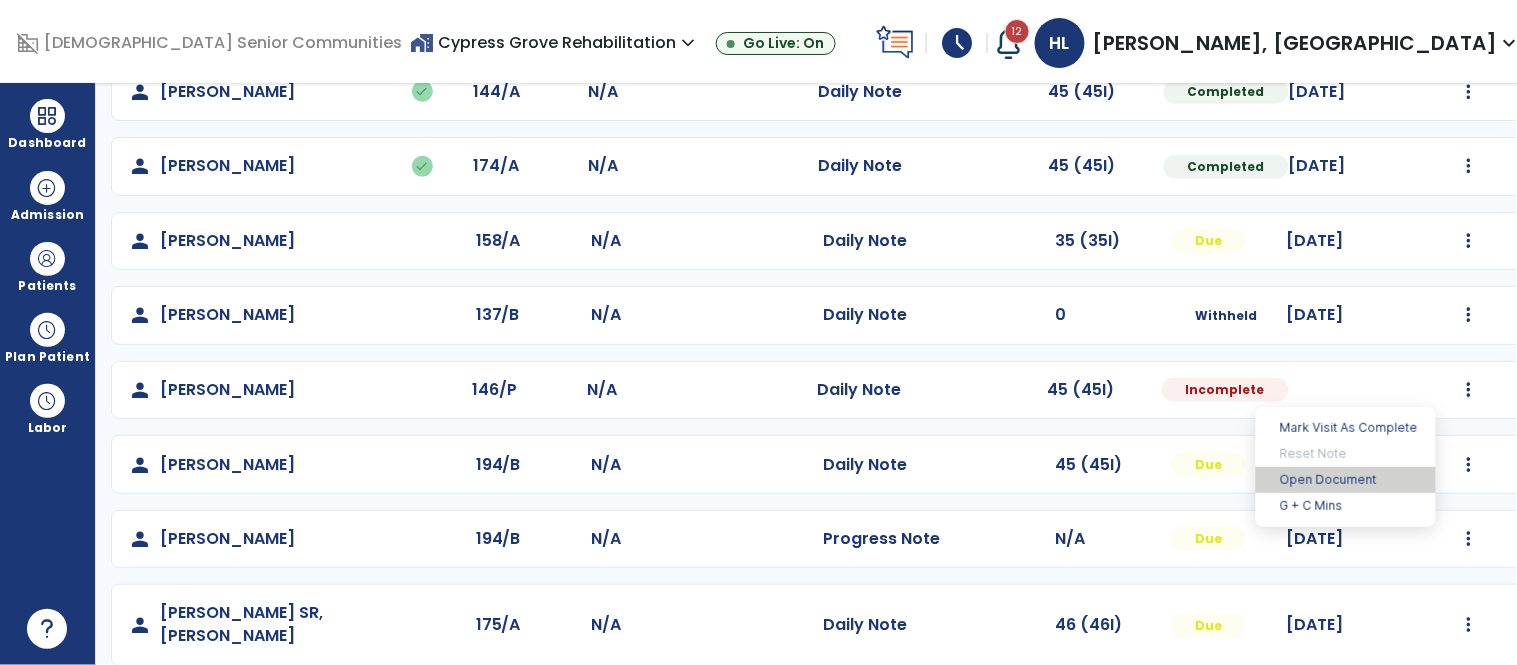 click on "Open Document" at bounding box center [1346, 480] 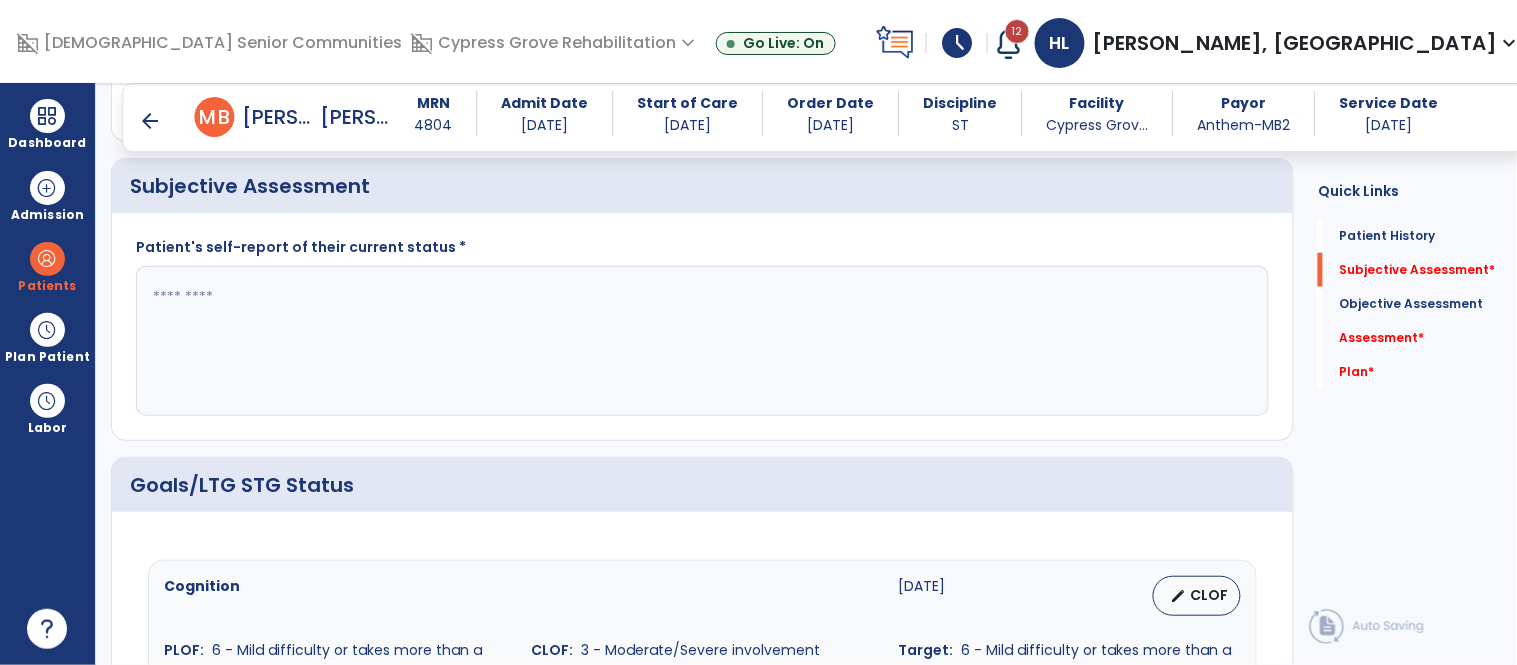 scroll, scrollTop: 371, scrollLeft: 0, axis: vertical 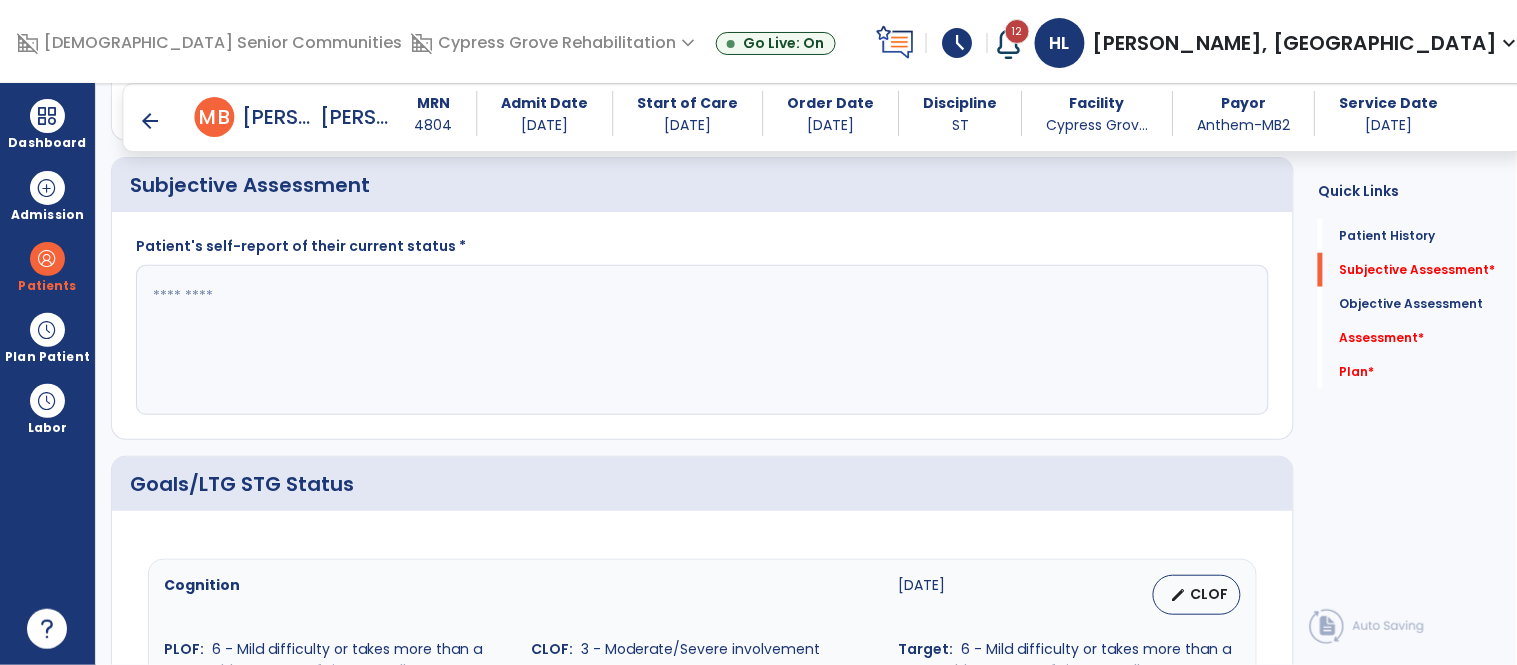 click 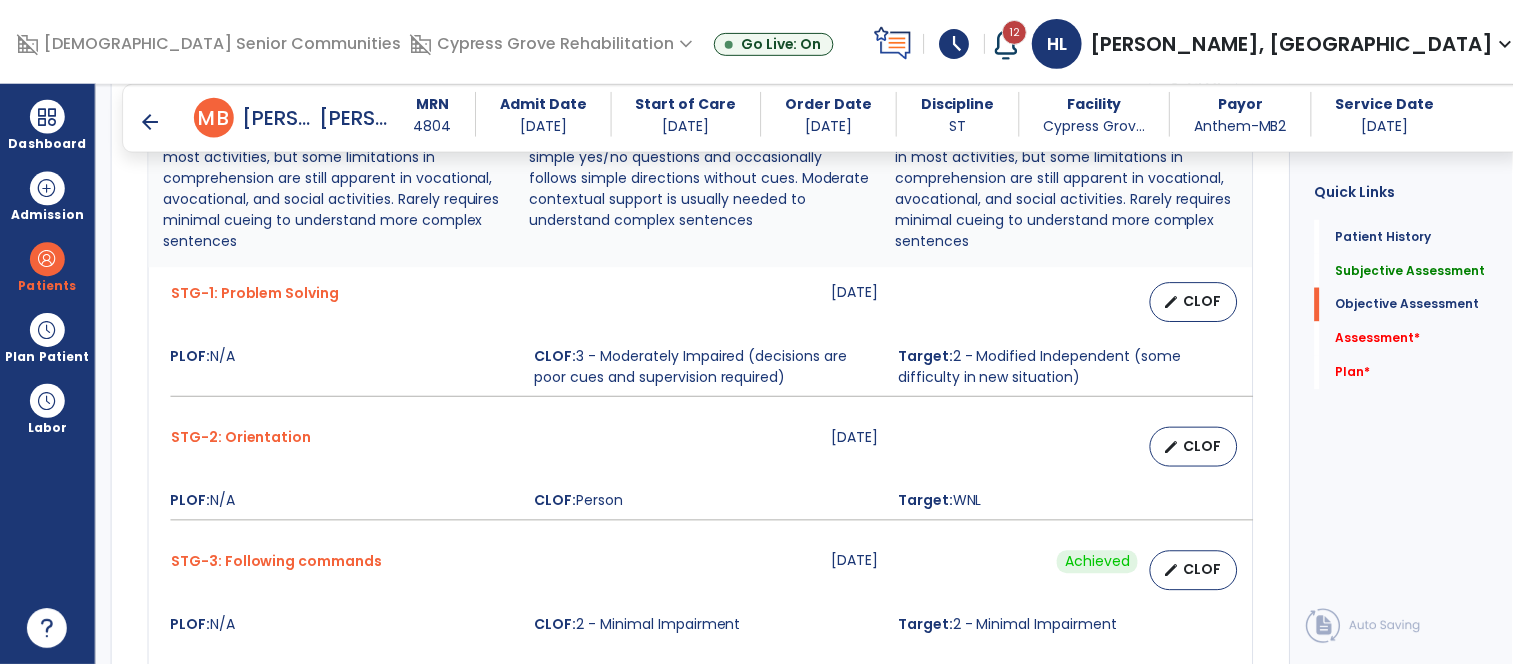 scroll, scrollTop: 2167, scrollLeft: 0, axis: vertical 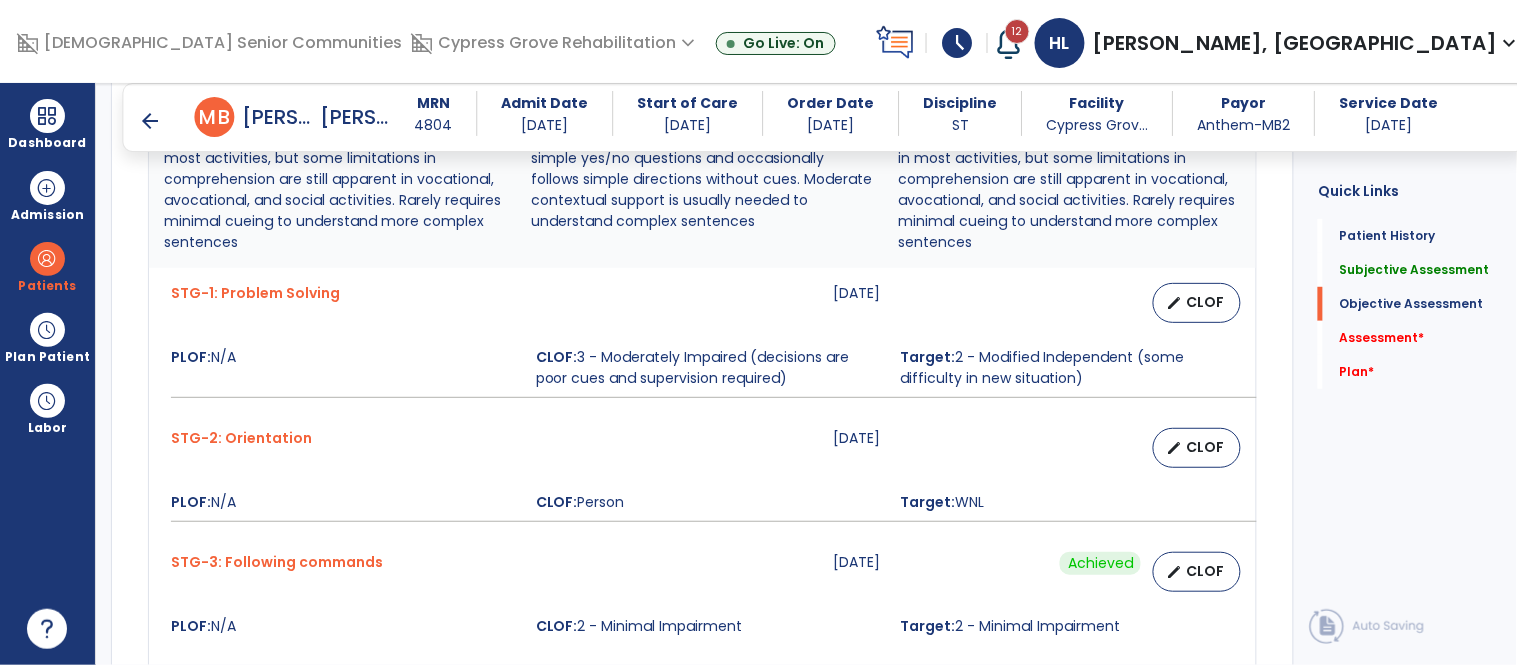 type on "**********" 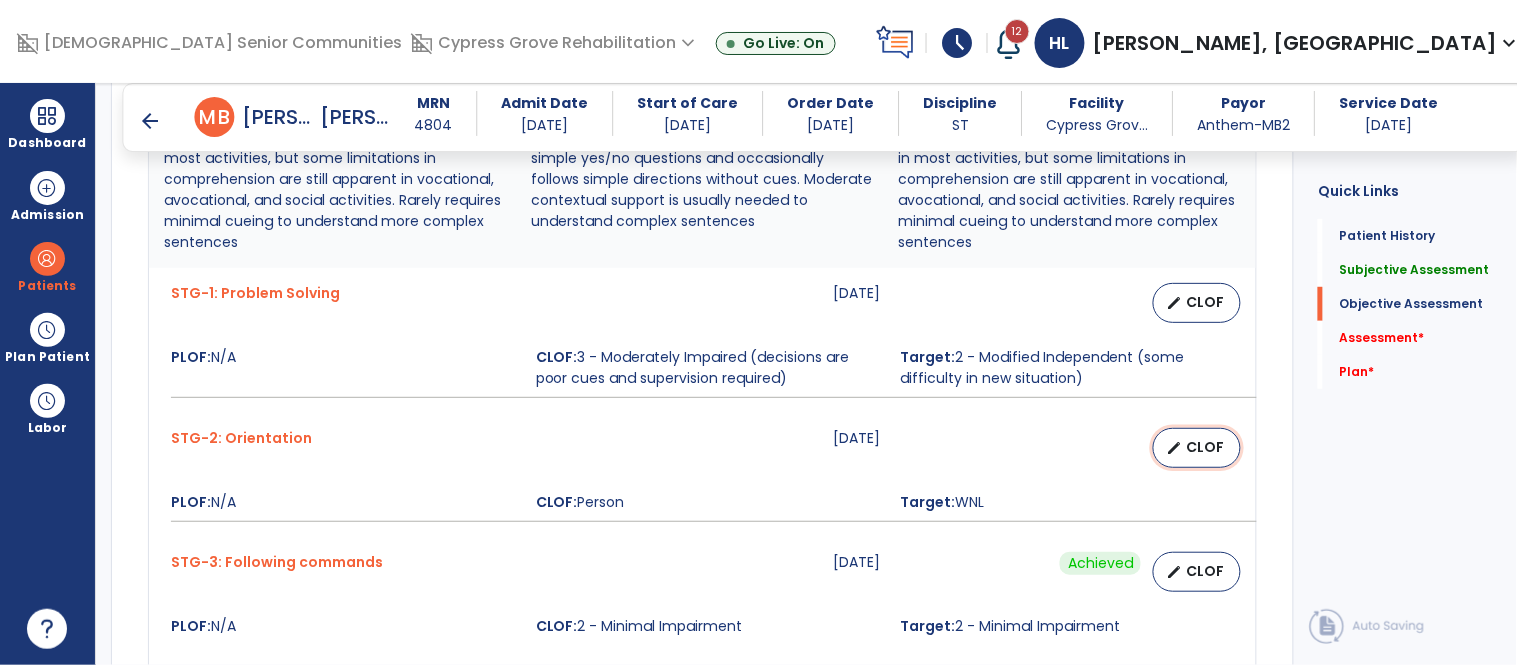 click on "edit   CLOF" at bounding box center [1197, 448] 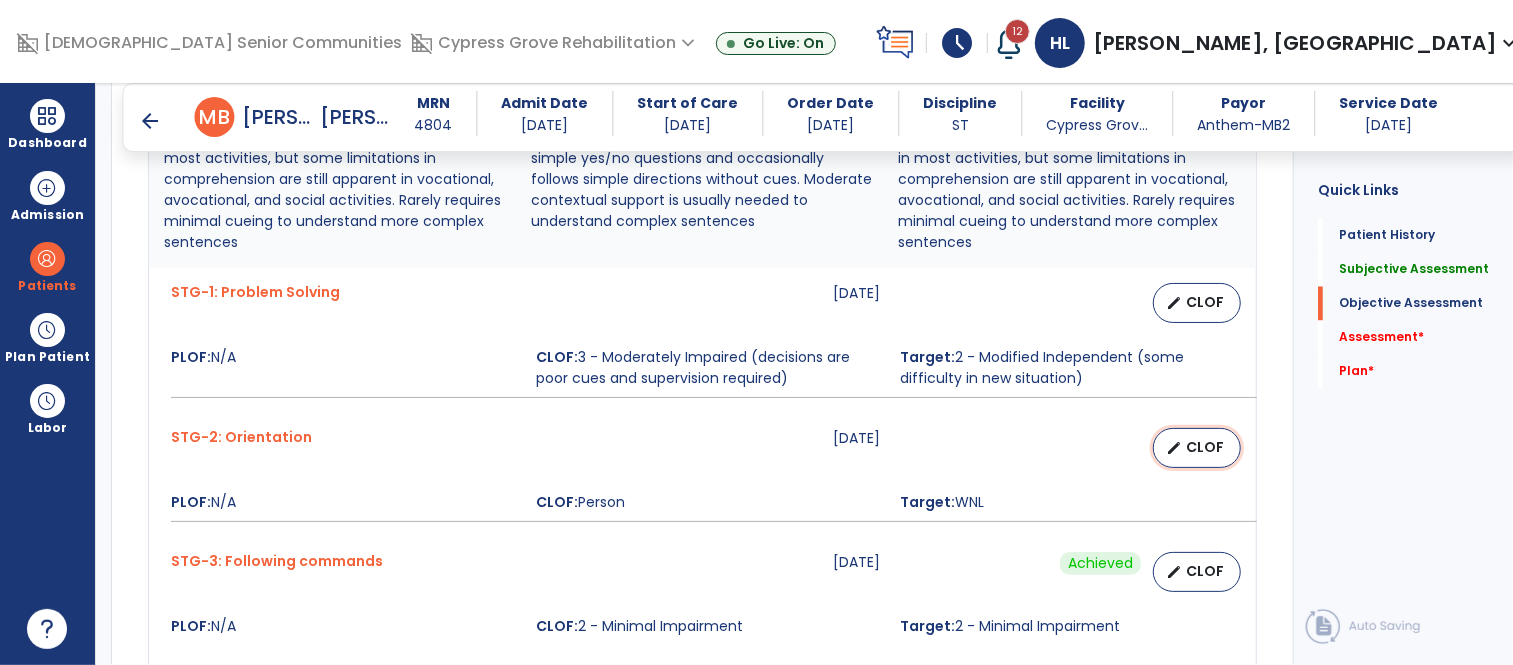 select on "********" 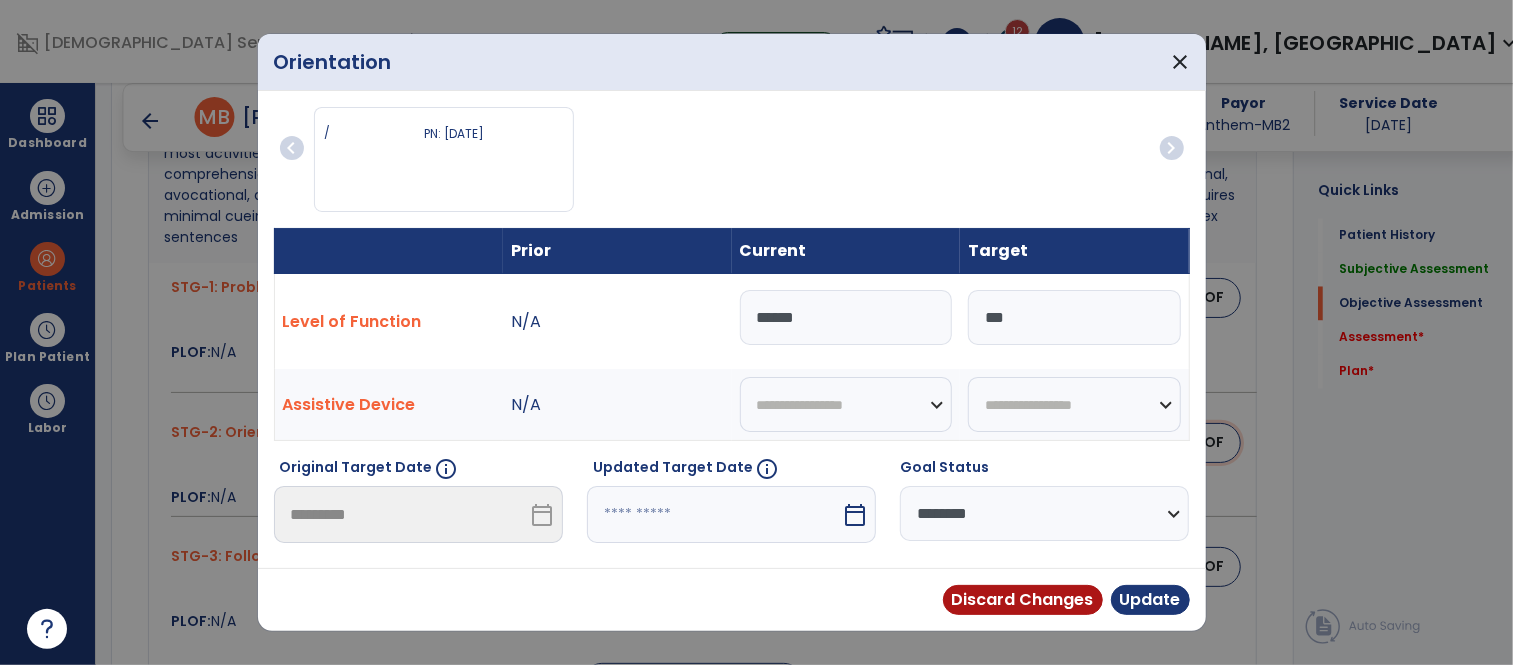 scroll, scrollTop: 2167, scrollLeft: 0, axis: vertical 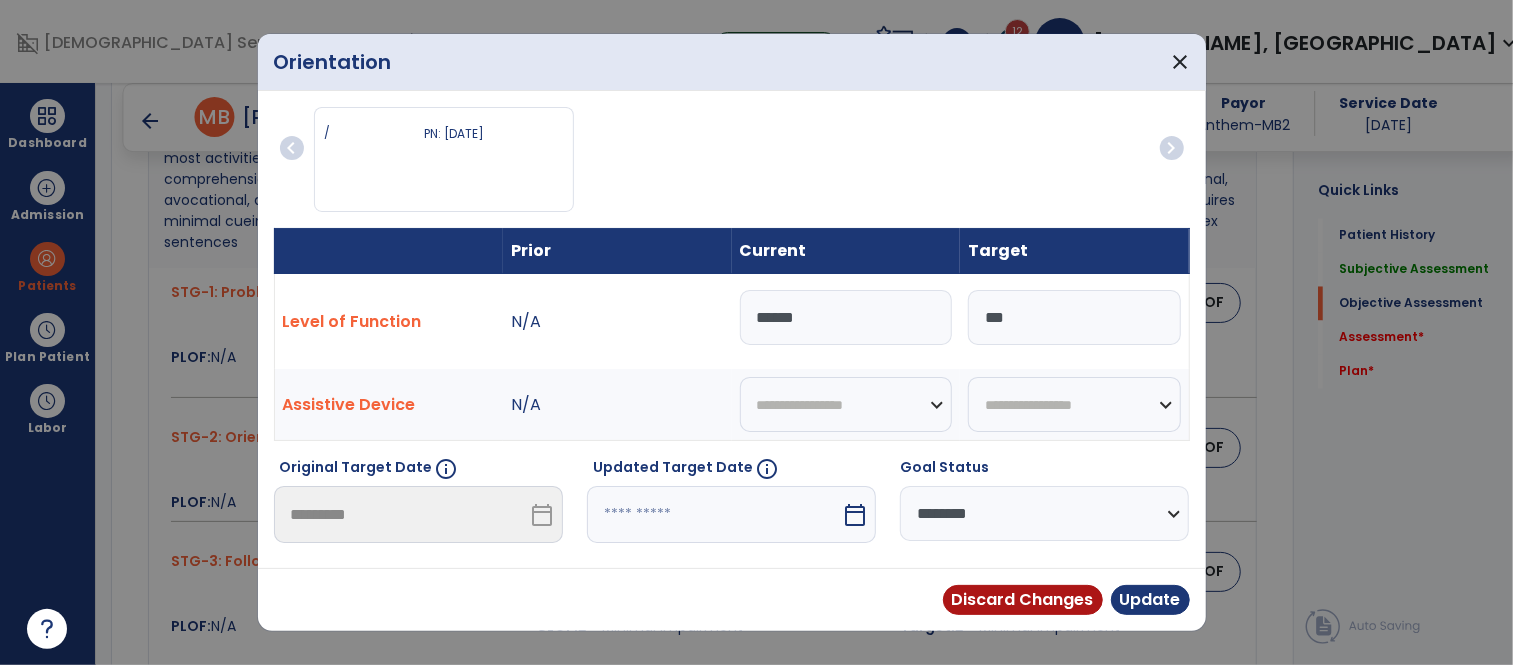 click at bounding box center (714, 514) 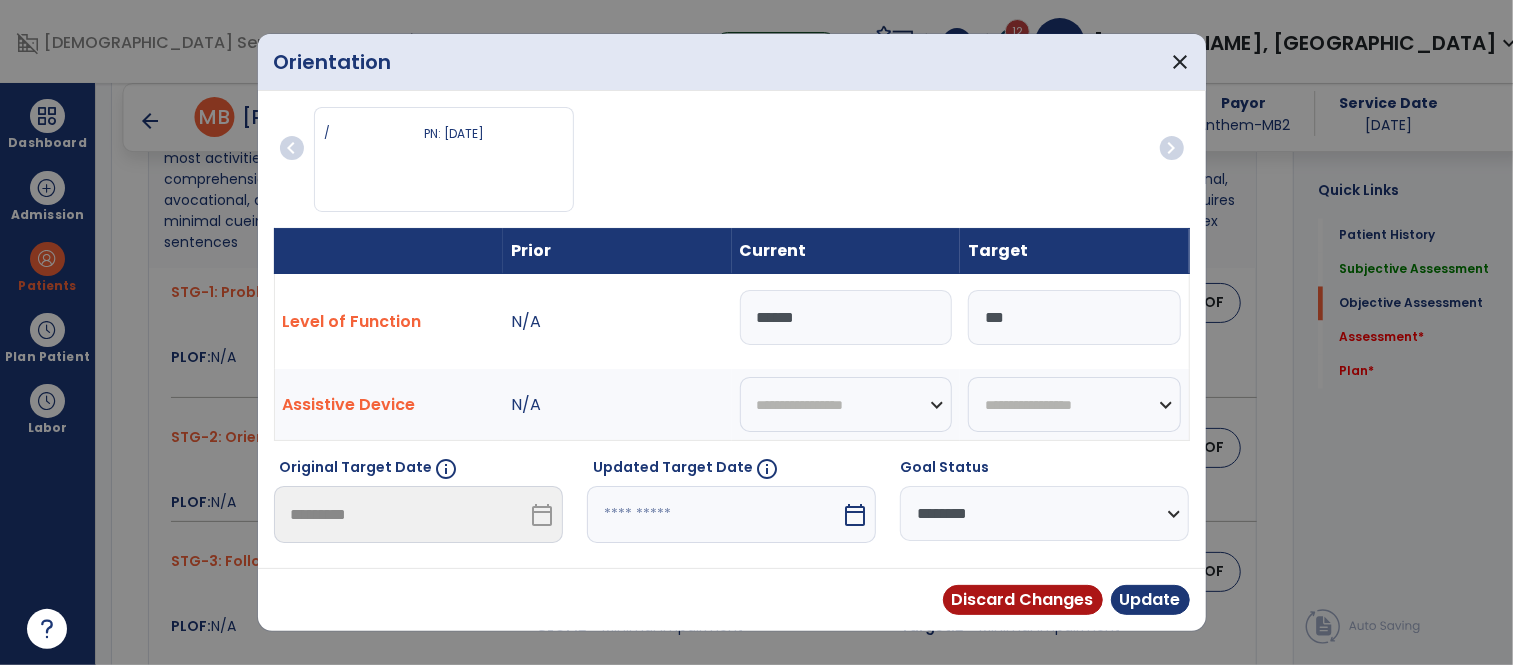 select on "*" 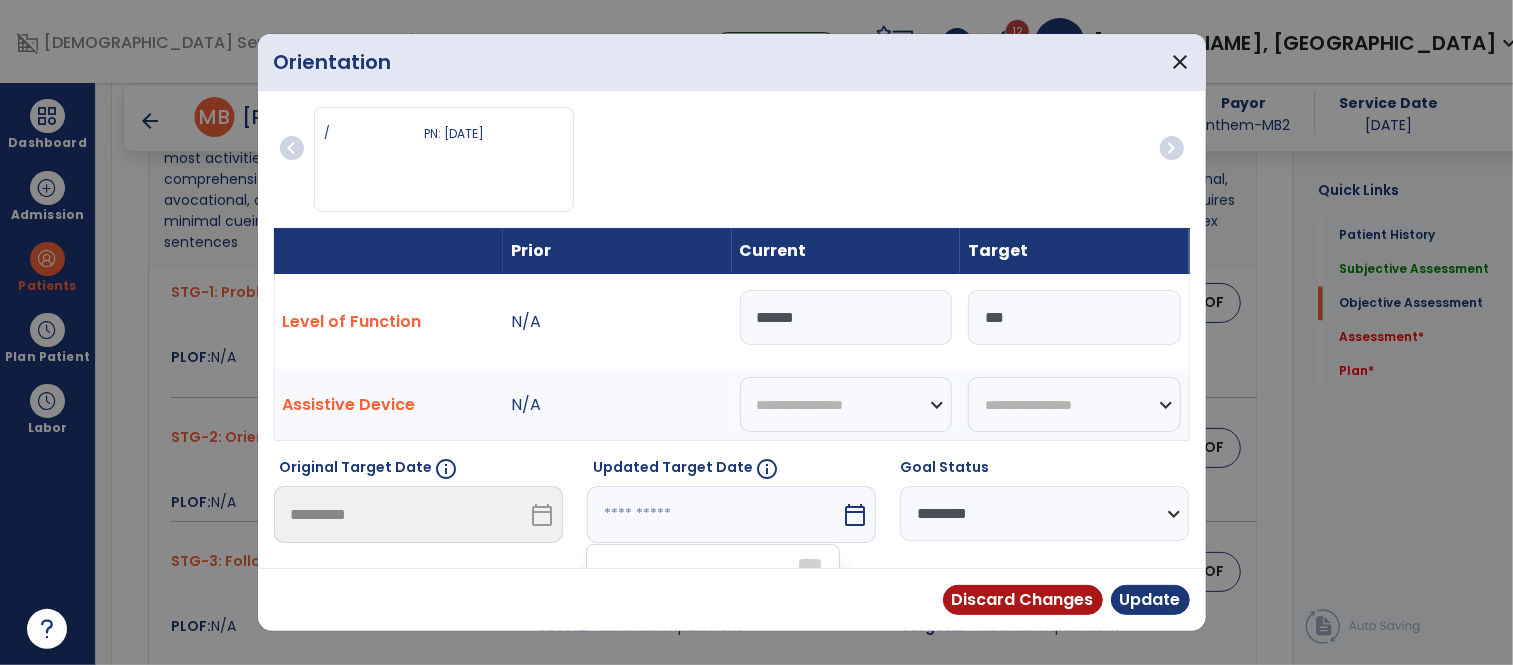 scroll, scrollTop: 273, scrollLeft: 0, axis: vertical 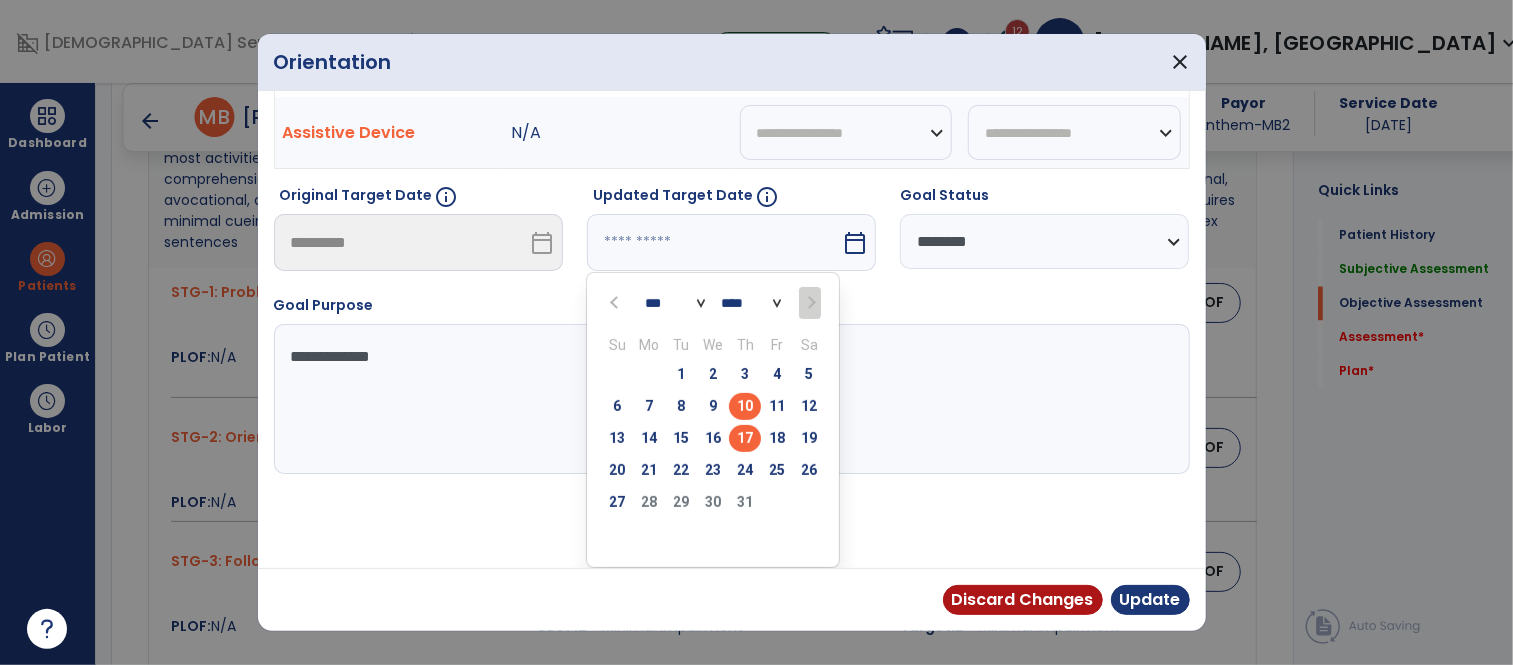 click on "17" at bounding box center (745, 438) 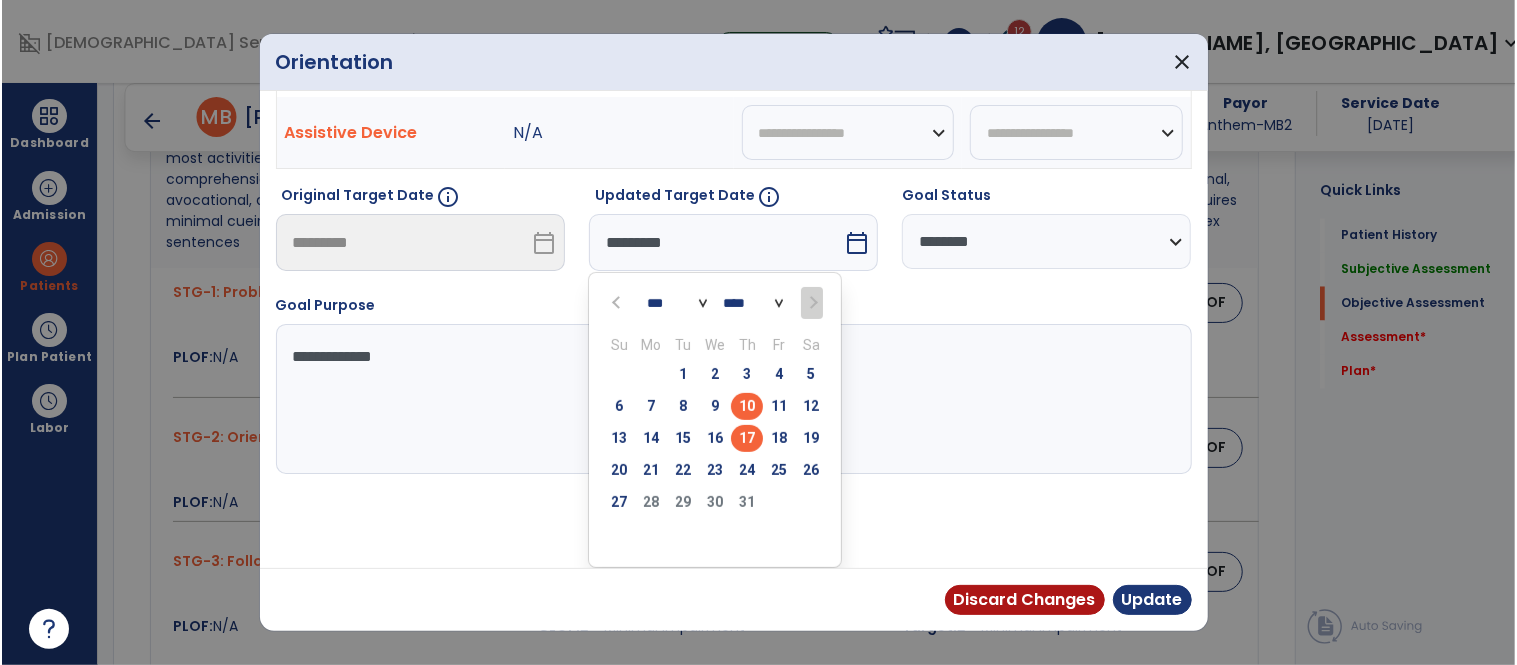 scroll, scrollTop: 194, scrollLeft: 0, axis: vertical 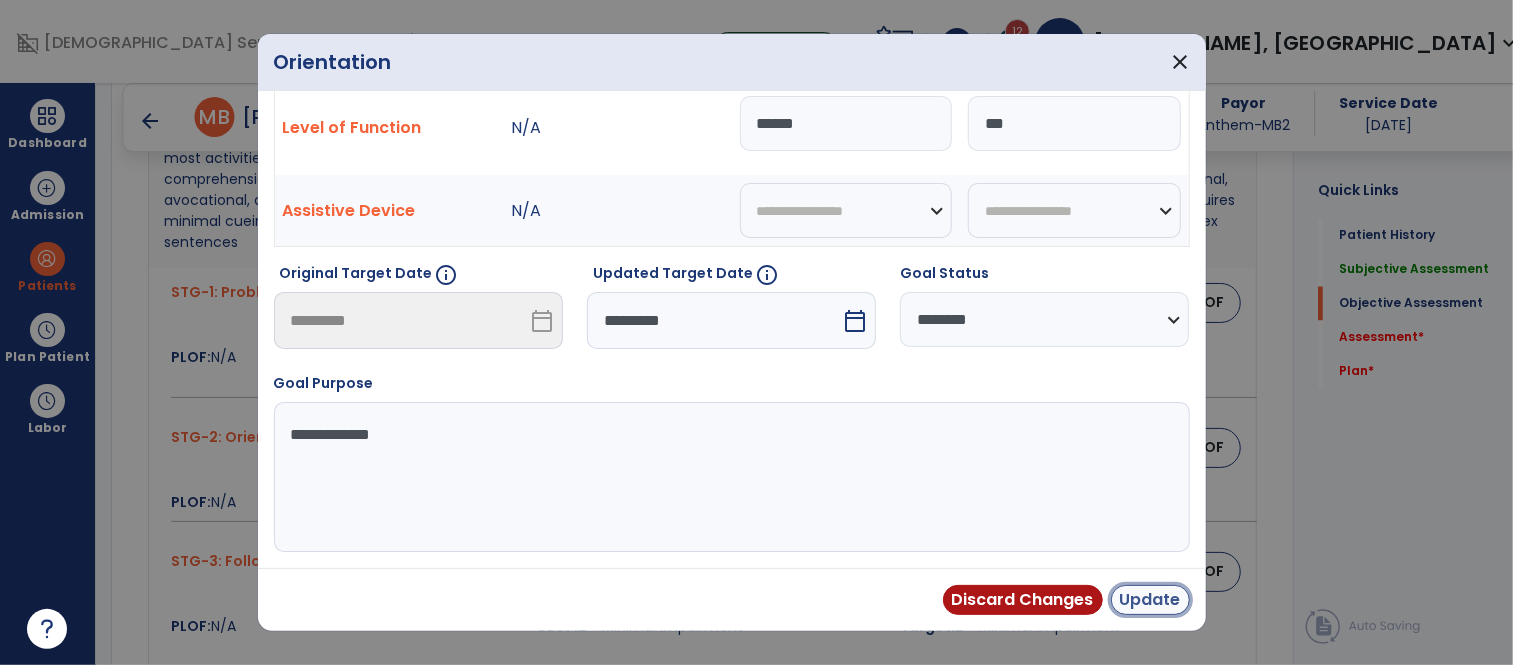 click on "Update" at bounding box center (1150, 600) 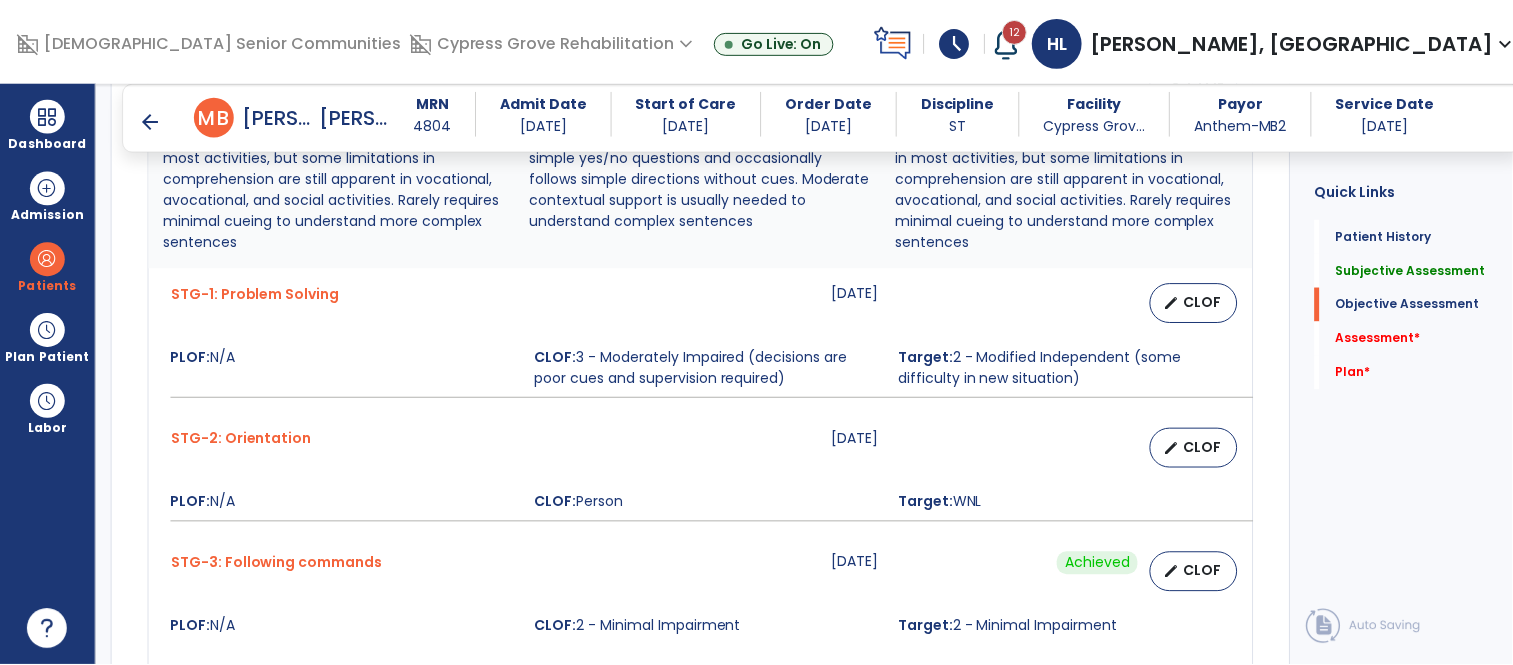 scroll, scrollTop: 2134, scrollLeft: 0, axis: vertical 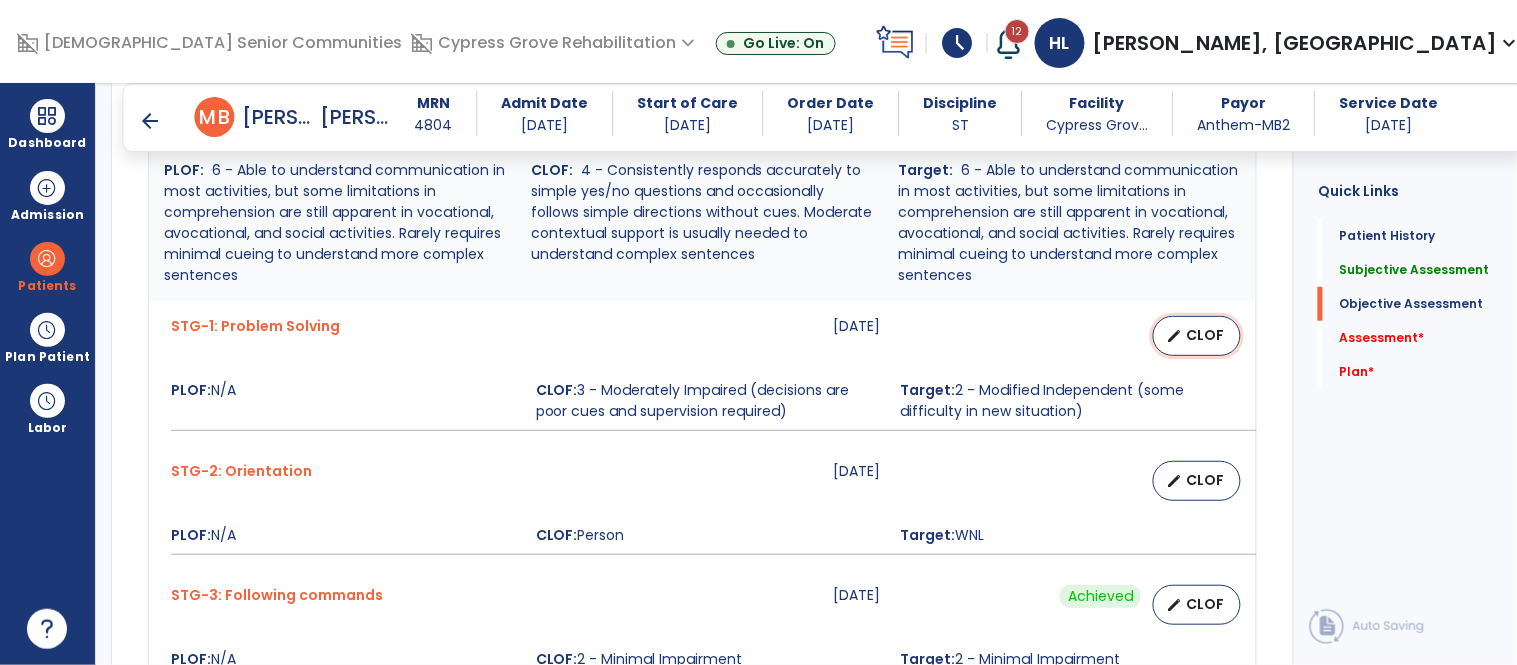 click on "CLOF" at bounding box center (1205, 335) 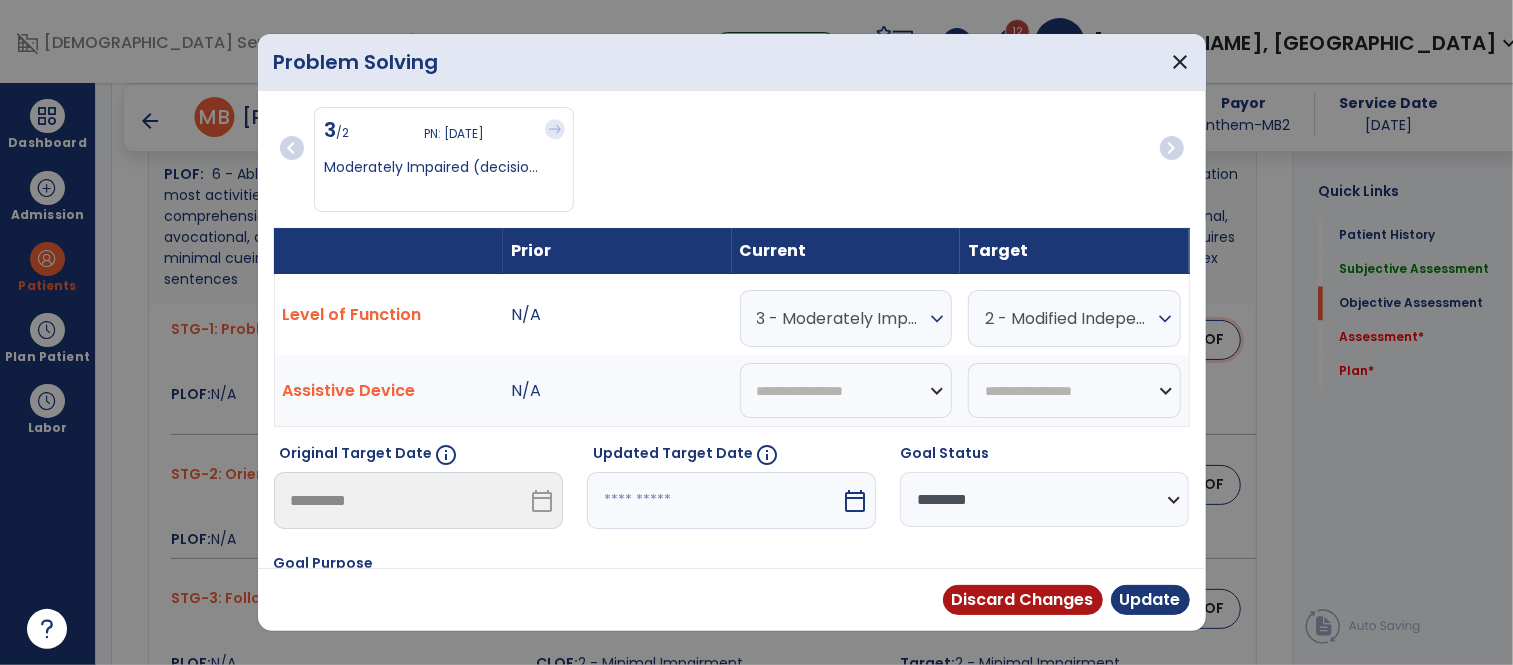 scroll, scrollTop: 2134, scrollLeft: 0, axis: vertical 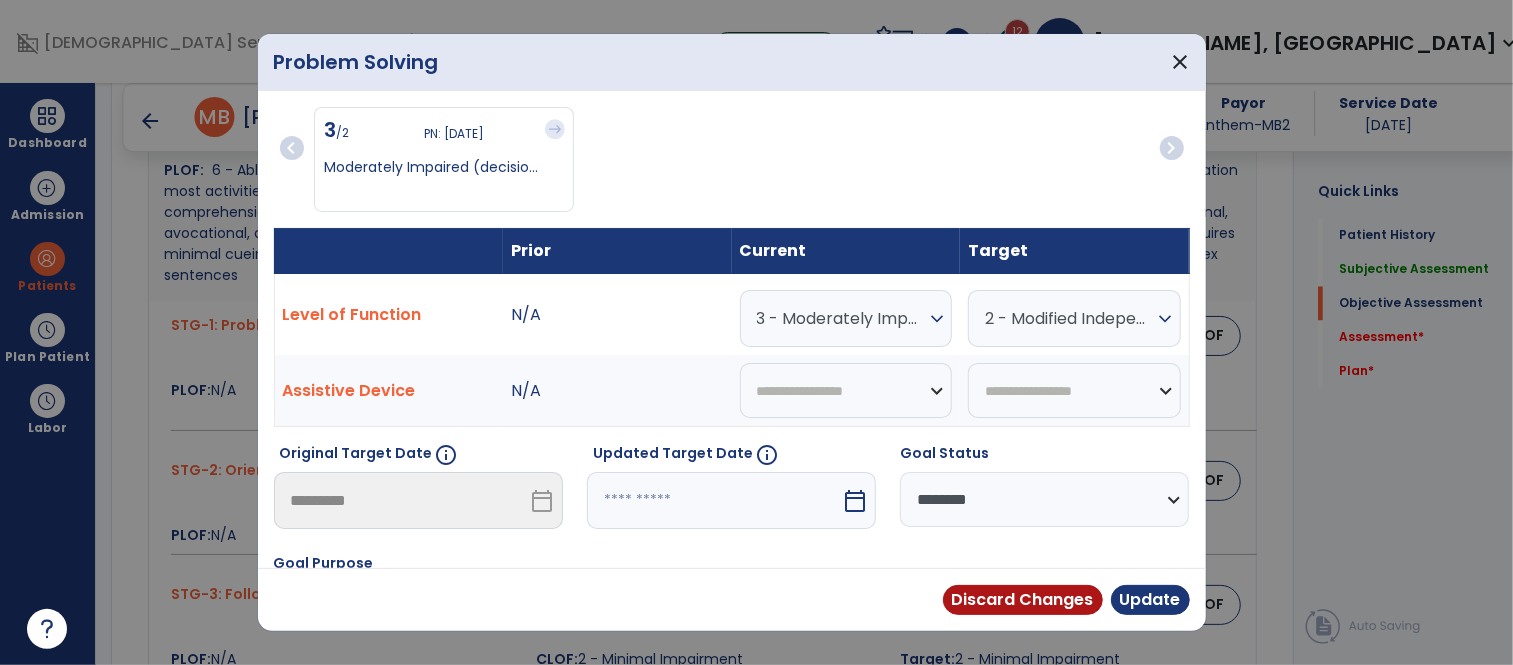 click at bounding box center (714, 500) 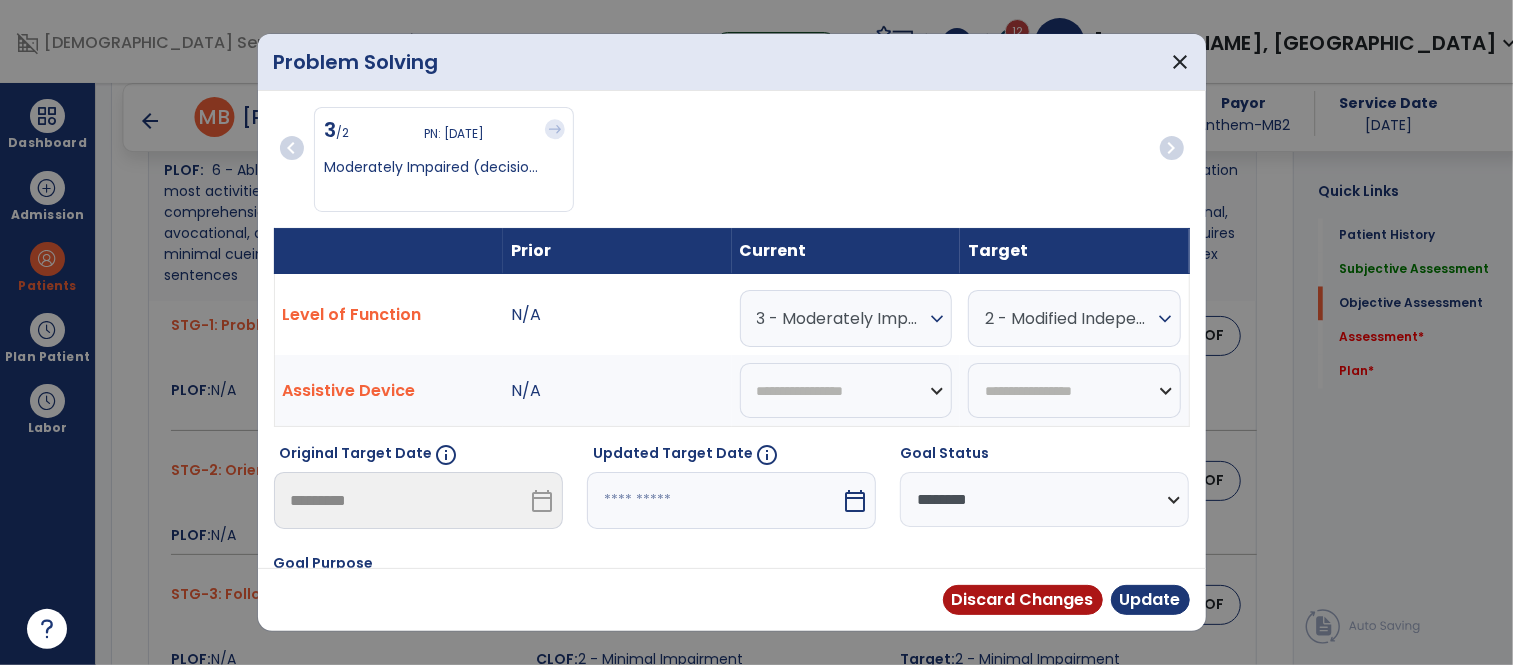 select on "*" 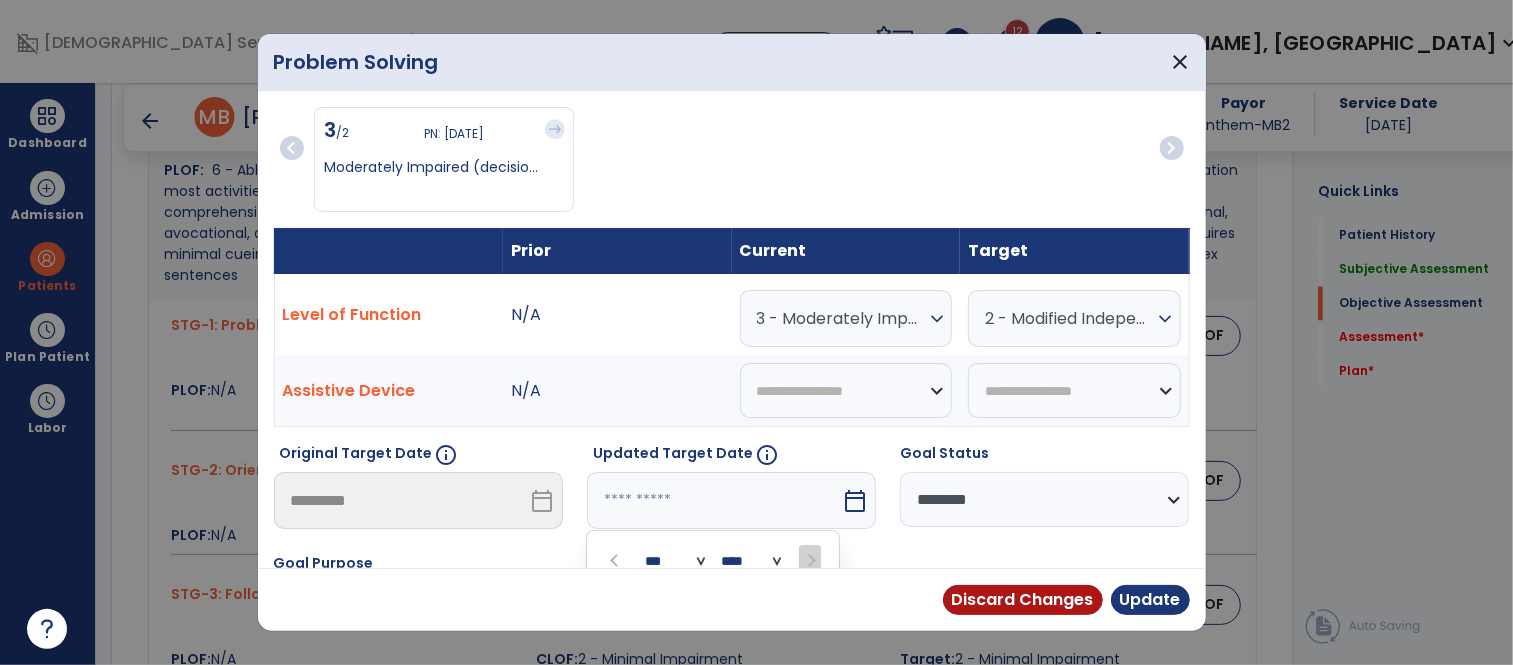 scroll, scrollTop: 258, scrollLeft: 0, axis: vertical 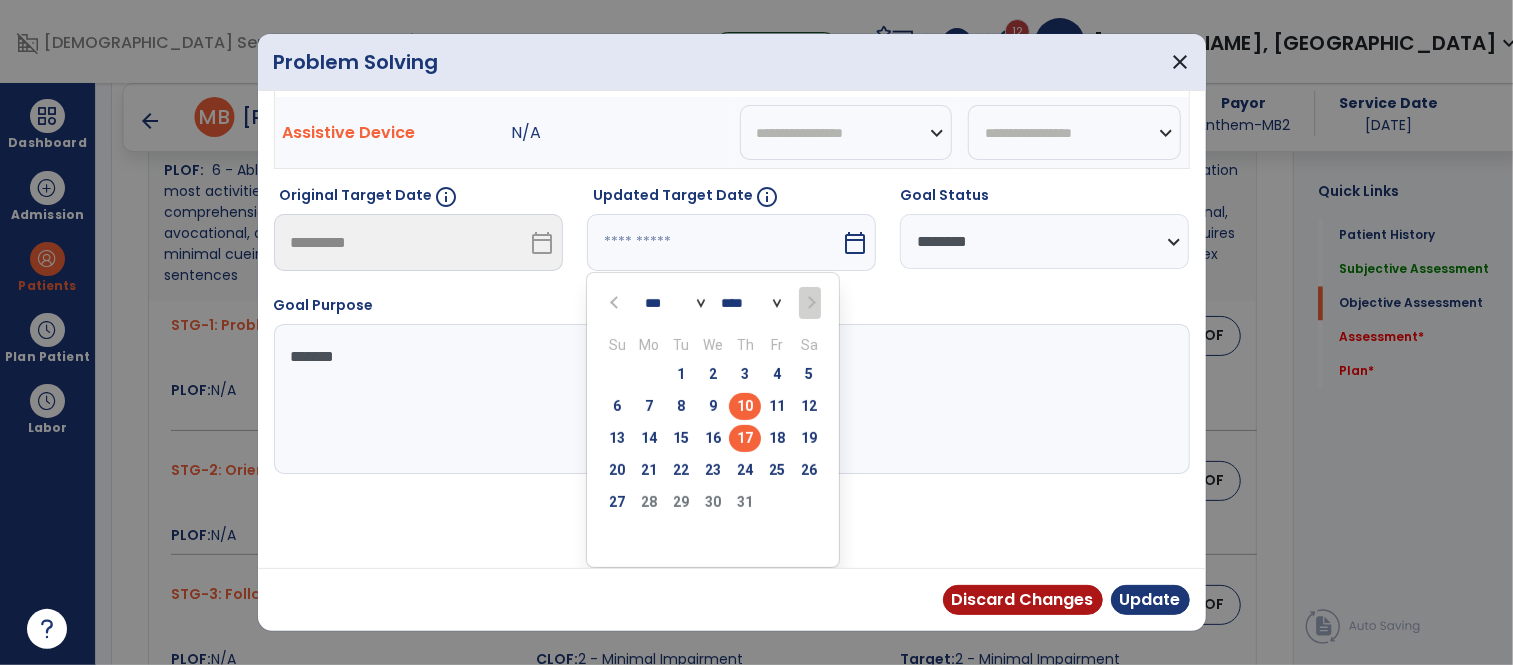 click on "17" at bounding box center (745, 438) 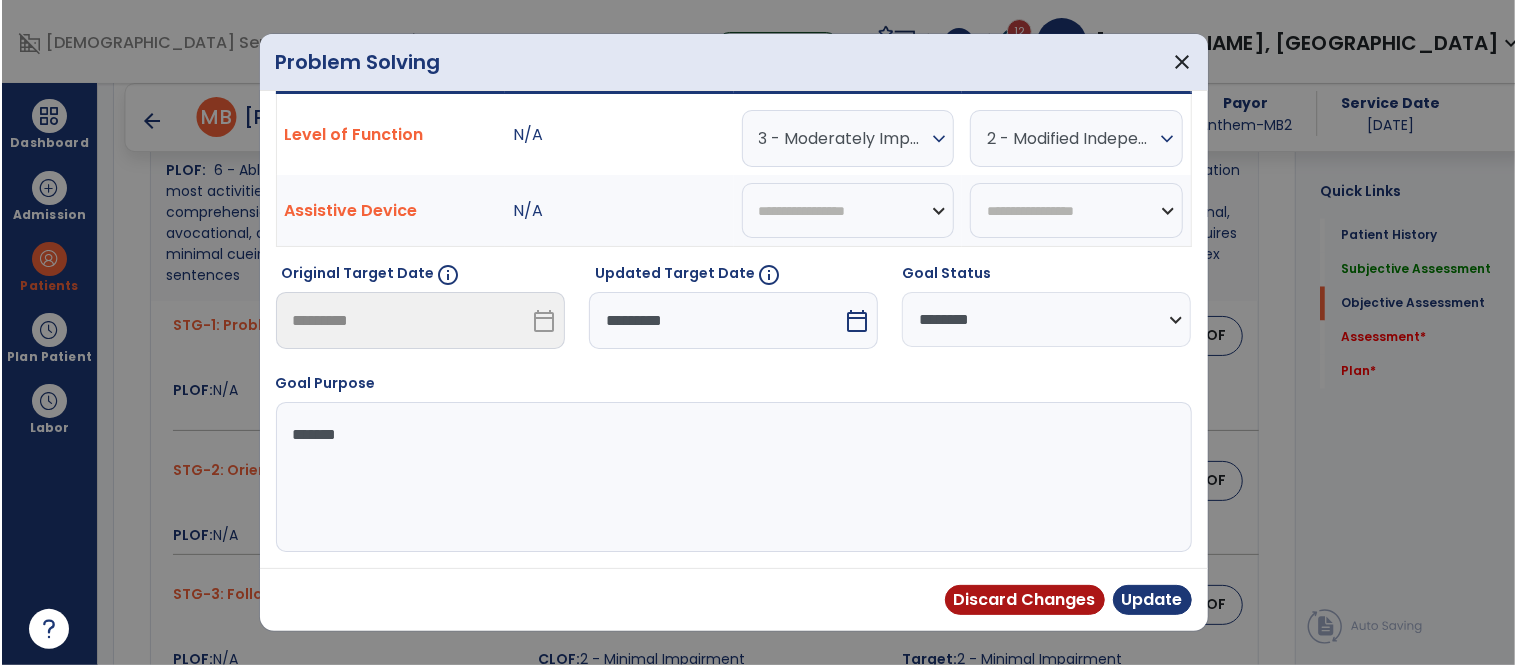 scroll, scrollTop: 181, scrollLeft: 0, axis: vertical 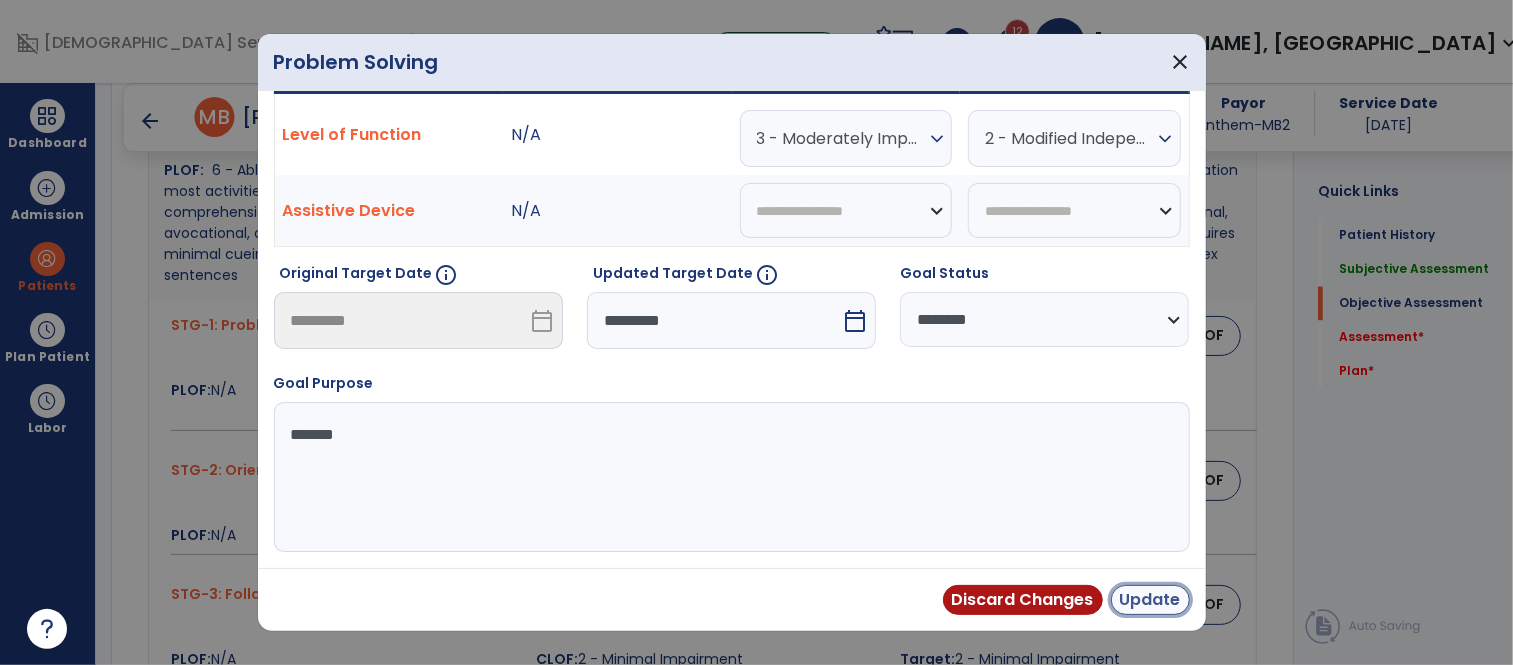 click on "Update" at bounding box center [1150, 600] 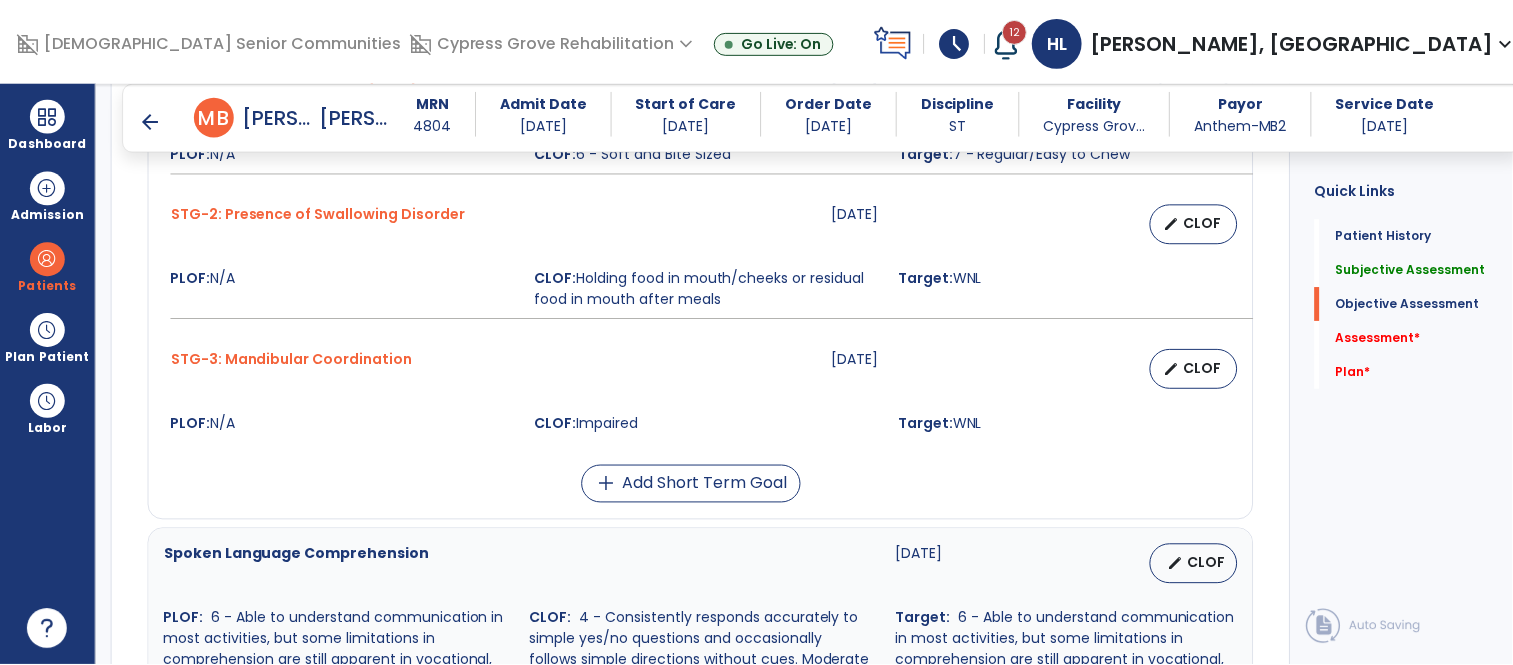 scroll, scrollTop: 1655, scrollLeft: 0, axis: vertical 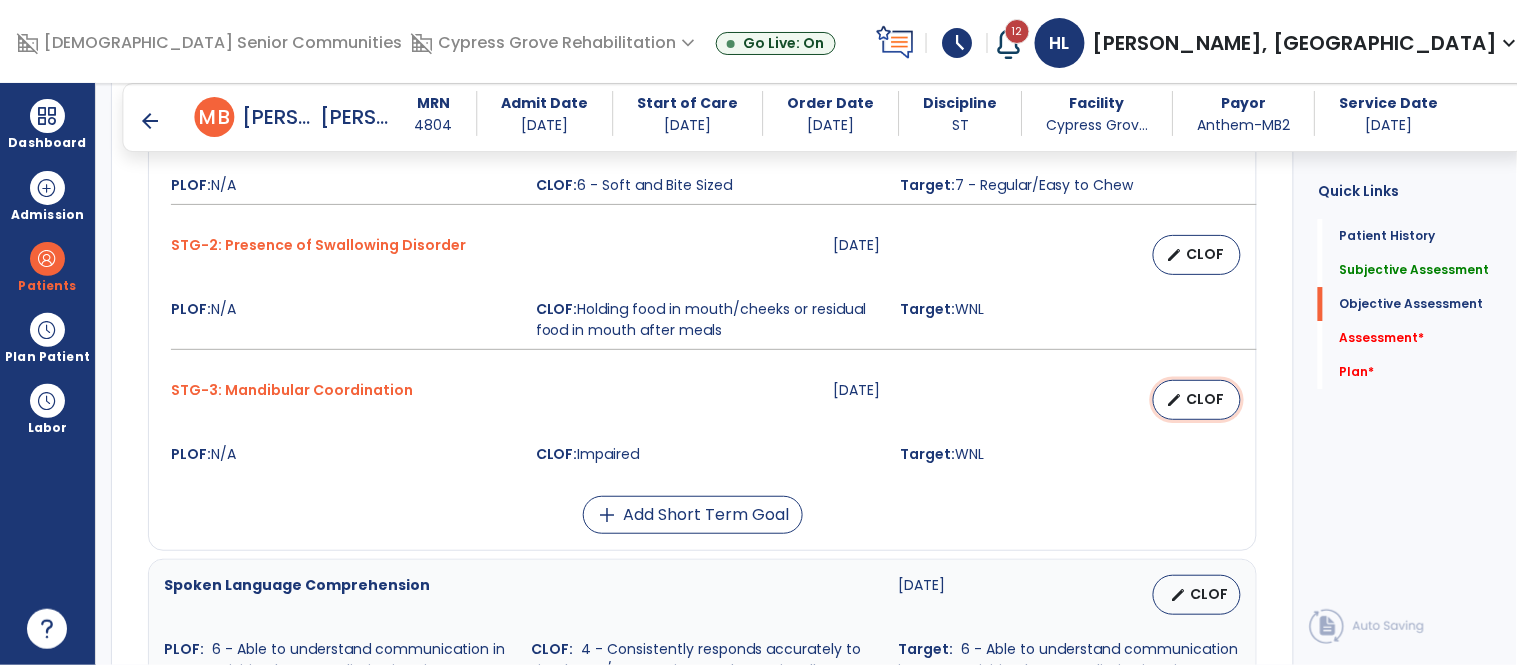 click on "CLOF" at bounding box center [1205, 399] 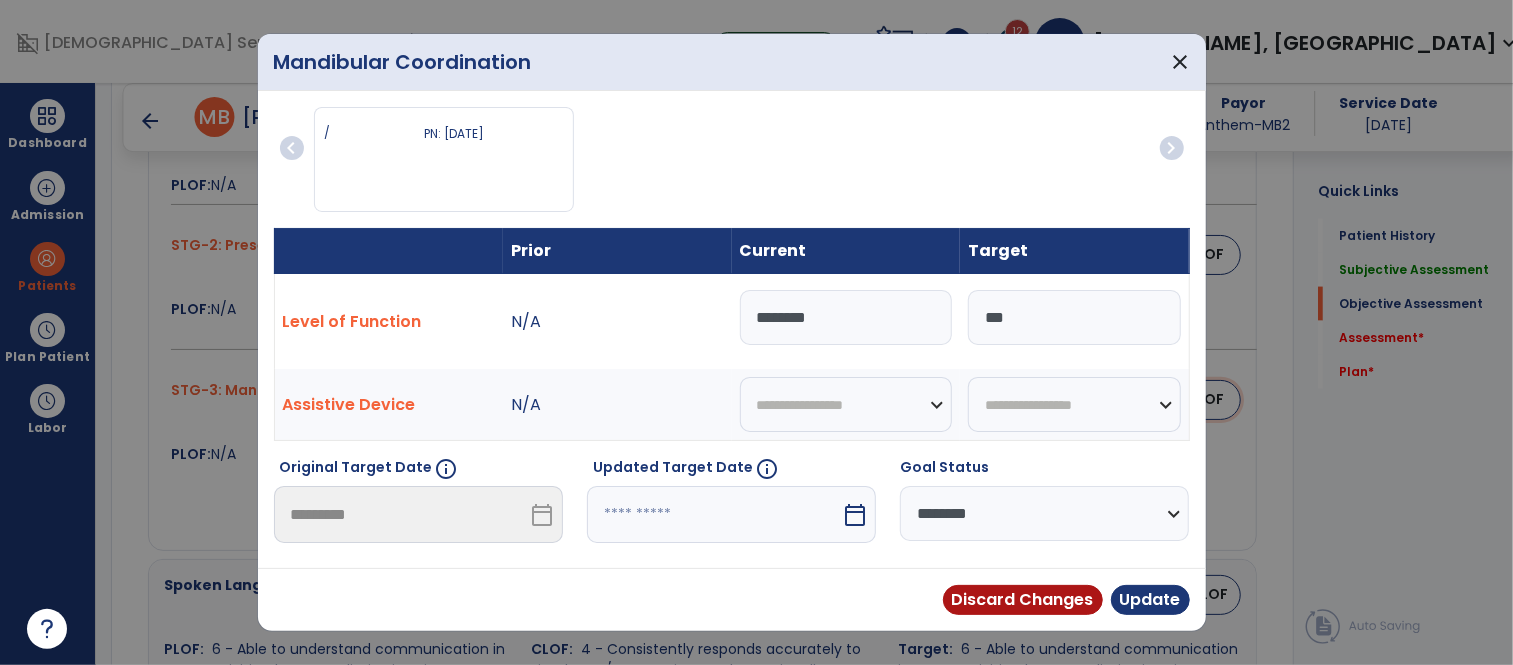 scroll, scrollTop: 1655, scrollLeft: 0, axis: vertical 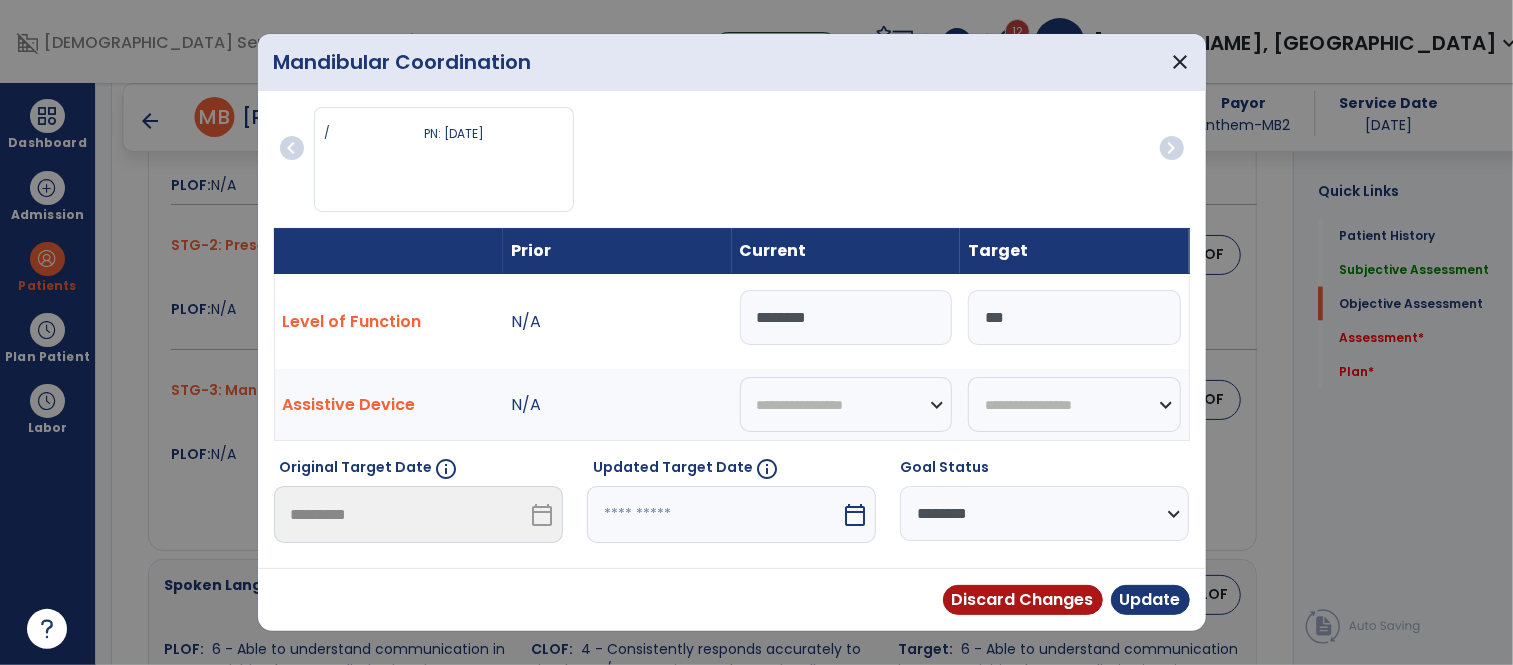 click at bounding box center [714, 514] 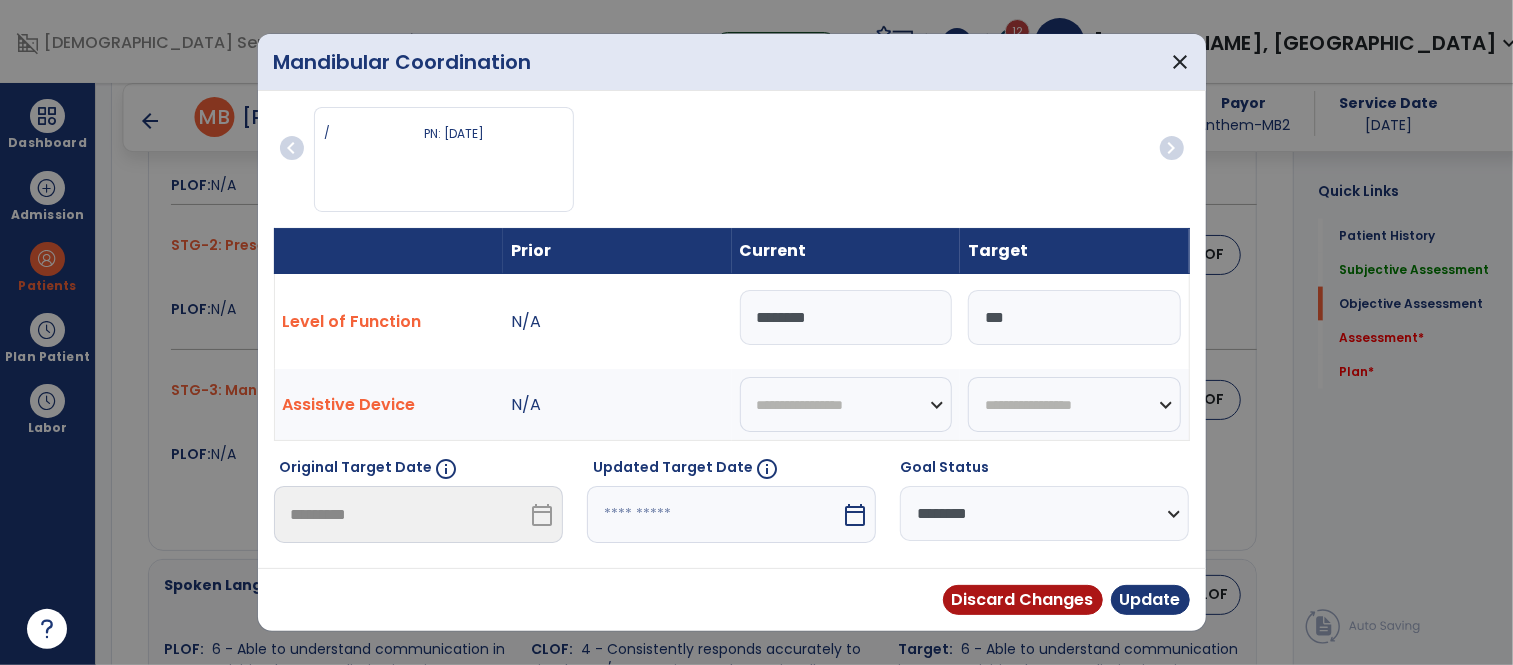 select on "*" 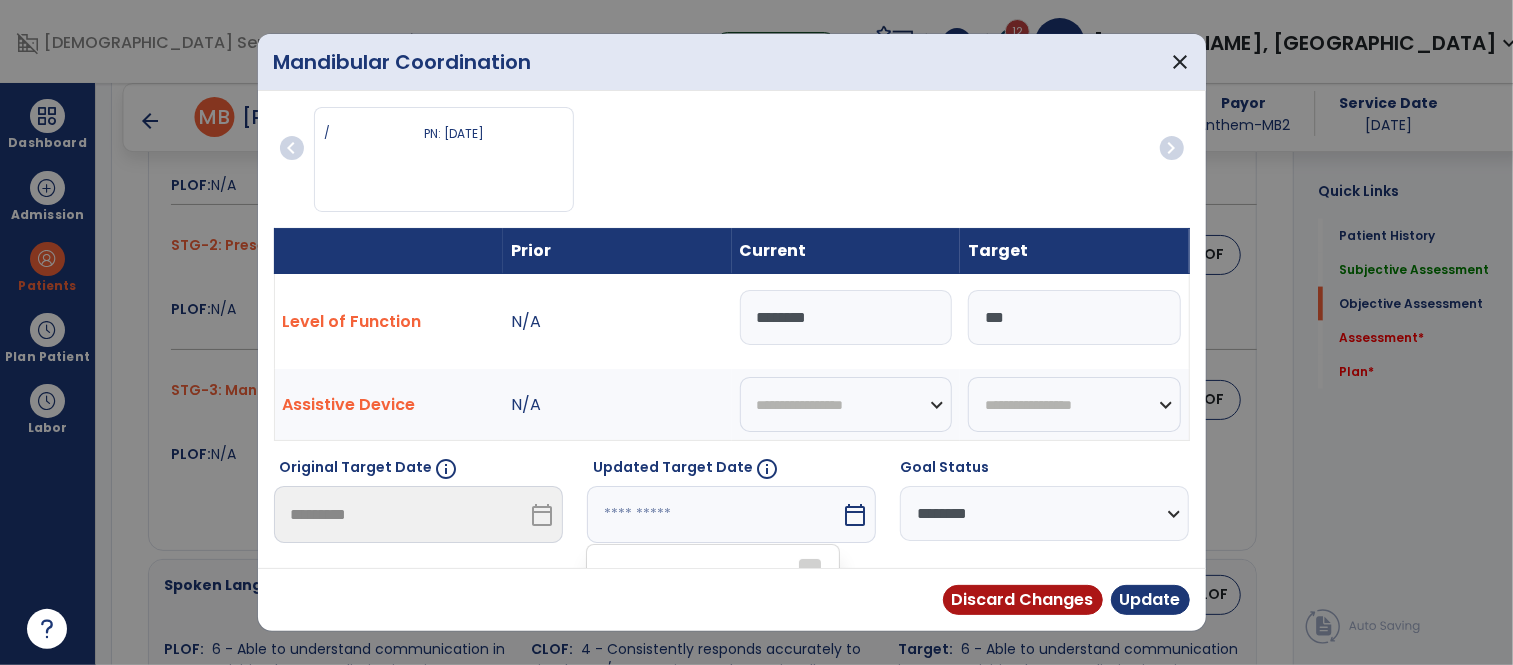 scroll, scrollTop: 273, scrollLeft: 0, axis: vertical 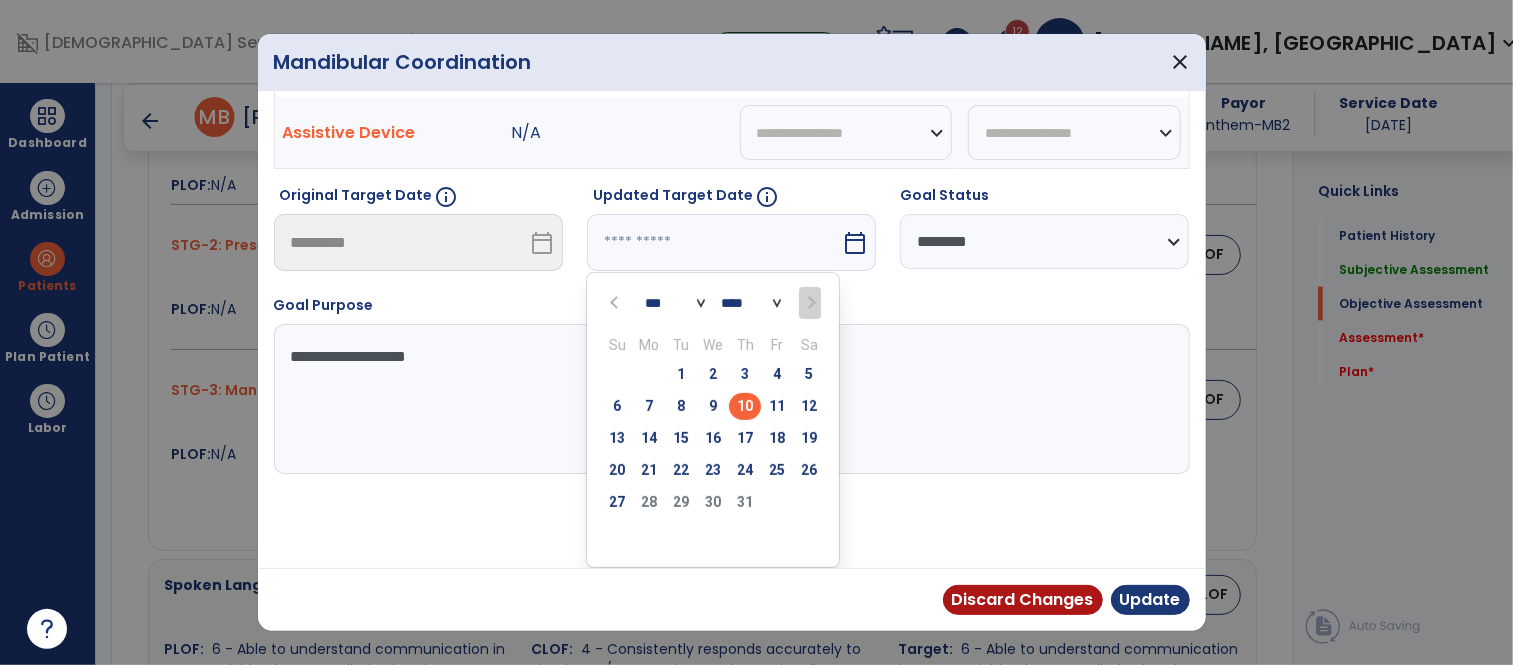 click on "**********" at bounding box center (729, 399) 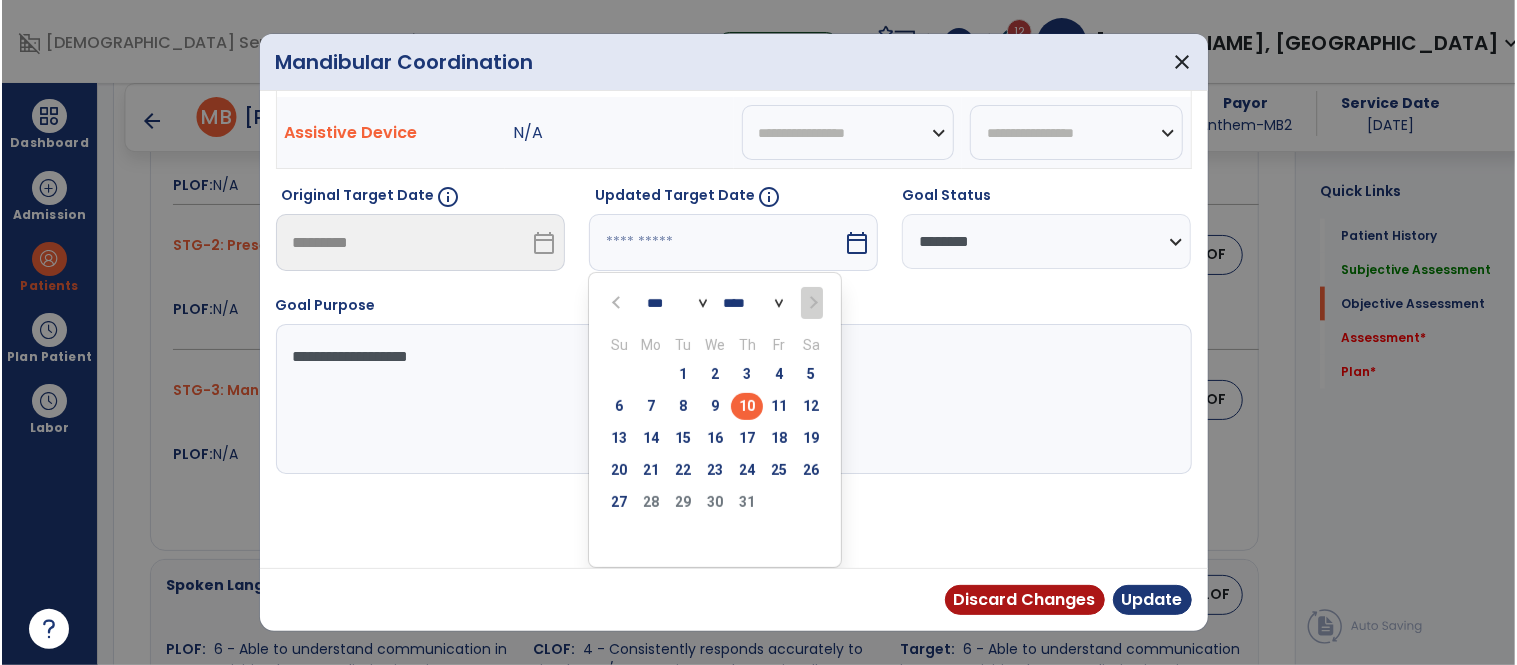 scroll, scrollTop: 194, scrollLeft: 0, axis: vertical 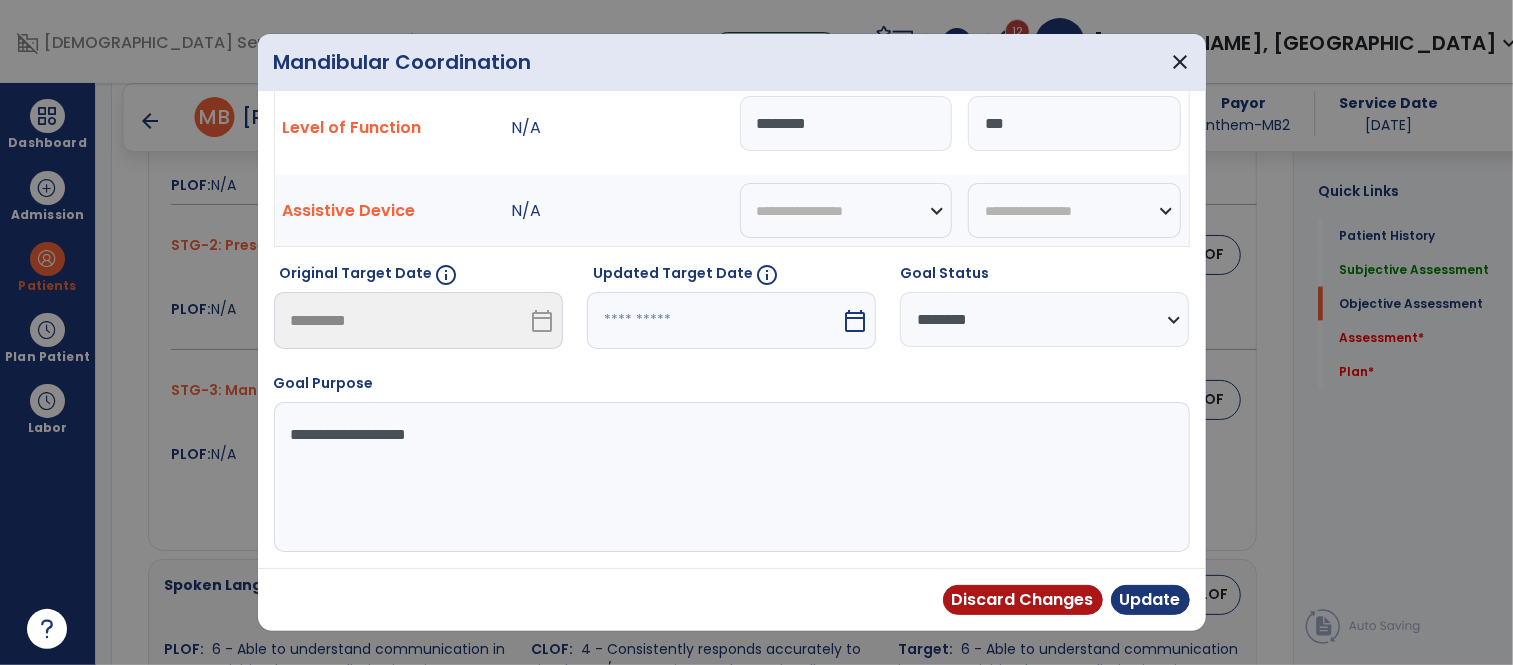 click on "**********" at bounding box center (729, 477) 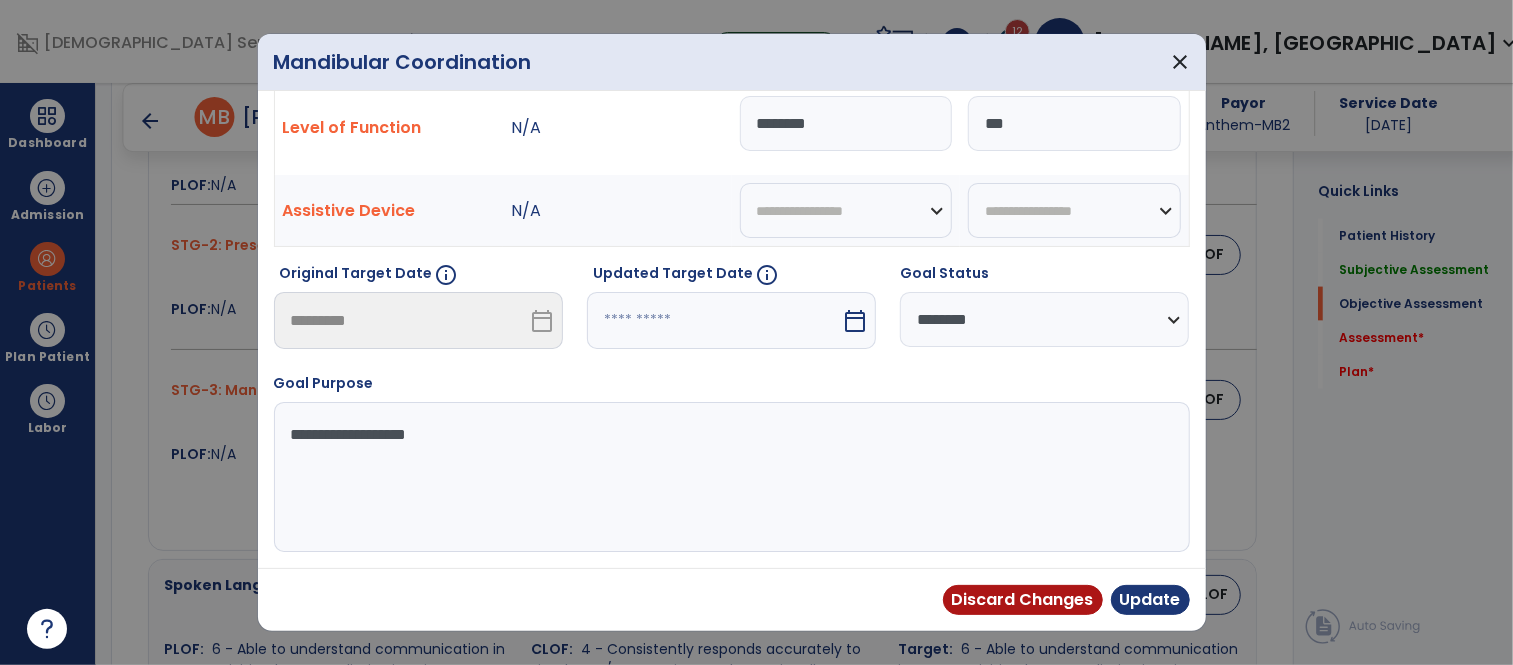 select on "********" 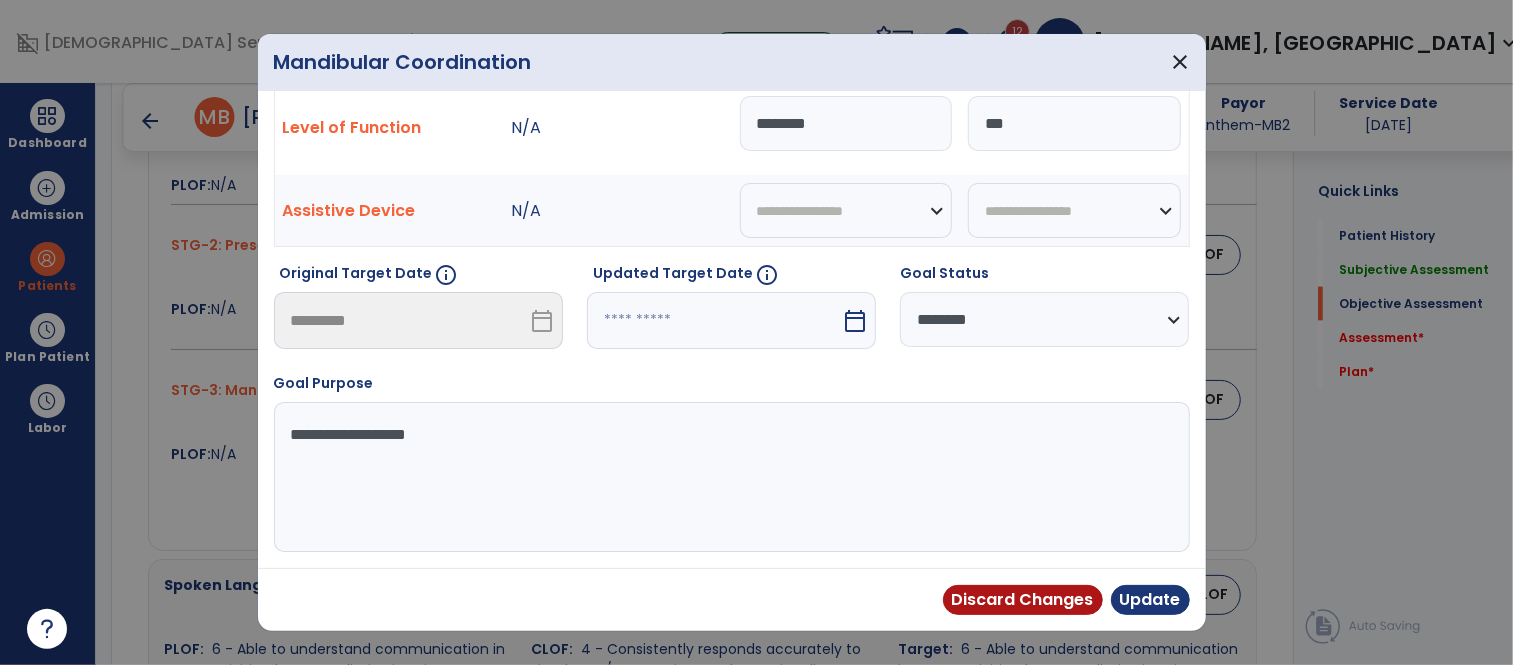 click on "**********" at bounding box center (1044, 319) 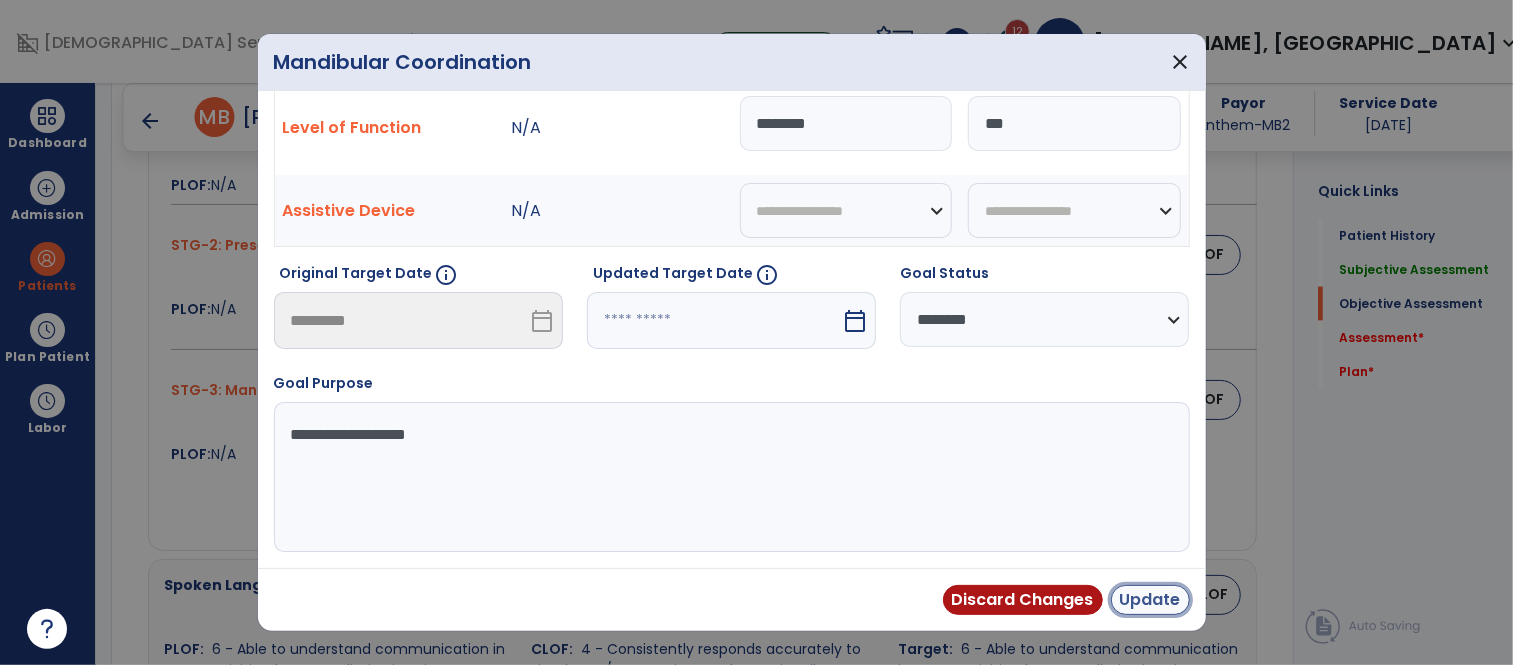 click on "Update" at bounding box center (1150, 600) 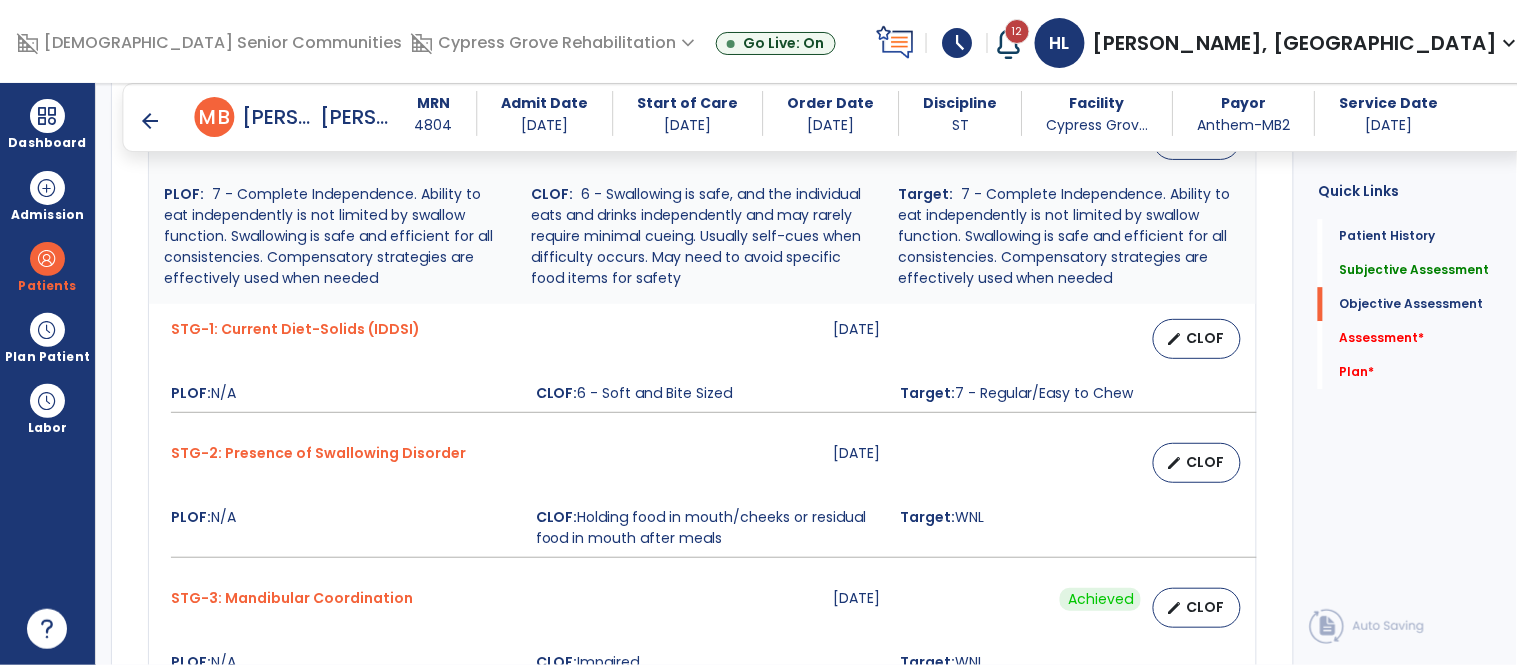 scroll, scrollTop: 2954, scrollLeft: 0, axis: vertical 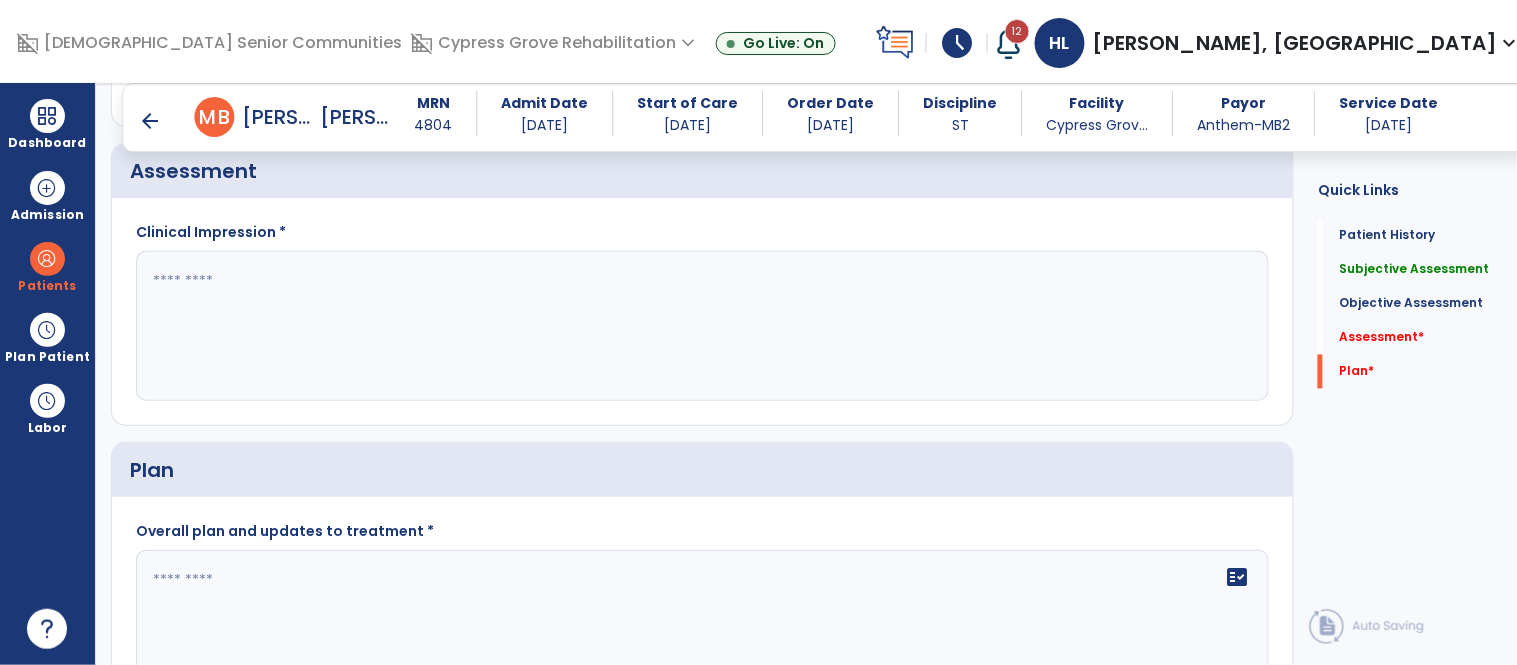click 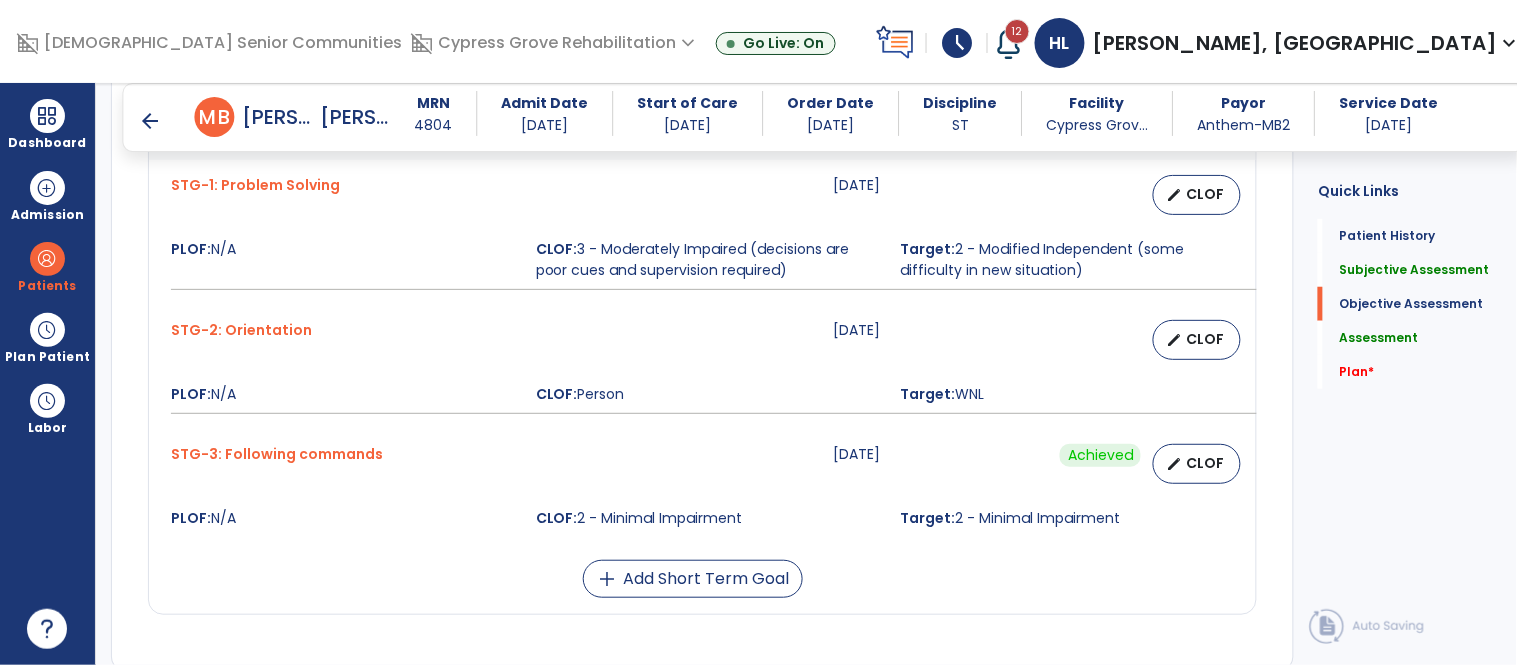 scroll, scrollTop: 2284, scrollLeft: 0, axis: vertical 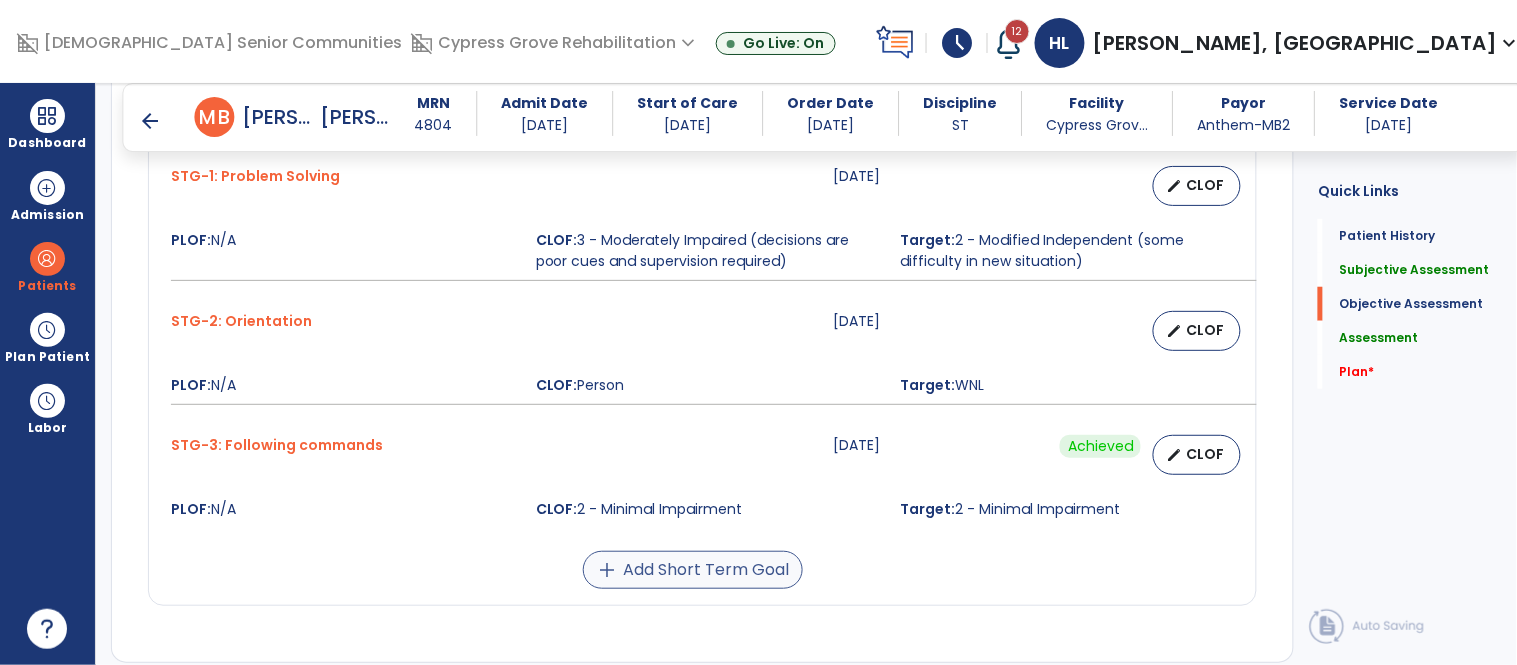 type on "**********" 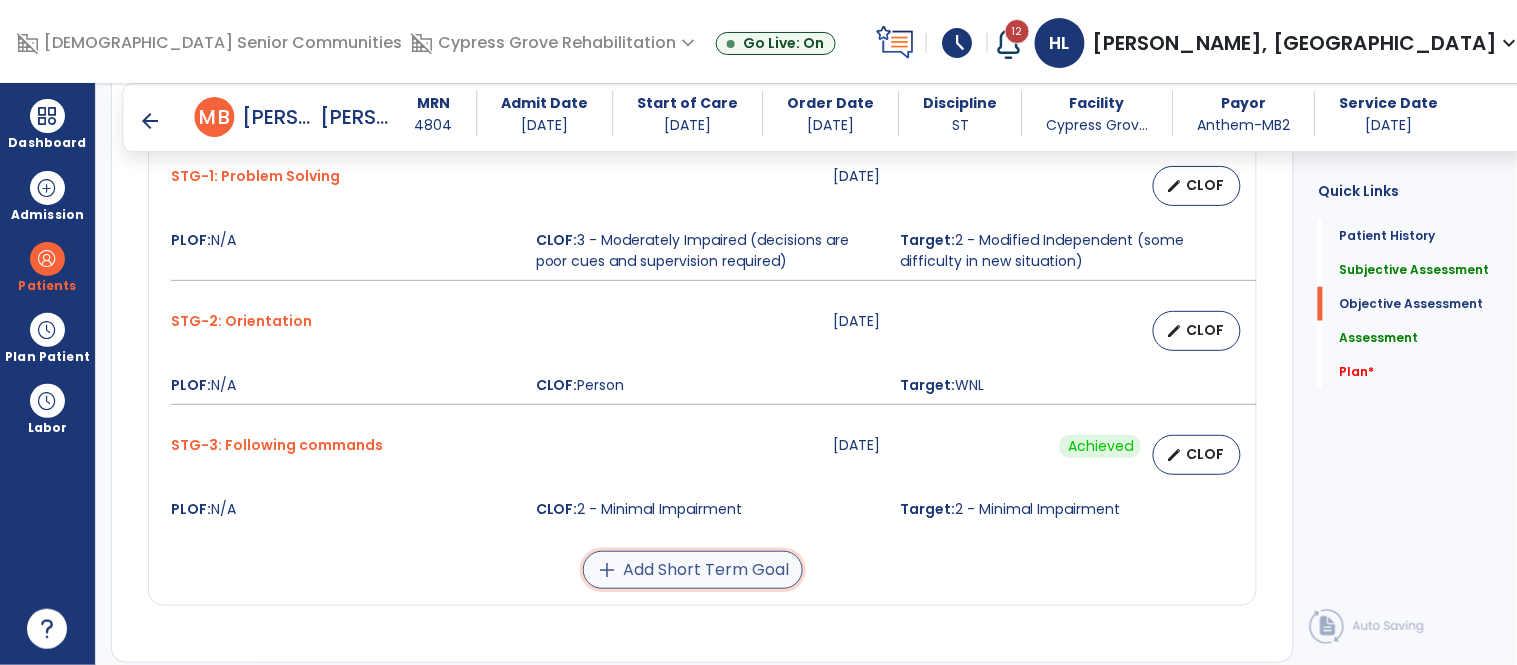 click on "add  Add Short Term Goal" at bounding box center (693, 570) 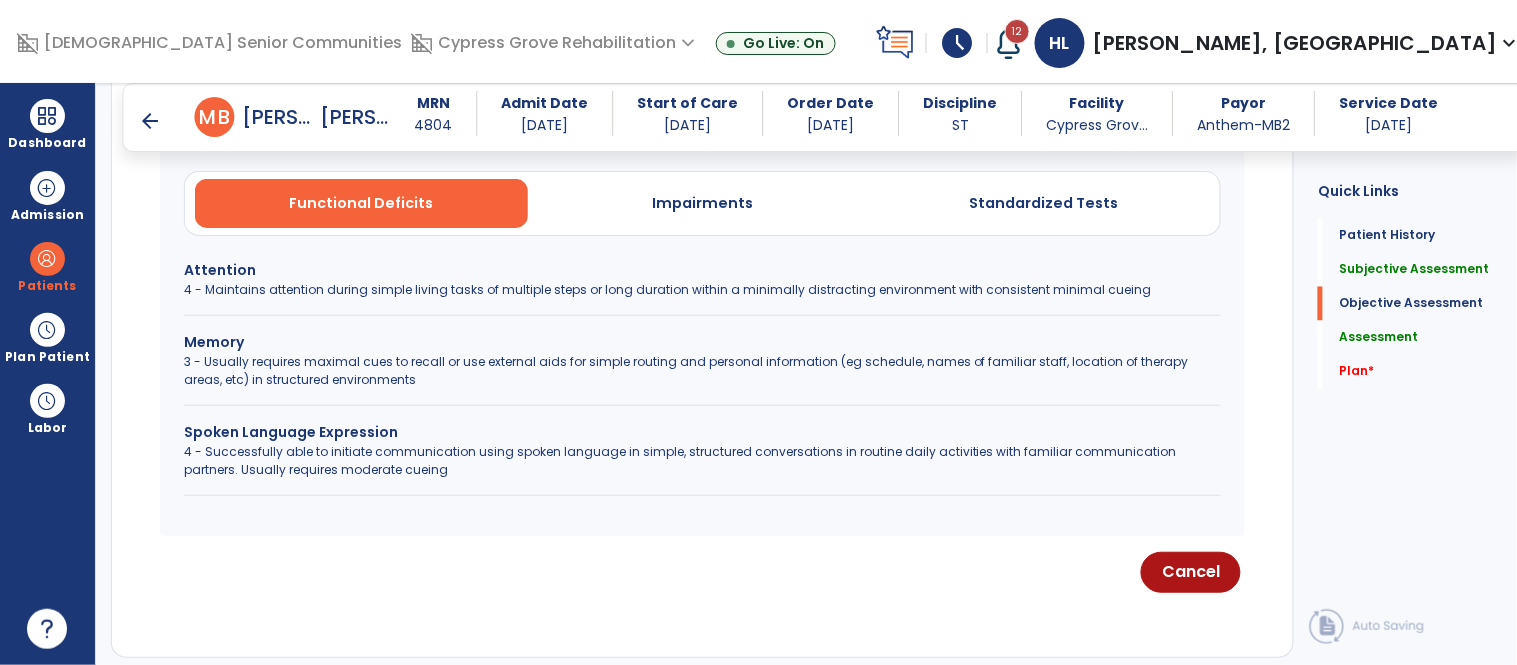 scroll, scrollTop: 835, scrollLeft: 0, axis: vertical 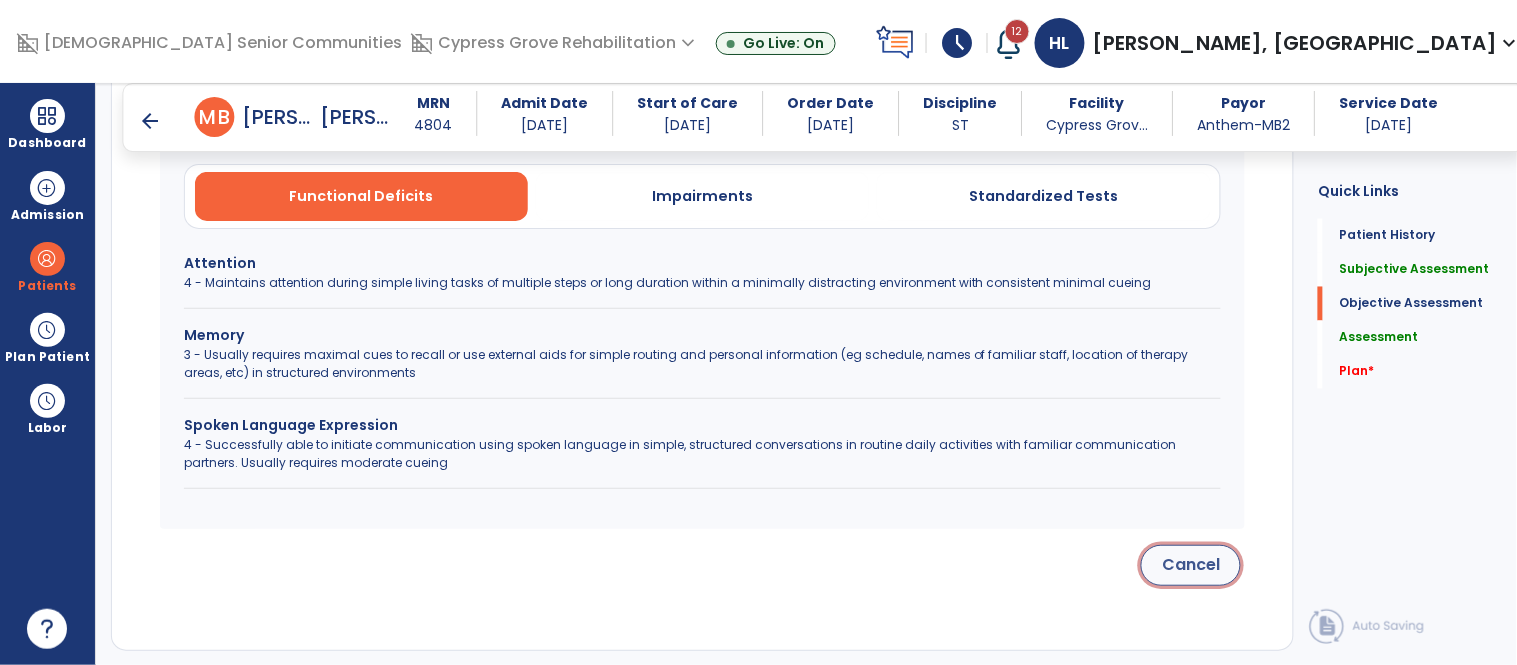 click on "Cancel" 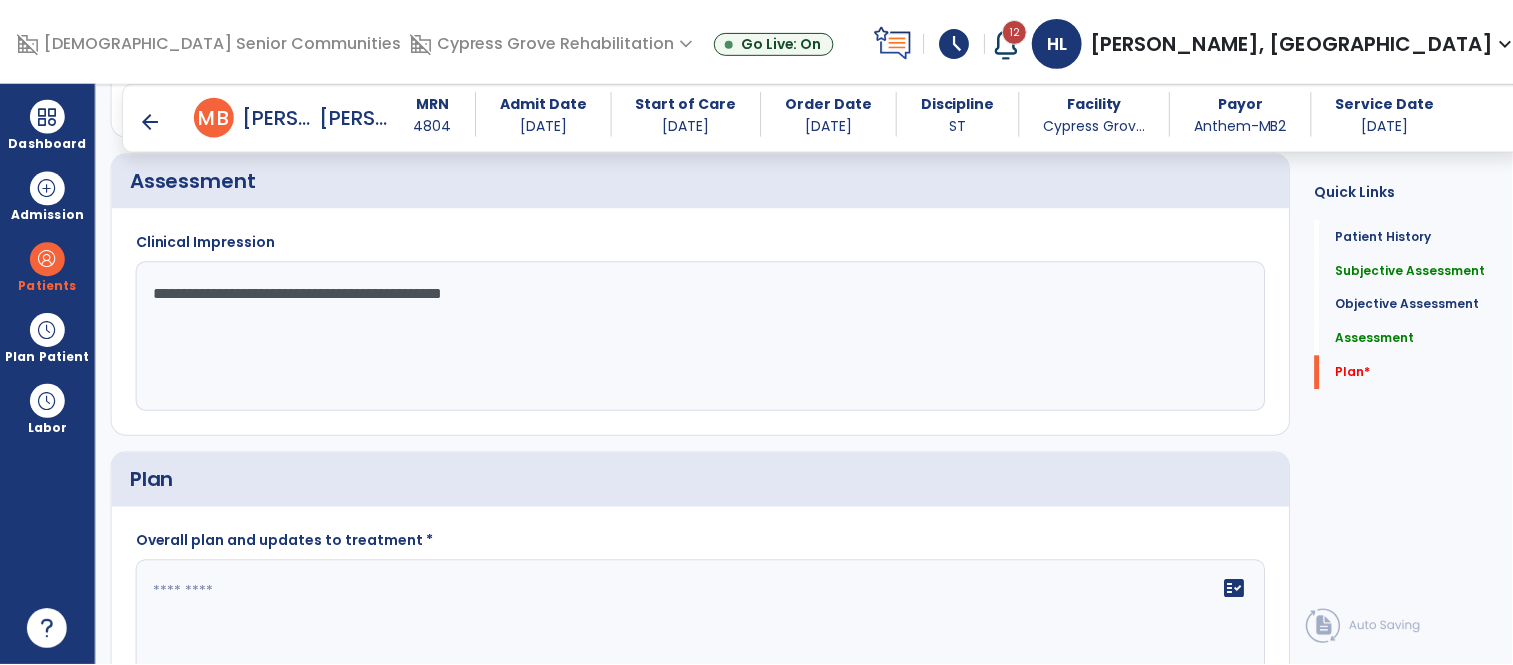 scroll, scrollTop: 2954, scrollLeft: 0, axis: vertical 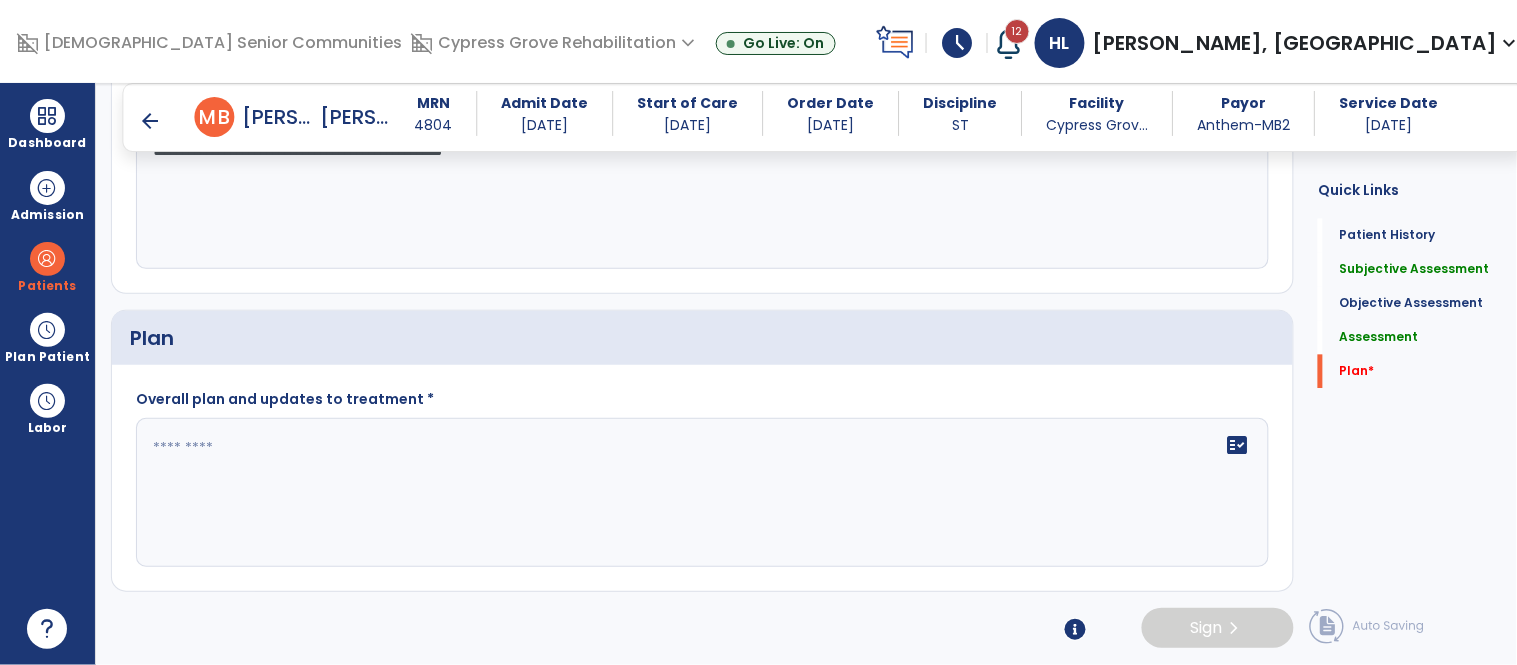 click on "fact_check" 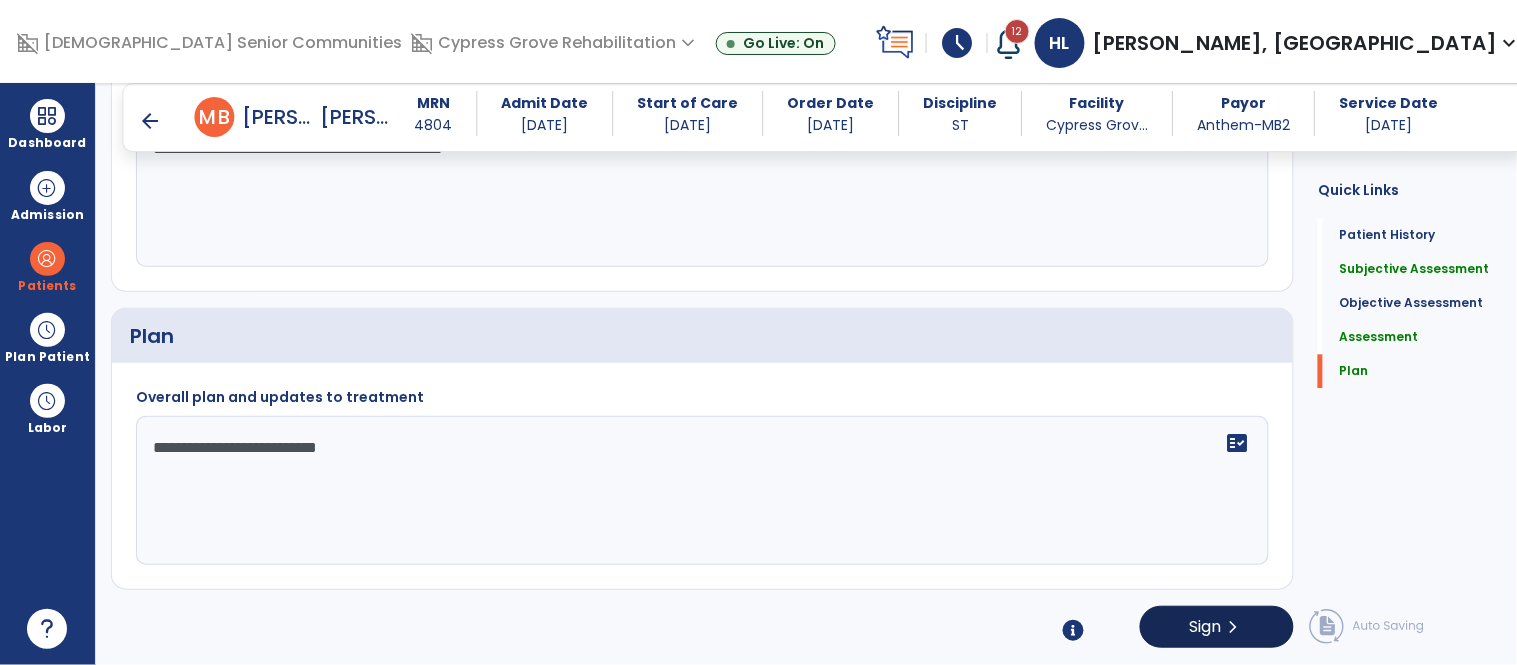 type on "**********" 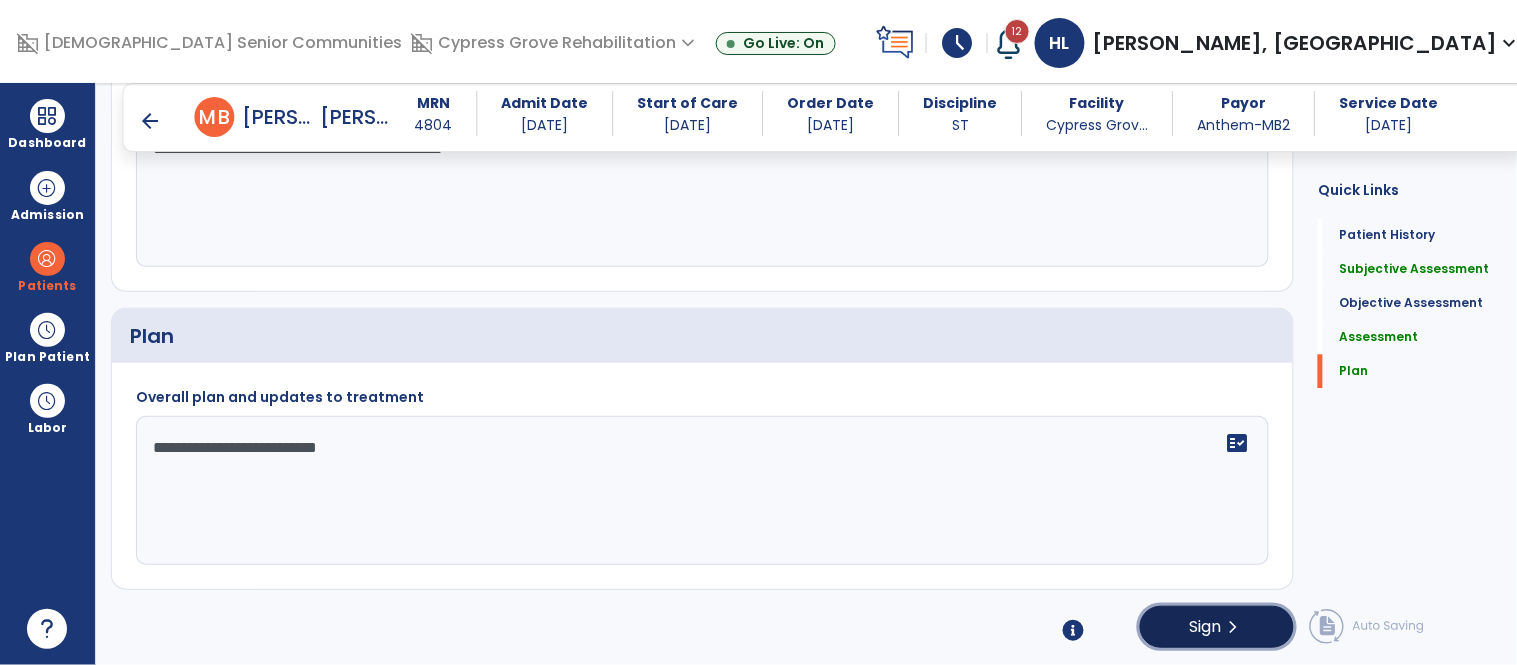 click on "Sign" 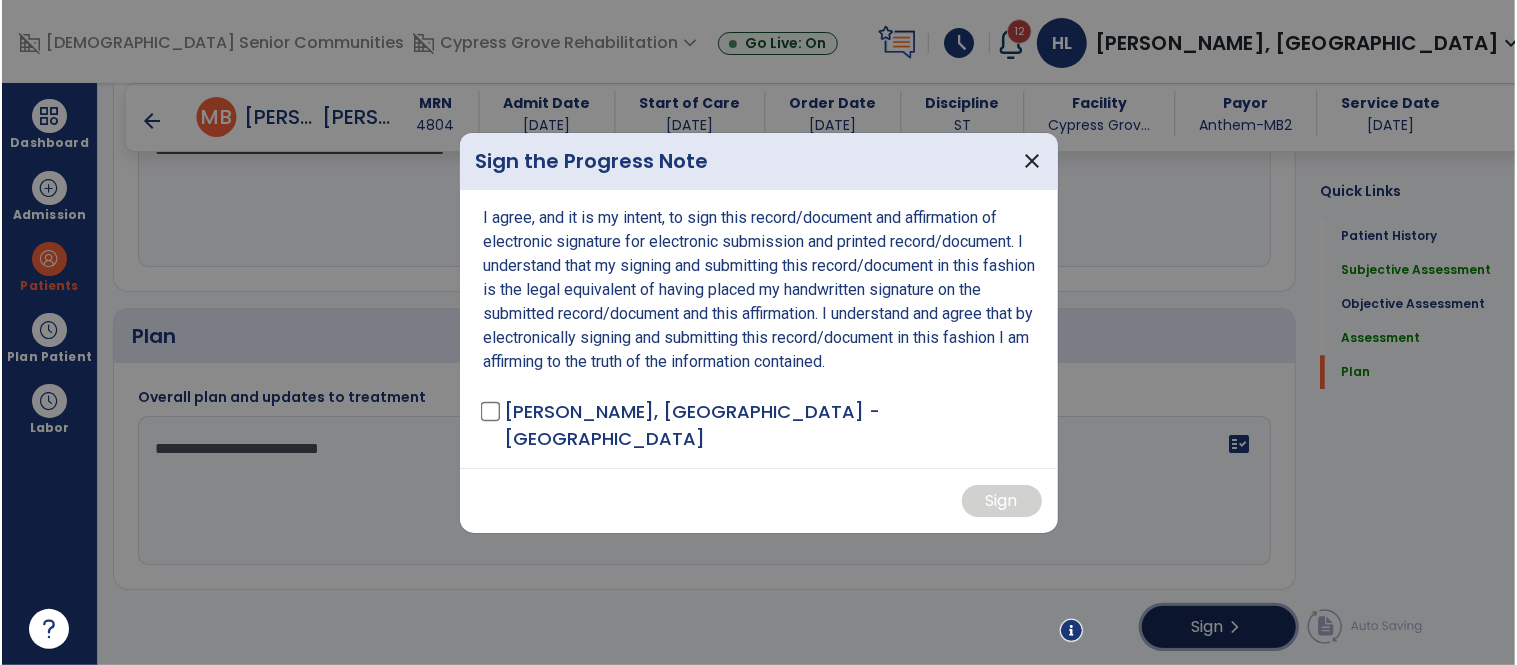 scroll, scrollTop: 2954, scrollLeft: 0, axis: vertical 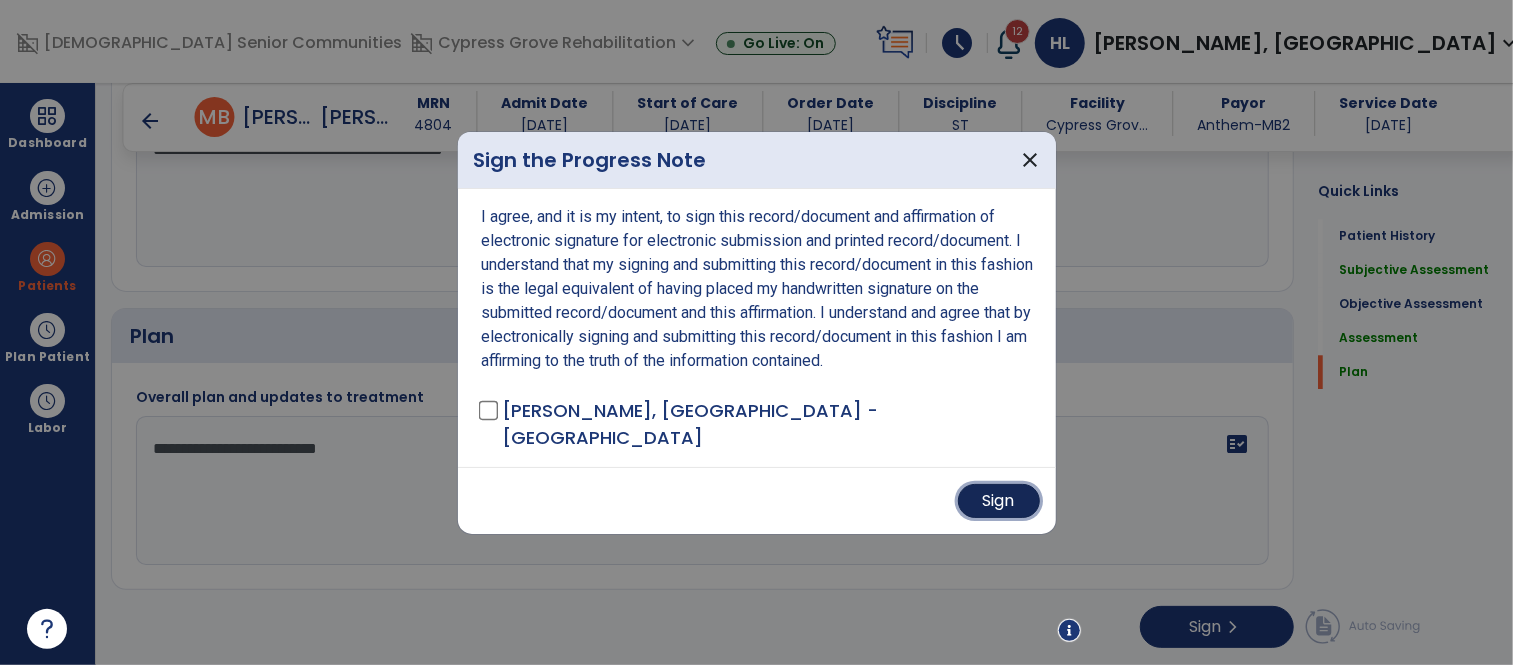 click on "Sign" at bounding box center [999, 501] 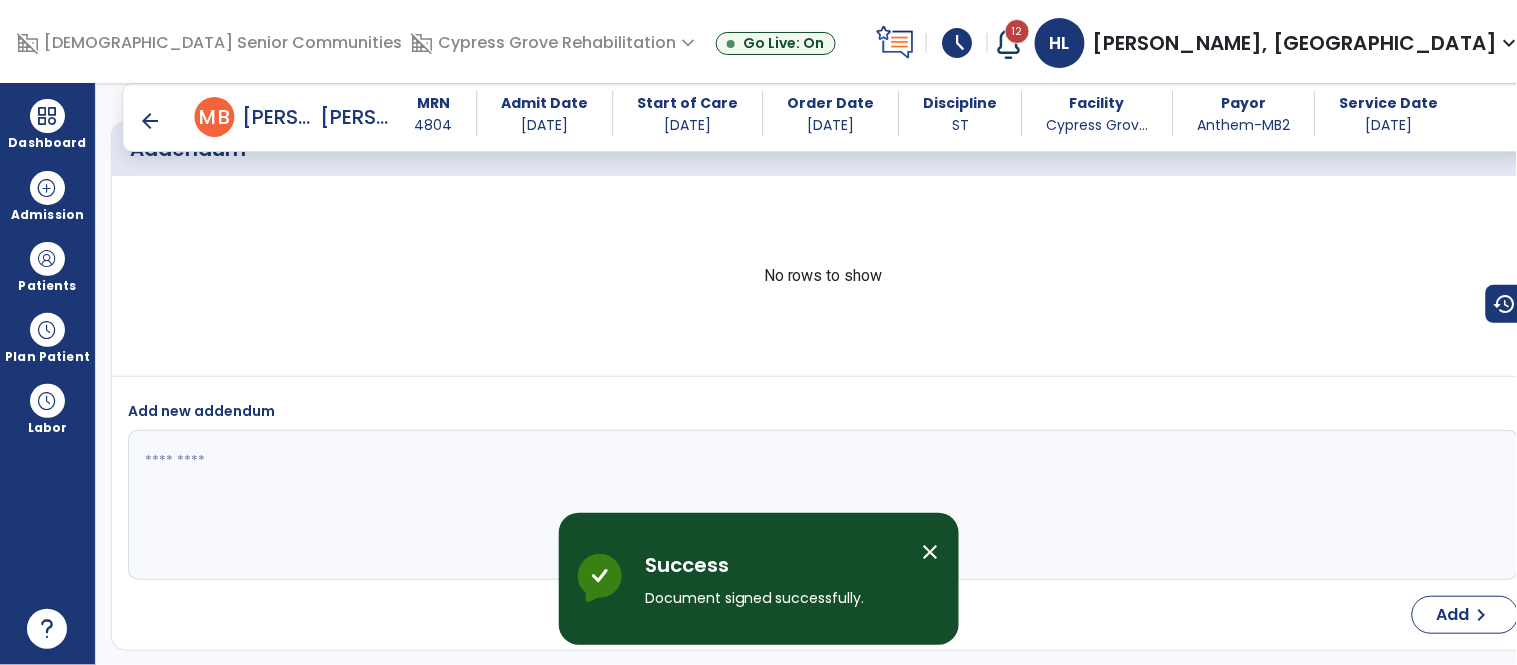 scroll, scrollTop: 3892, scrollLeft: 0, axis: vertical 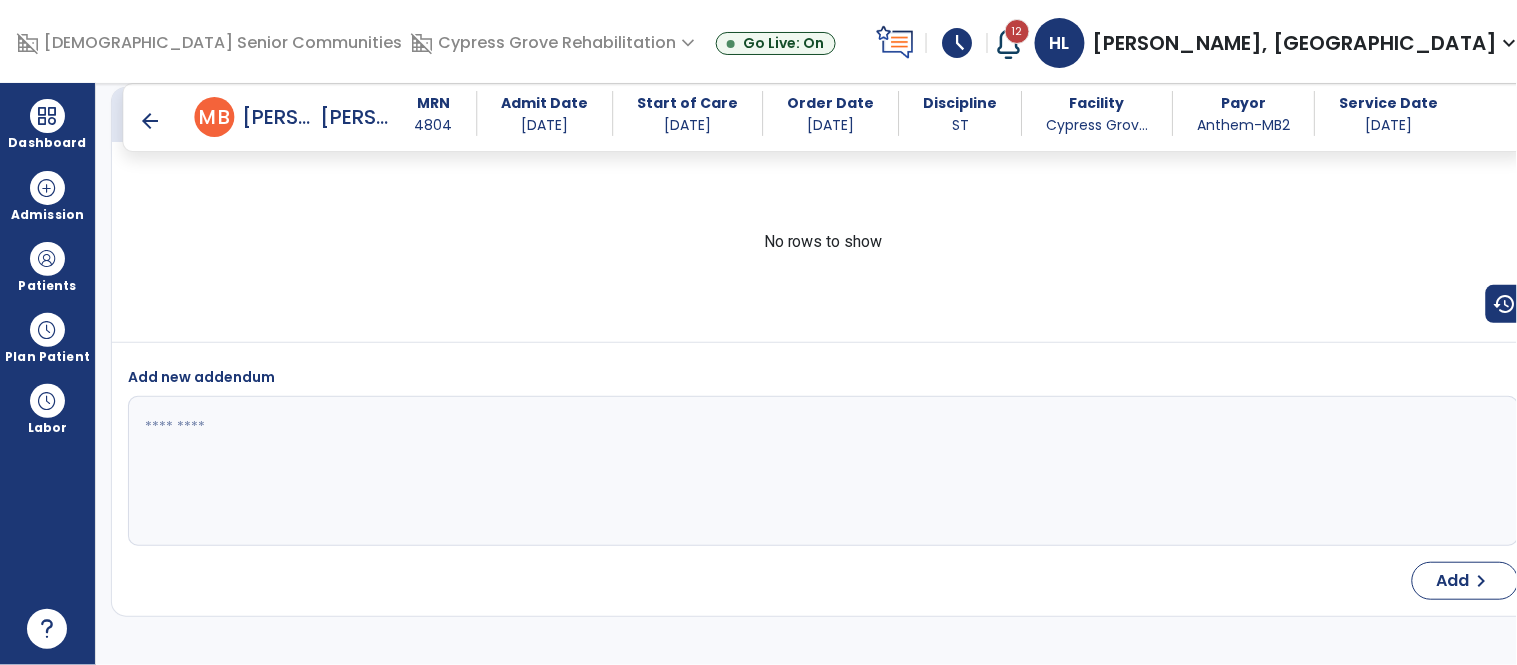click on "arrow_back" at bounding box center [151, 121] 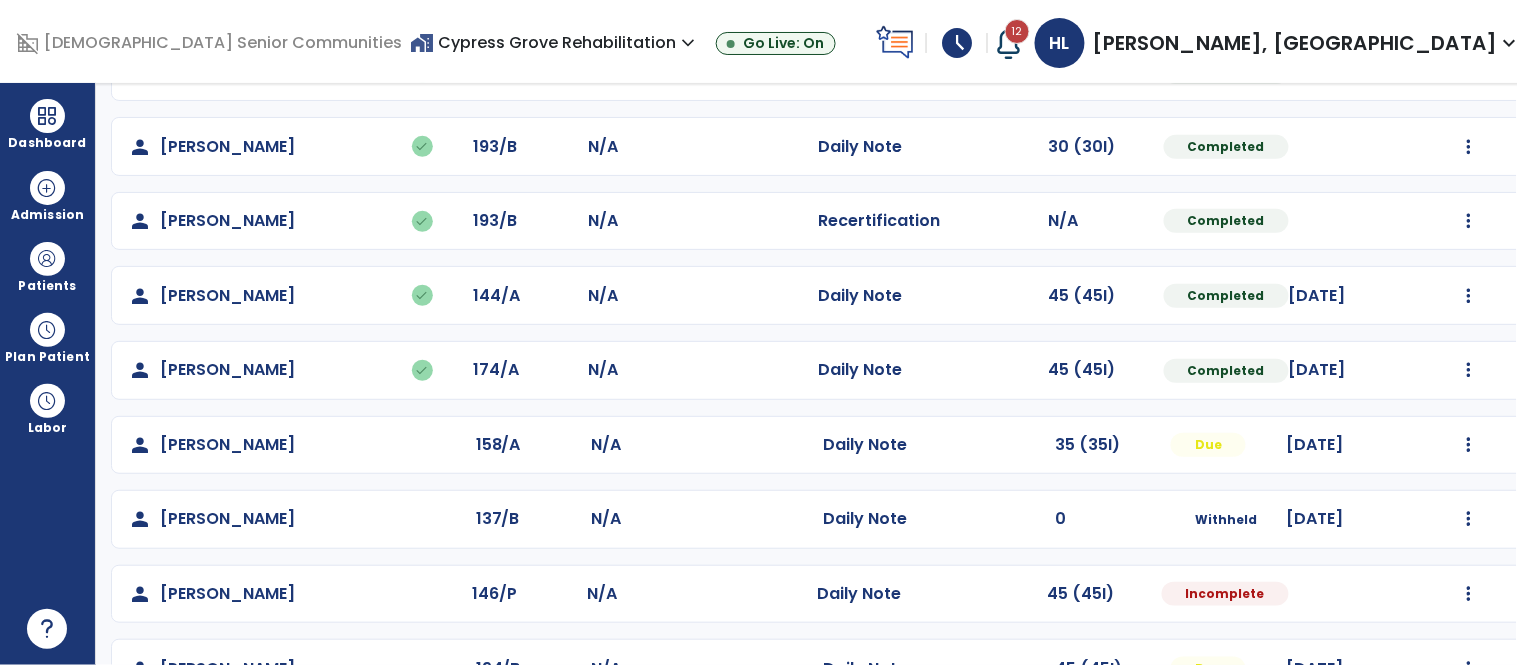 scroll, scrollTop: 420, scrollLeft: 0, axis: vertical 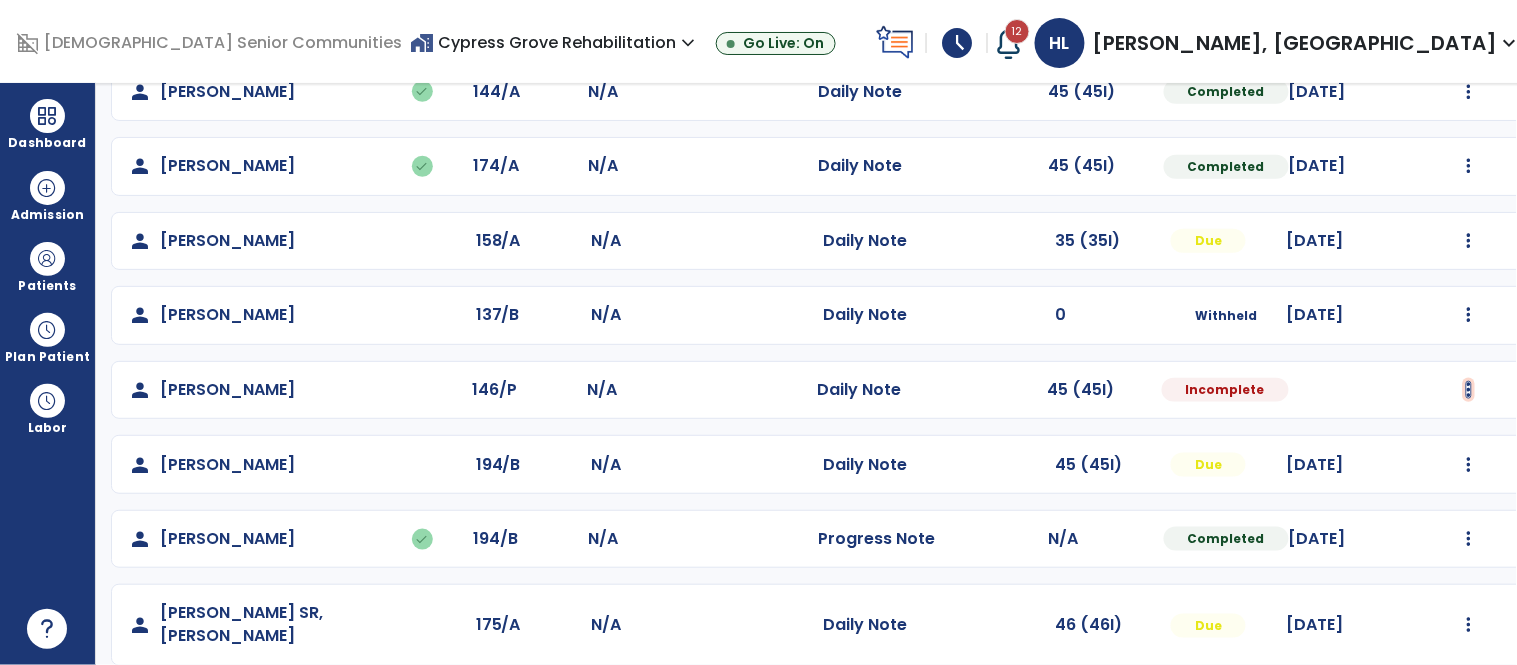 click at bounding box center (1469, -132) 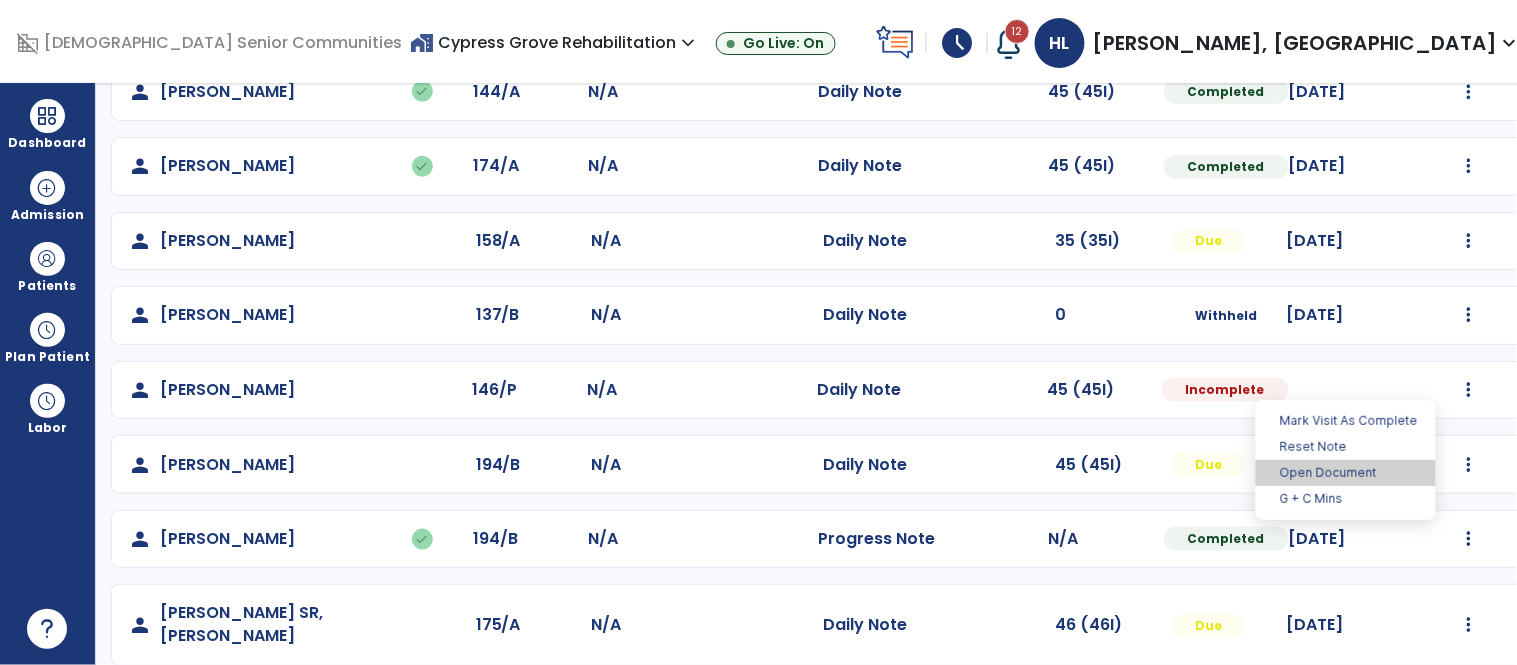 click on "Open Document" at bounding box center [1346, 473] 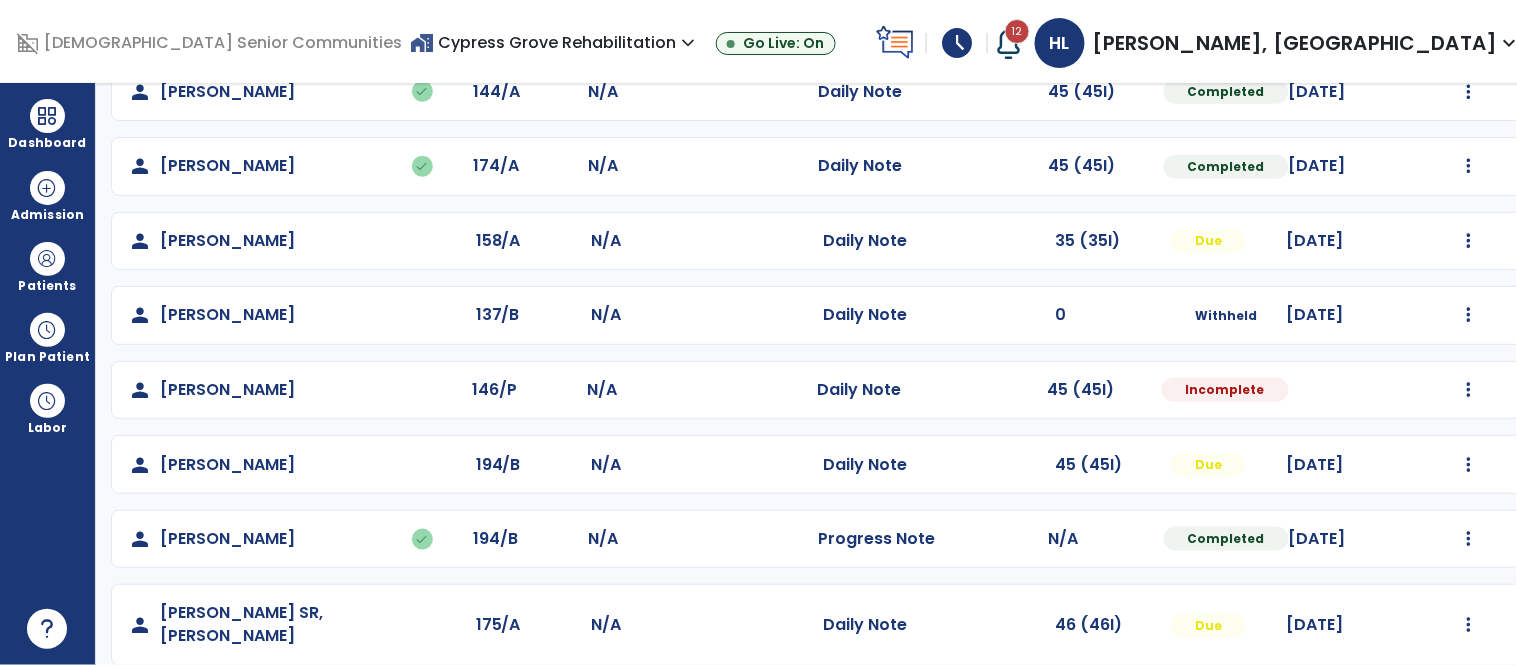 select on "*" 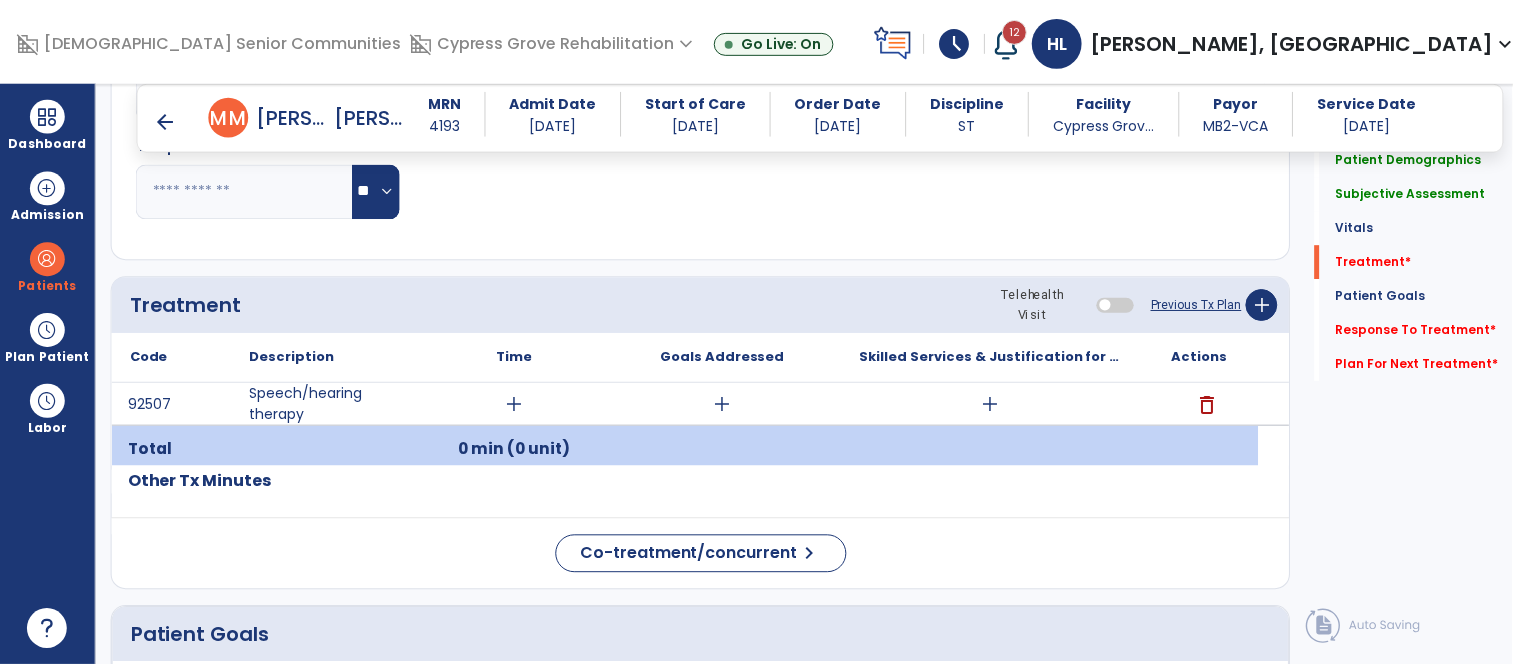 scroll, scrollTop: 1057, scrollLeft: 0, axis: vertical 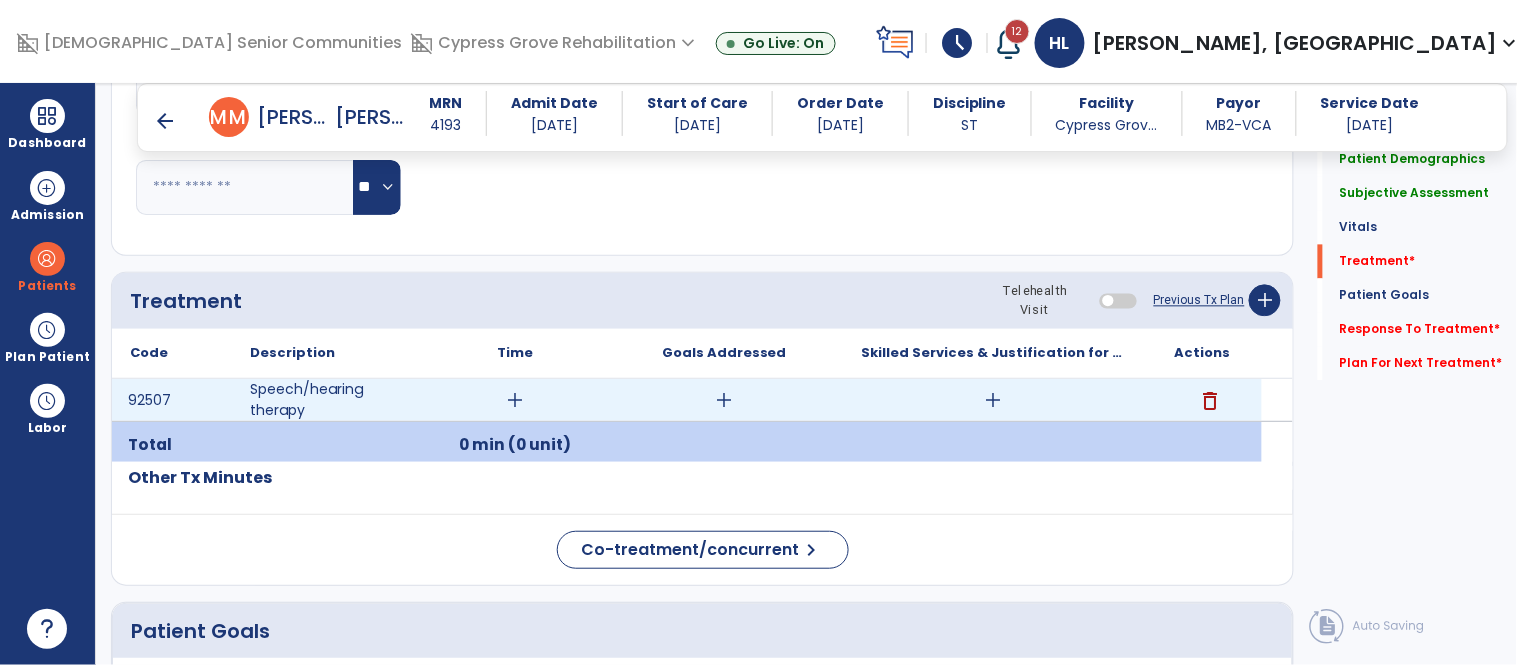 click on "add" at bounding box center (515, 400) 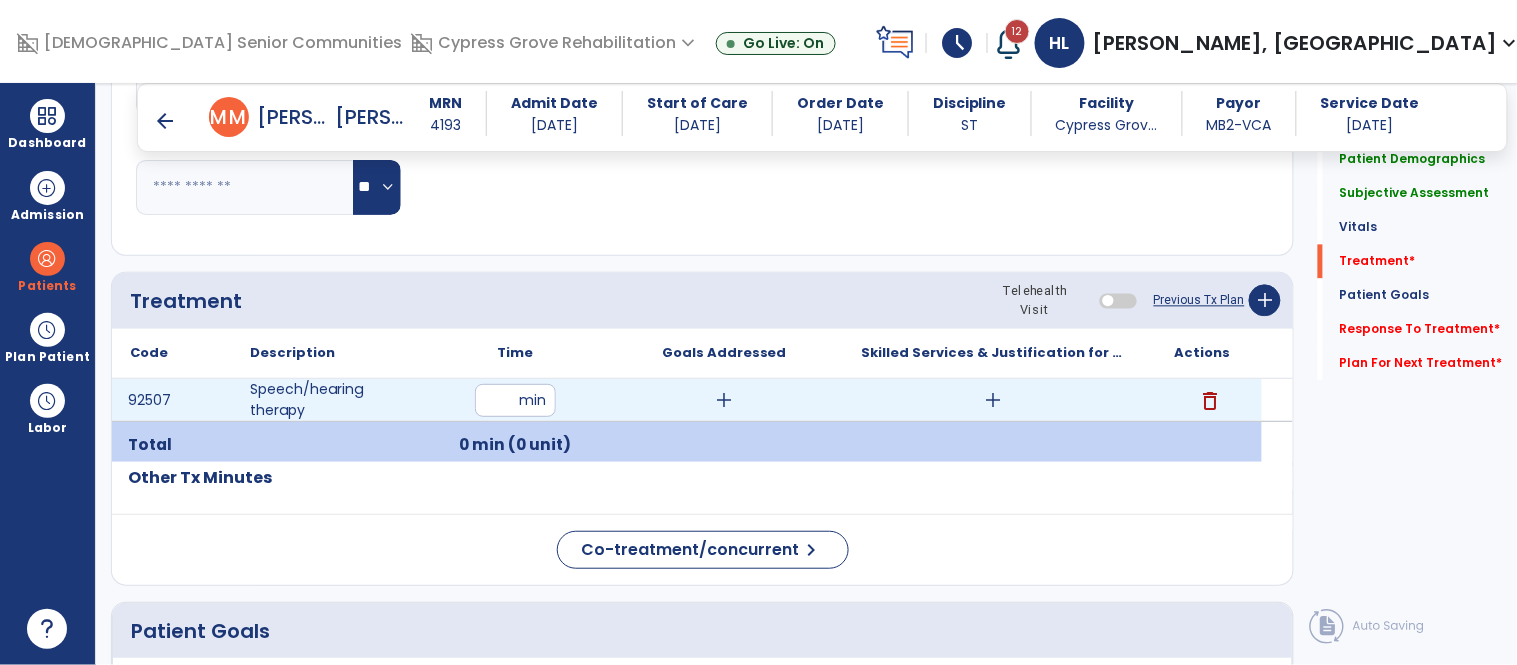 type on "**" 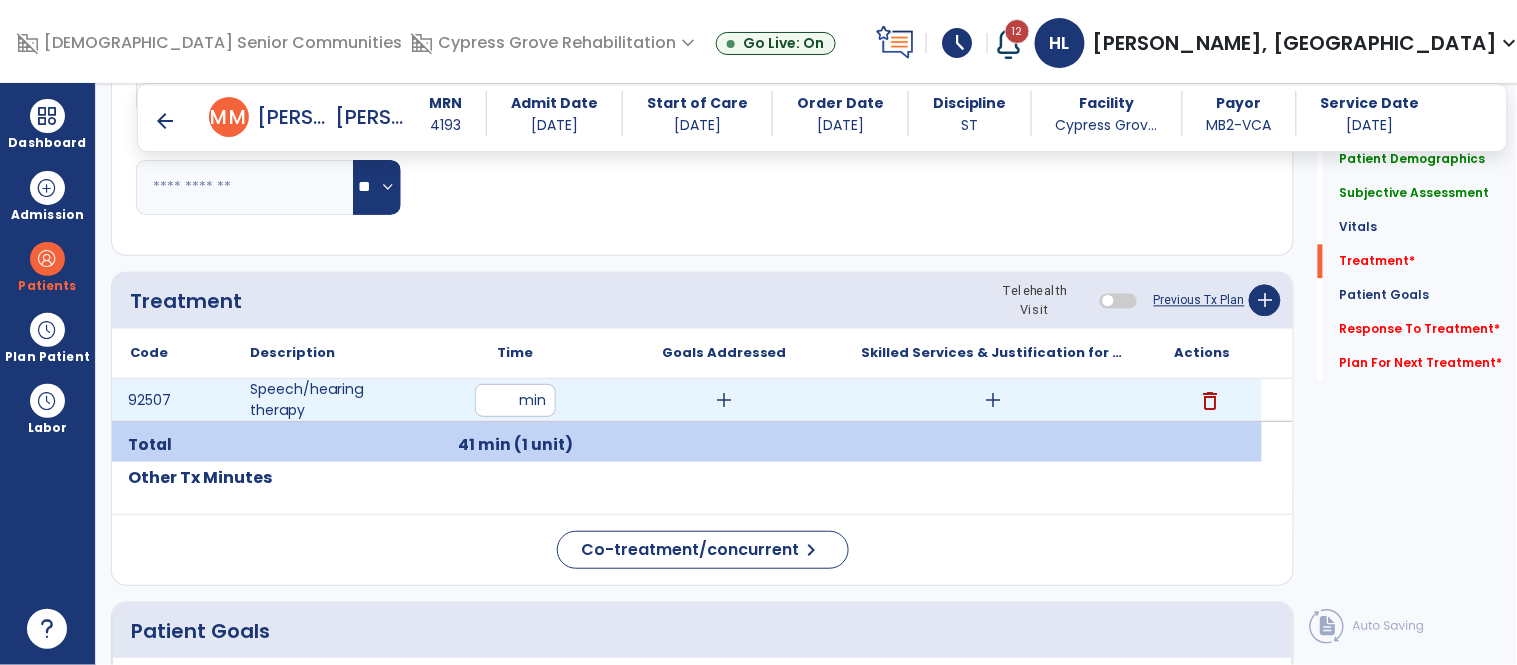 click on "add" at bounding box center (724, 400) 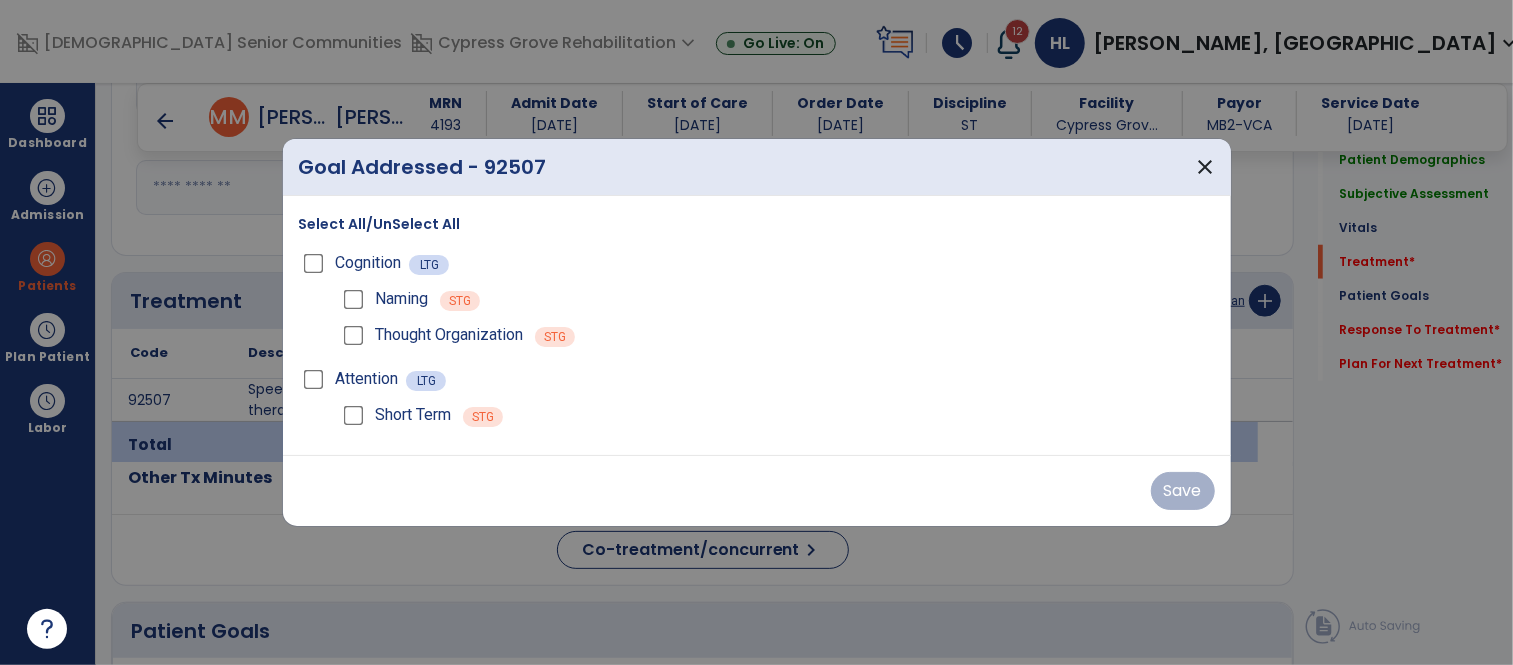 scroll, scrollTop: 1057, scrollLeft: 0, axis: vertical 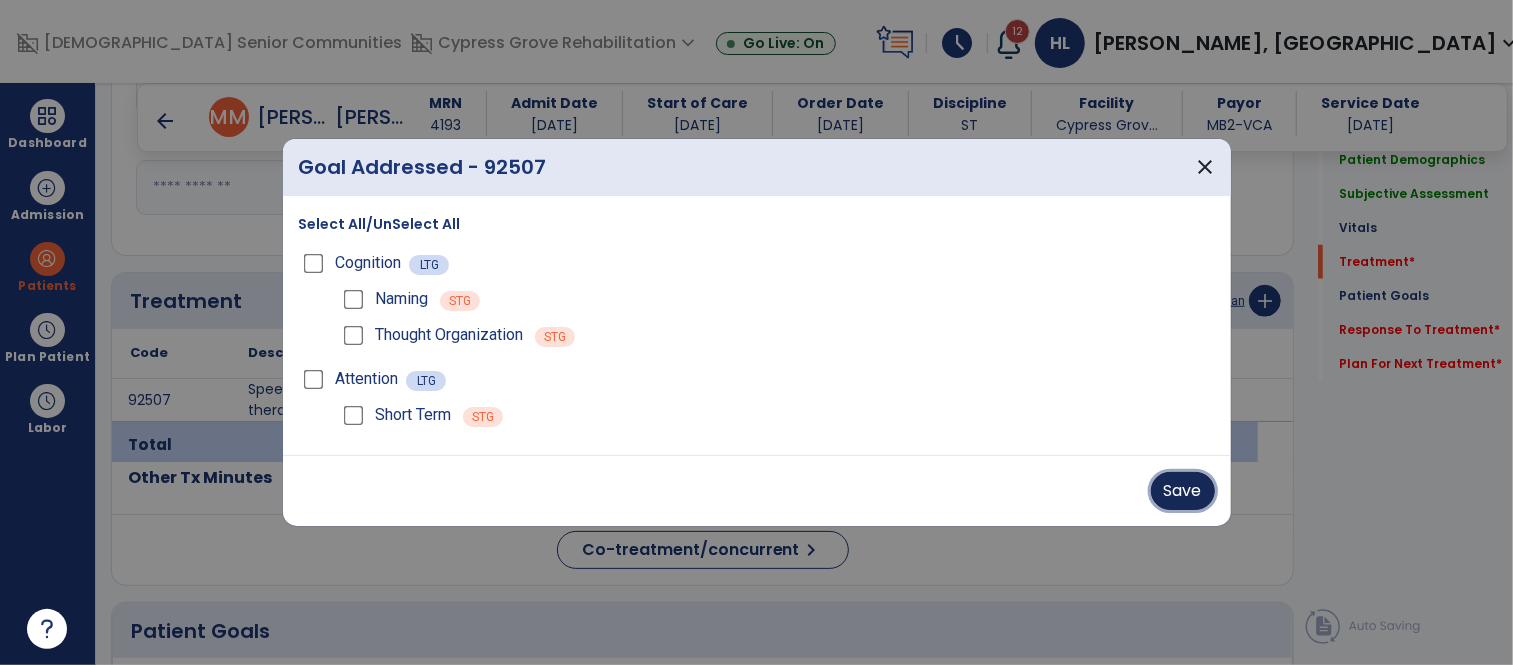click on "Save" at bounding box center [1183, 491] 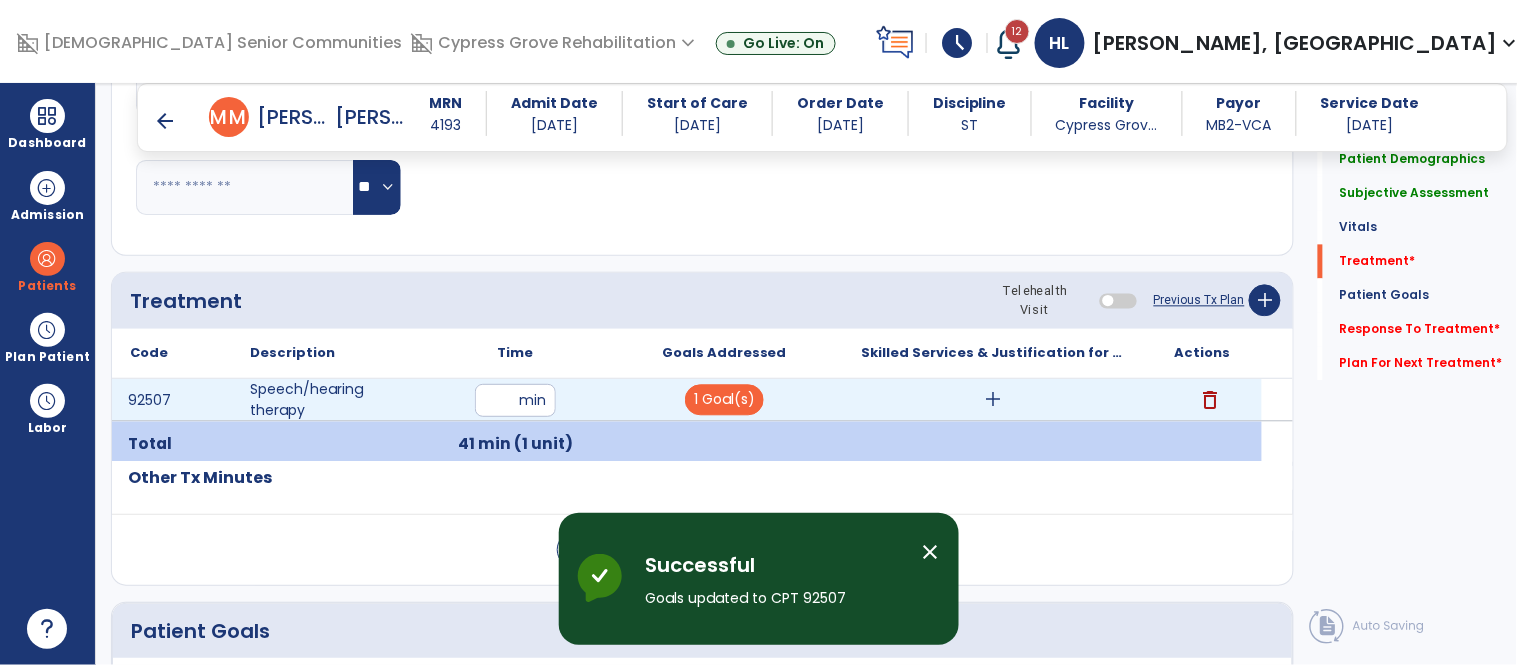 click on "add" at bounding box center [993, 400] 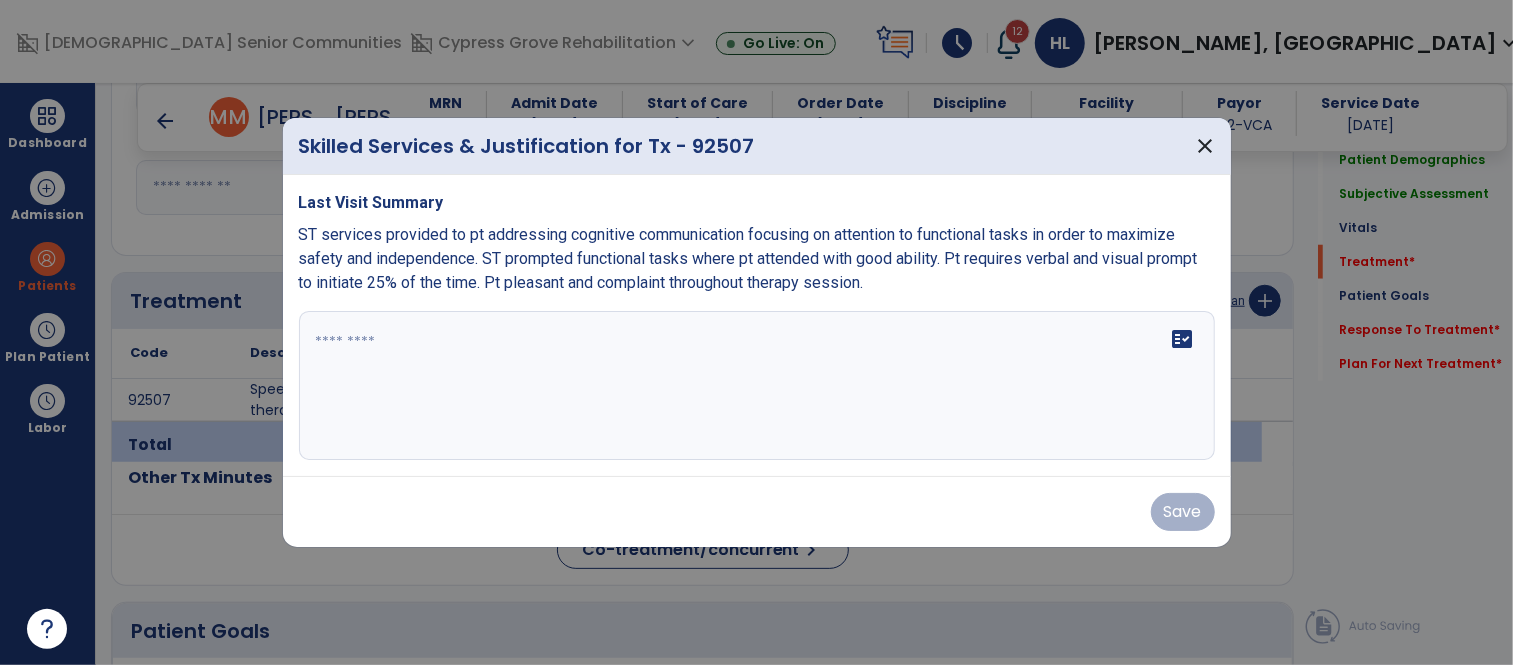 click on "fact_check" at bounding box center (757, 386) 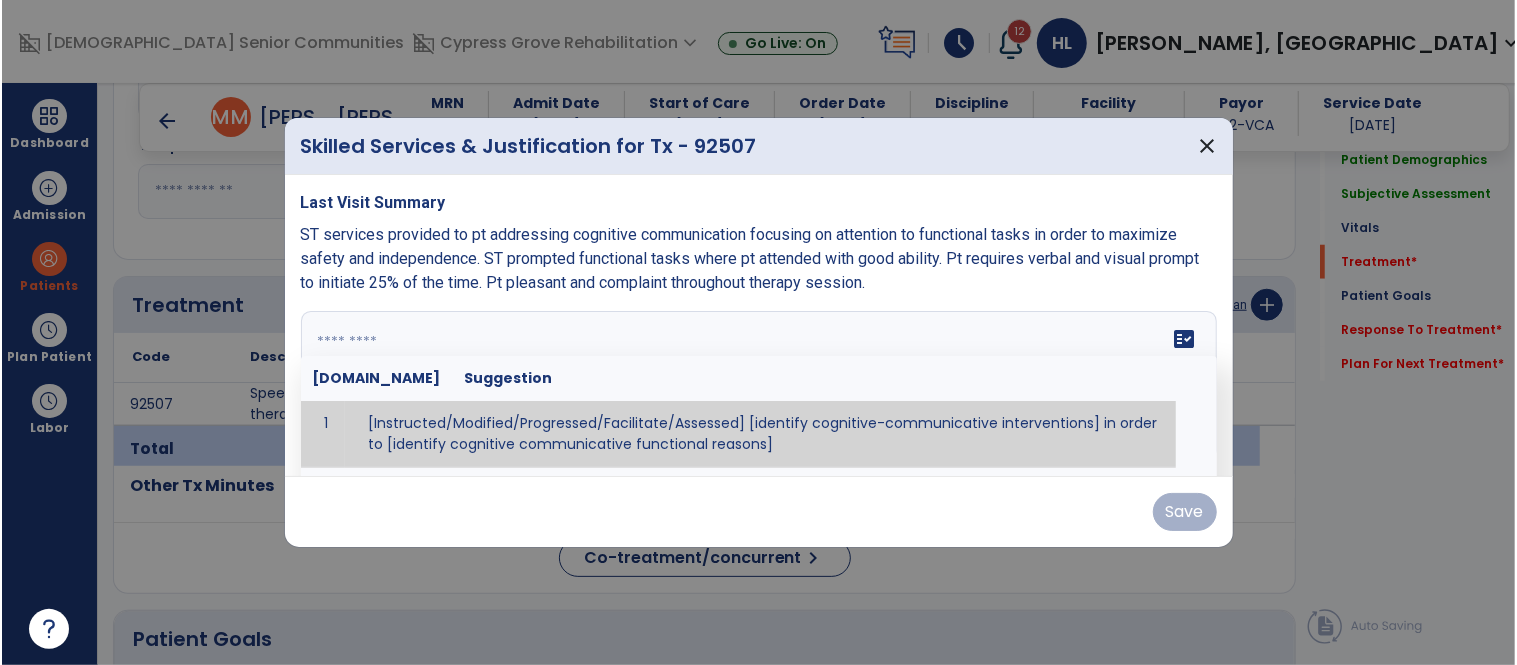 scroll, scrollTop: 1057, scrollLeft: 0, axis: vertical 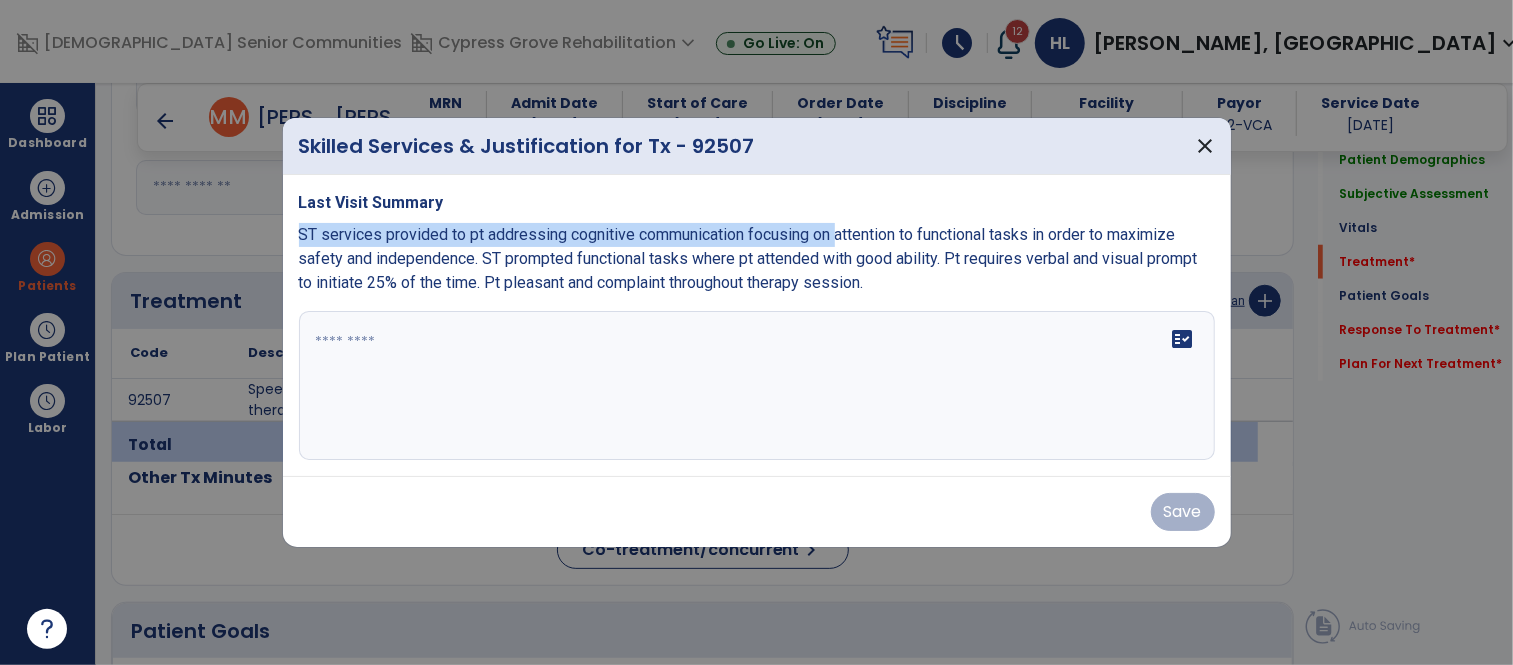 drag, startPoint x: 292, startPoint y: 233, endPoint x: 838, endPoint y: 229, distance: 546.01465 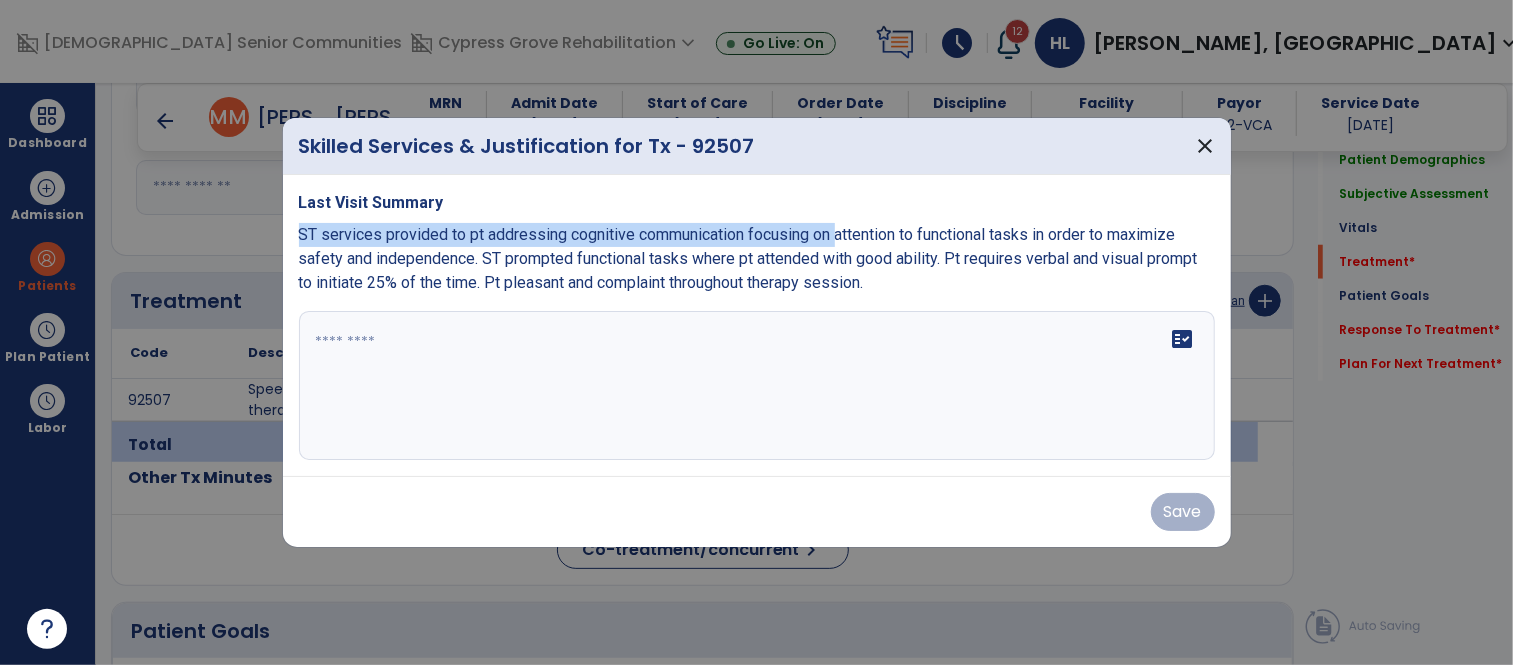 click on "Last Visit Summary ST services provided to pt addressing cognitive communication focusing on attention to functional tasks in order to maximize safety and independence. ST prompted functional tasks where pt attended with good ability. Pt requires verbal and visual prompt to initiate 25% of the time. Pt pleasant and complaint throughout therapy session.    fact_check" at bounding box center [757, 326] 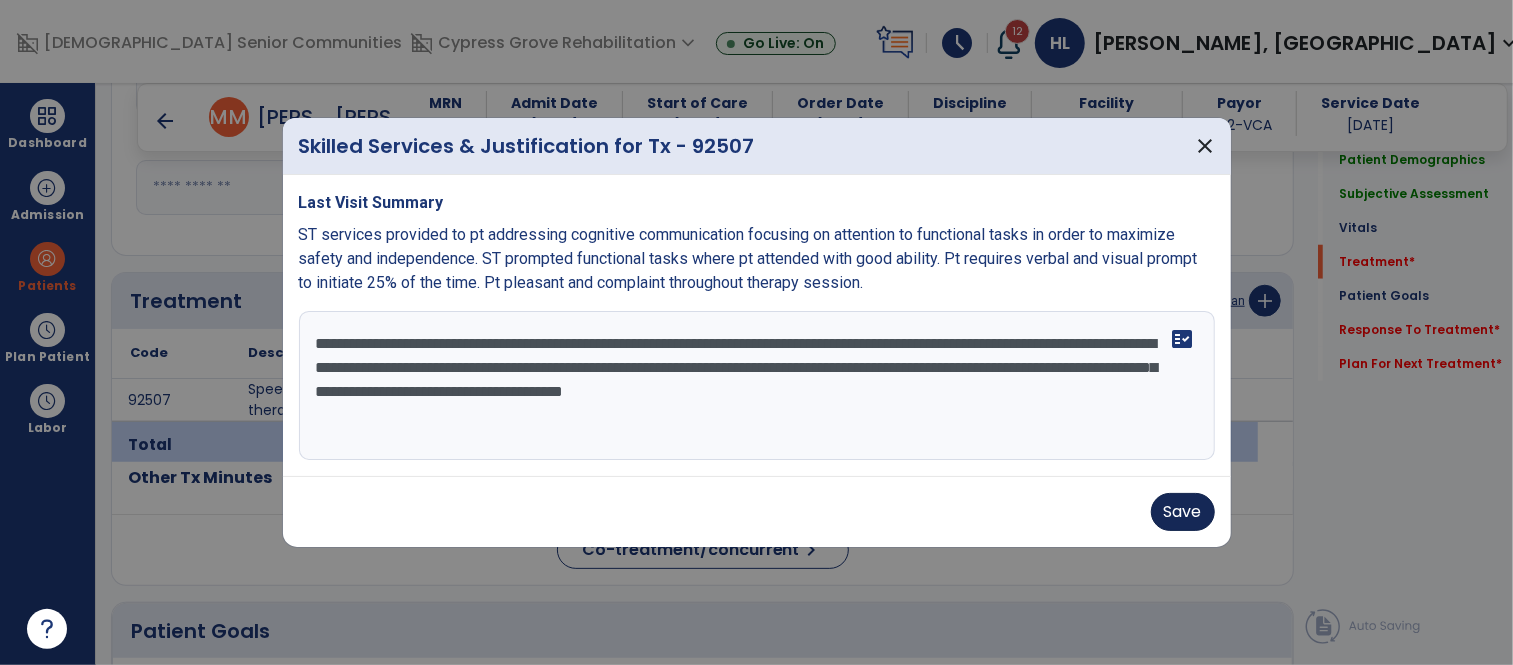 type on "**********" 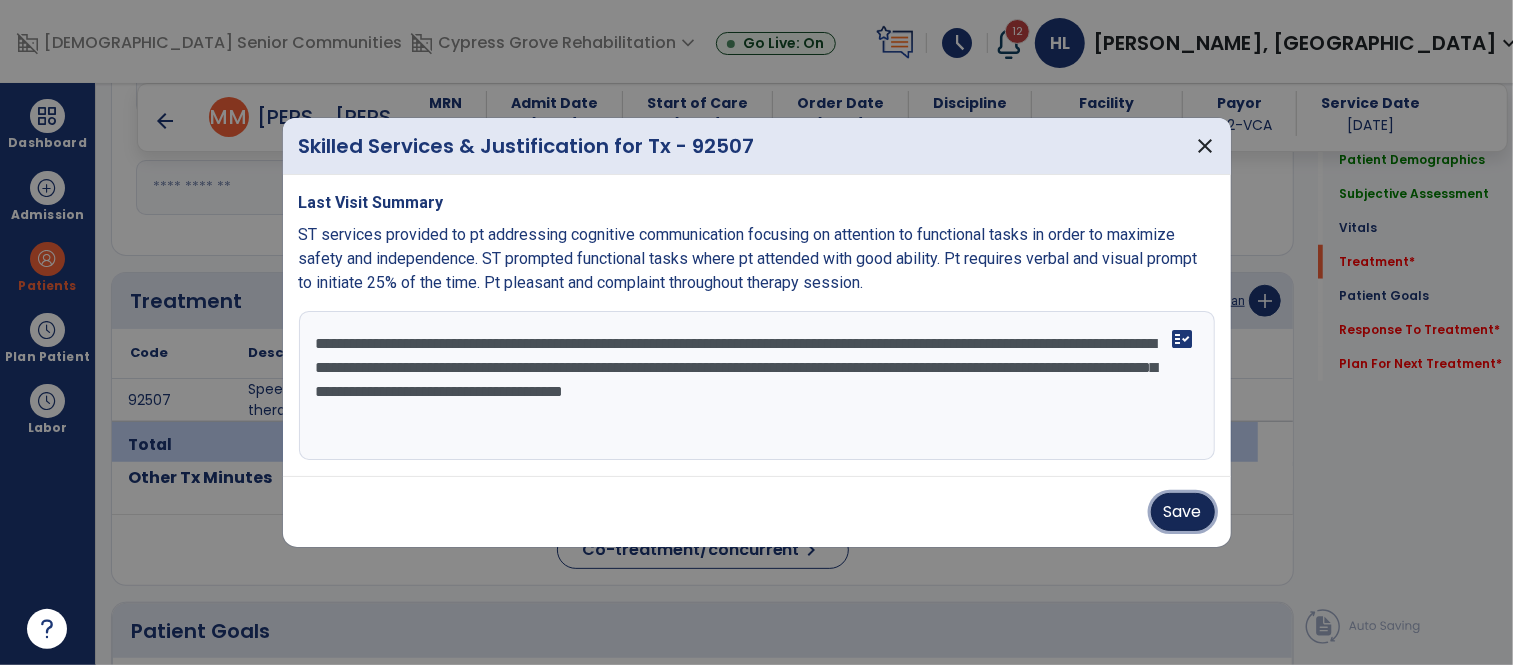 click on "Save" at bounding box center (1183, 512) 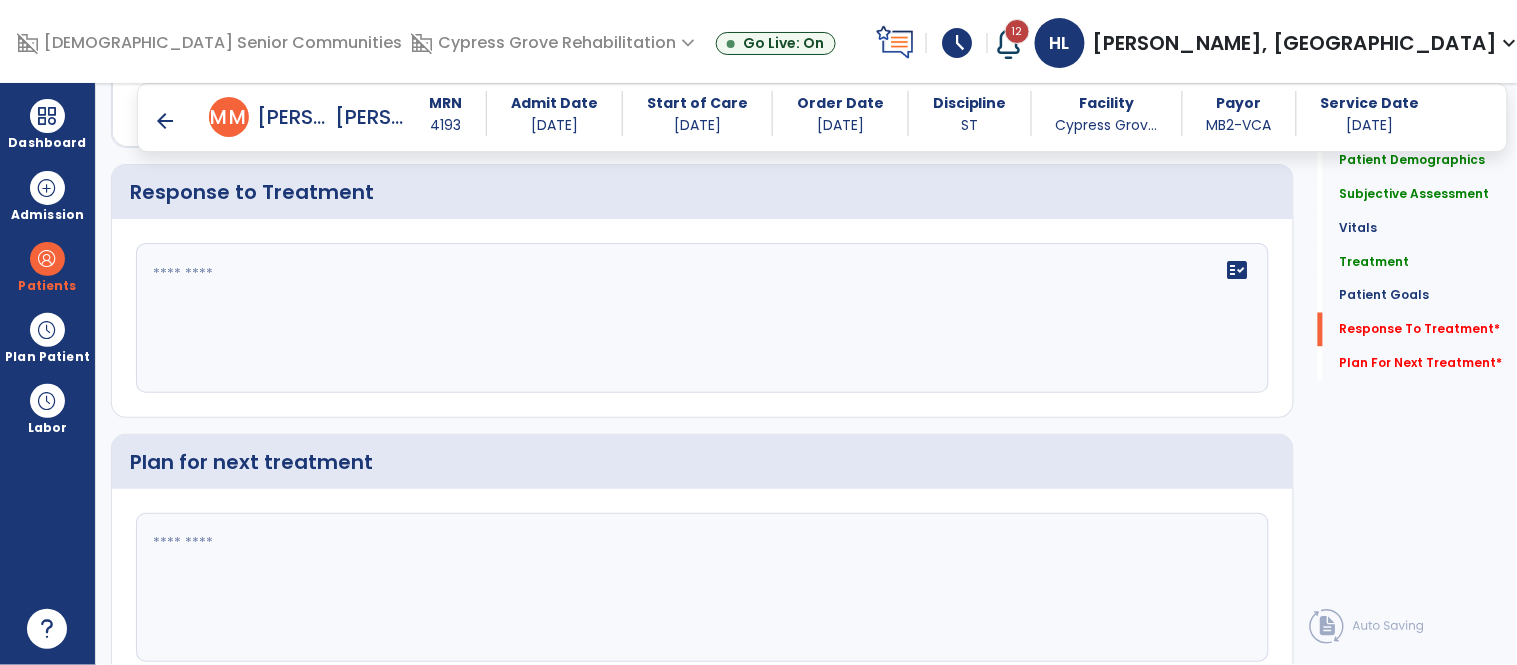 scroll, scrollTop: 2730, scrollLeft: 0, axis: vertical 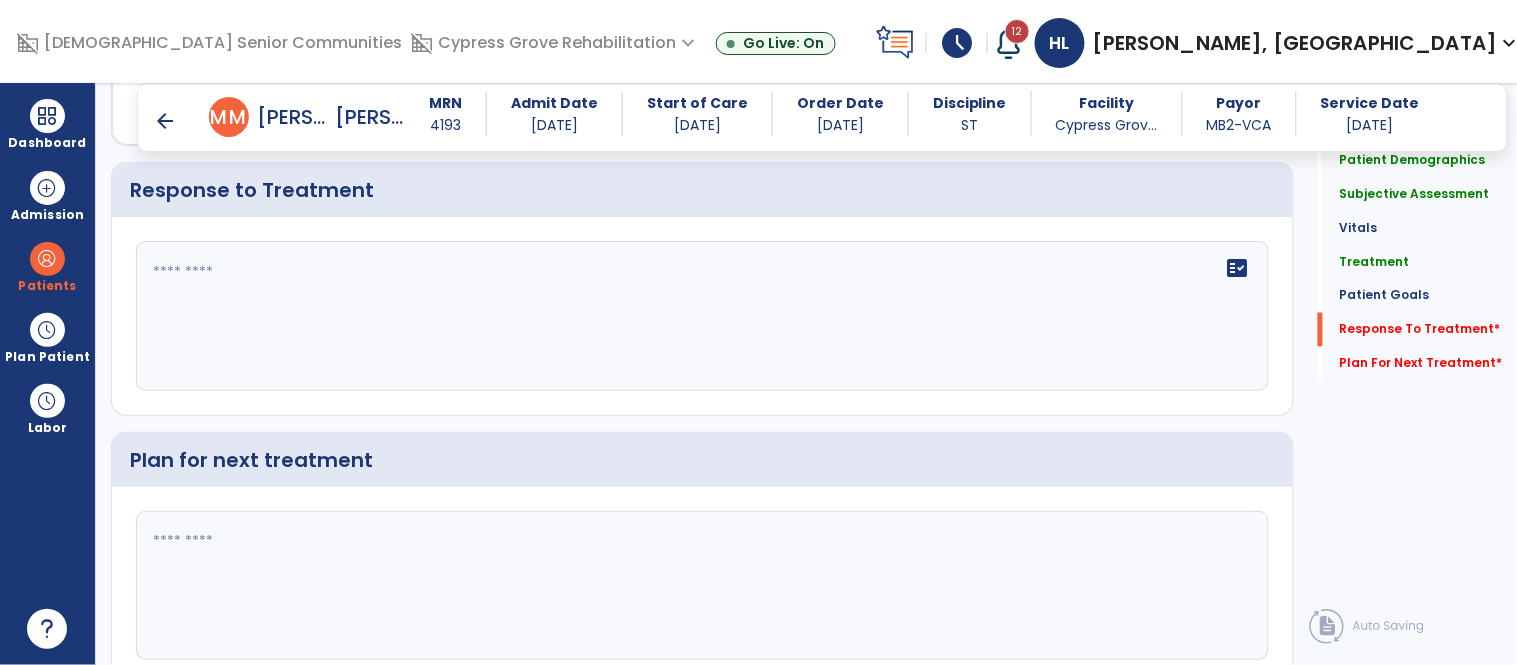 click on "fact_check" 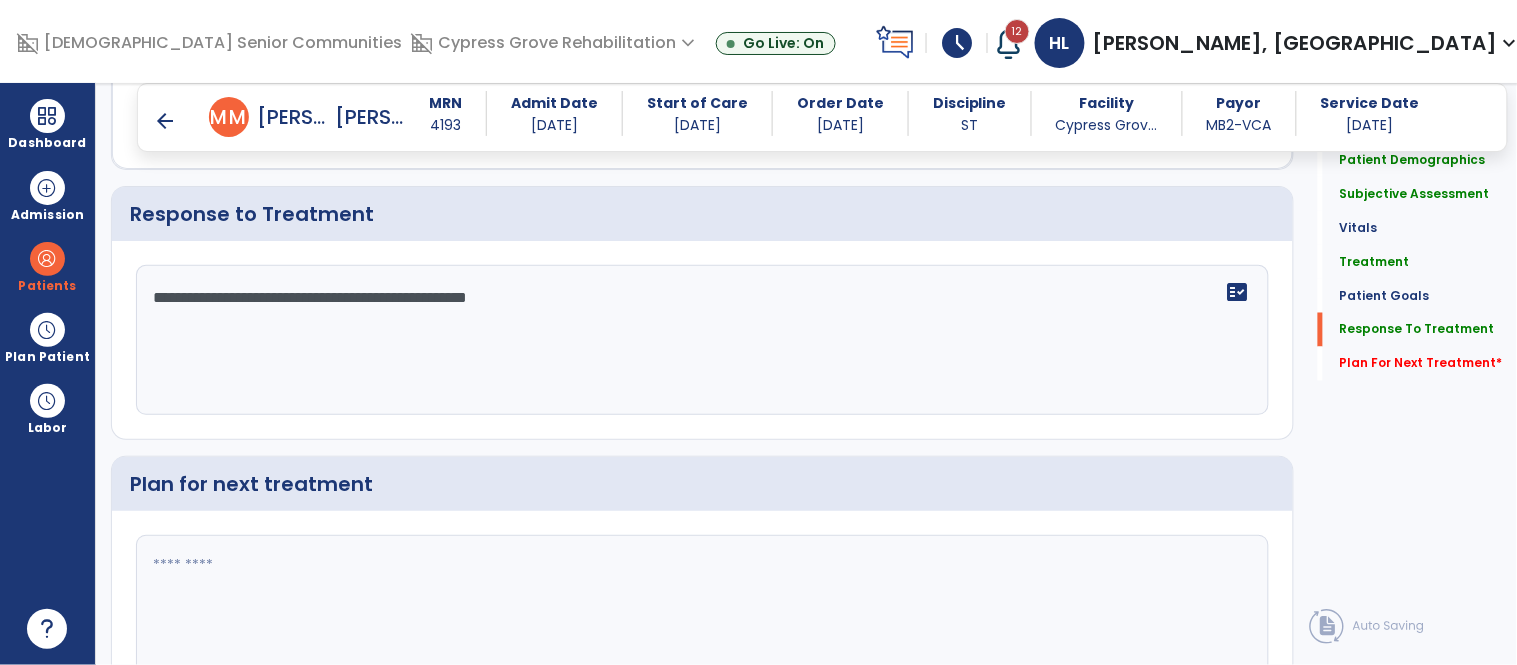 scroll, scrollTop: 2841, scrollLeft: 0, axis: vertical 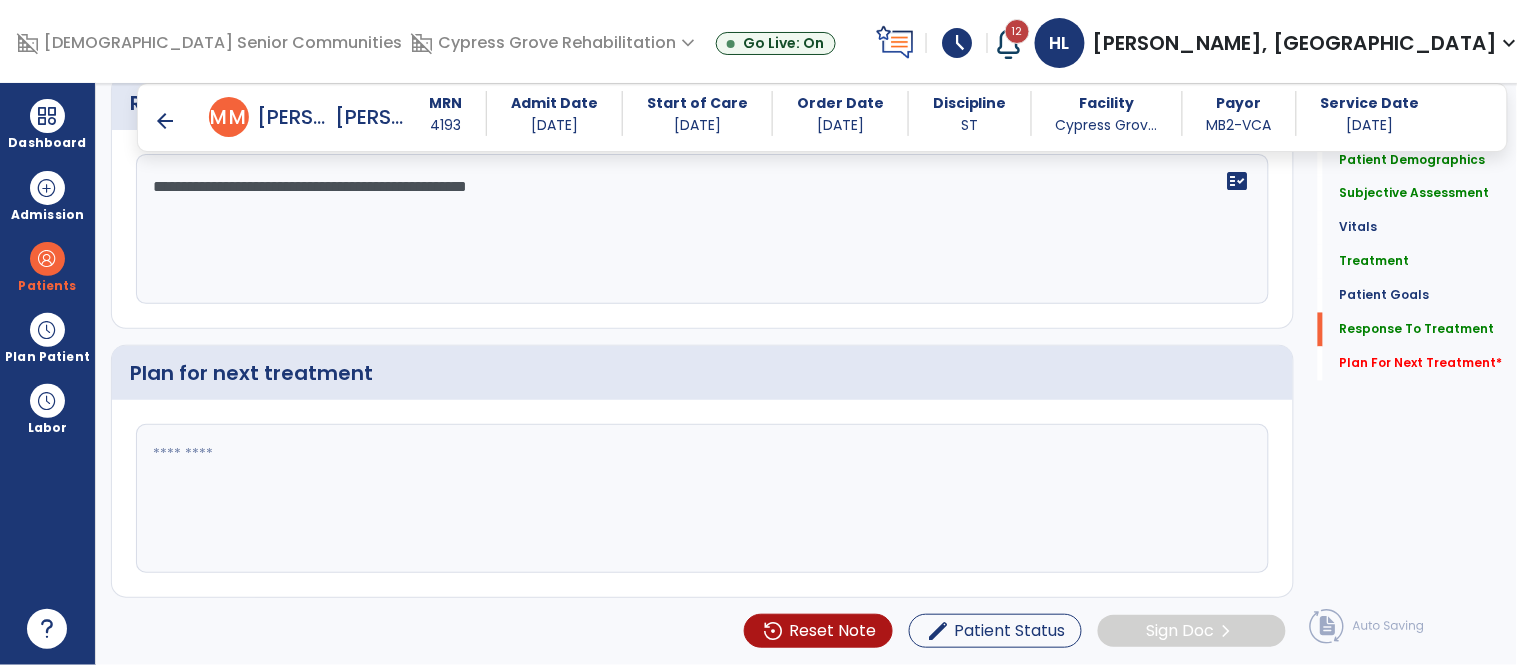 type on "**********" 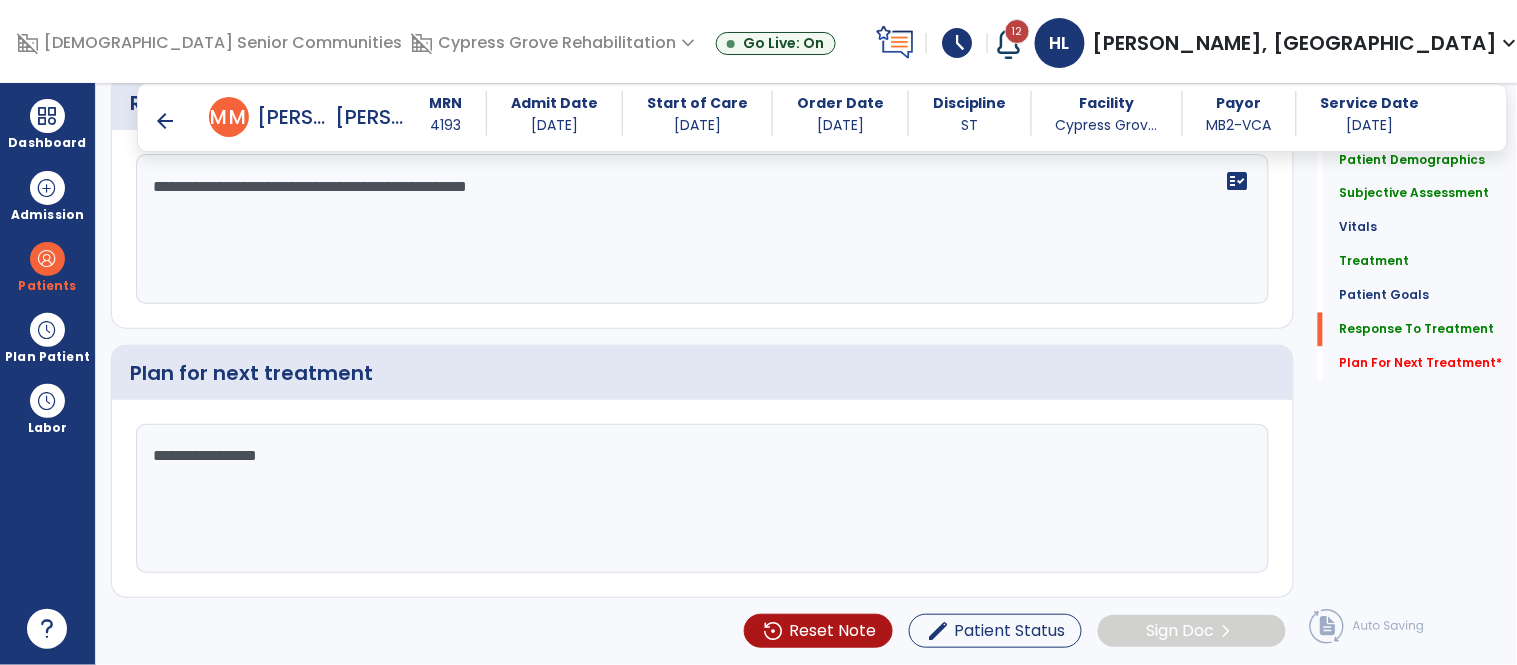 click on "**********" 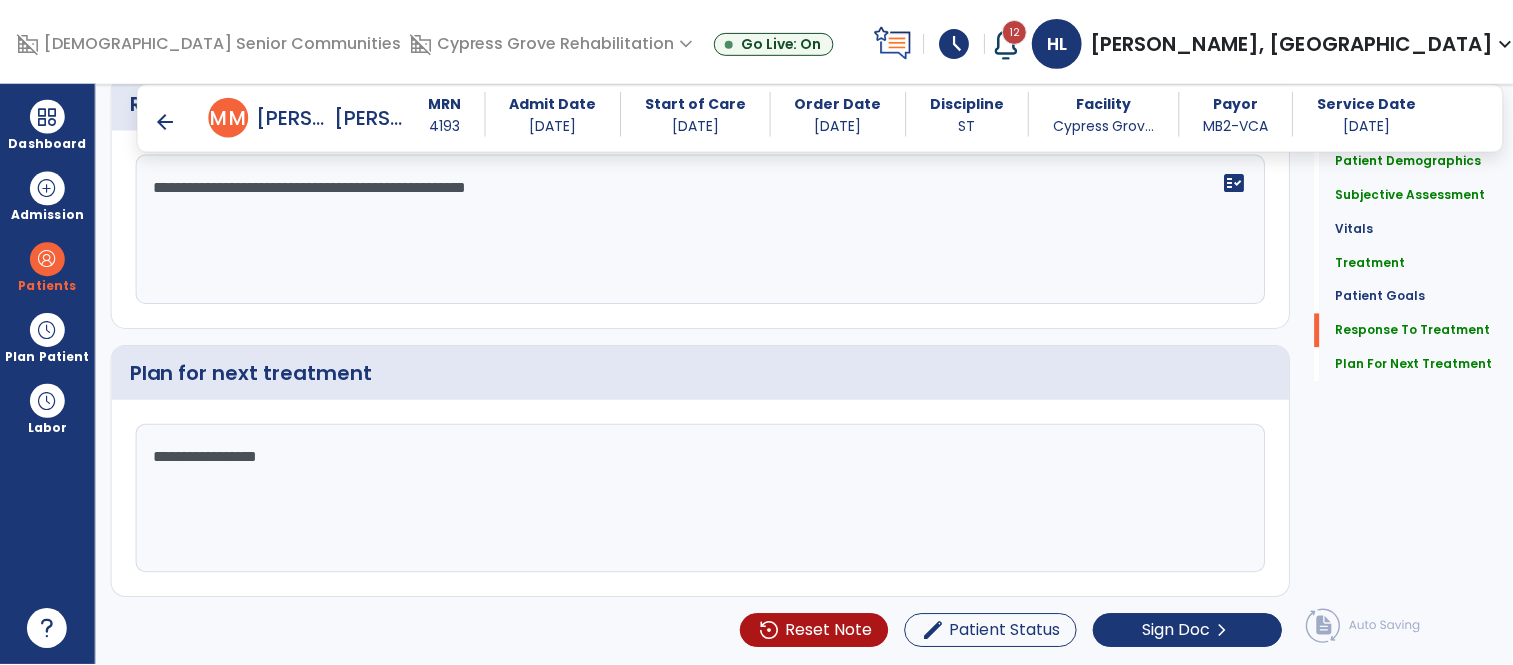 scroll, scrollTop: 2841, scrollLeft: 0, axis: vertical 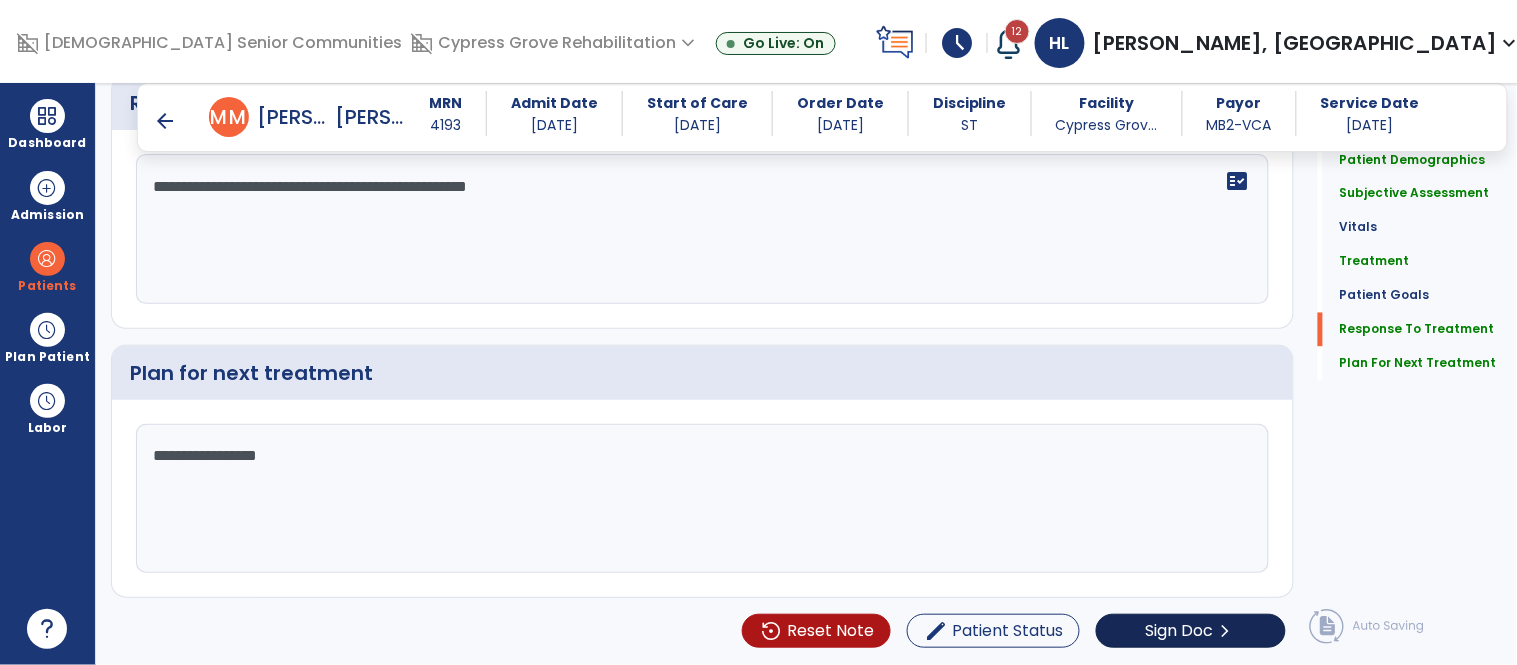 type on "**********" 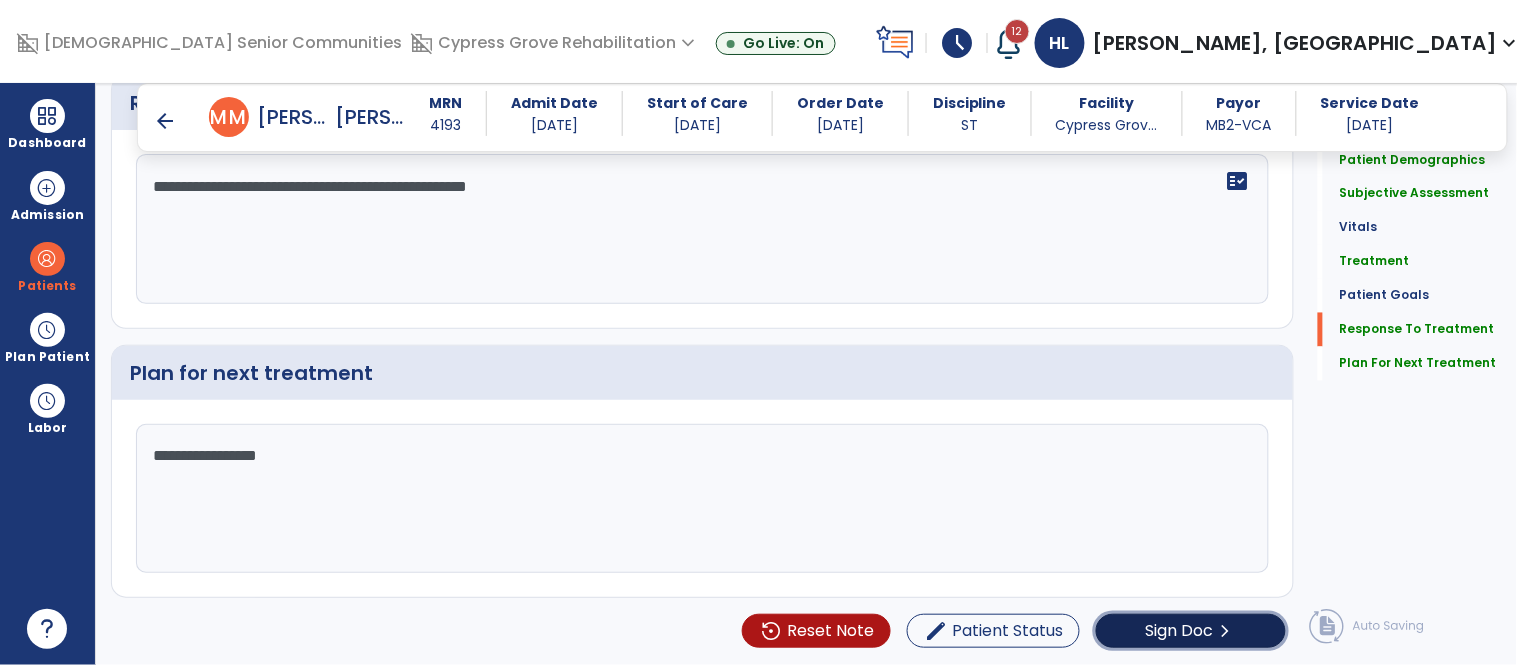 click on "Sign Doc" 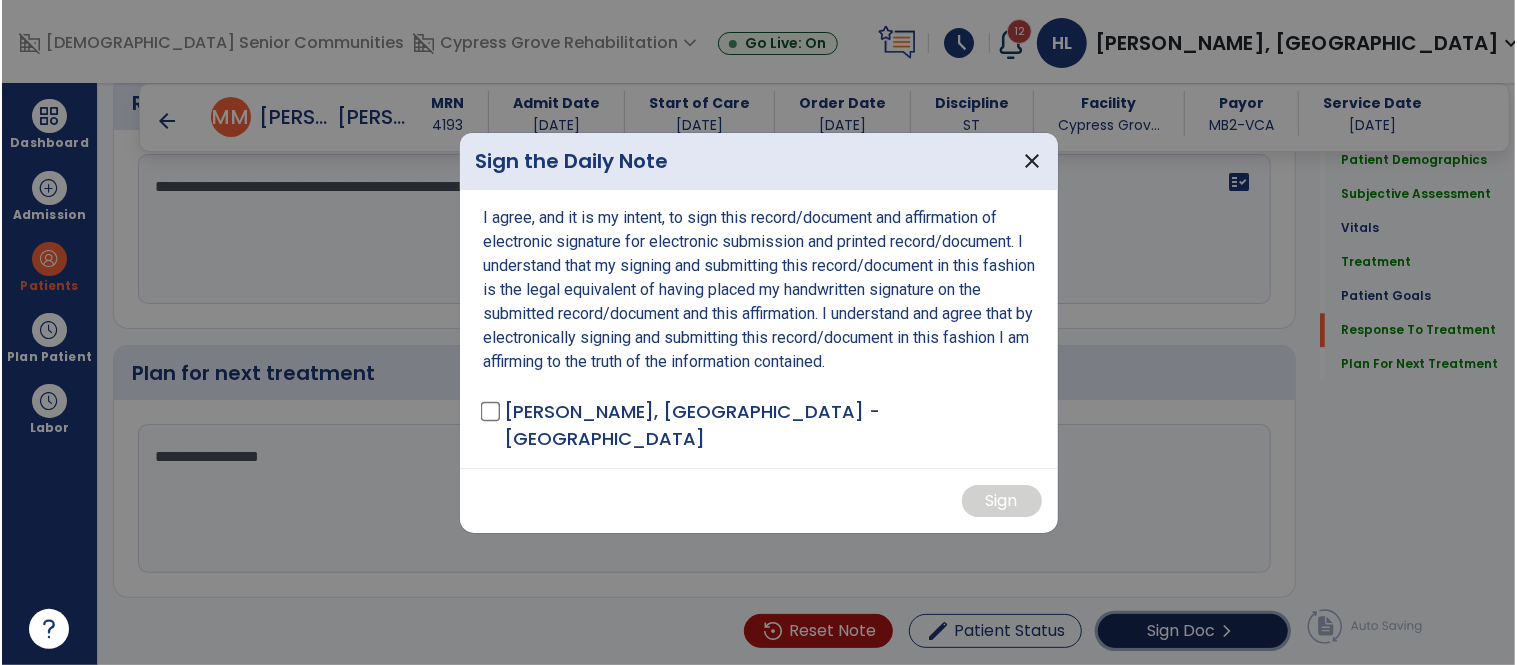 scroll, scrollTop: 2841, scrollLeft: 0, axis: vertical 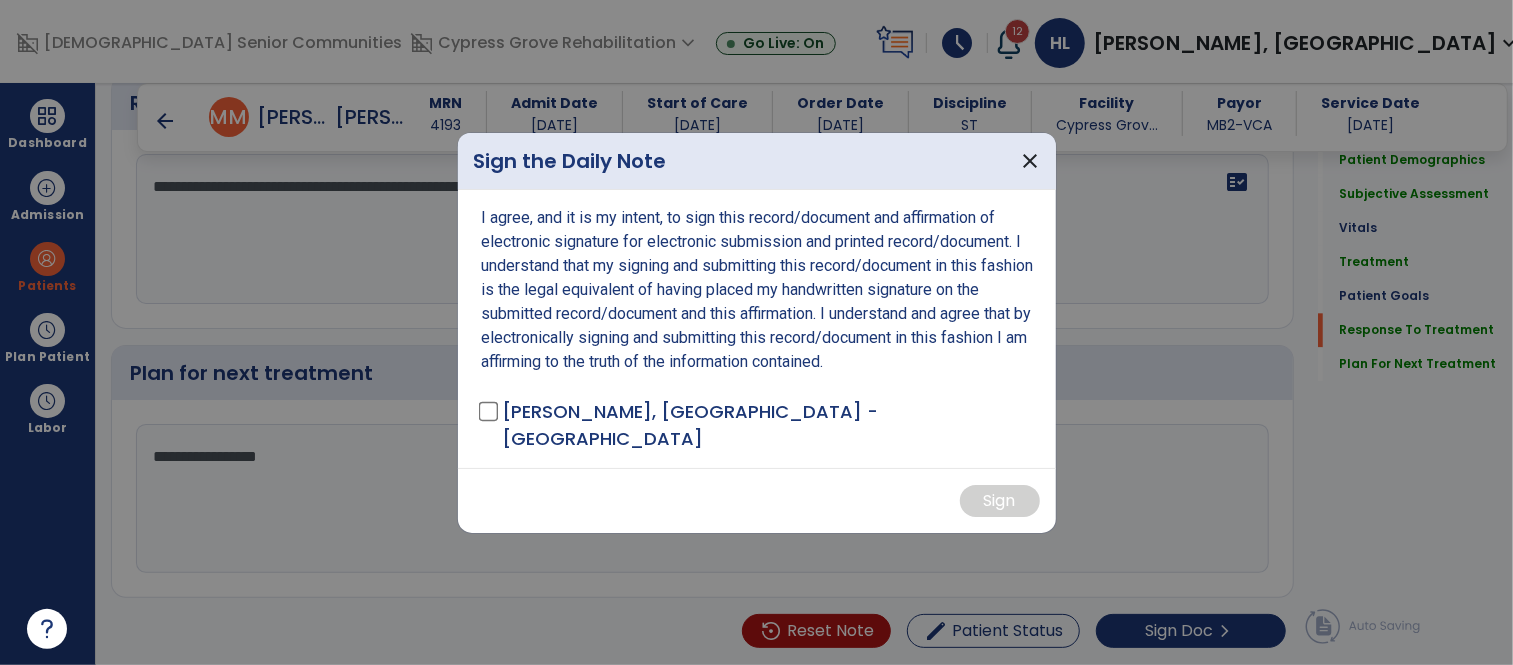 click on "[PERSON_NAME], [GEOGRAPHIC_DATA]  - [GEOGRAPHIC_DATA]" at bounding box center (761, 425) 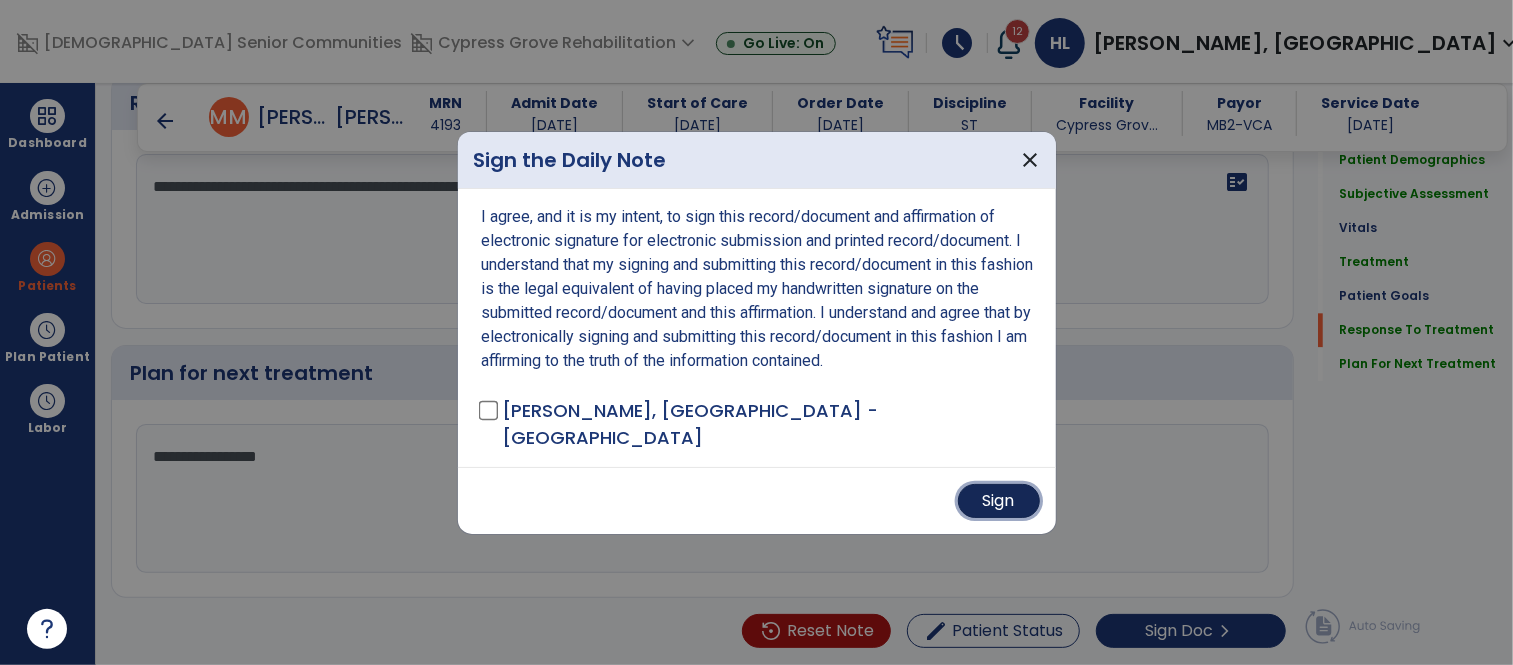 click on "Sign" at bounding box center (999, 501) 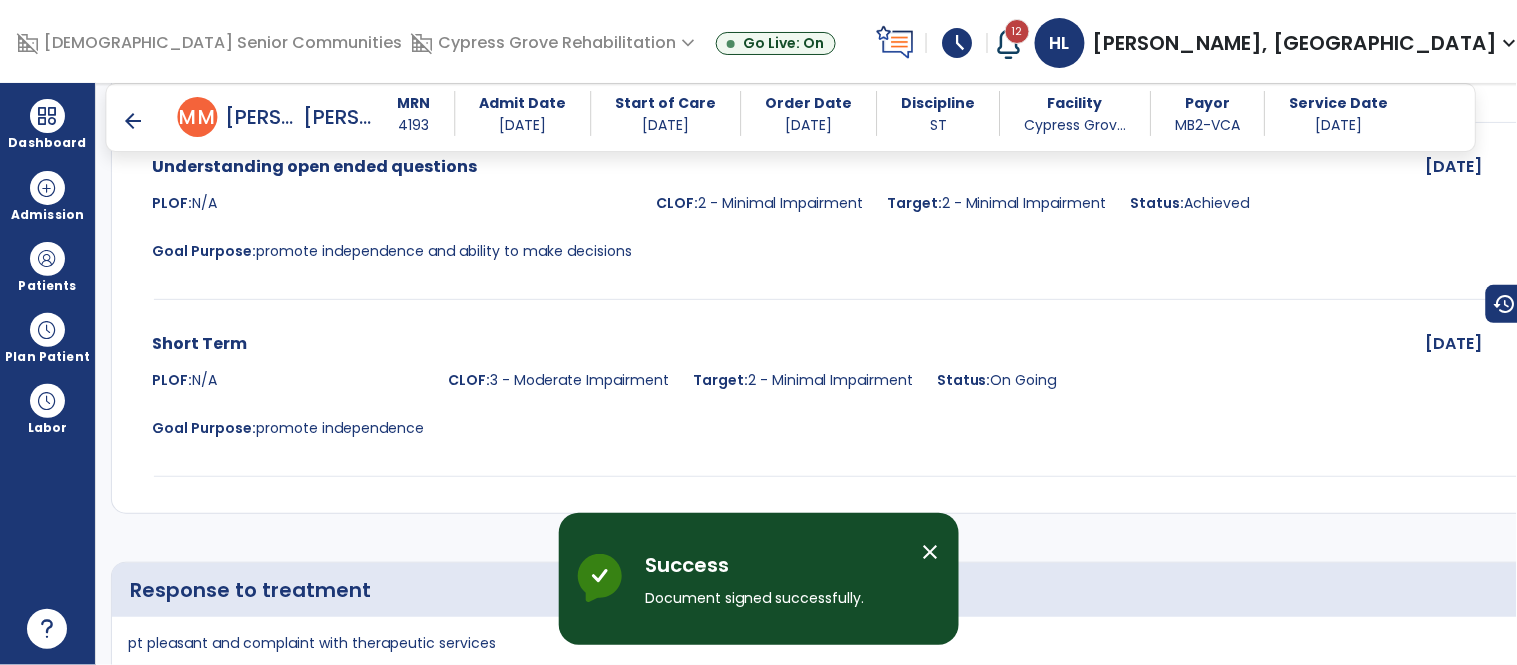 scroll, scrollTop: 3664, scrollLeft: 0, axis: vertical 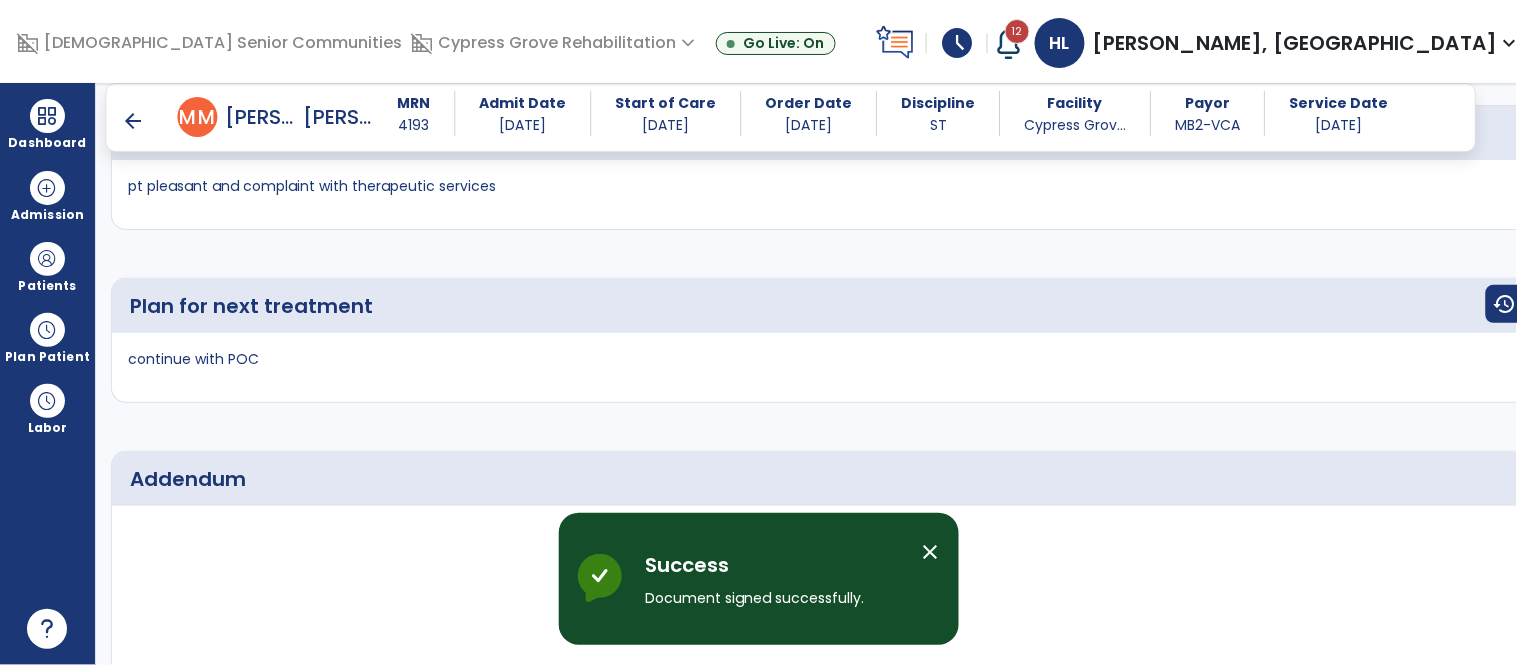 click on "arrow_back" at bounding box center [134, 121] 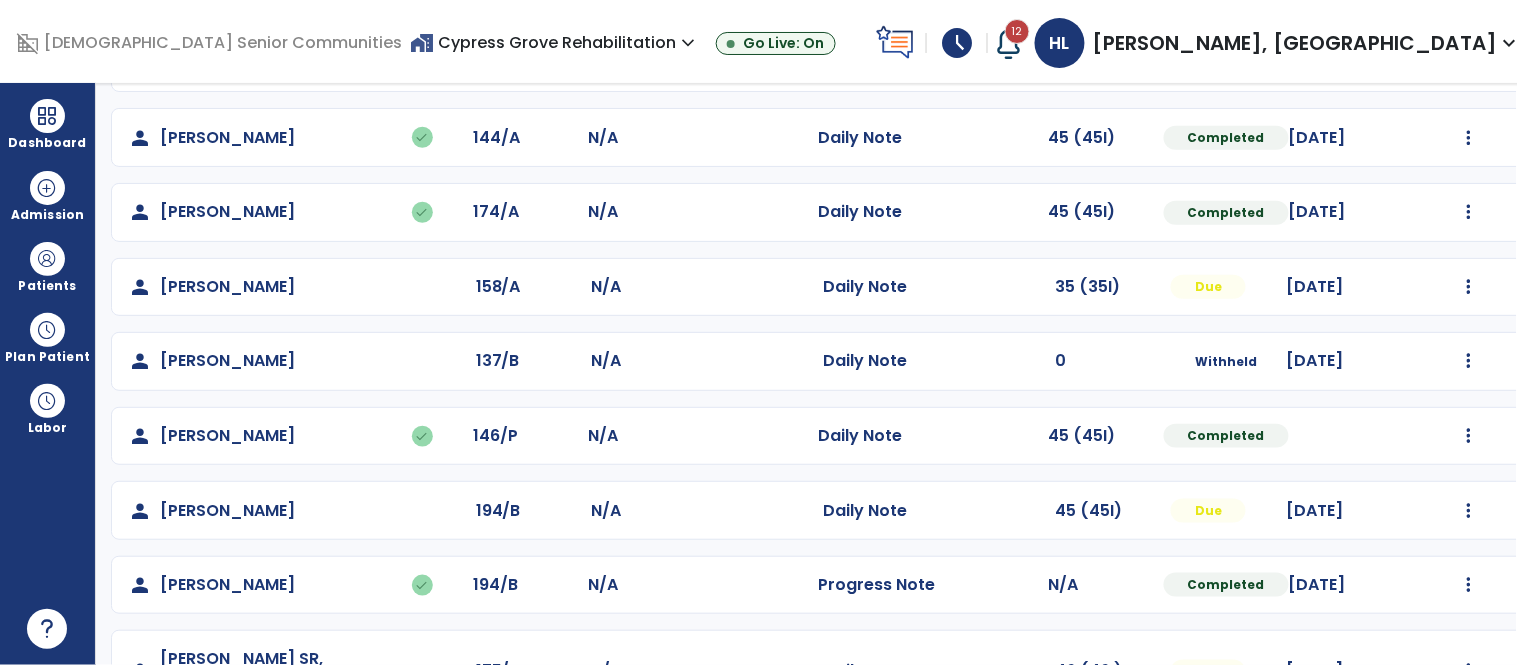 scroll, scrollTop: 420, scrollLeft: 0, axis: vertical 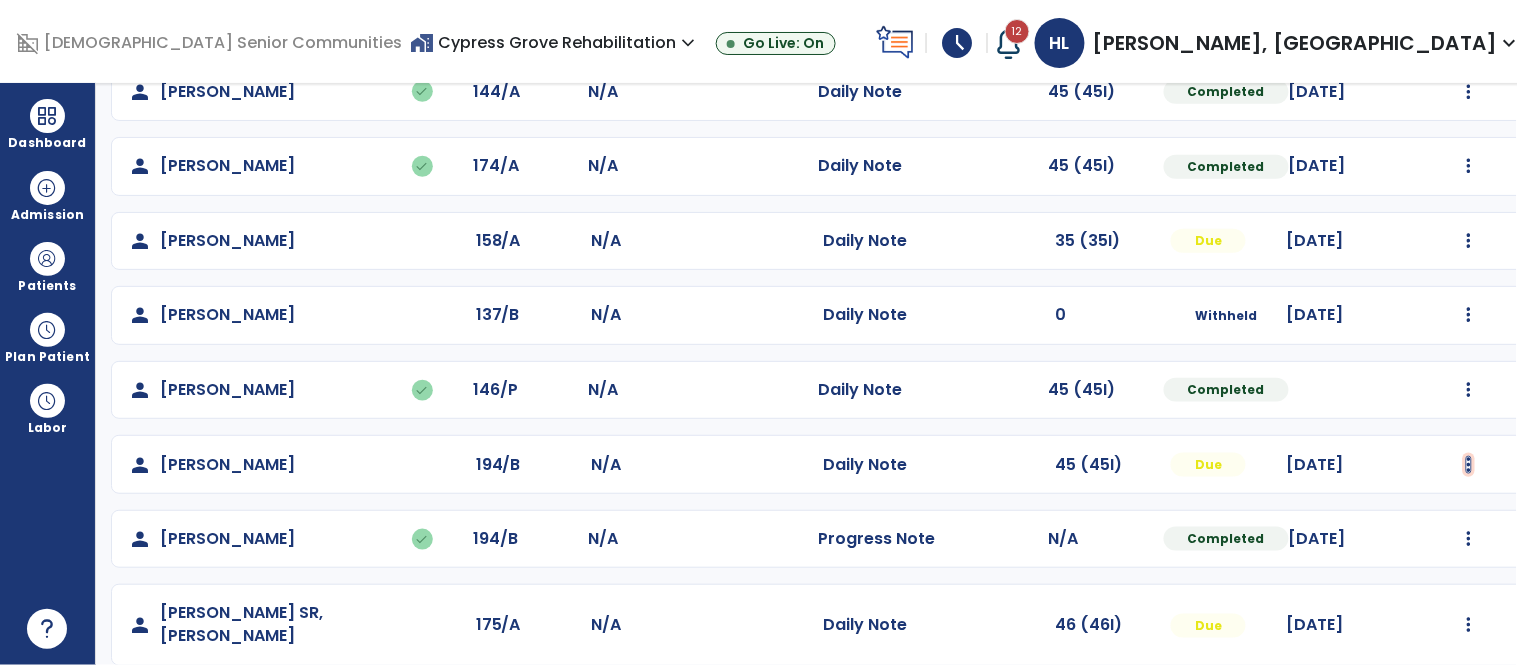 click at bounding box center (1469, -132) 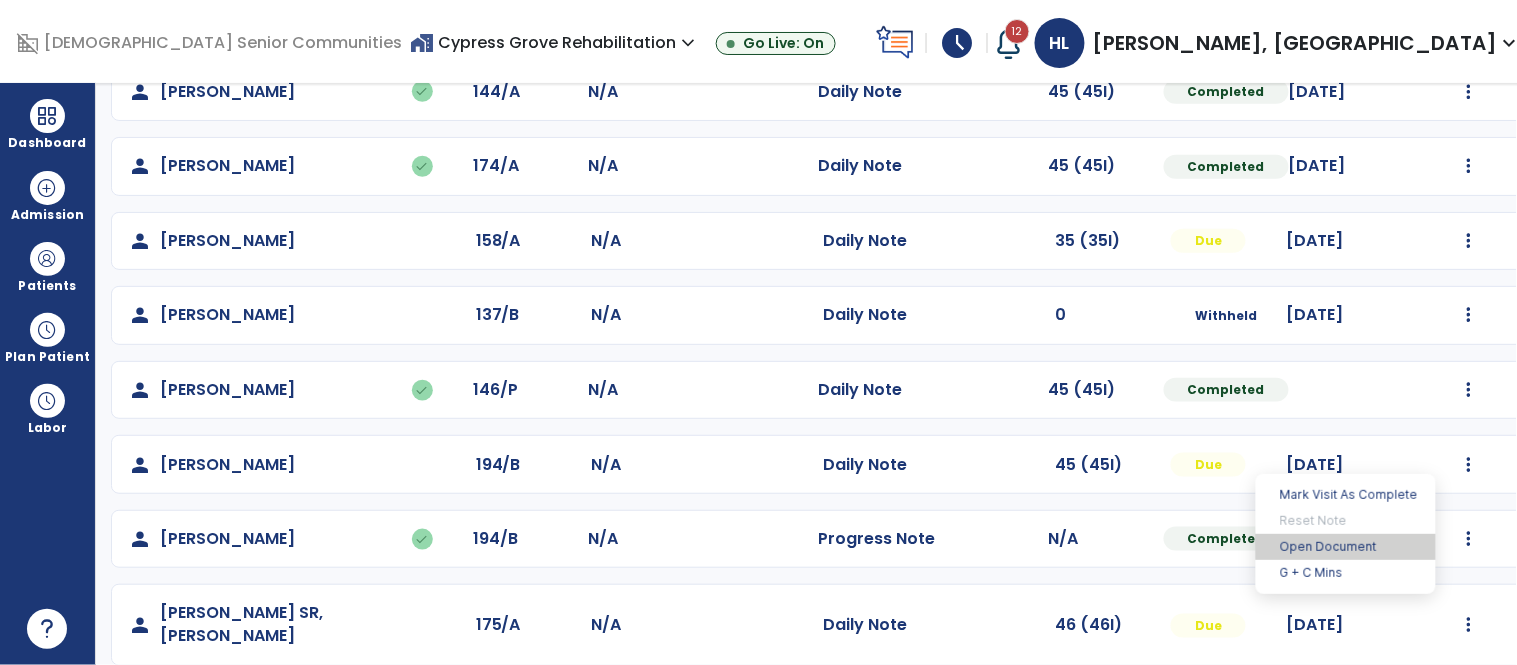 click on "Open Document" at bounding box center [1346, 547] 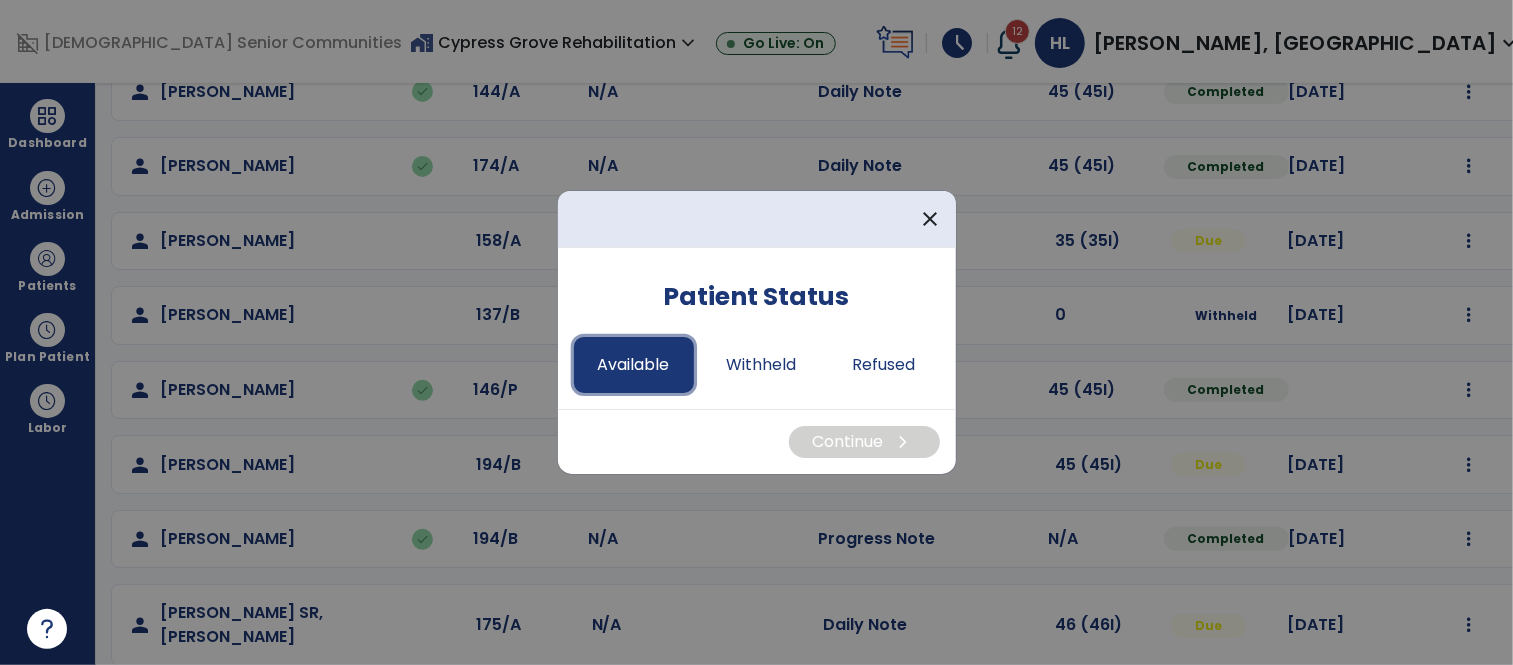 click on "Available" at bounding box center (634, 365) 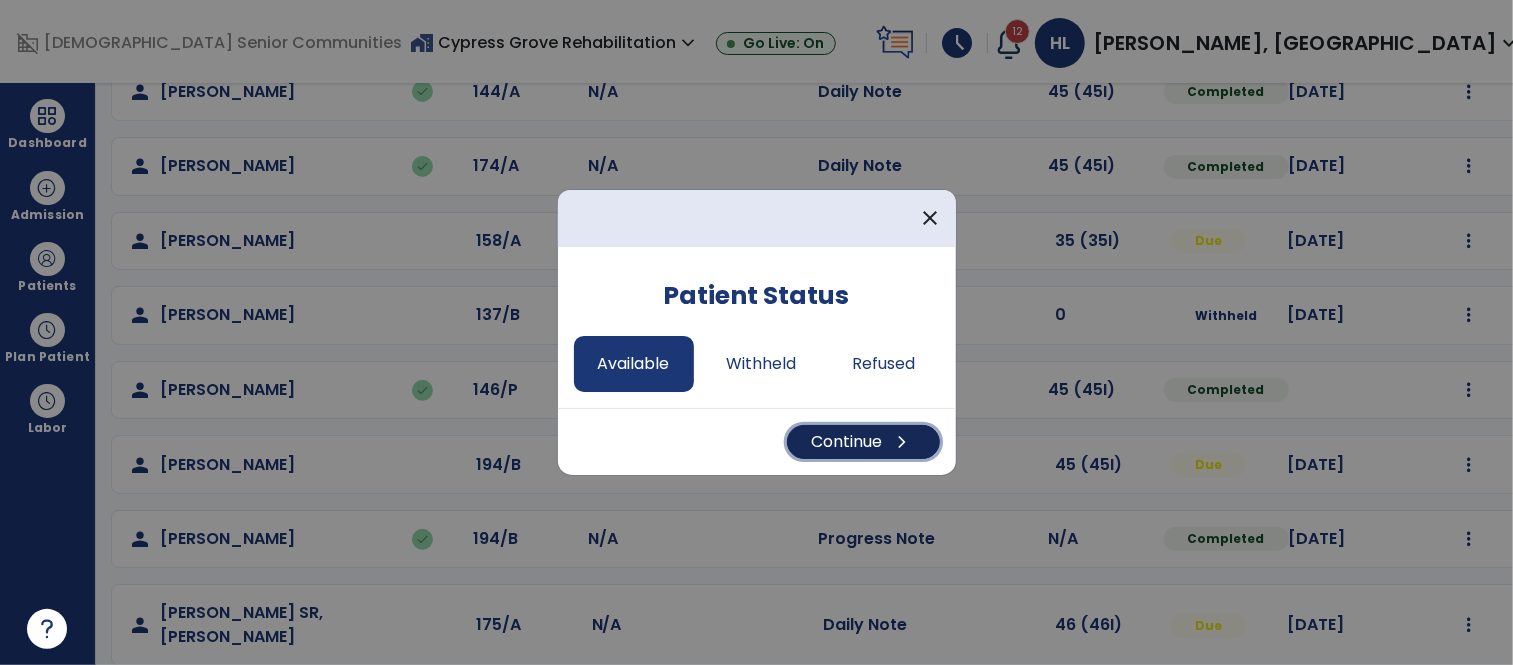 click on "chevron_right" at bounding box center [903, 442] 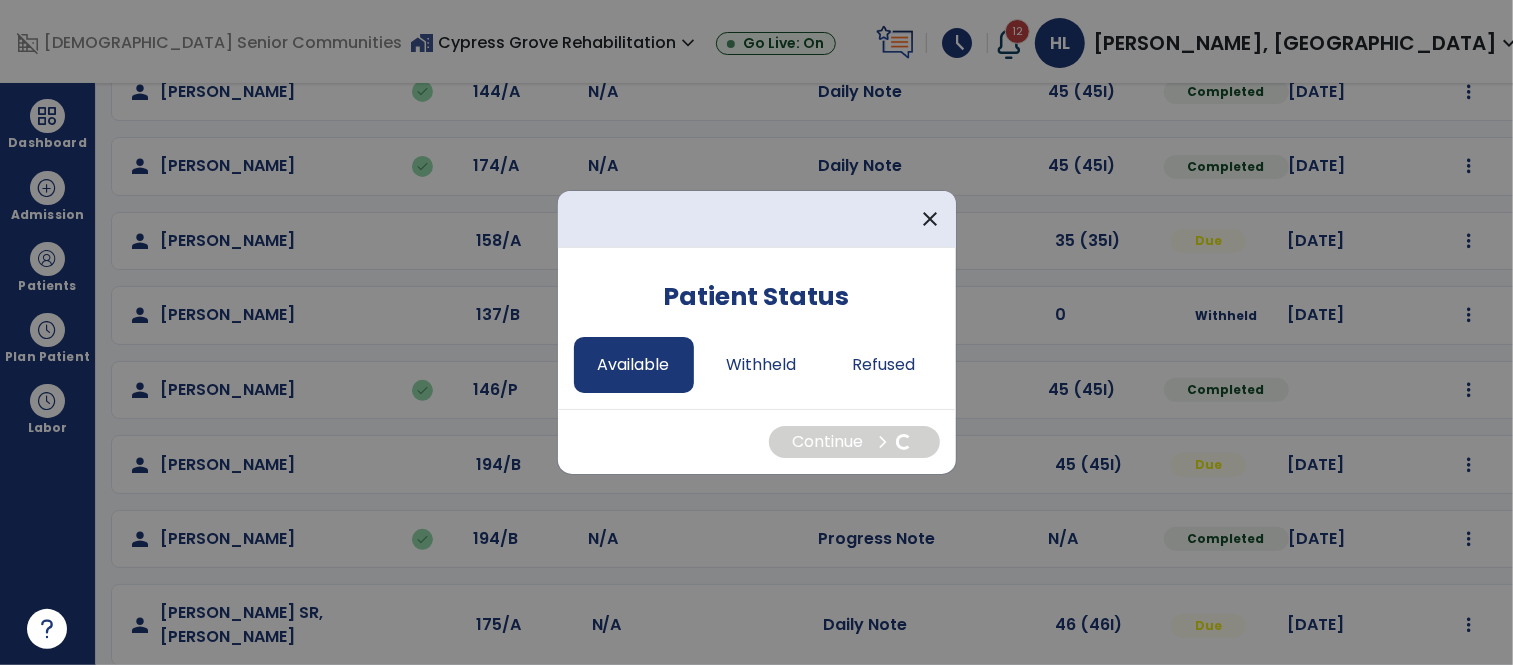 select on "*" 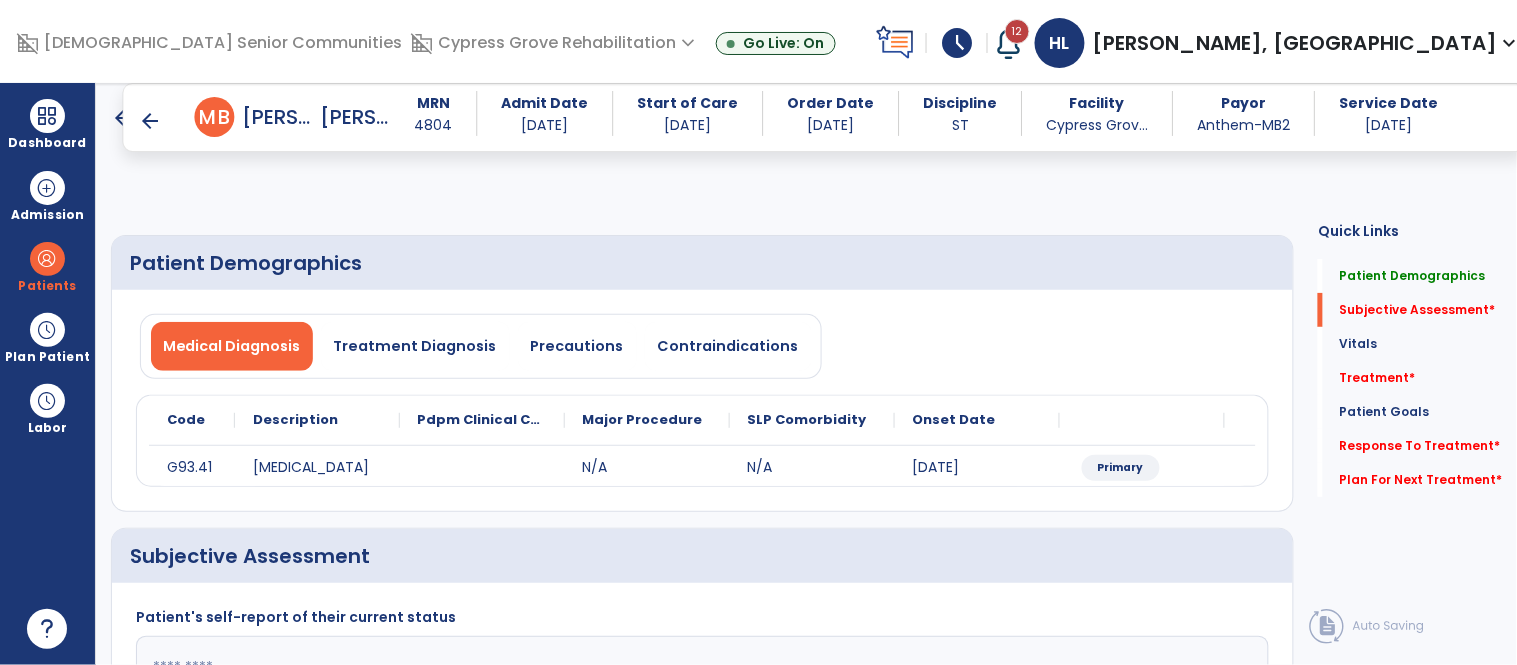 scroll, scrollTop: 336, scrollLeft: 0, axis: vertical 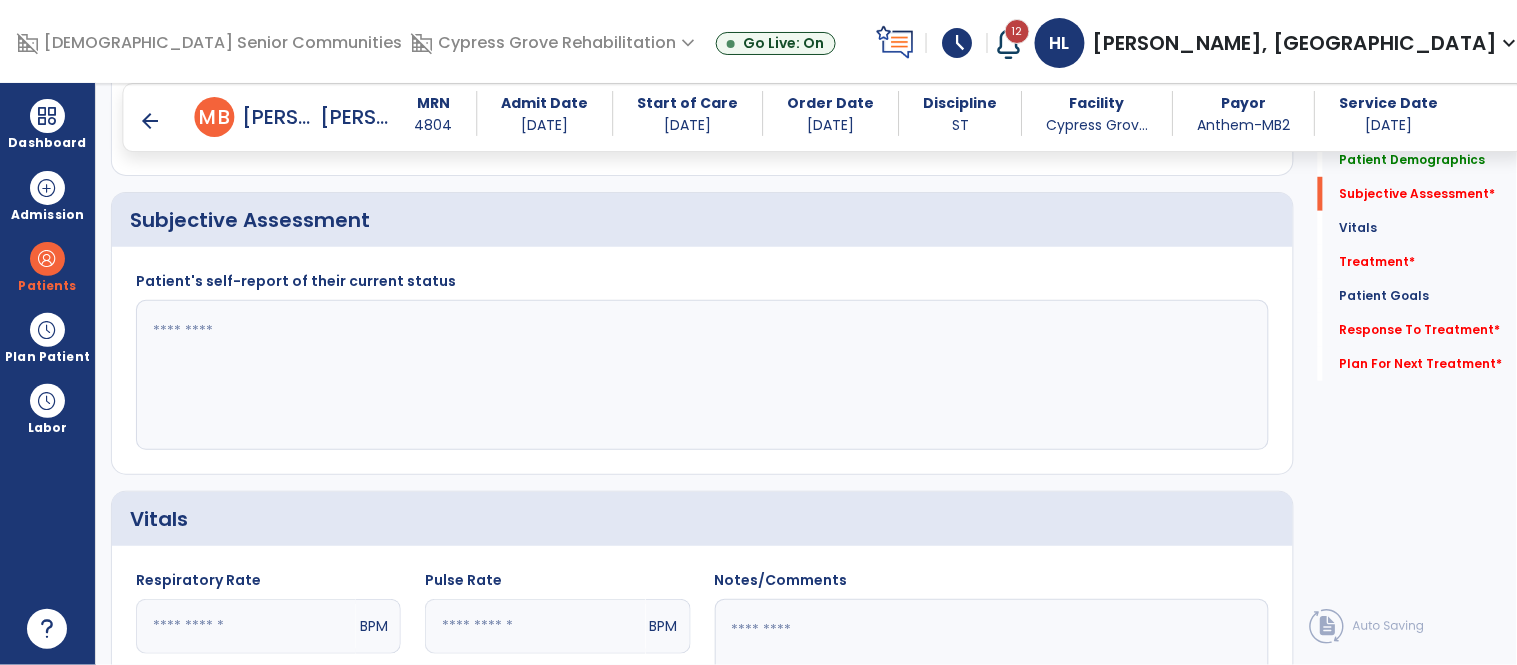 click 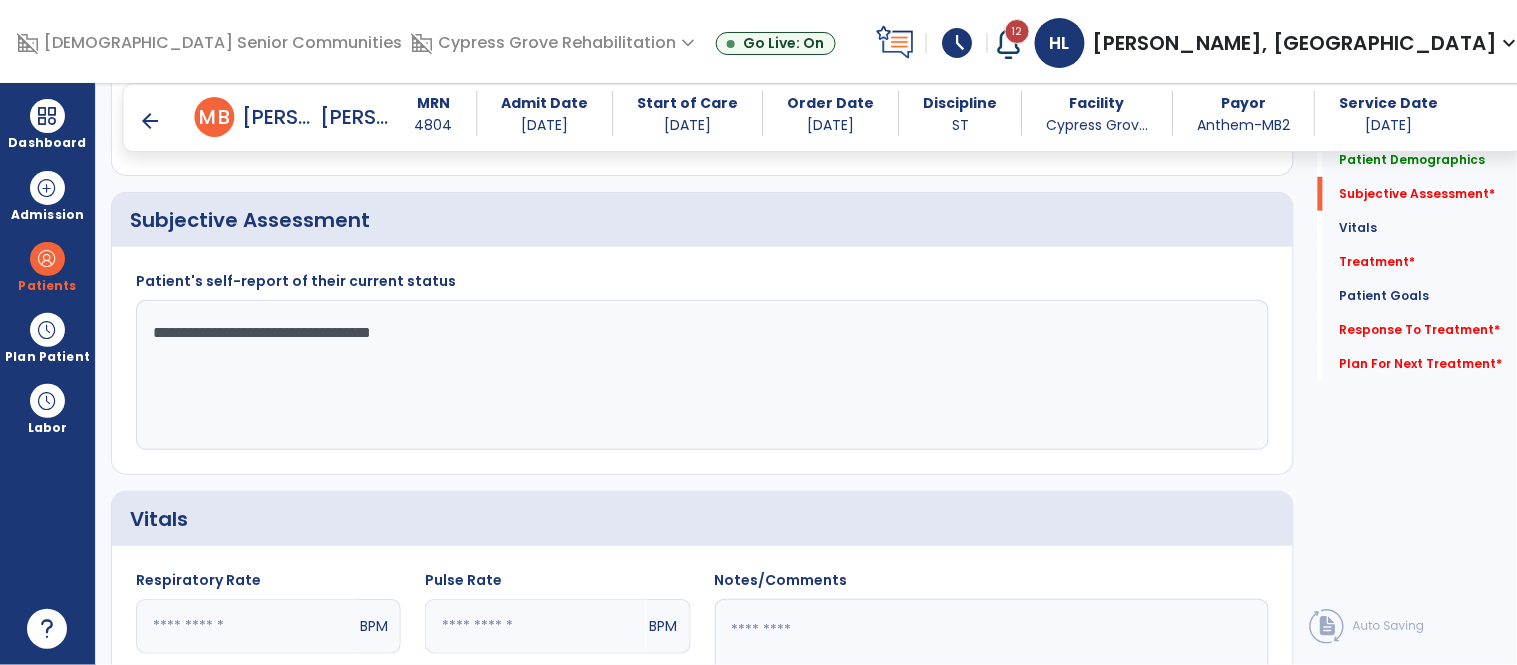 scroll, scrollTop: 655, scrollLeft: 0, axis: vertical 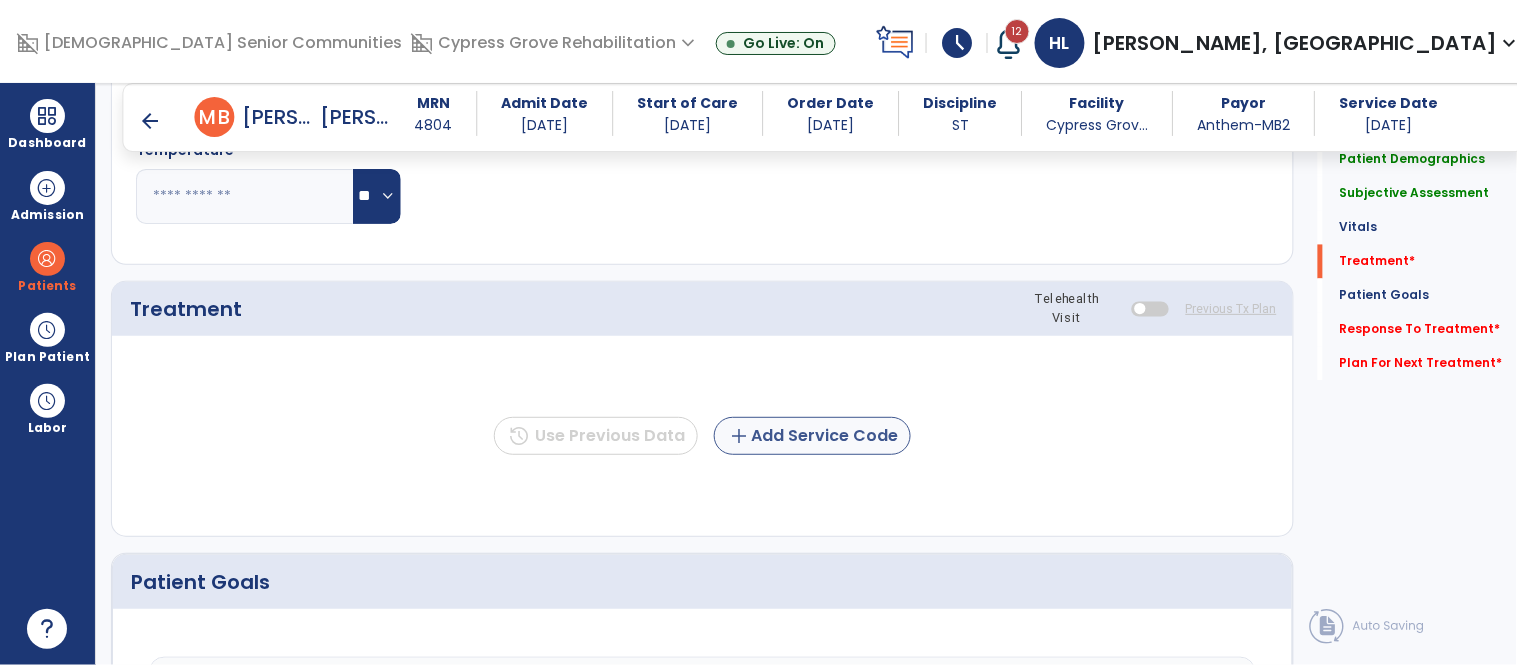 type on "**********" 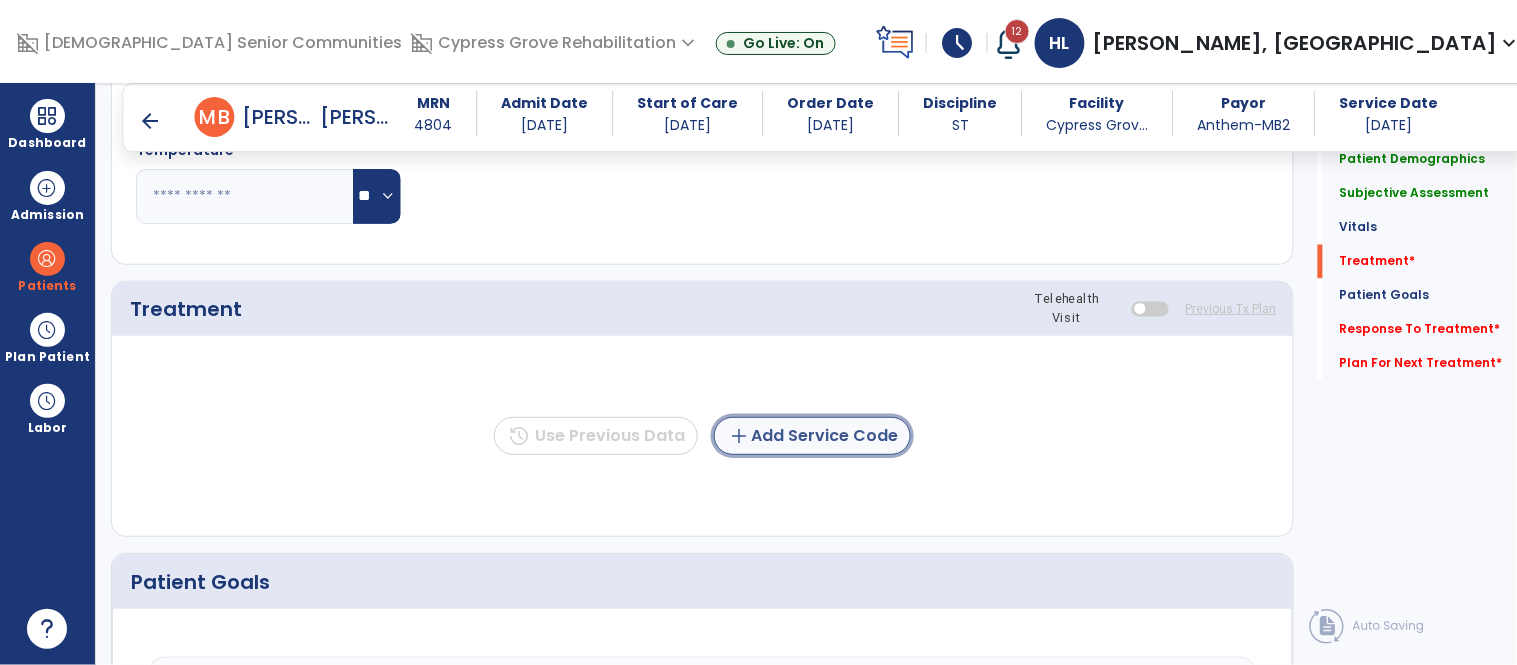 click on "add  Add Service Code" 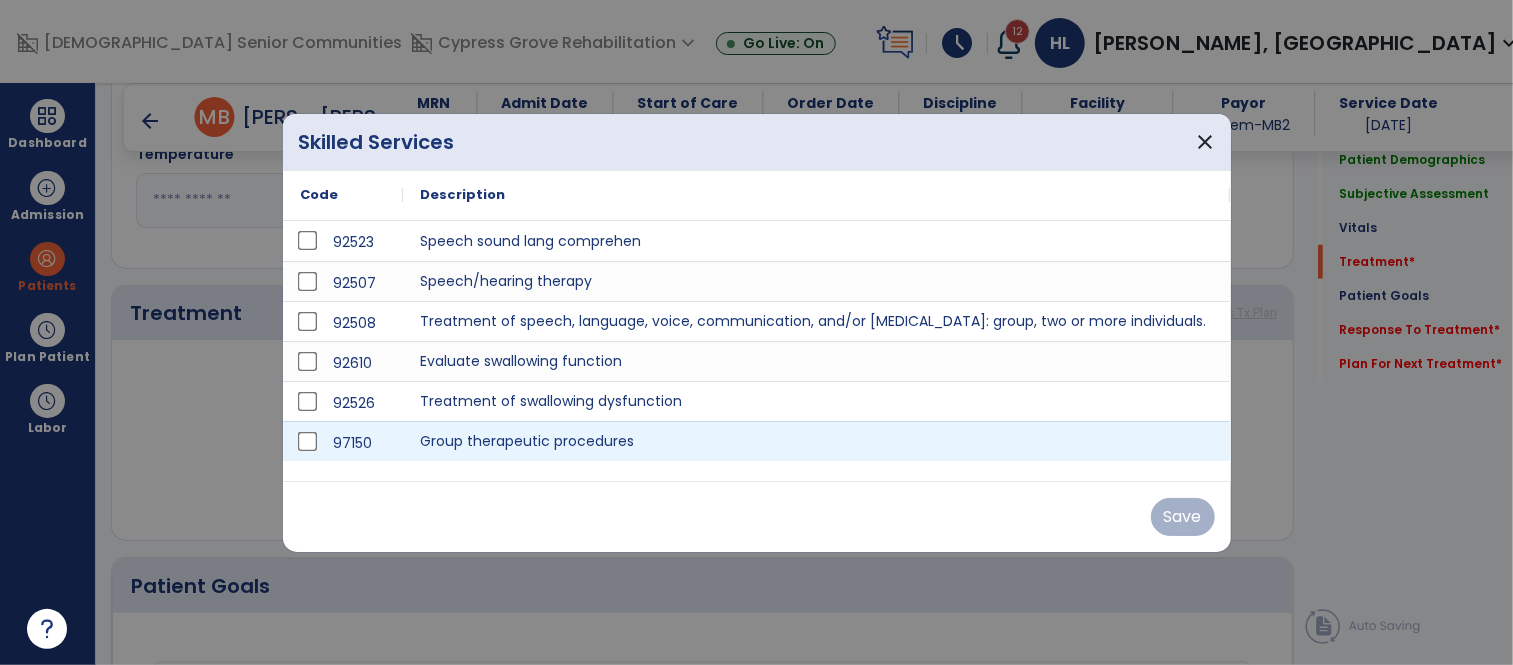 scroll, scrollTop: 968, scrollLeft: 0, axis: vertical 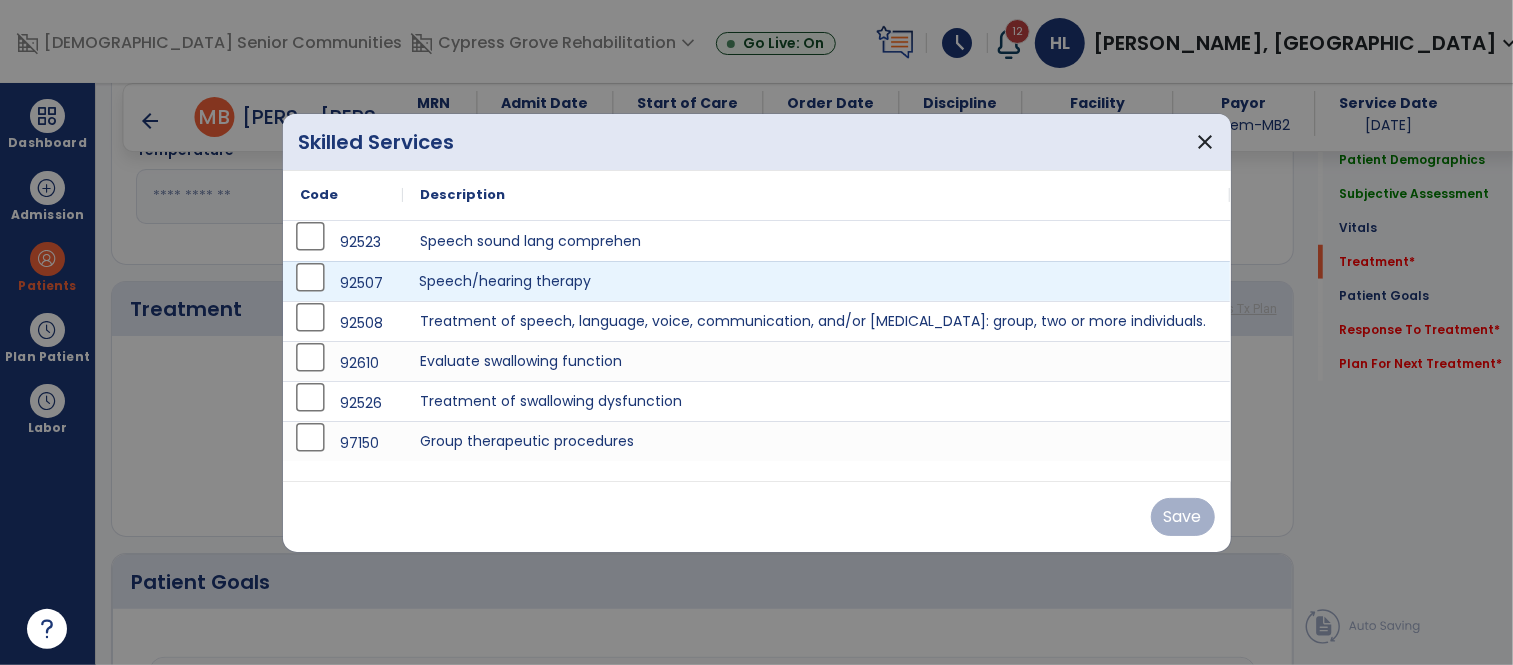 click on "Speech/hearing therapy" at bounding box center (817, 281) 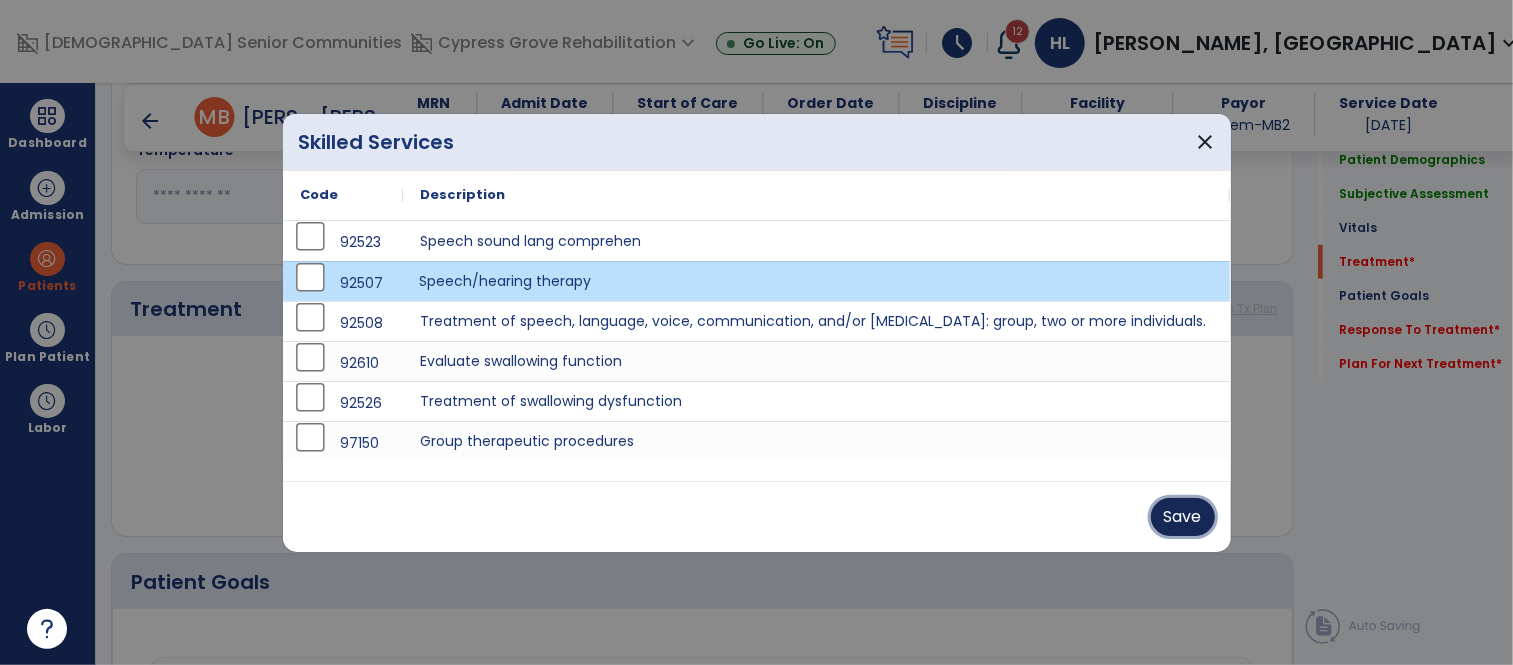 click on "Save" at bounding box center [1183, 517] 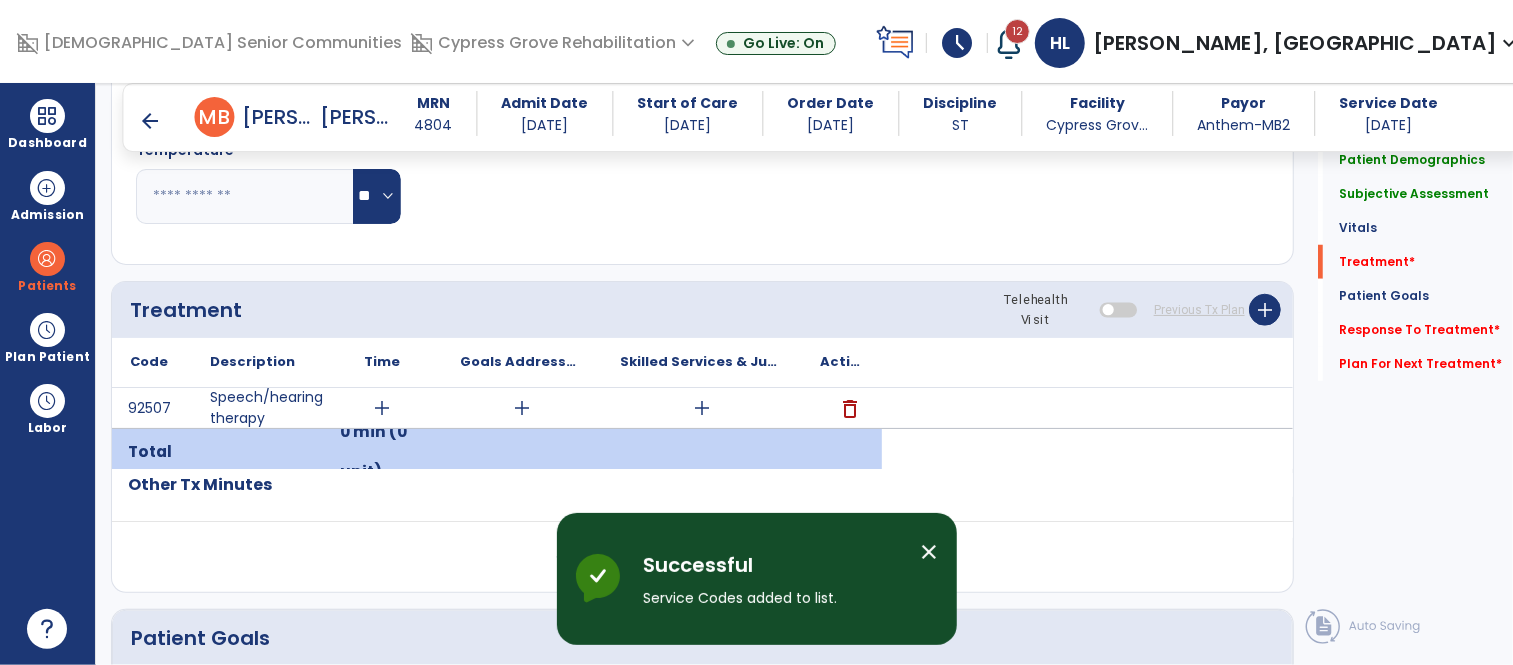 click on "Code
Description
Time" 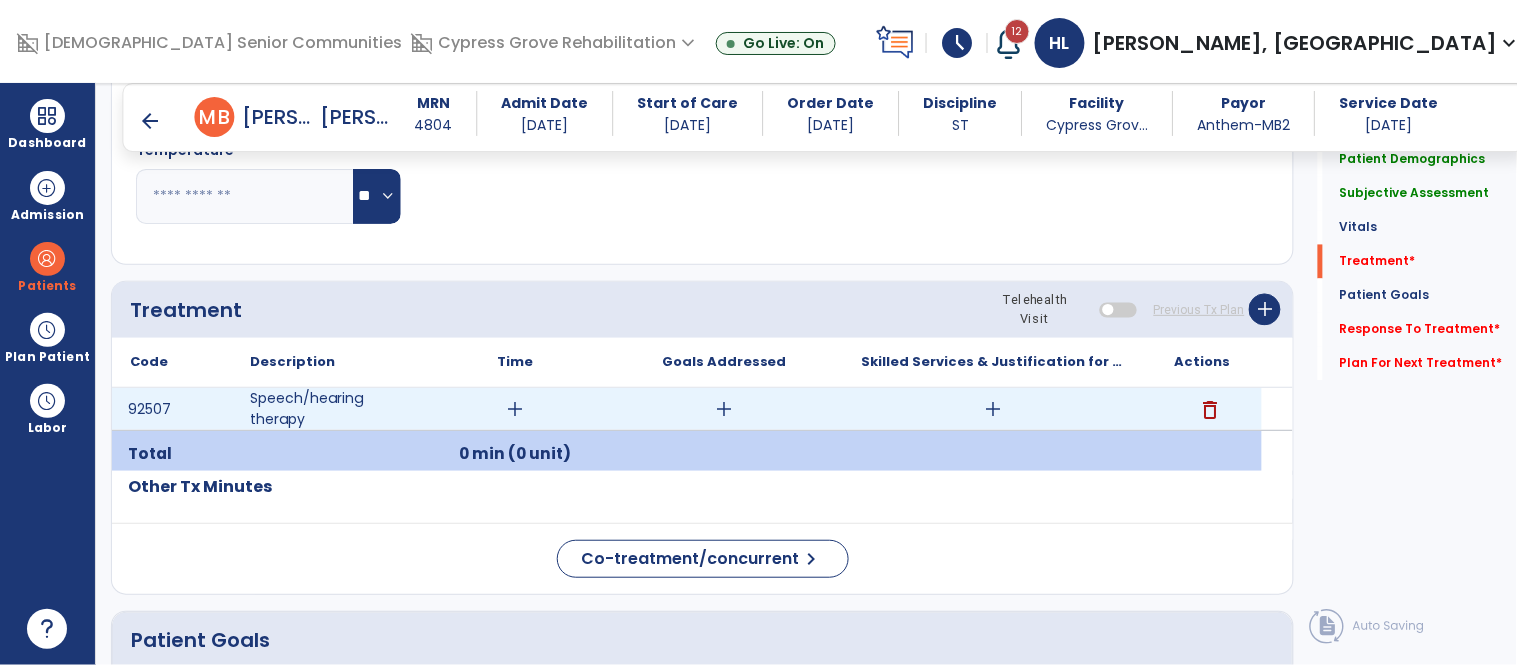 click on "add" at bounding box center [515, 409] 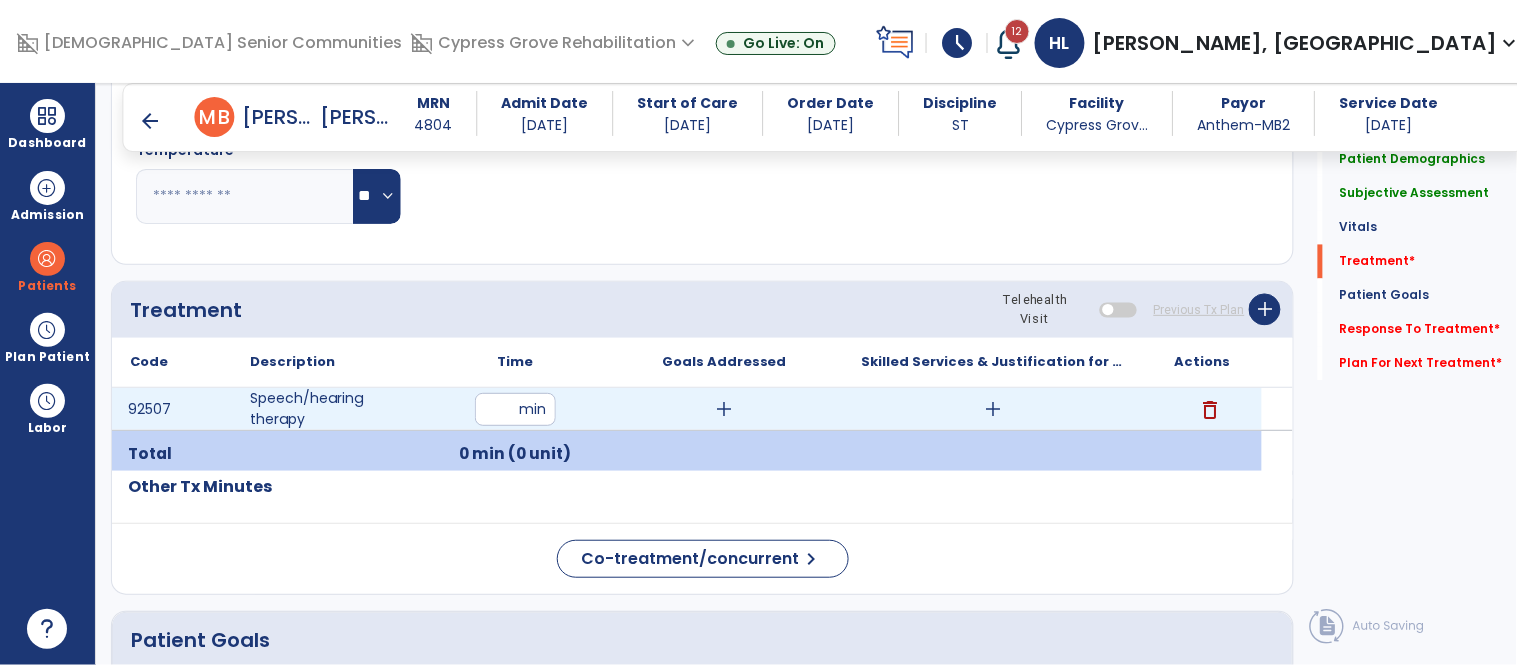 type on "**" 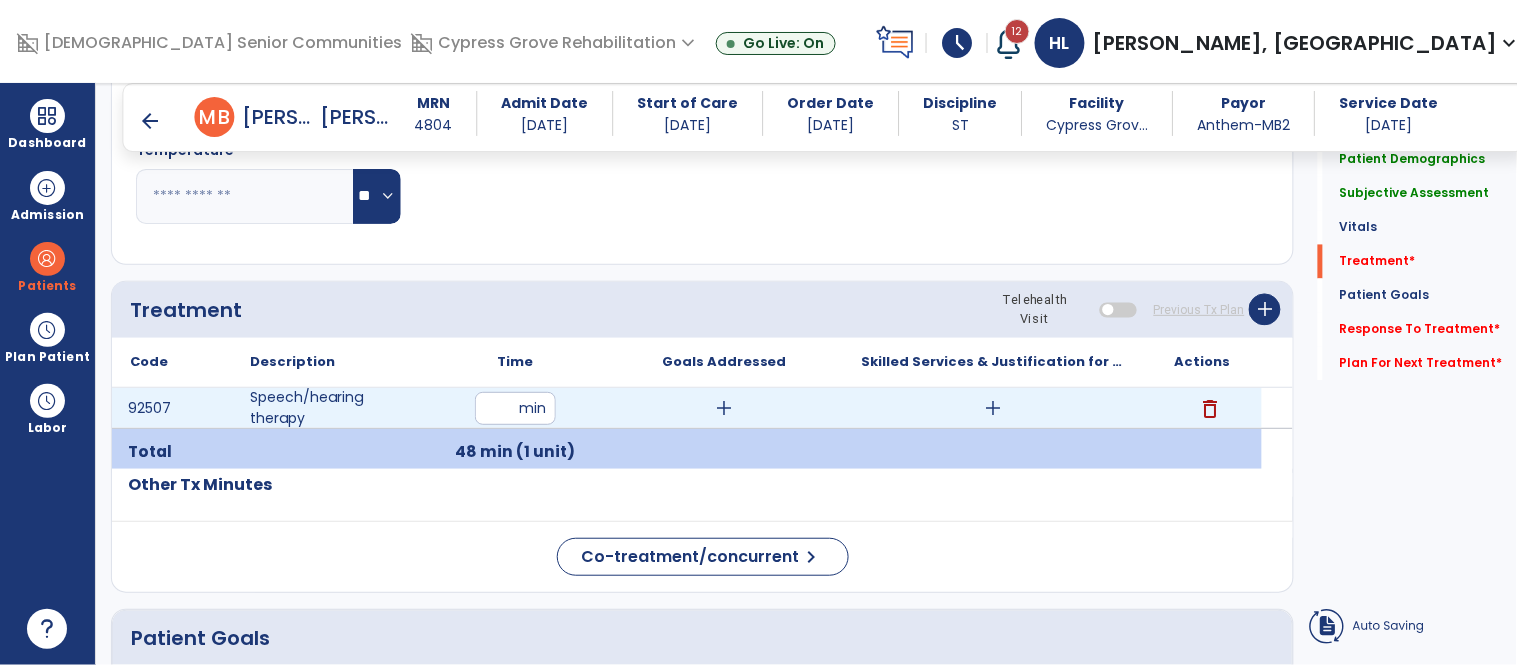 click on "add" at bounding box center (724, 408) 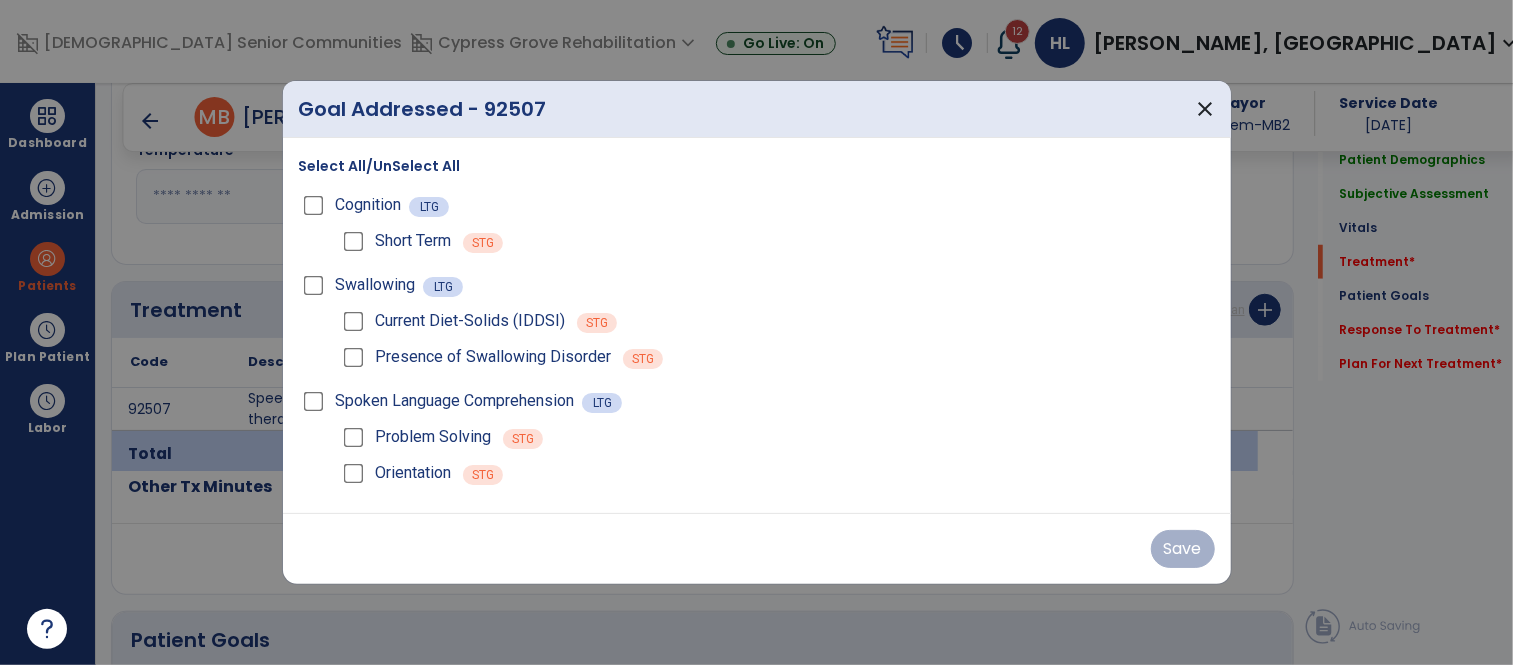 scroll, scrollTop: 968, scrollLeft: 0, axis: vertical 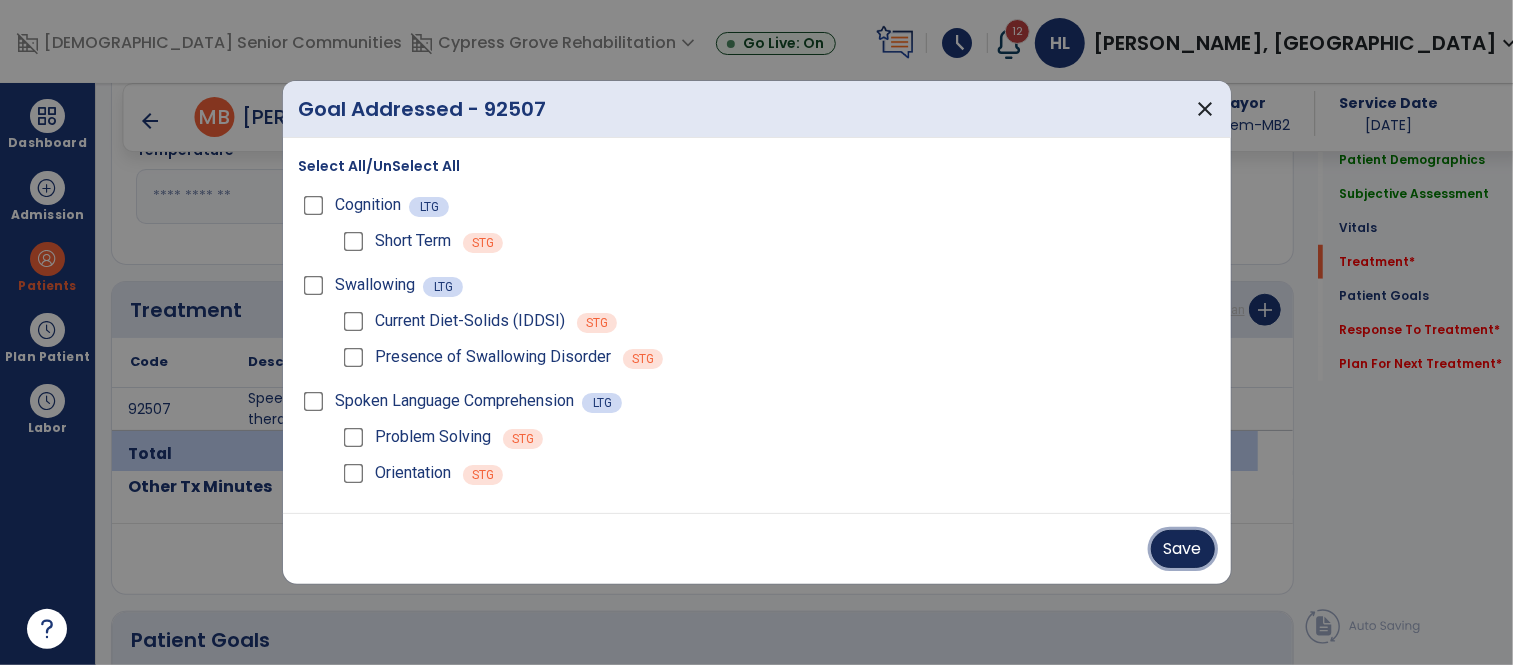 click on "Save" at bounding box center (1183, 549) 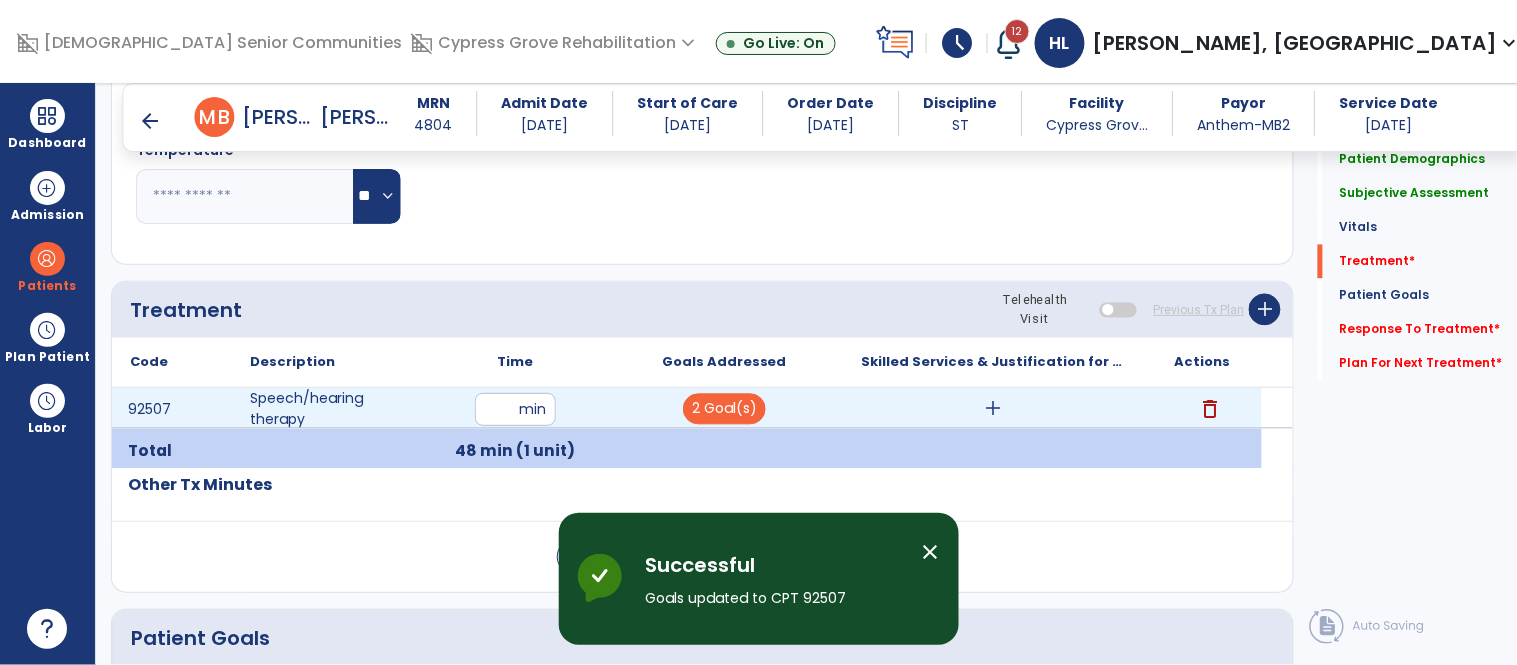 click on "add" at bounding box center (993, 409) 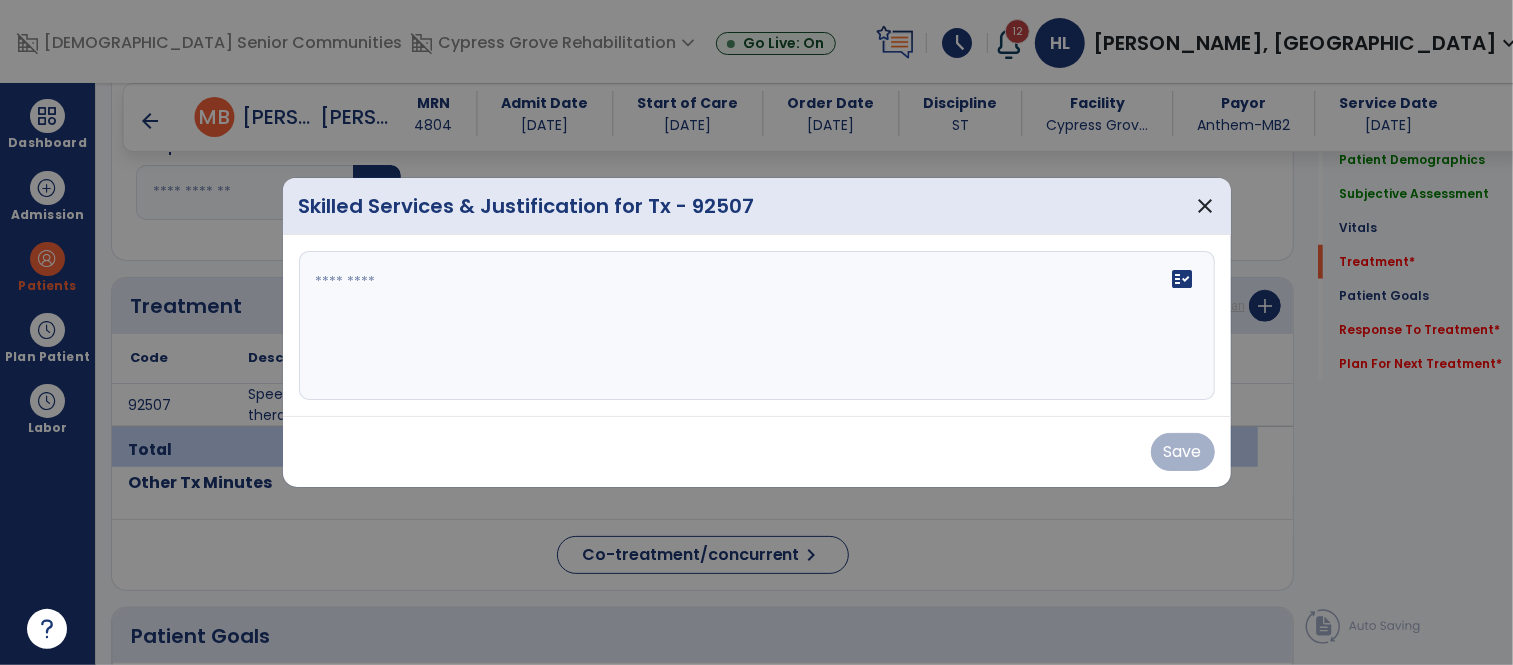 scroll, scrollTop: 968, scrollLeft: 0, axis: vertical 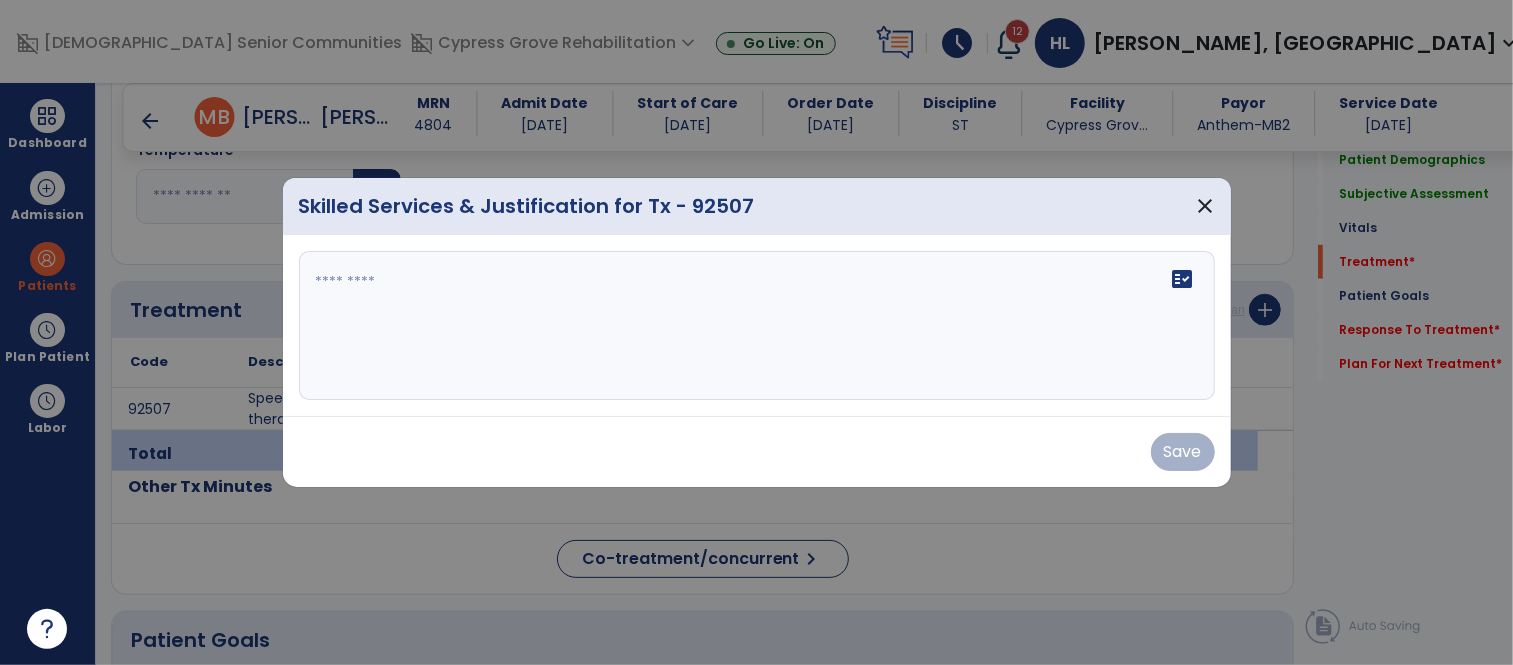 click on "fact_check" at bounding box center (757, 326) 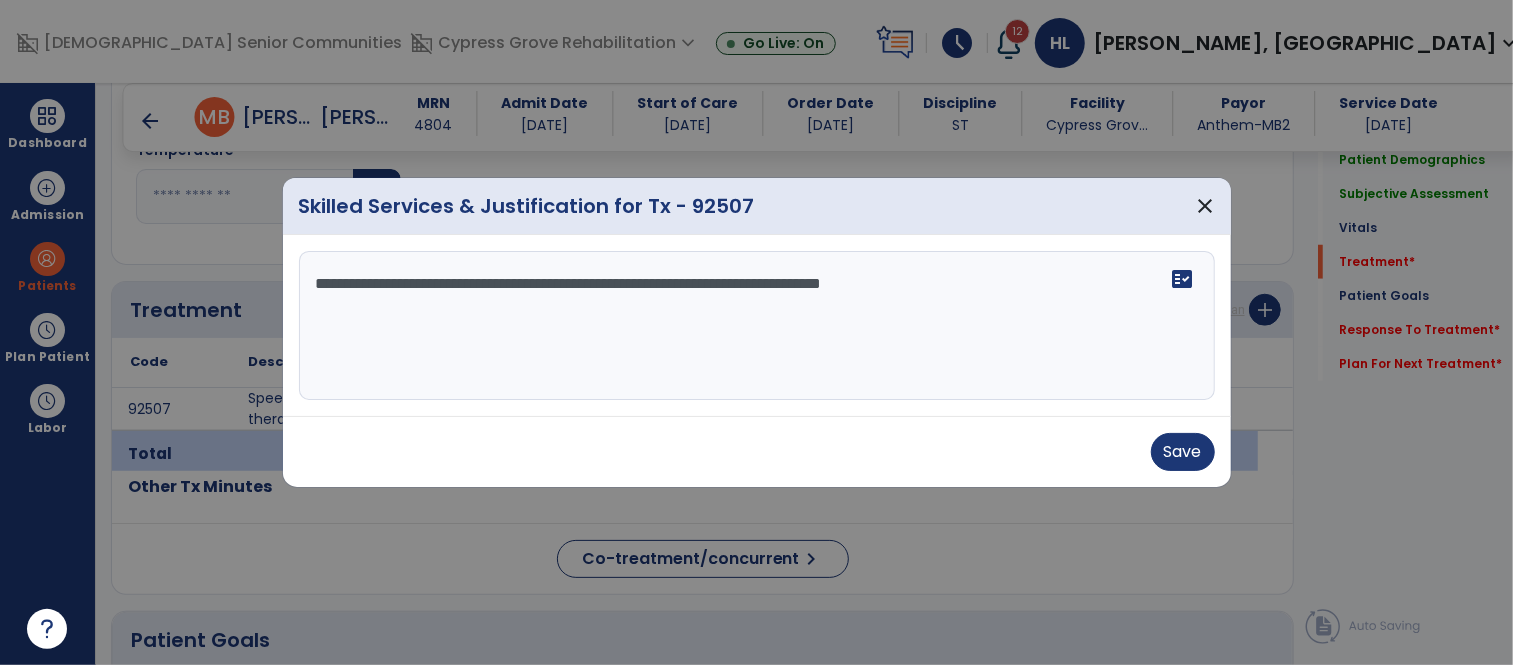 type on "**********" 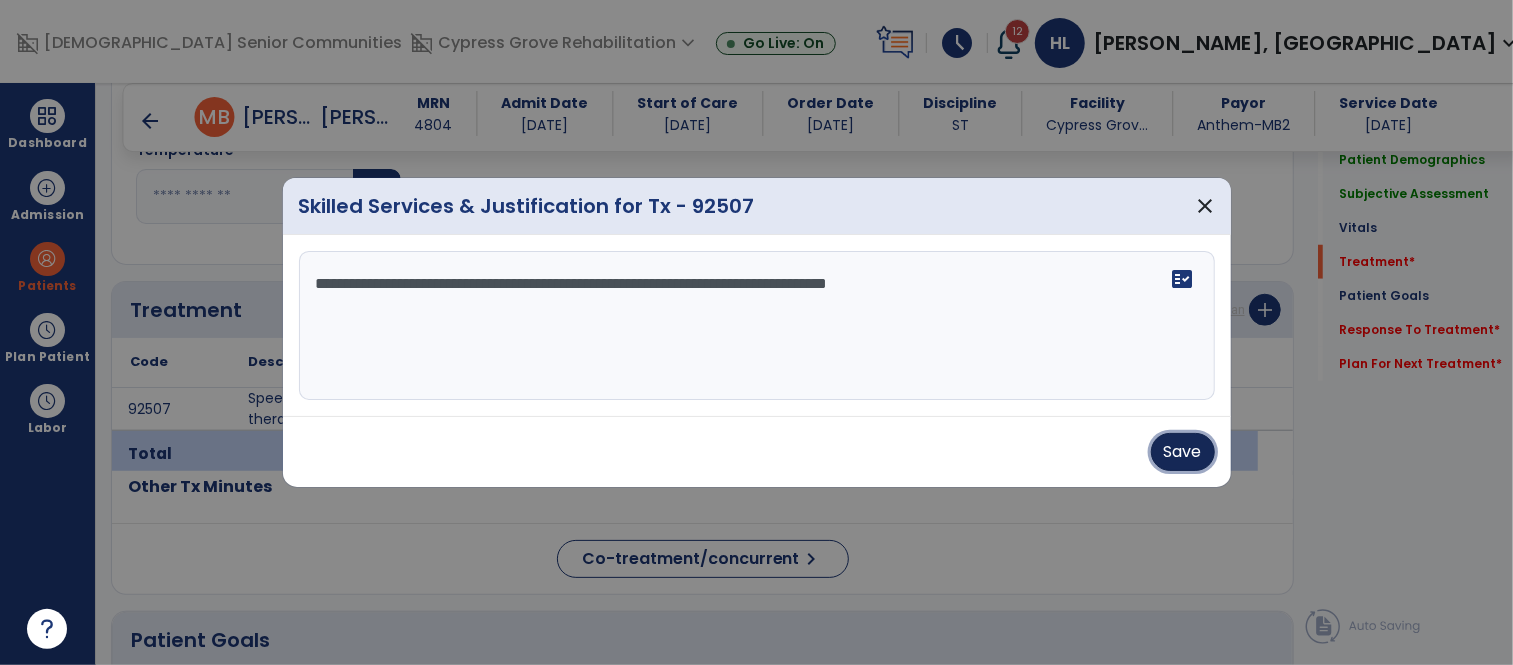 click on "Save" at bounding box center (1183, 452) 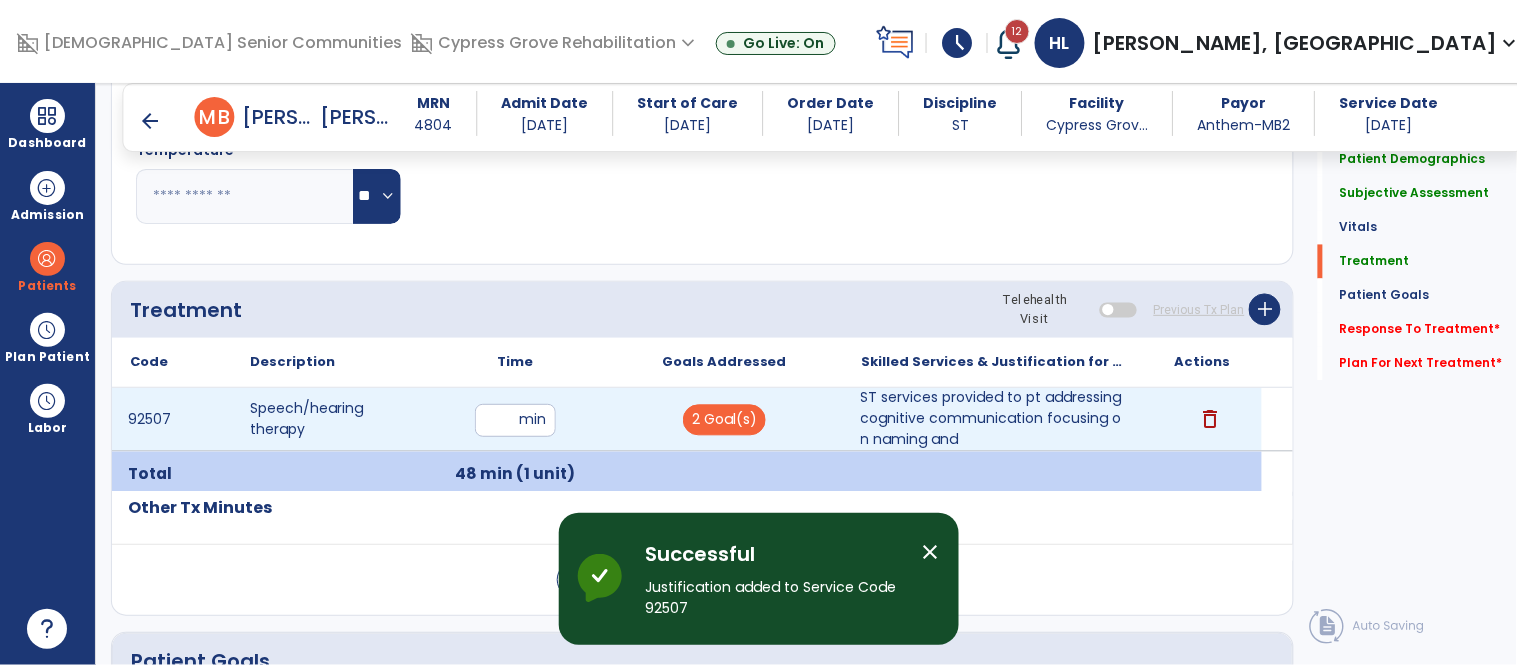 click on "ST services provided to pt addressing cognitive communication focusing on naming and" at bounding box center (993, 419) 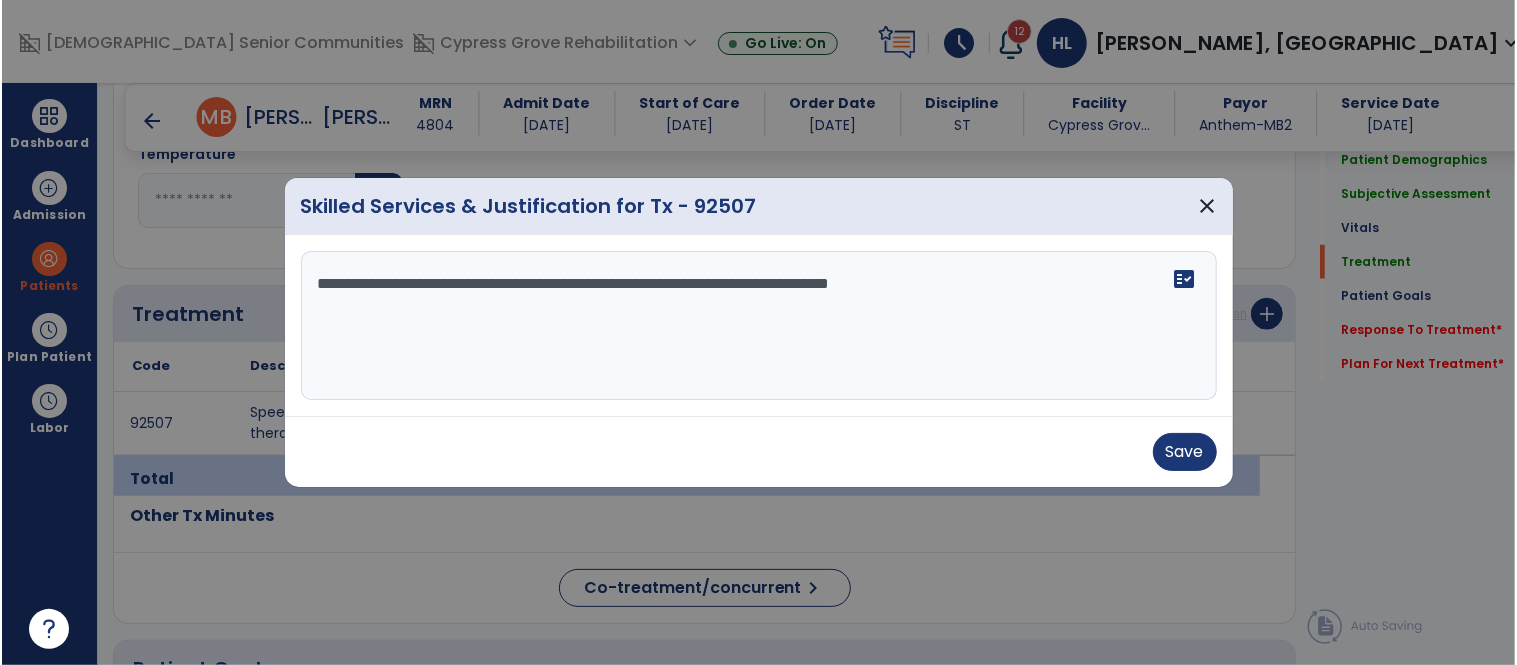 scroll, scrollTop: 968, scrollLeft: 0, axis: vertical 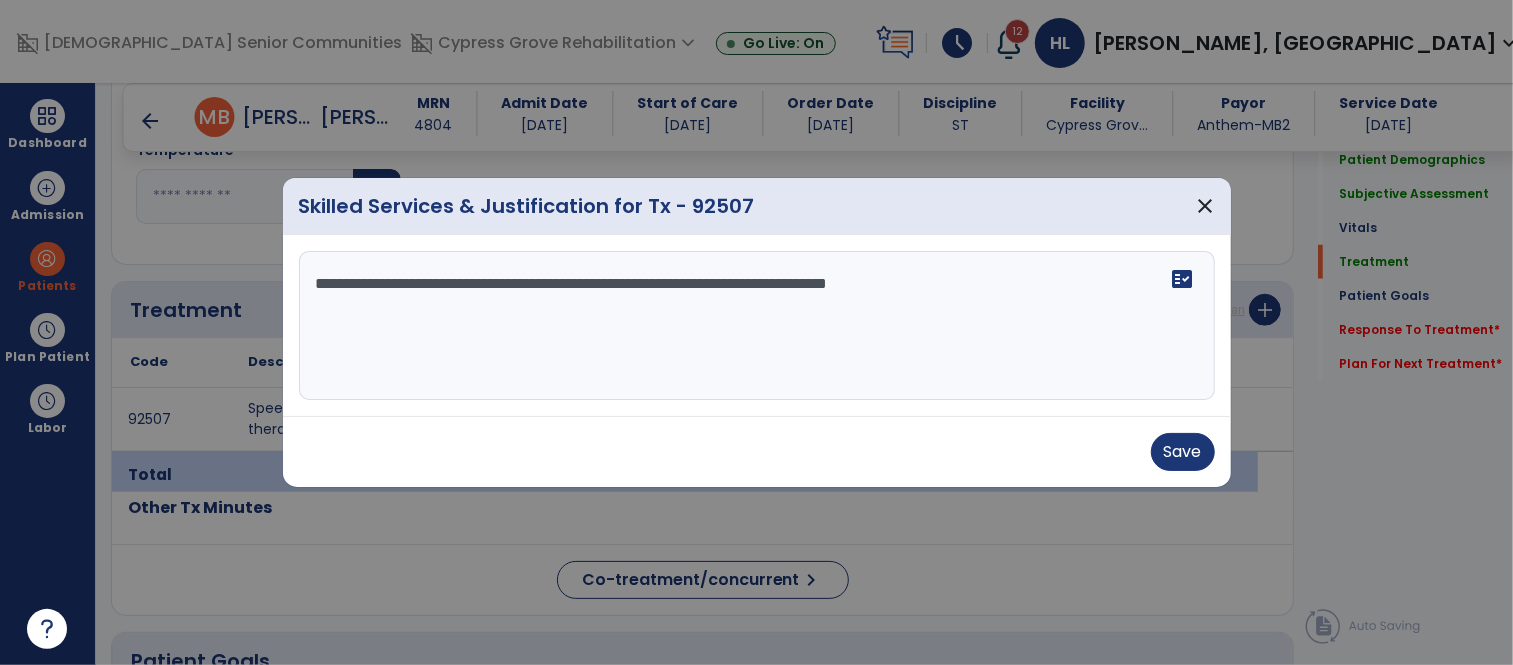 click on "**********" at bounding box center (757, 326) 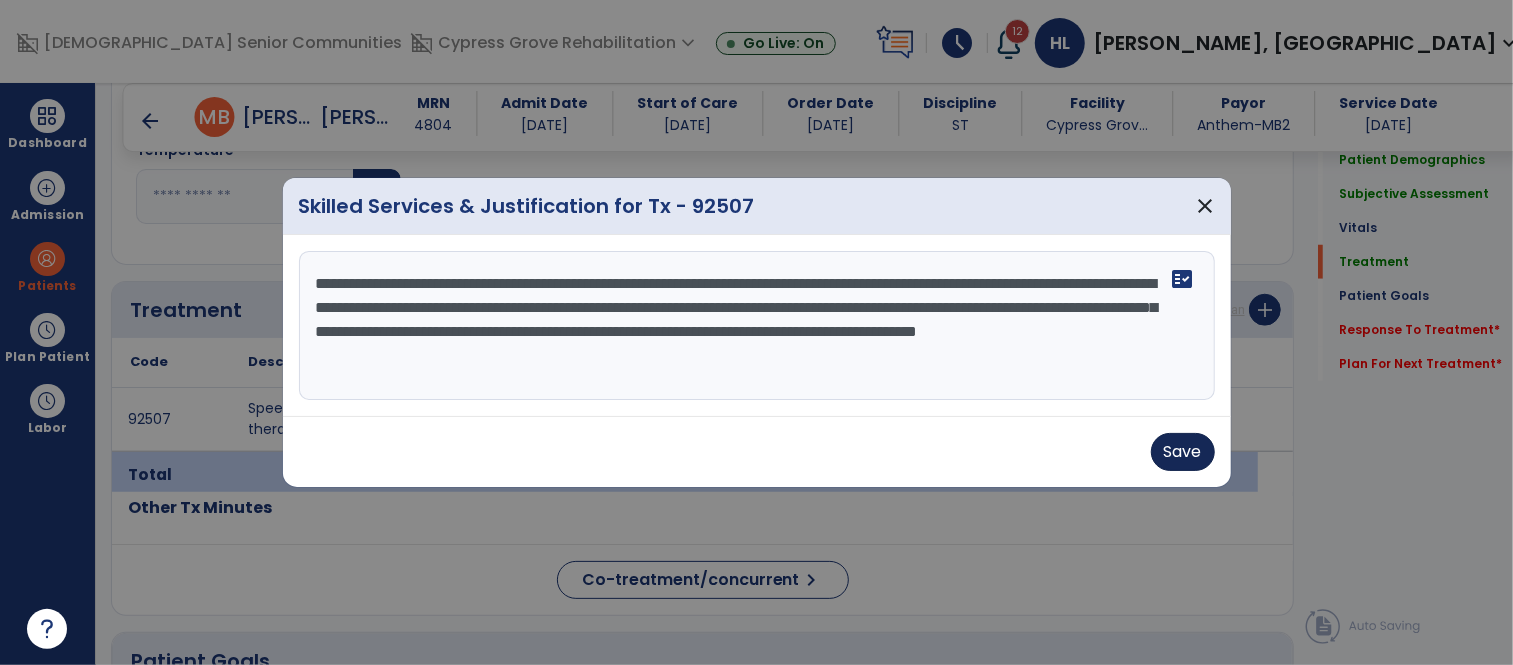 type on "**********" 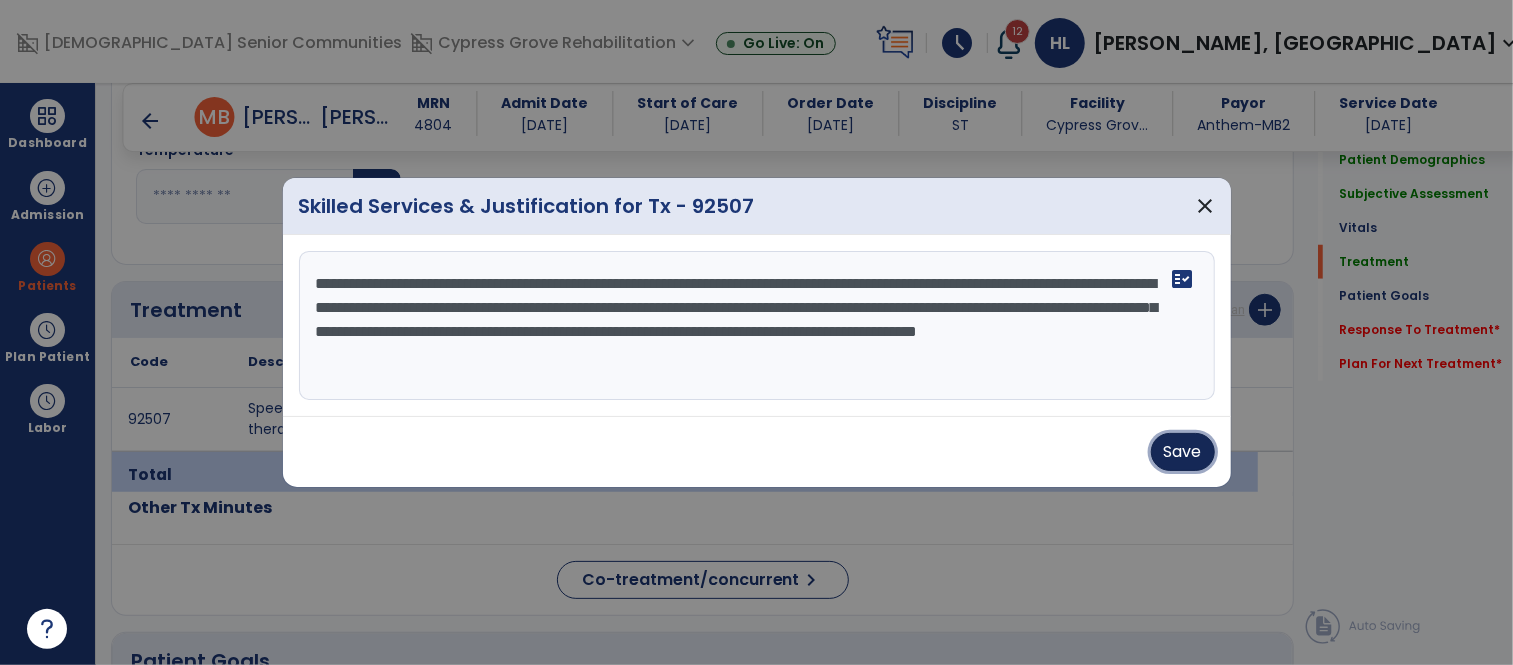 click on "Save" at bounding box center [1183, 452] 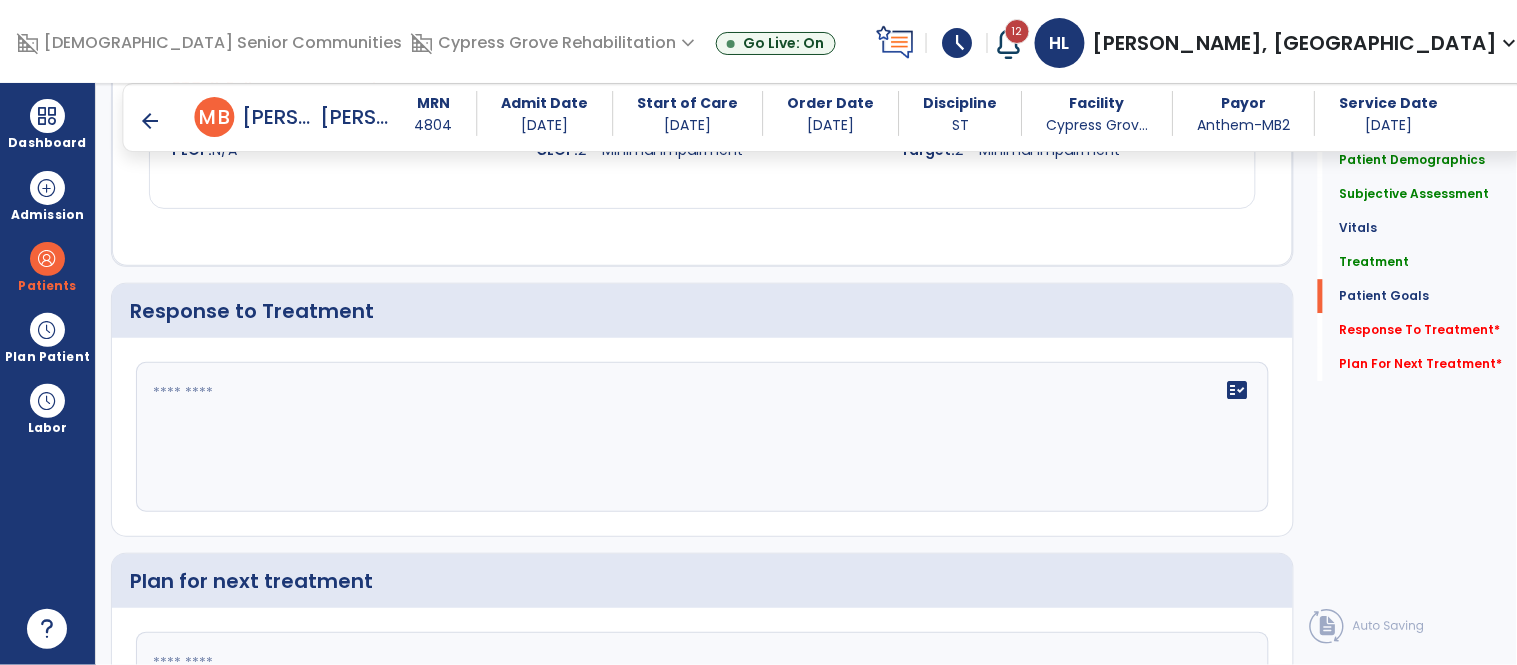 scroll, scrollTop: 3376, scrollLeft: 0, axis: vertical 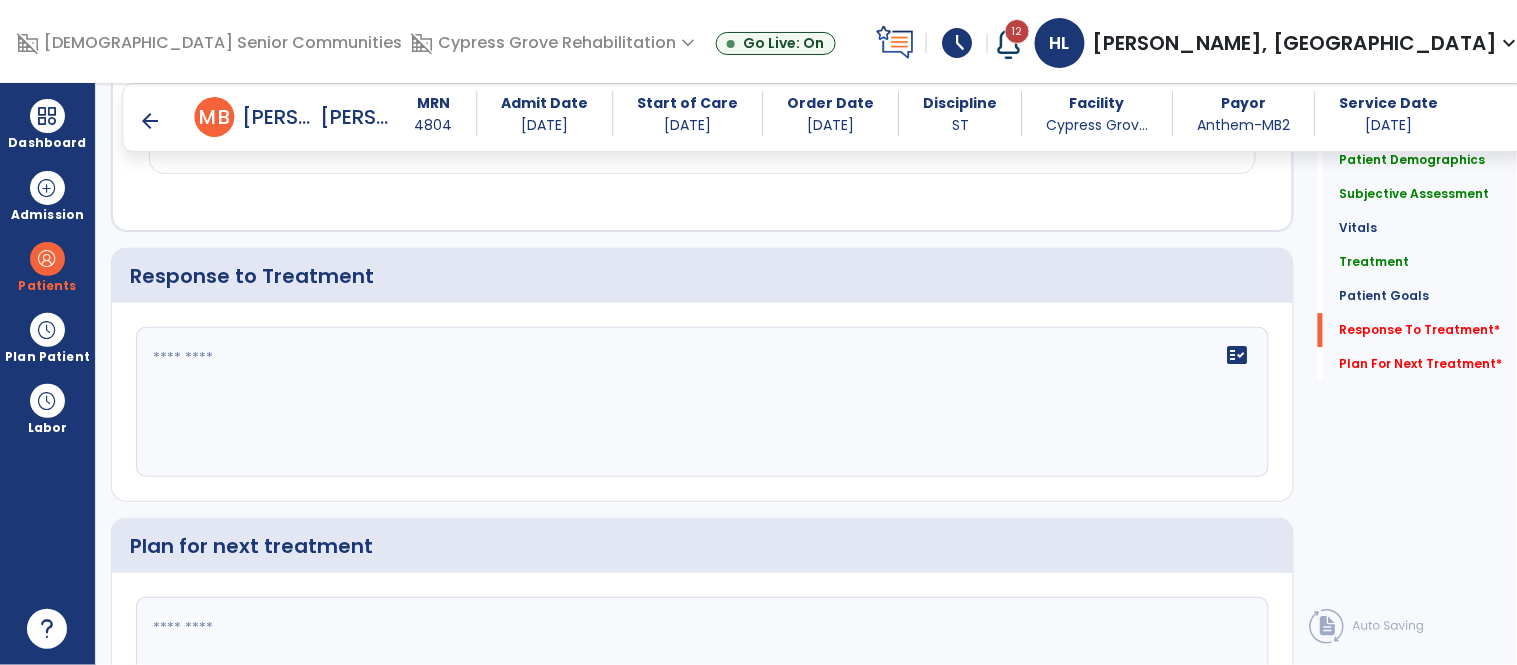 click on "fact_check" 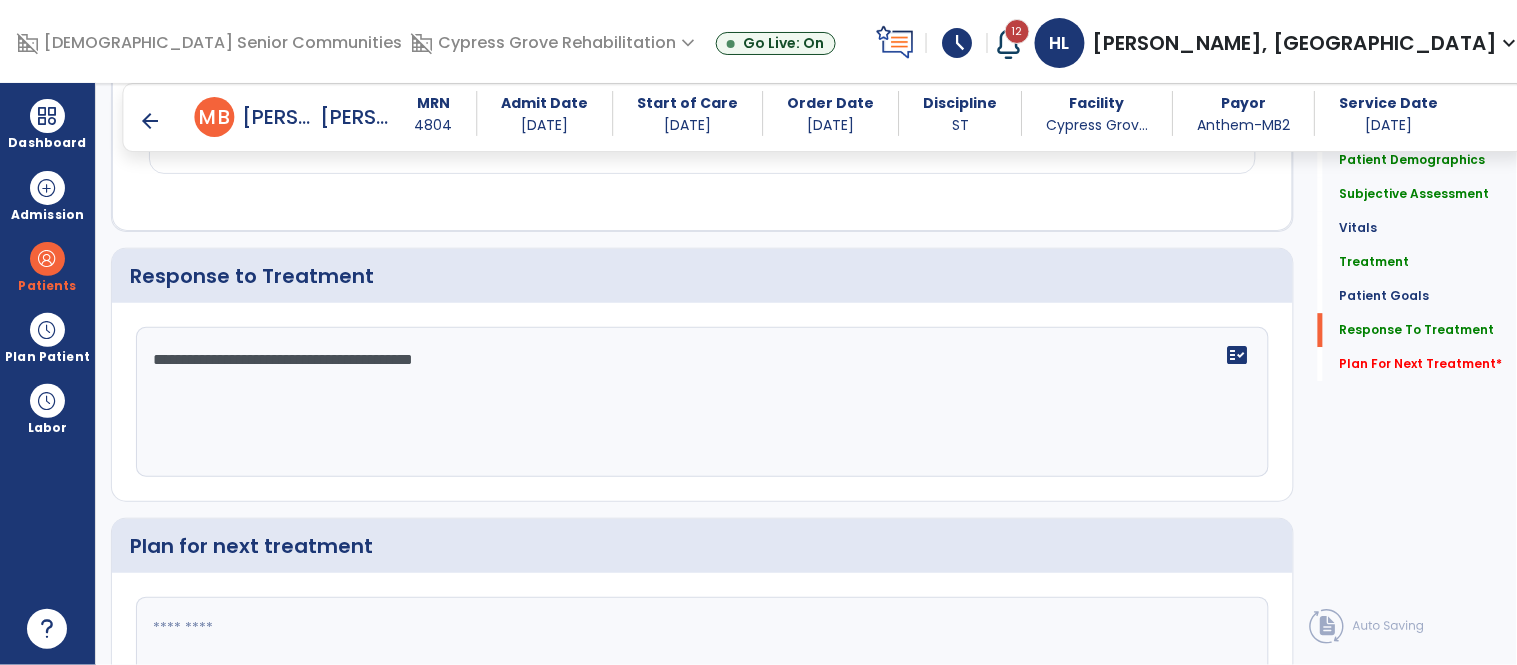scroll, scrollTop: 3552, scrollLeft: 0, axis: vertical 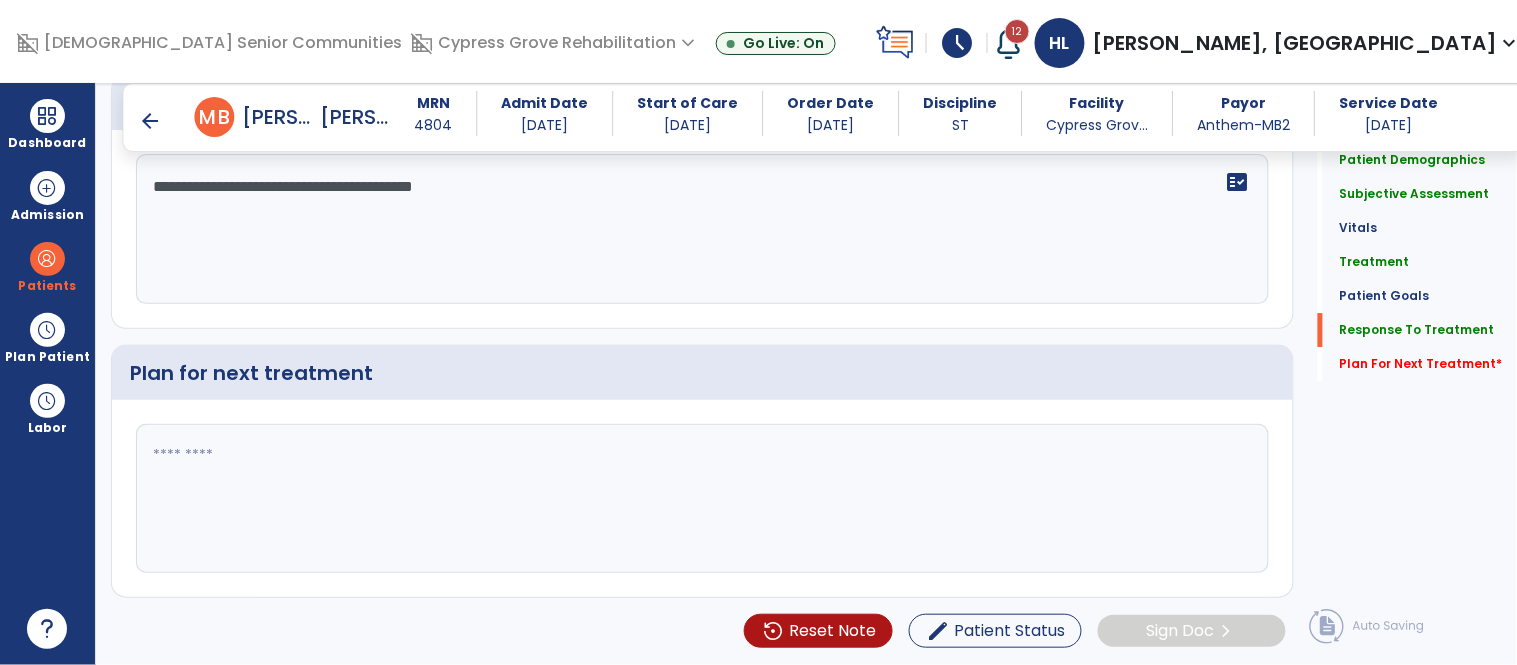 type on "**********" 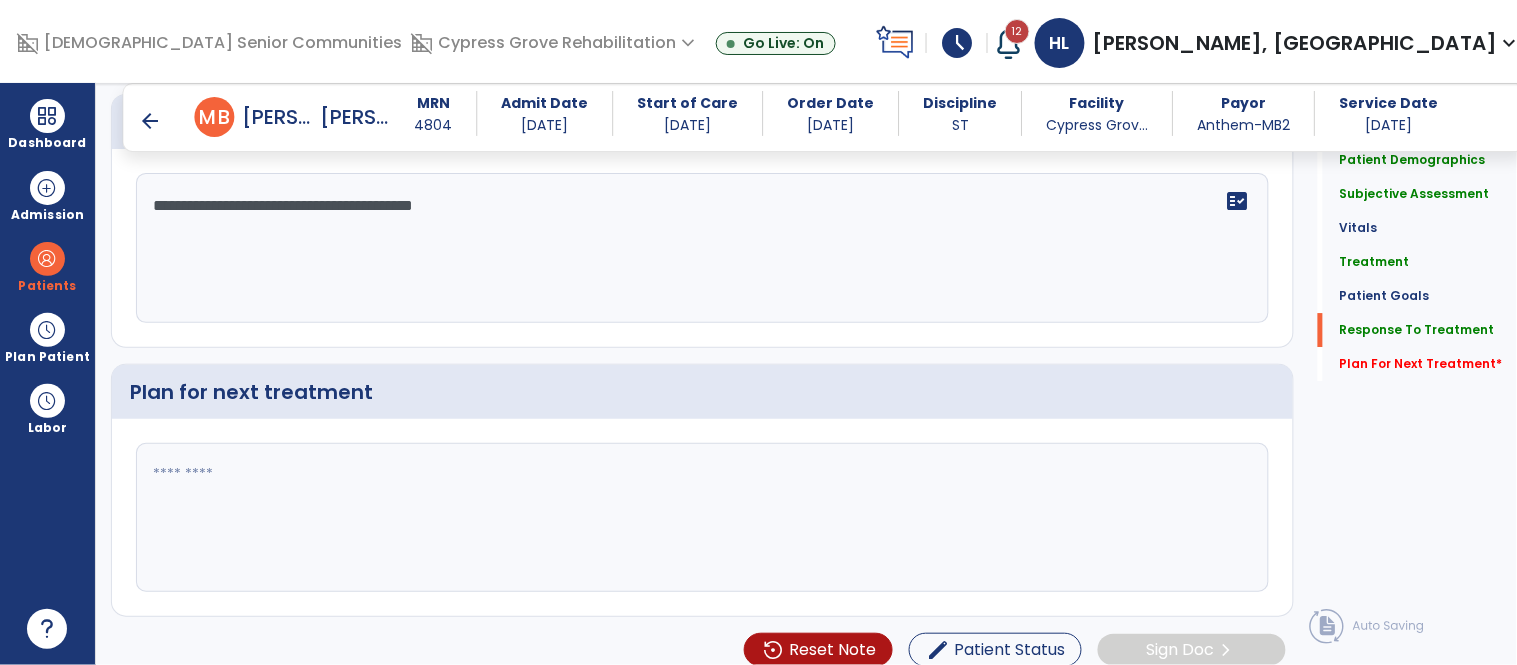 scroll, scrollTop: 3552, scrollLeft: 0, axis: vertical 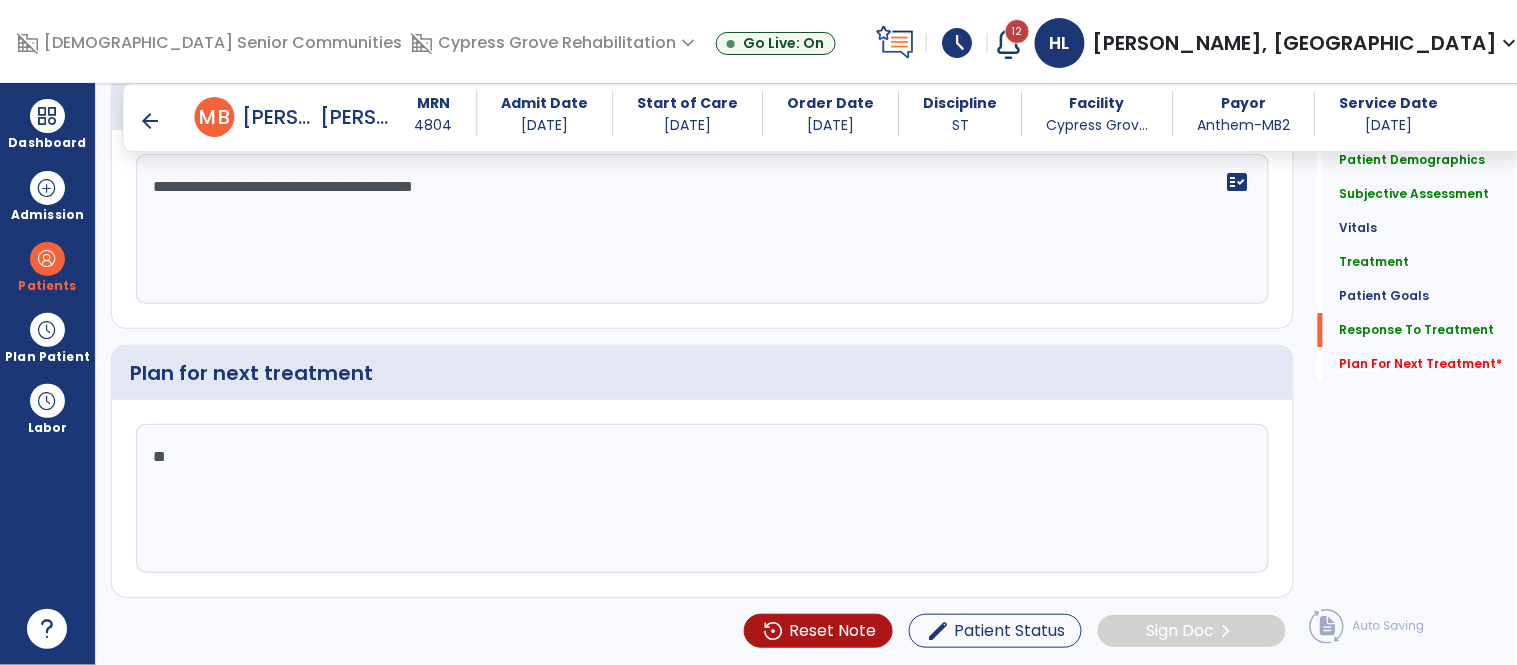 type on "*" 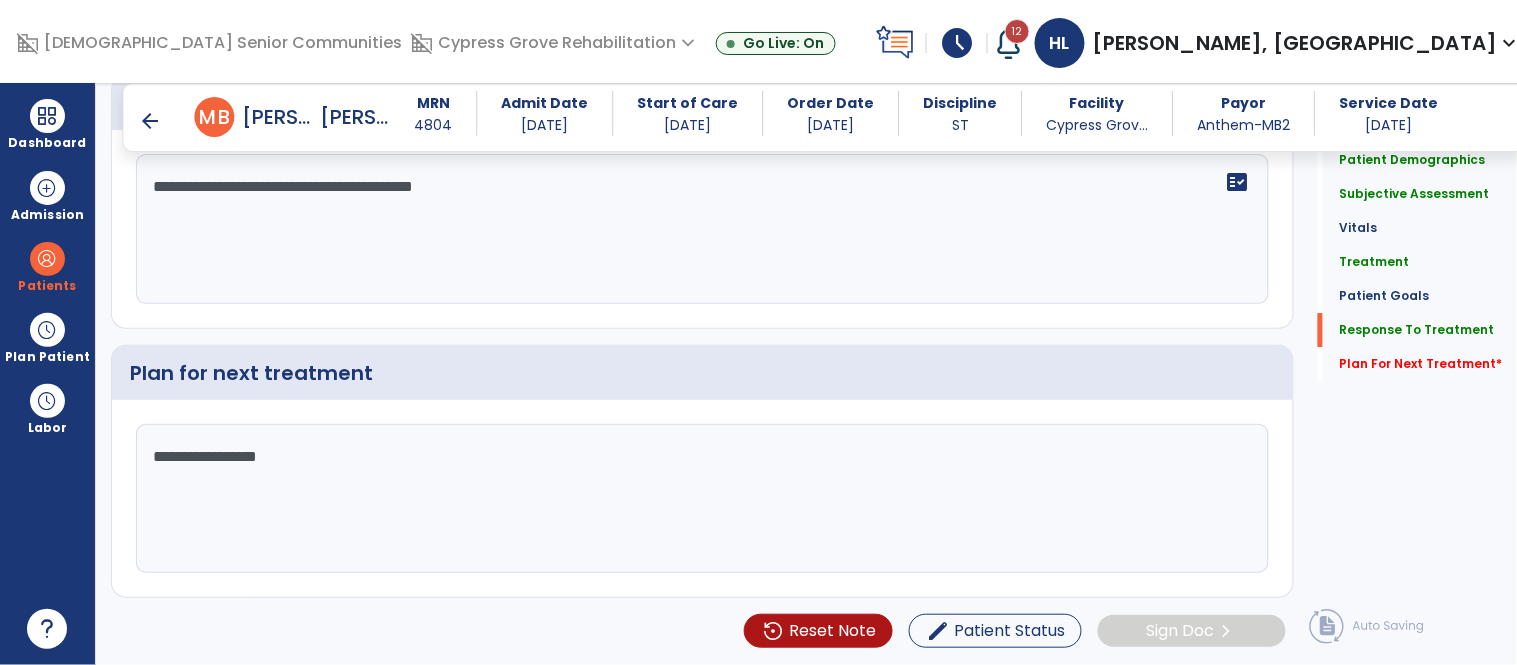 click on "**********" 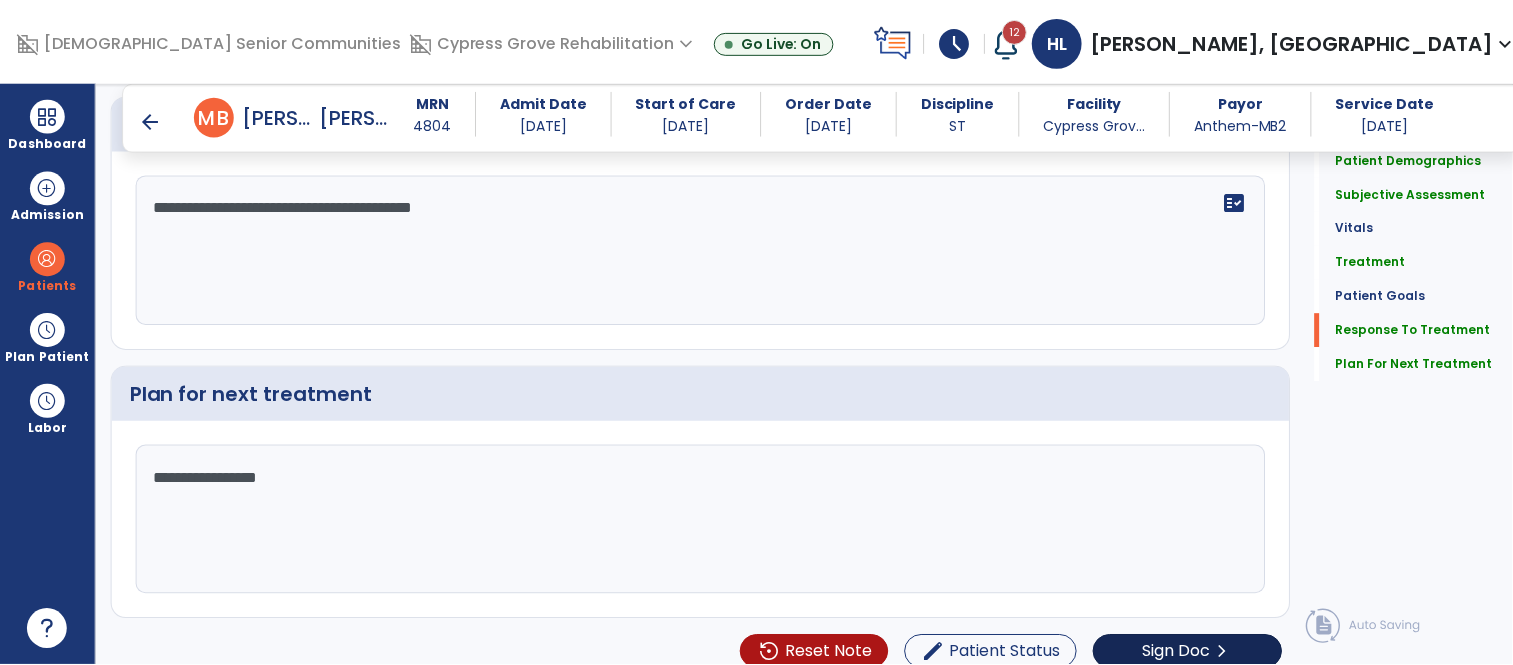 scroll, scrollTop: 3551, scrollLeft: 0, axis: vertical 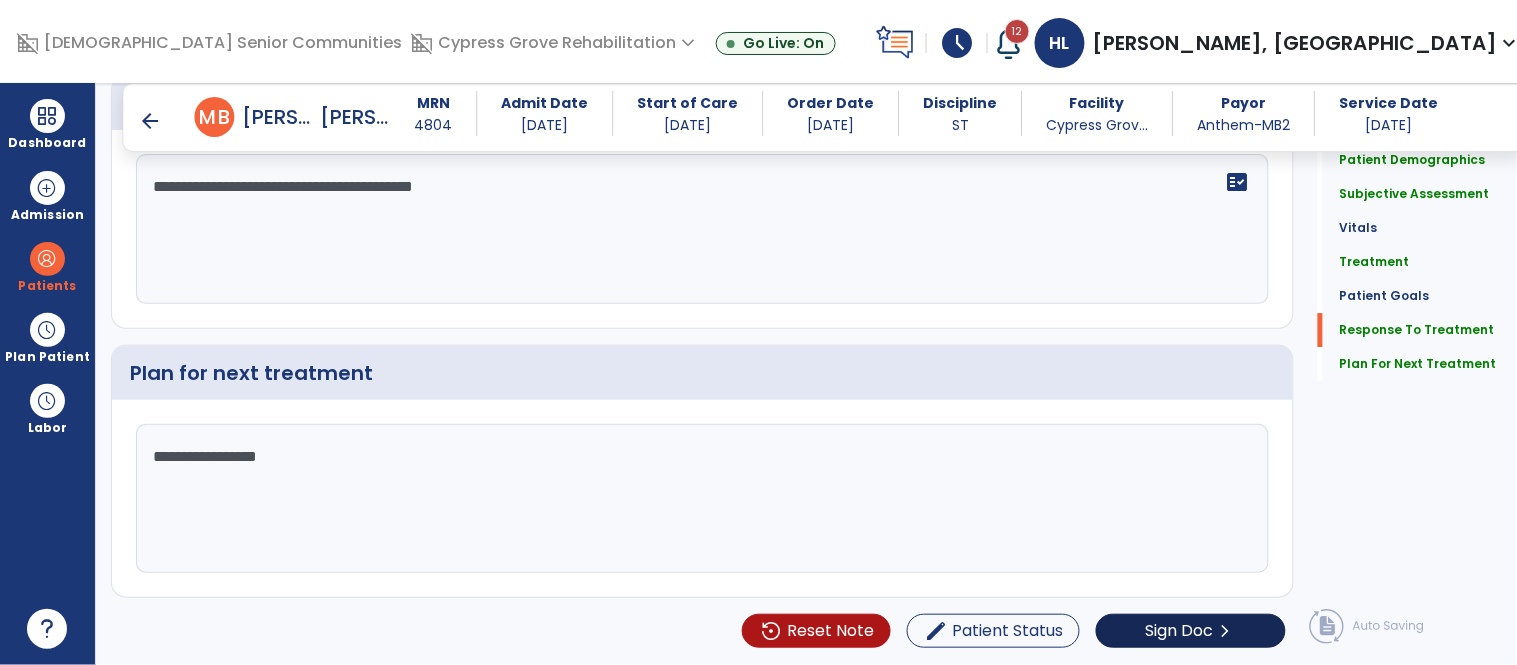 type on "**********" 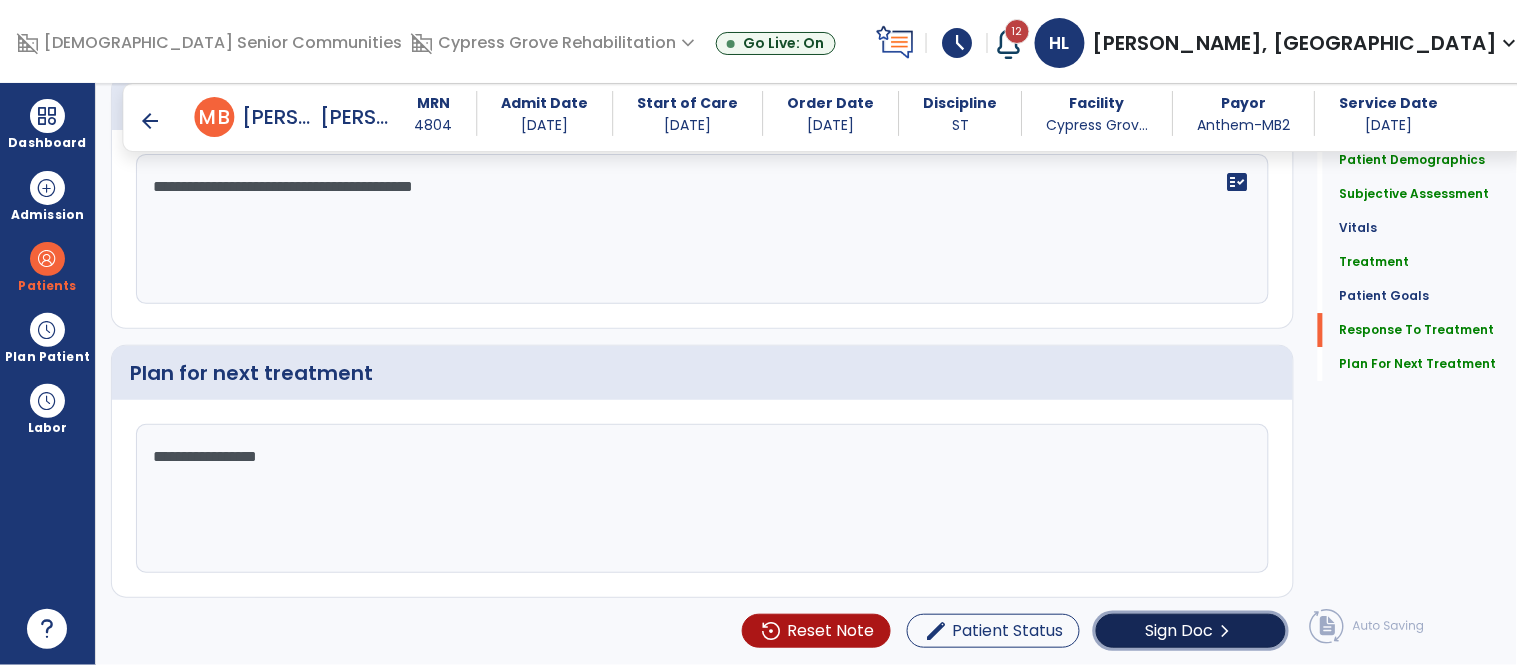 click on "Sign Doc" 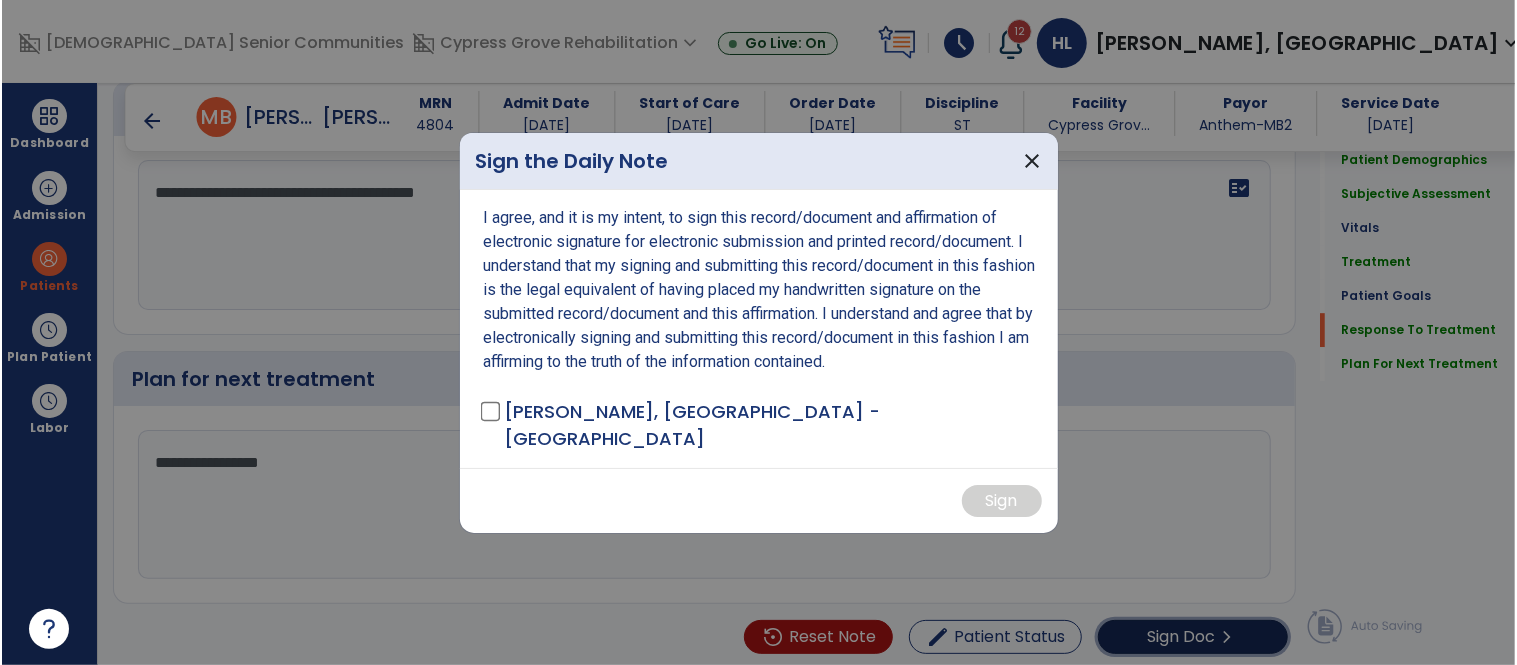 scroll, scrollTop: 3551, scrollLeft: 0, axis: vertical 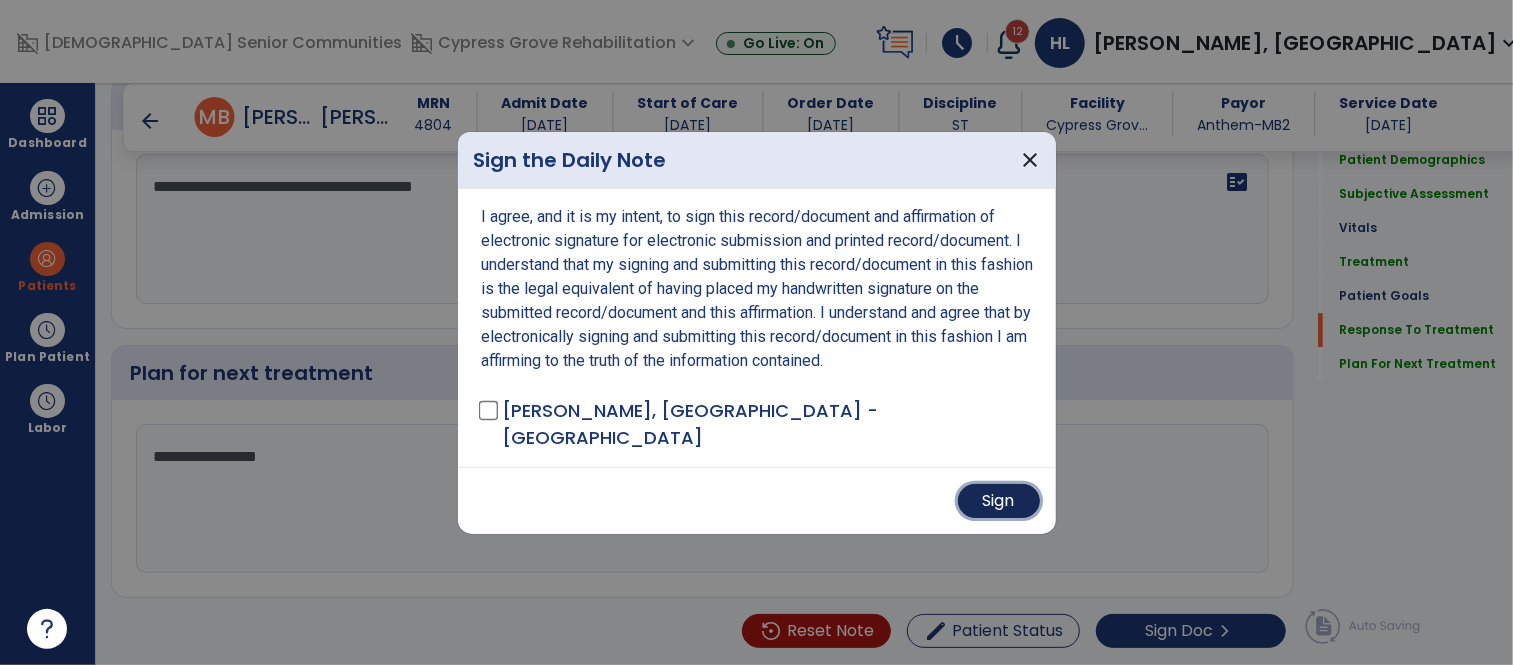 click on "Sign" at bounding box center (999, 501) 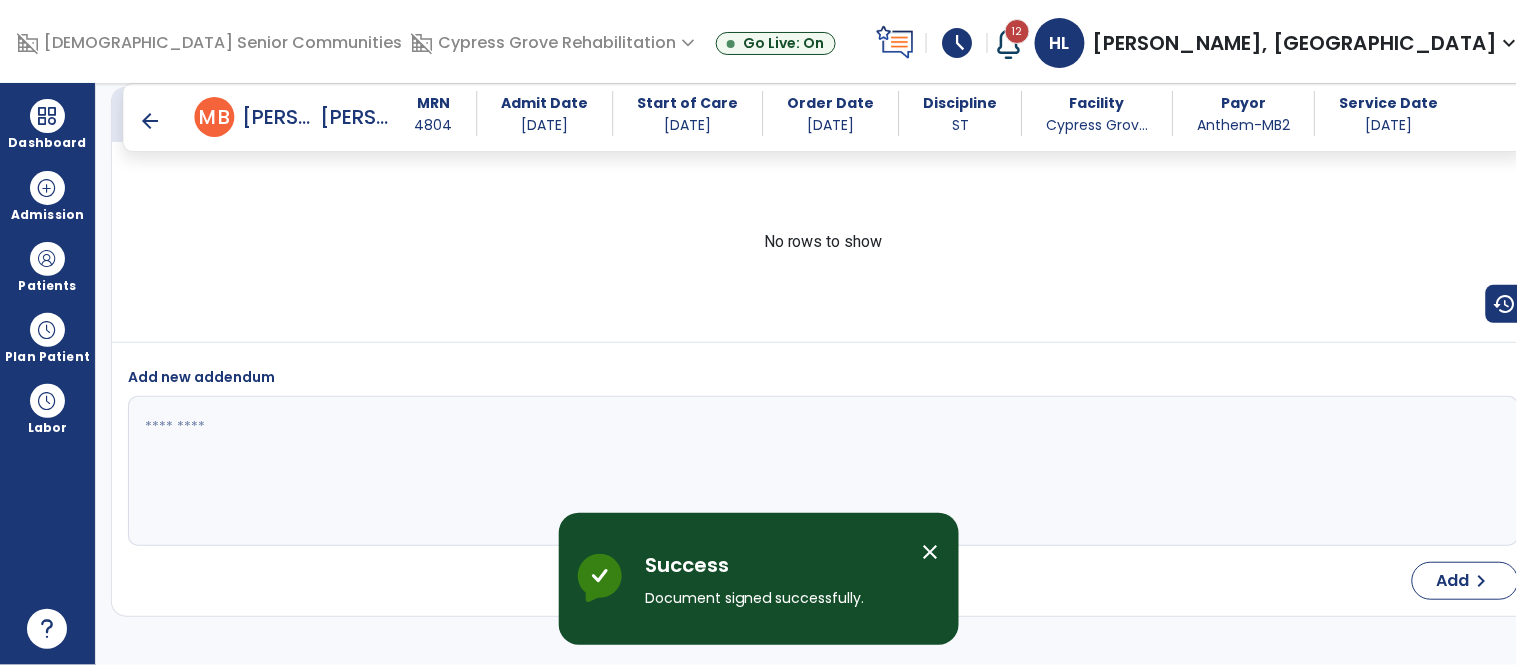 scroll, scrollTop: 4994, scrollLeft: 0, axis: vertical 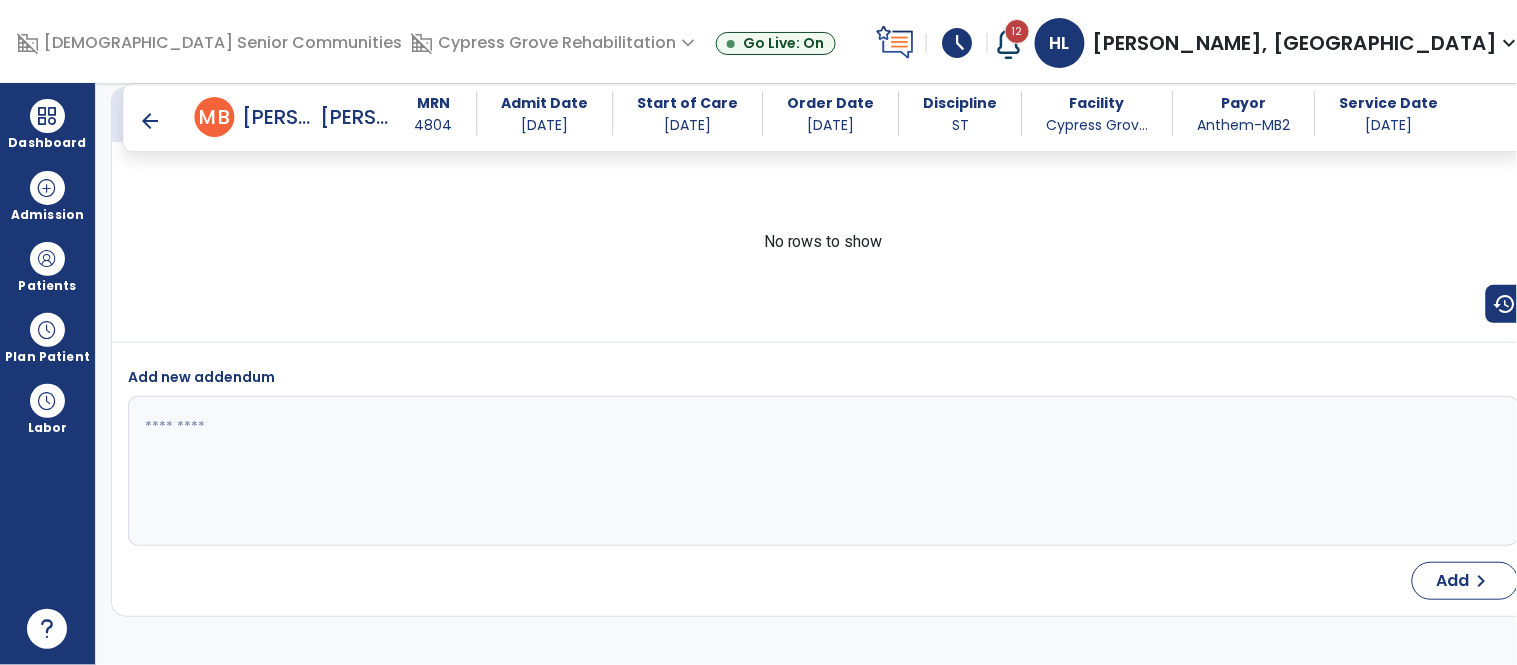 click on "arrow_back" at bounding box center (151, 121) 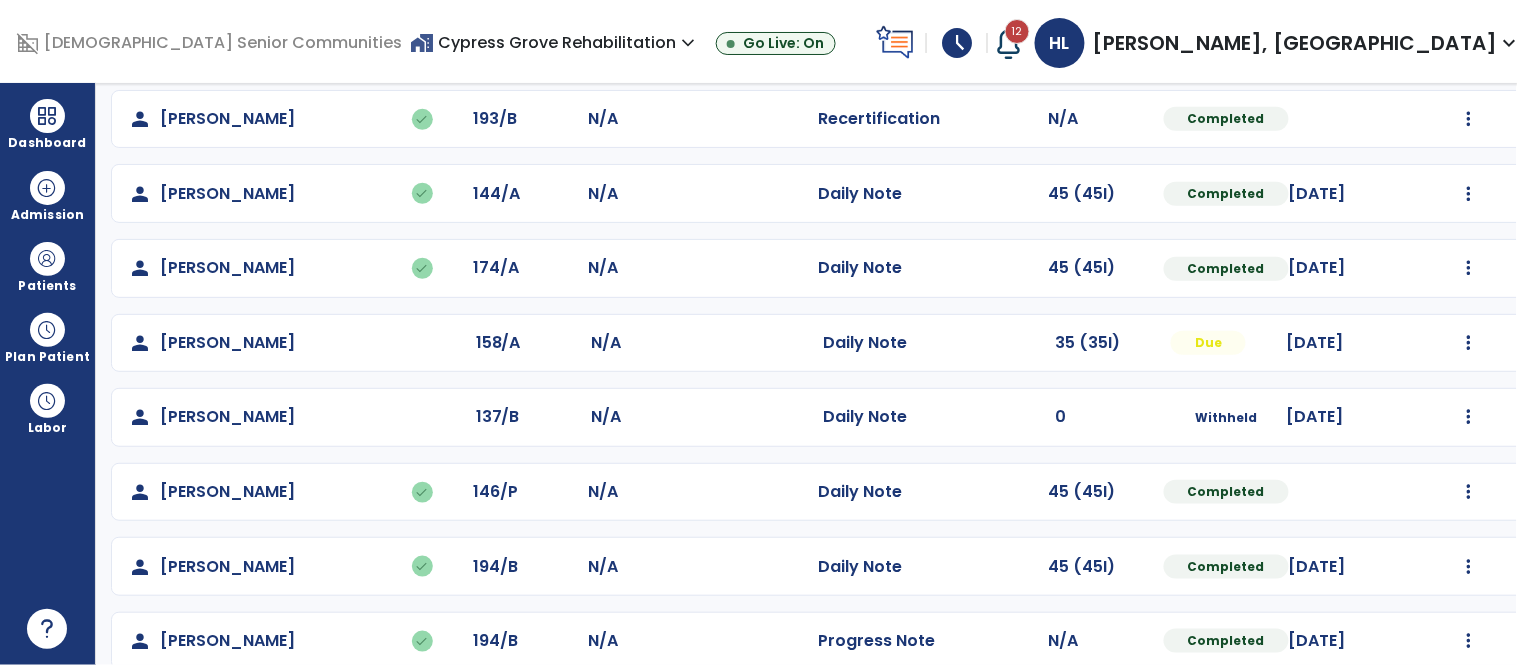 scroll, scrollTop: 420, scrollLeft: 0, axis: vertical 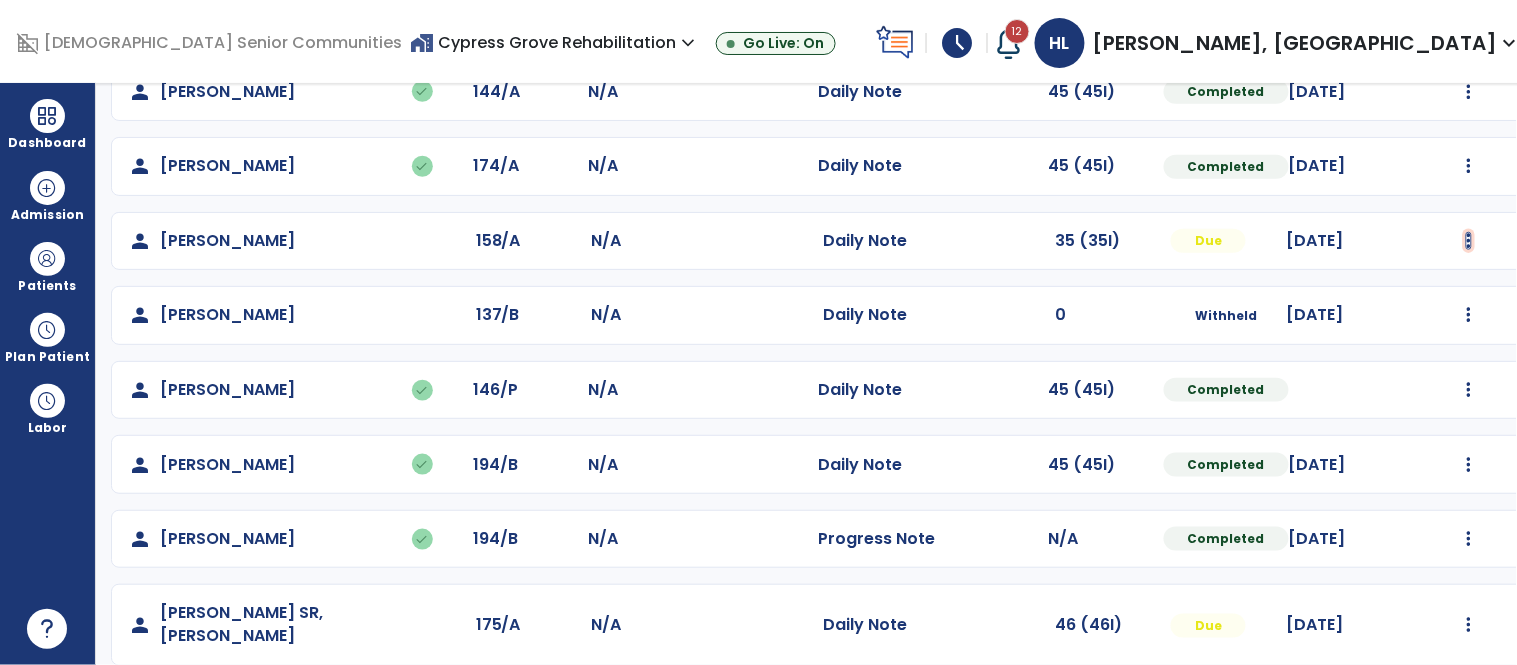 click at bounding box center (1469, -132) 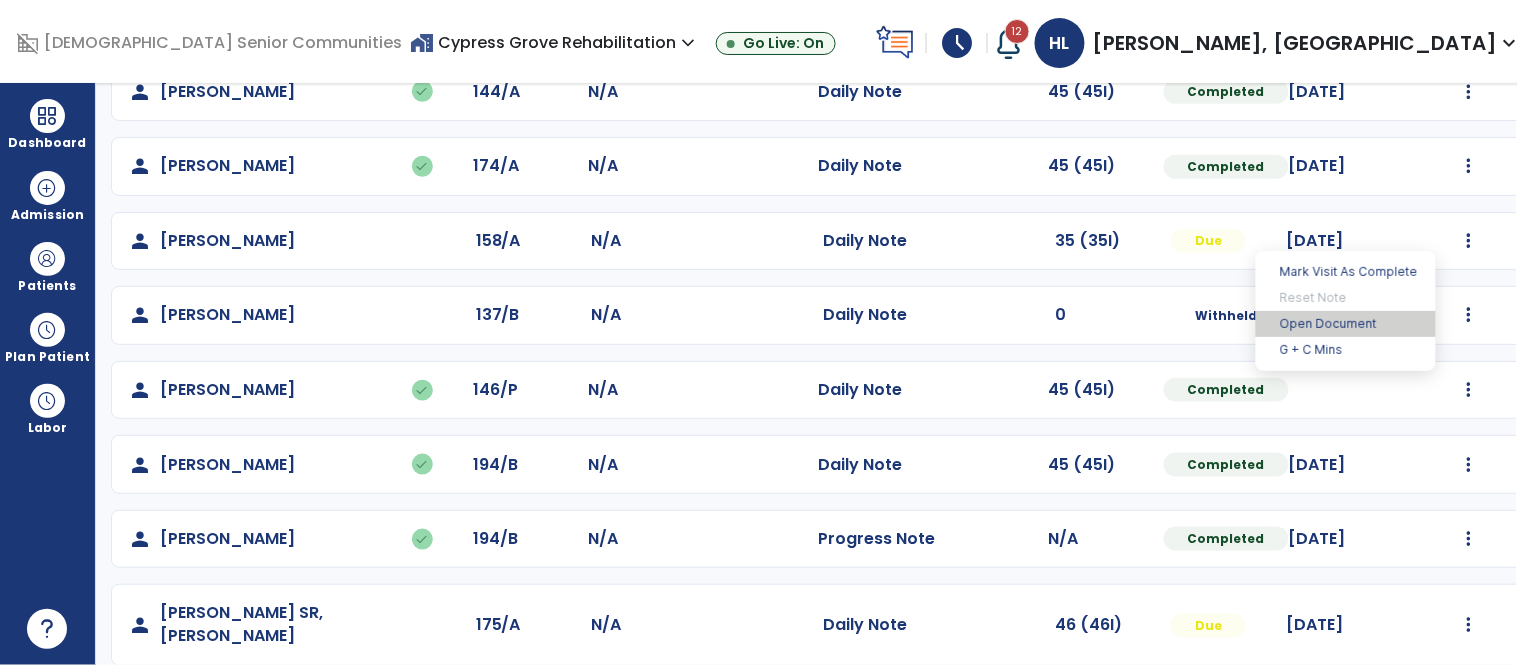 click on "Open Document" at bounding box center [1346, 324] 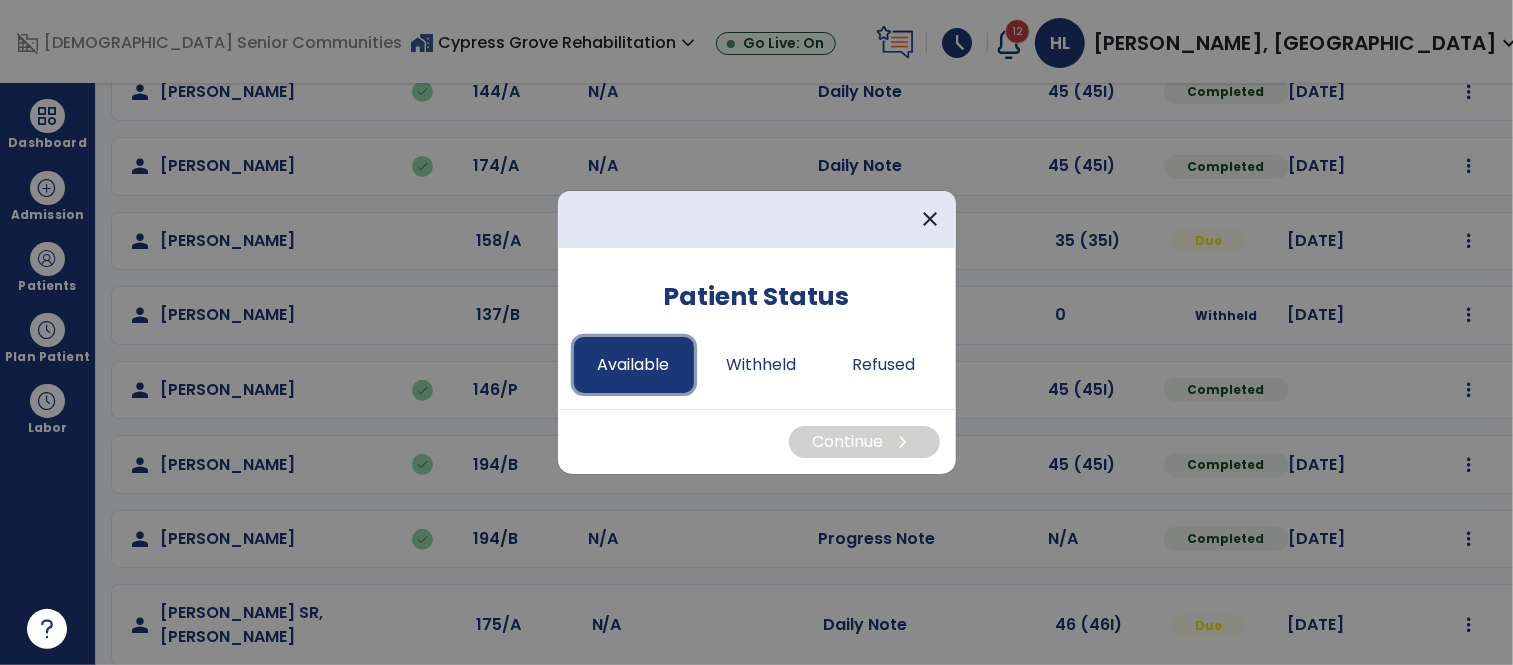 click on "Available" at bounding box center (634, 365) 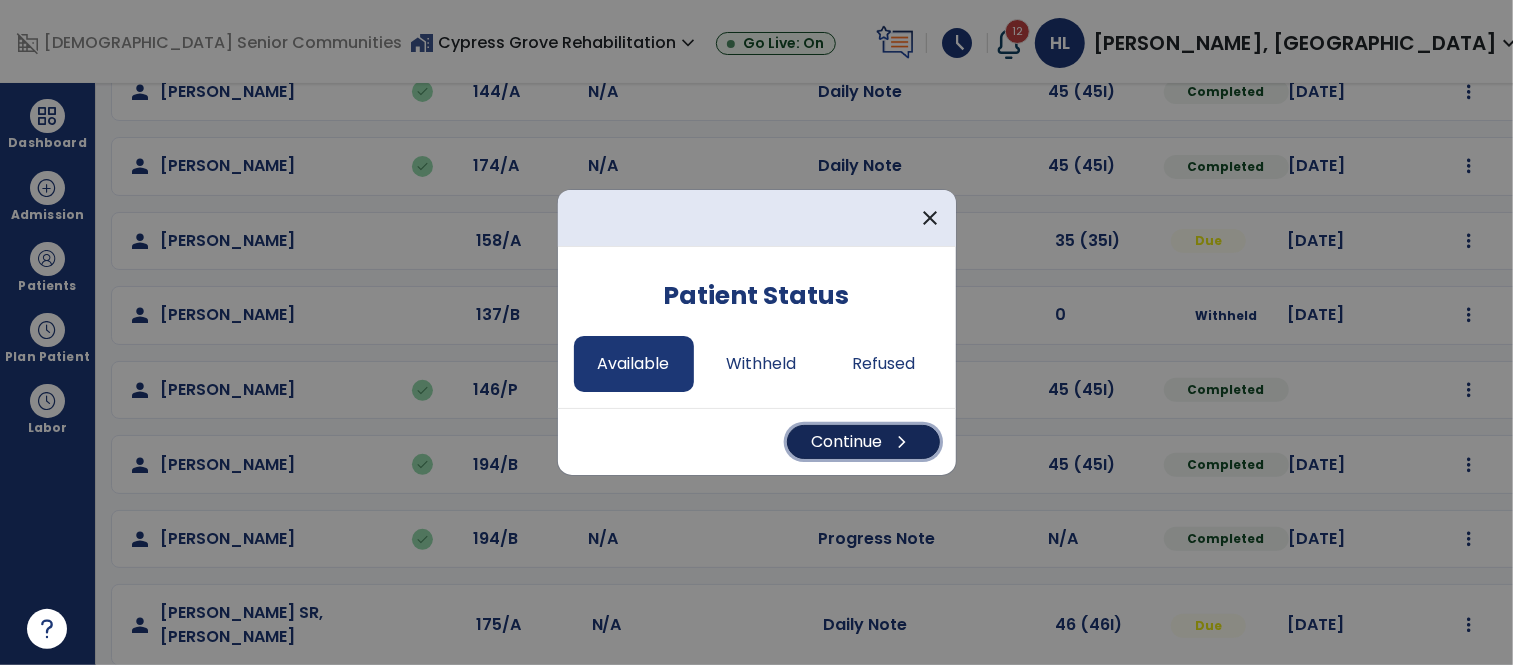 click on "Continue   chevron_right" at bounding box center (863, 442) 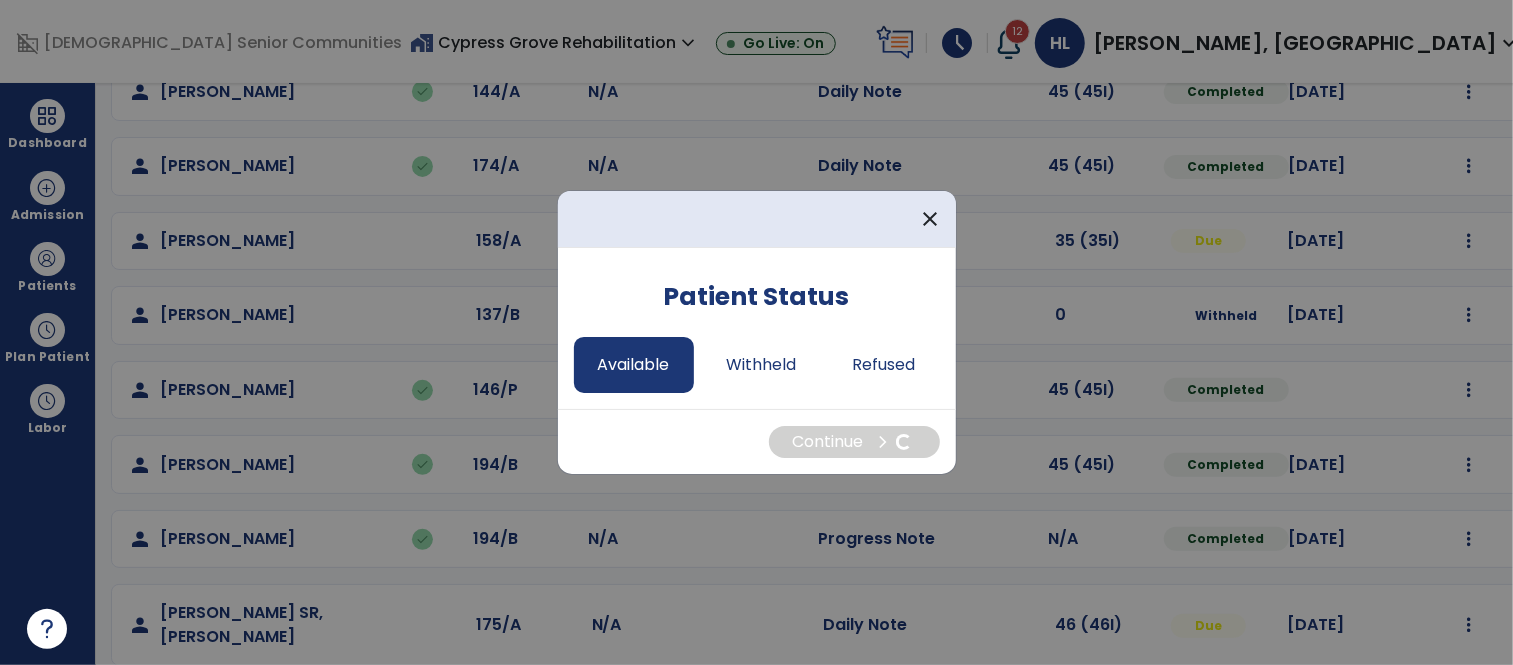 select on "*" 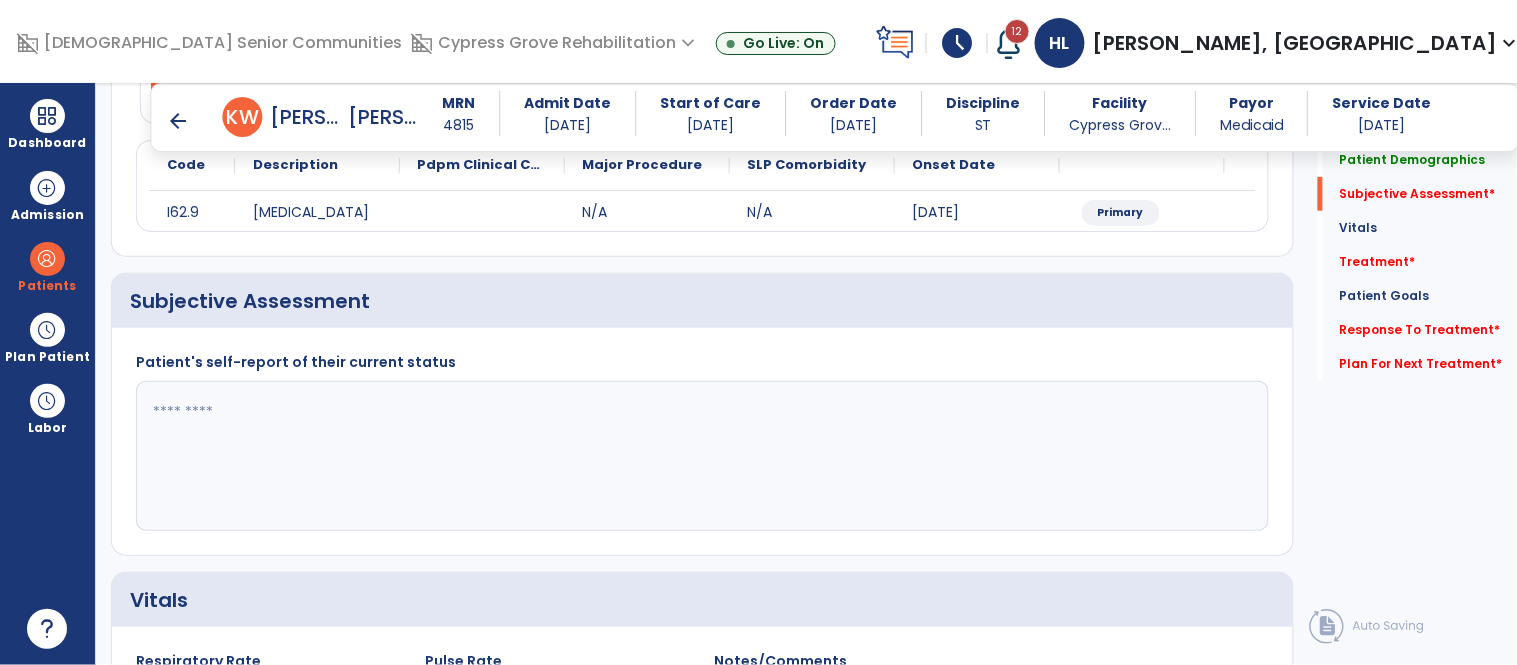 scroll, scrollTop: 258, scrollLeft: 0, axis: vertical 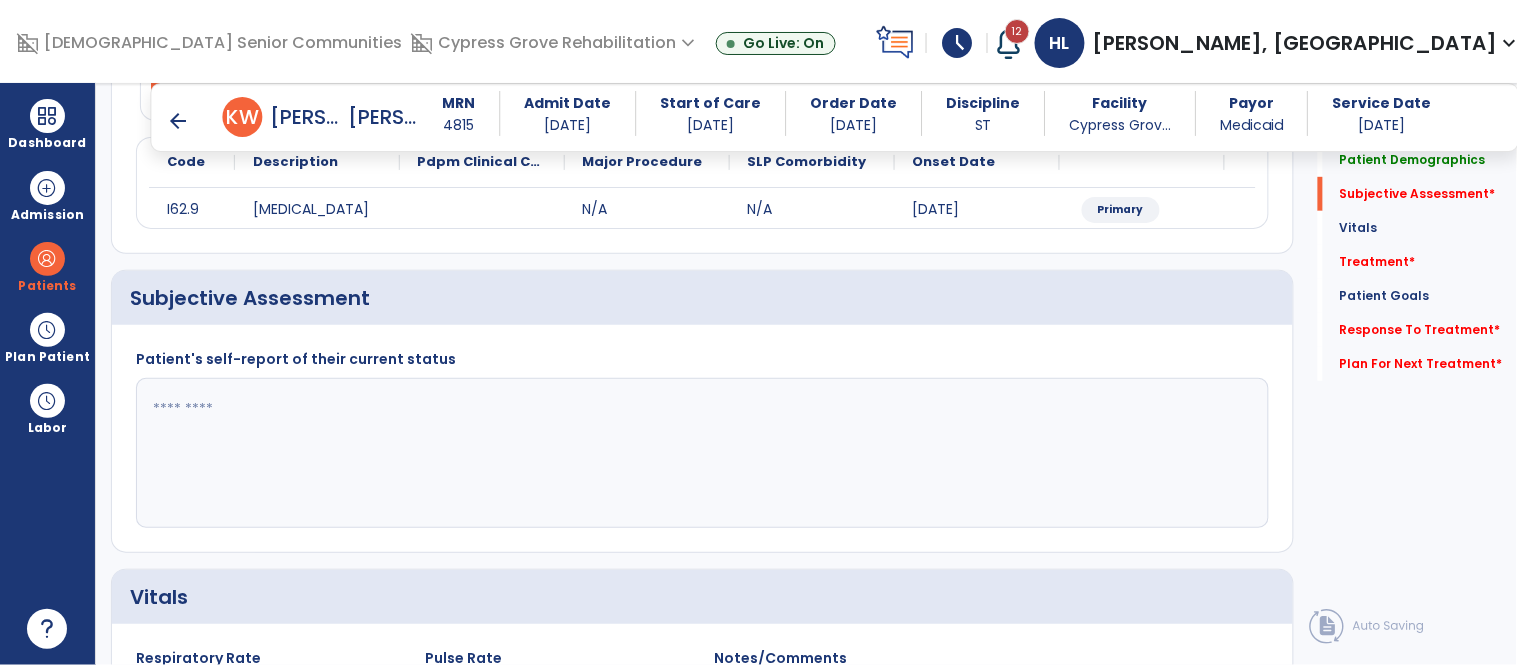 click 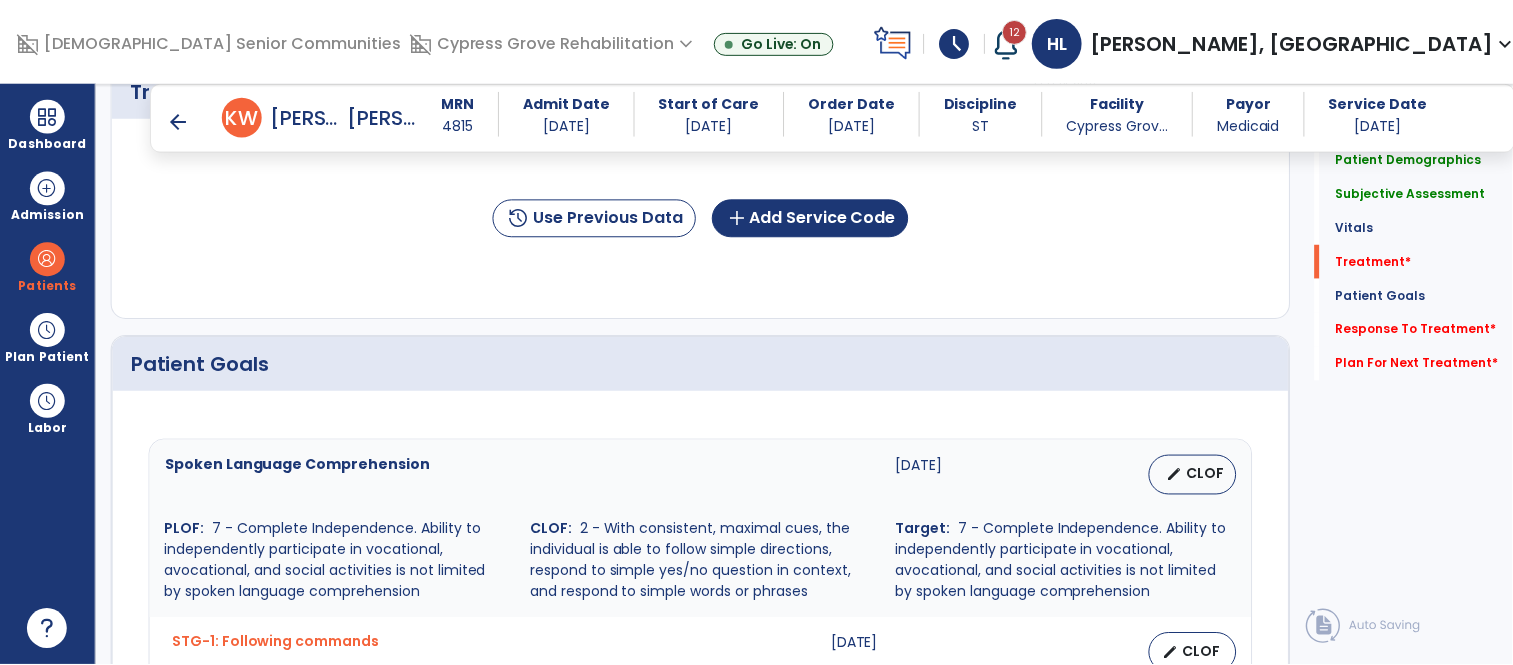 scroll, scrollTop: 1003, scrollLeft: 0, axis: vertical 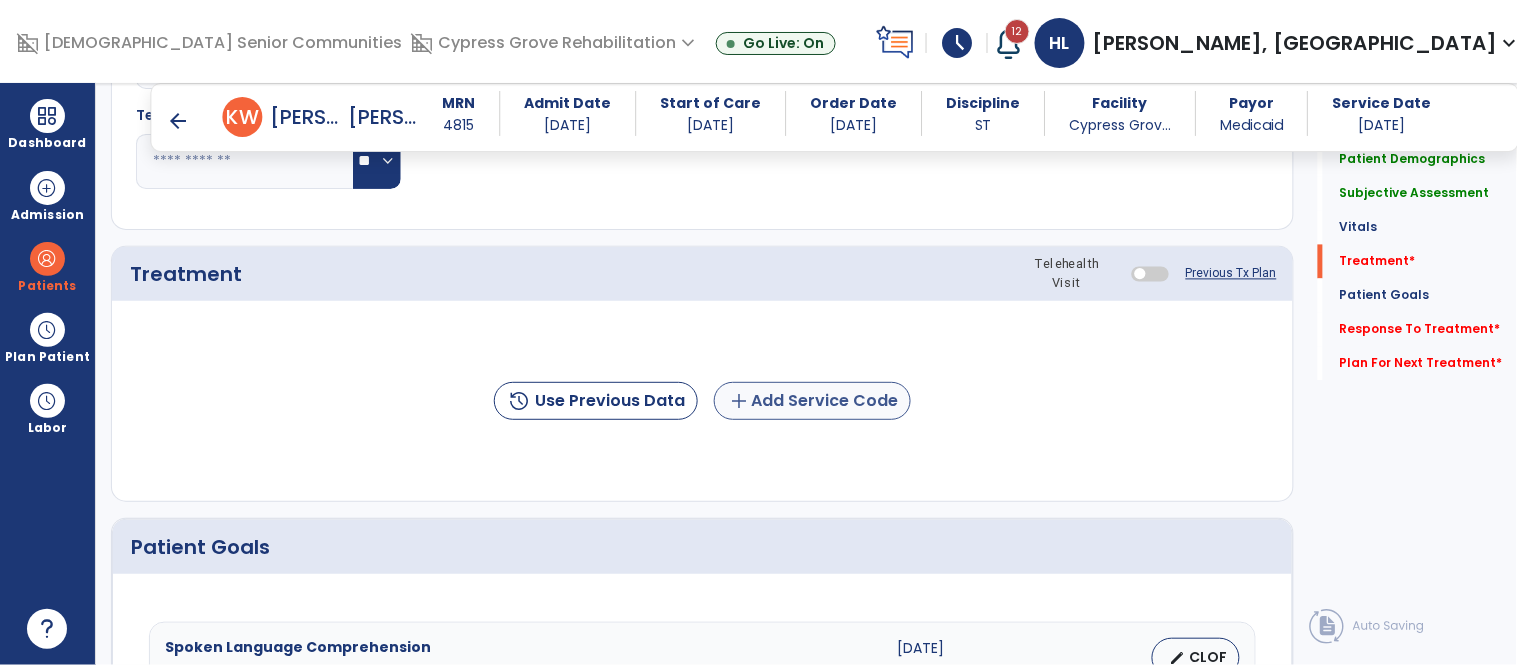 type on "**********" 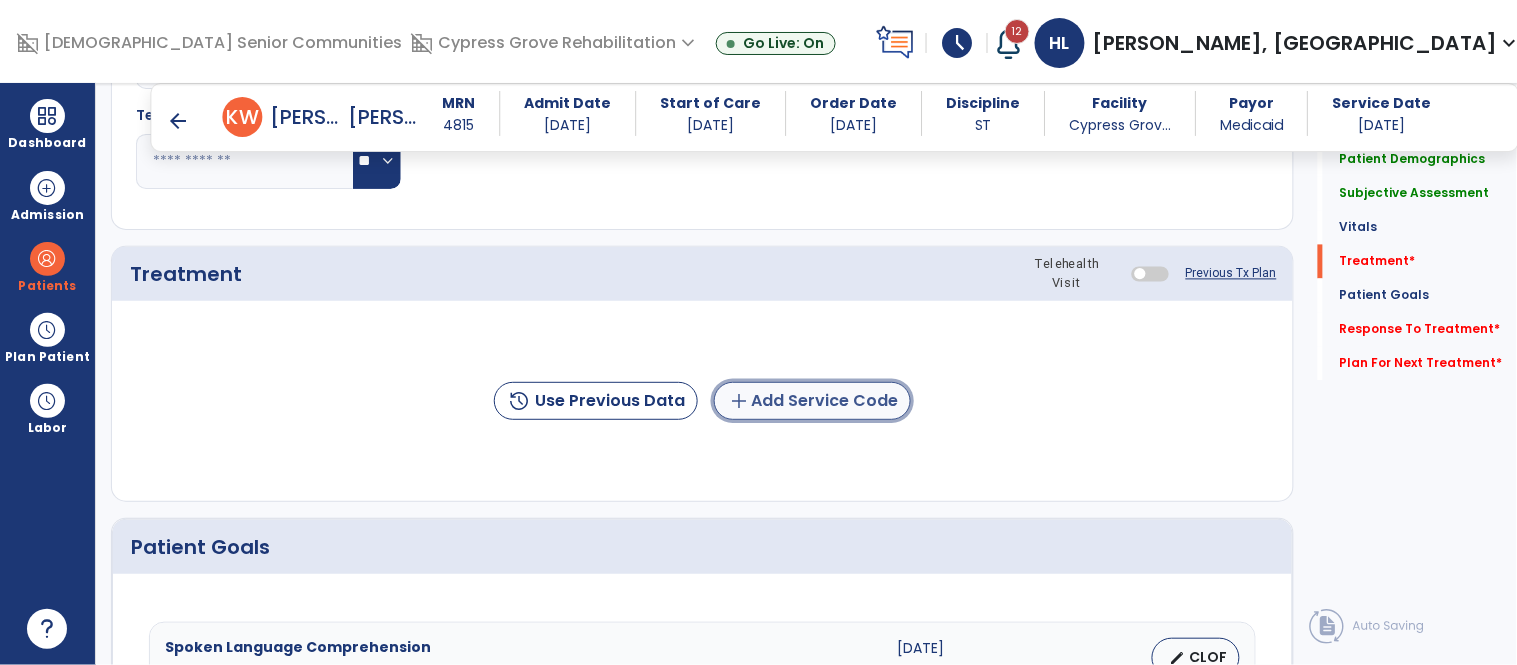 click on "add  Add Service Code" 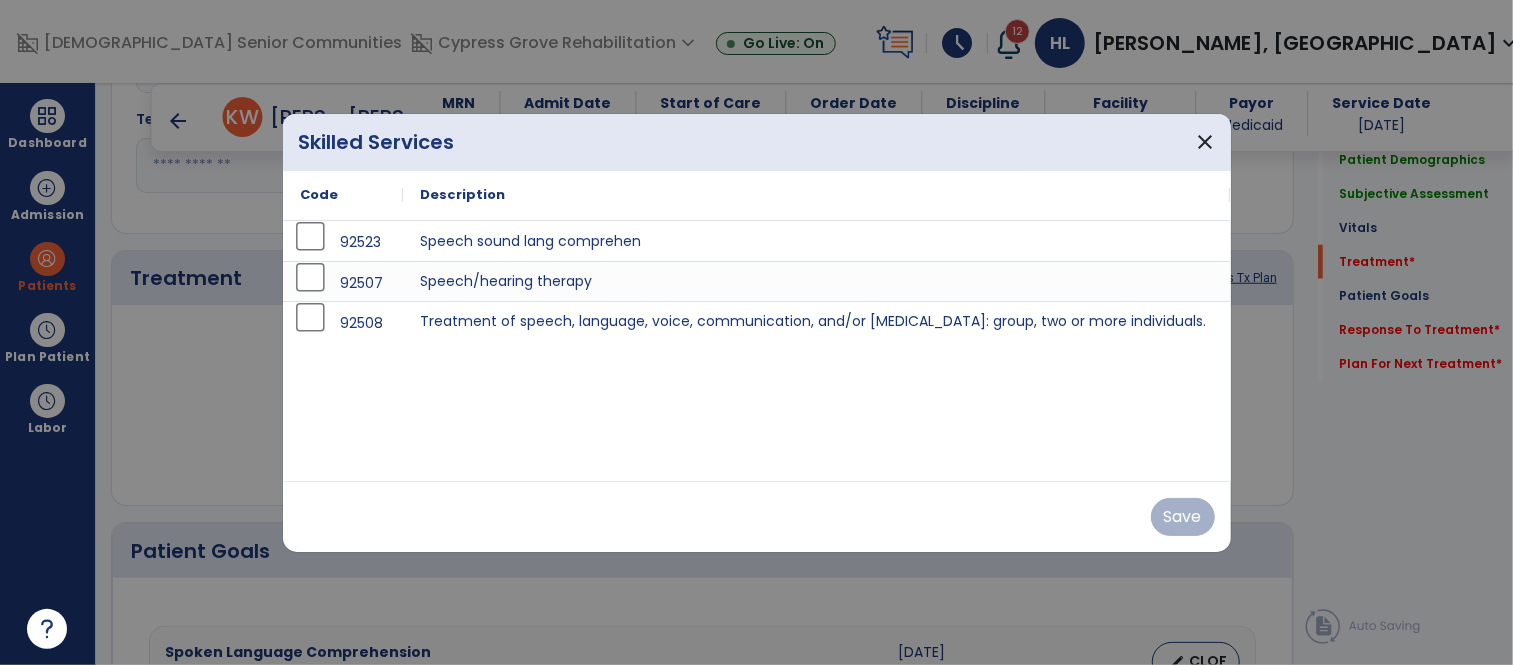 scroll, scrollTop: 1003, scrollLeft: 0, axis: vertical 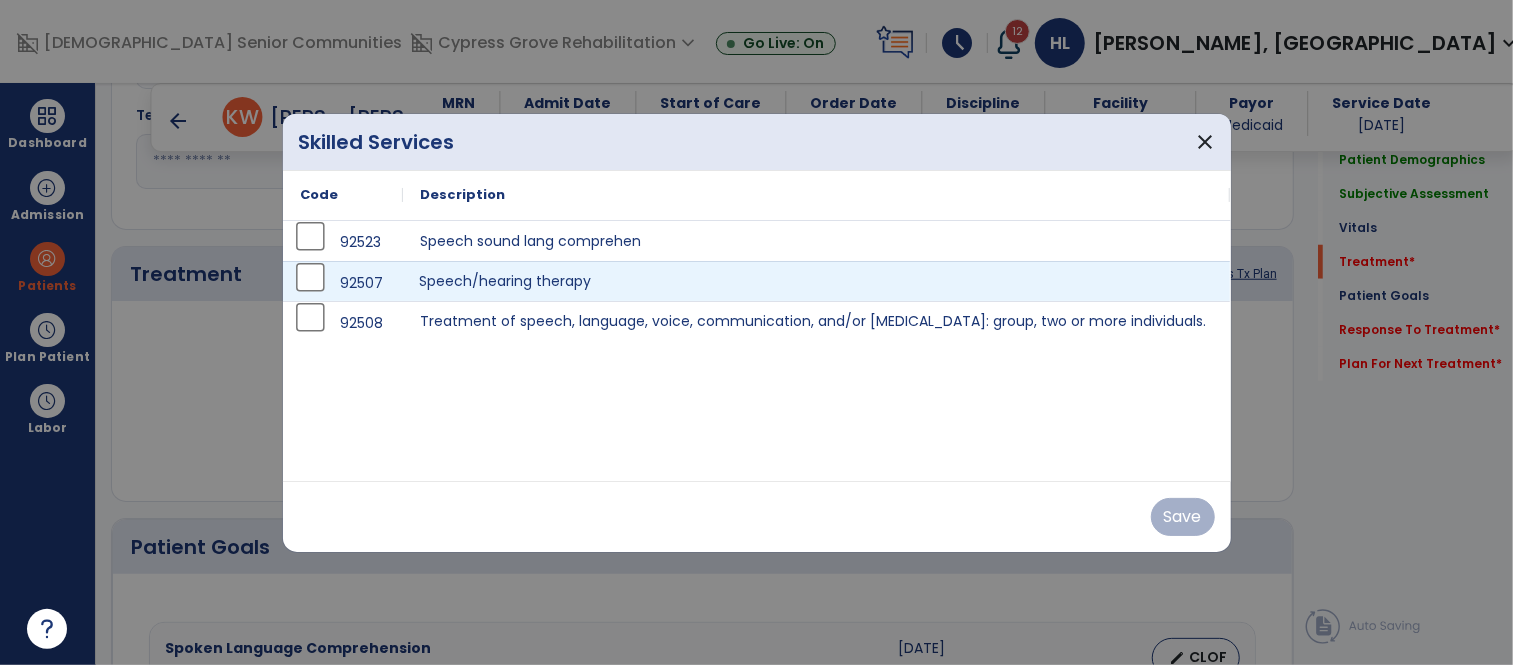 click on "Speech/hearing therapy" at bounding box center [817, 281] 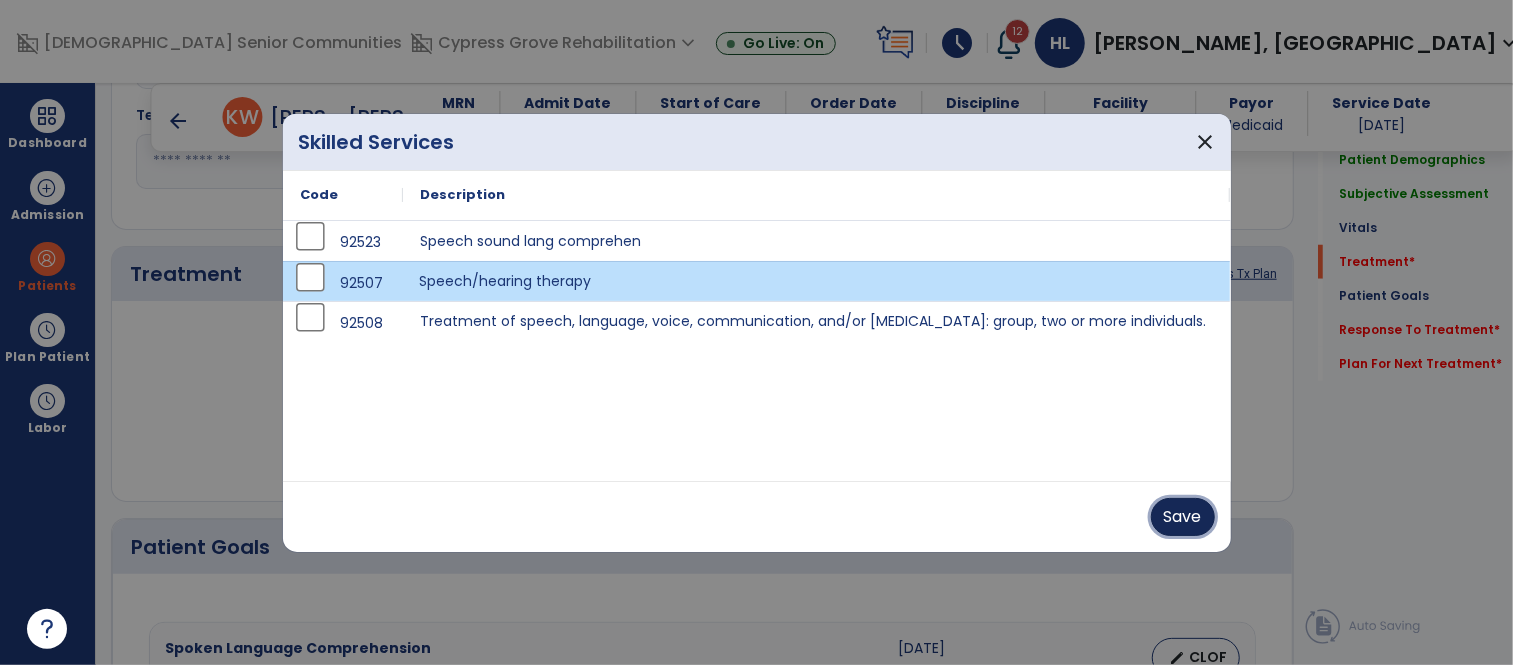 click on "Save" at bounding box center [1183, 517] 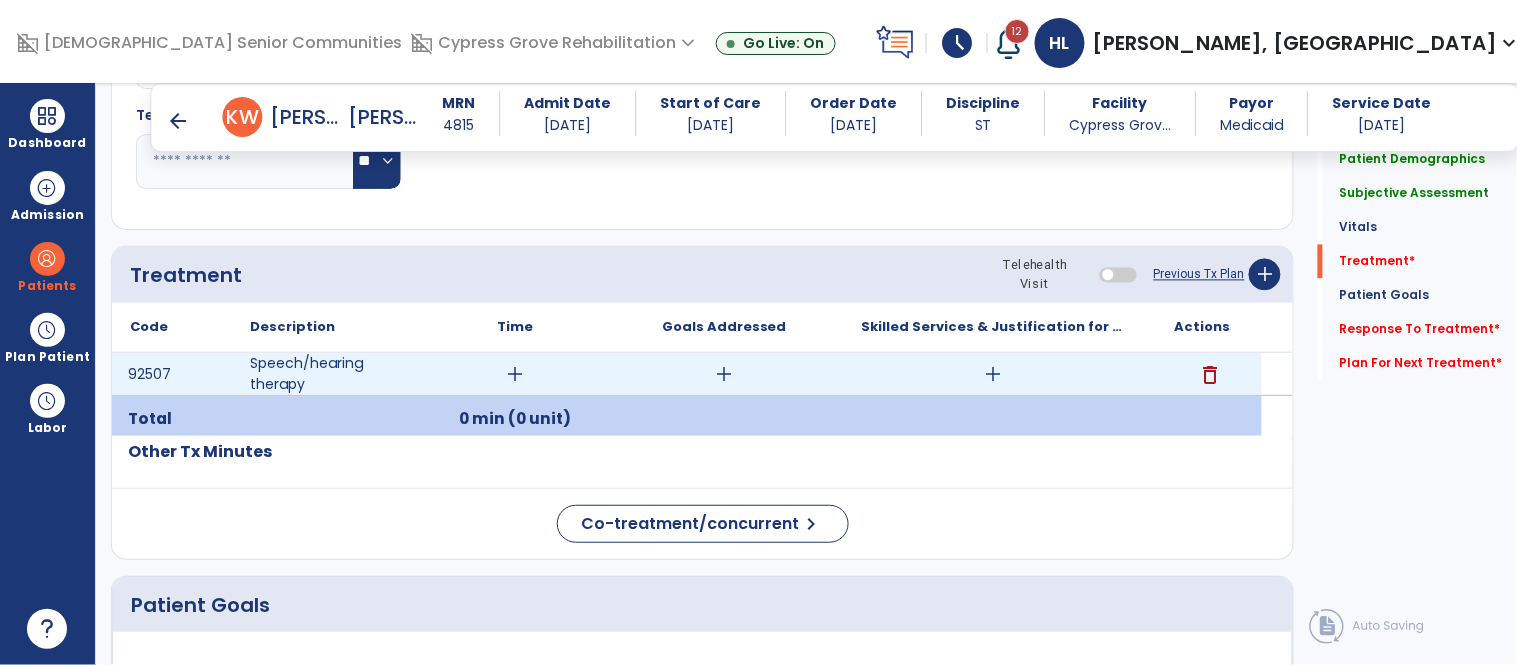 click on "add" at bounding box center [515, 374] 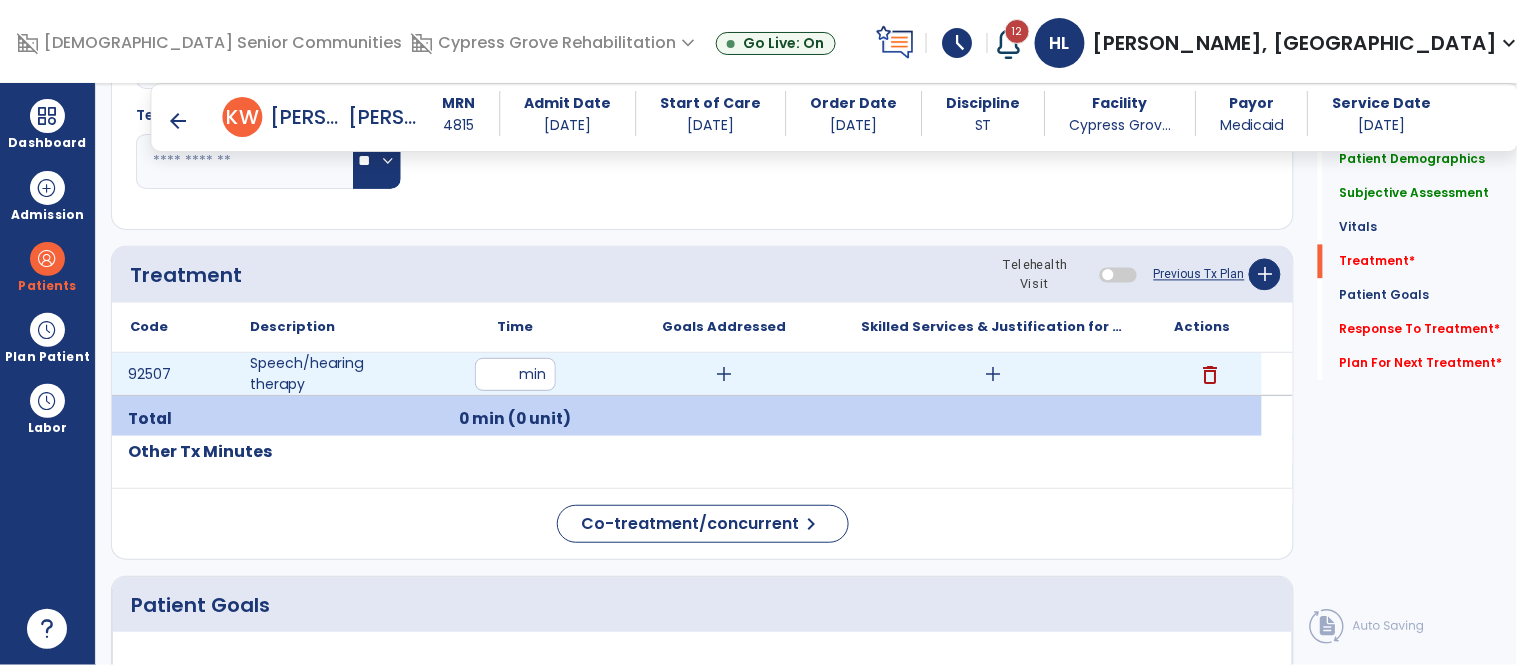type on "**" 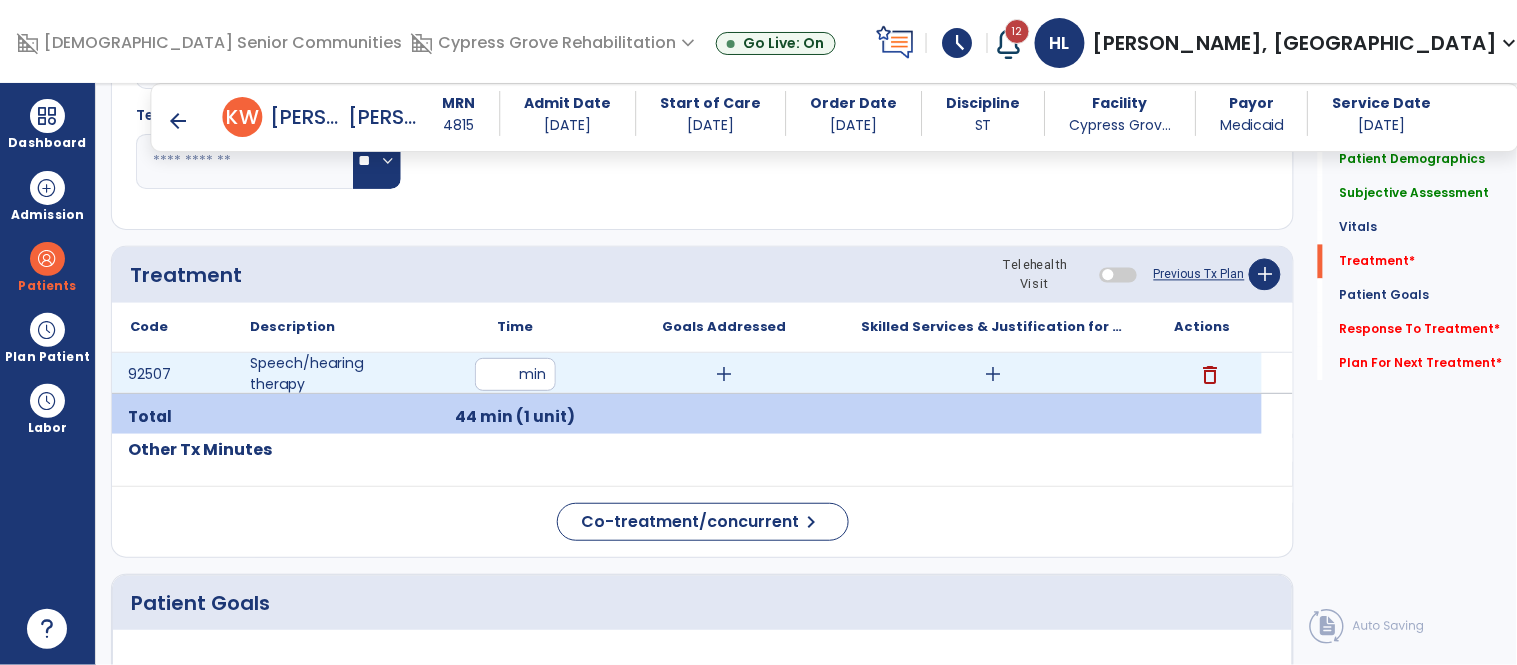 click on "add" at bounding box center (724, 374) 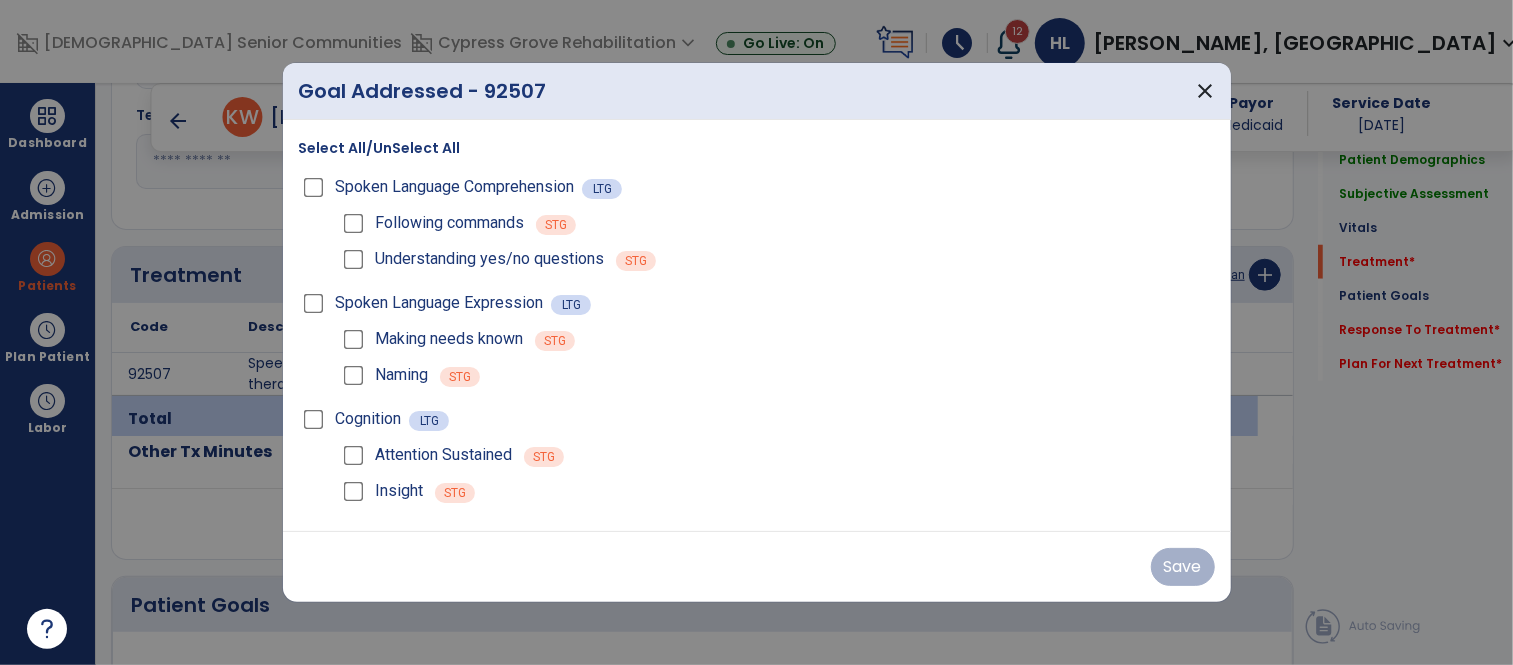 scroll, scrollTop: 1003, scrollLeft: 0, axis: vertical 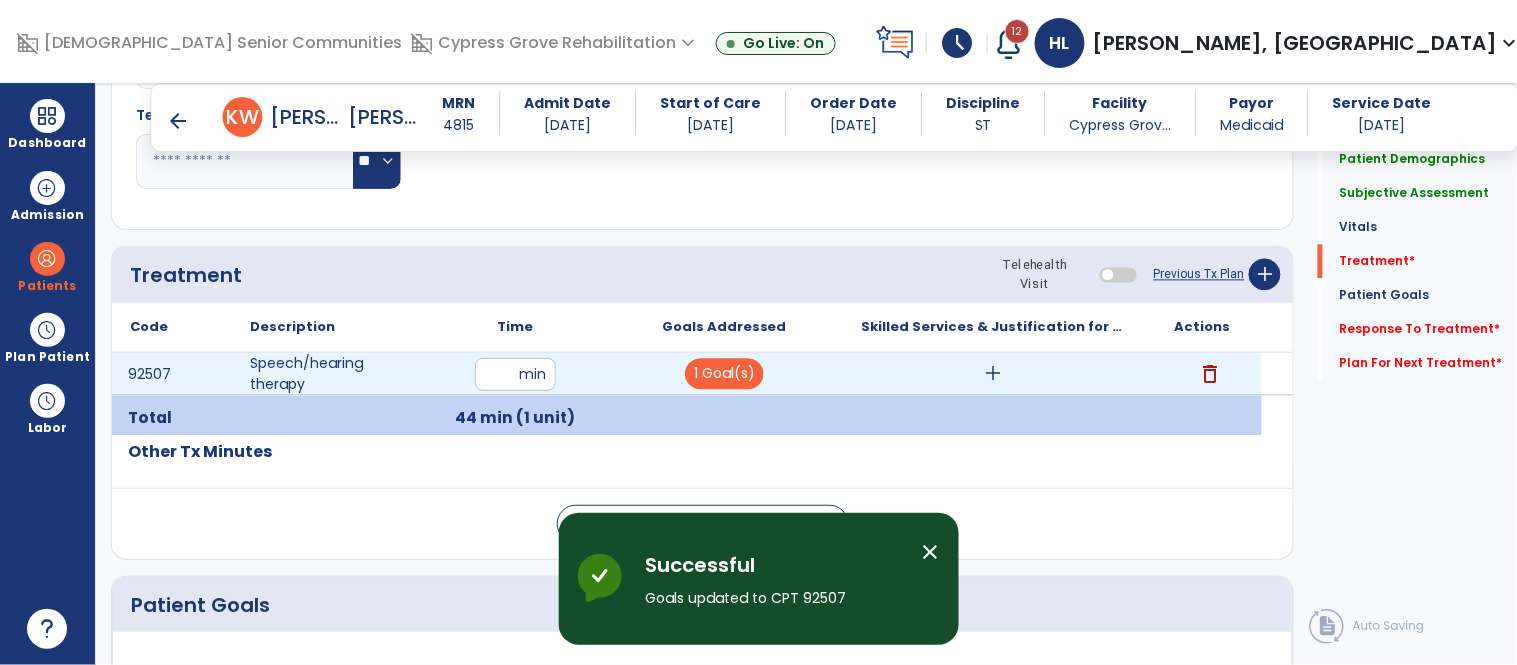click on "add" at bounding box center [993, 374] 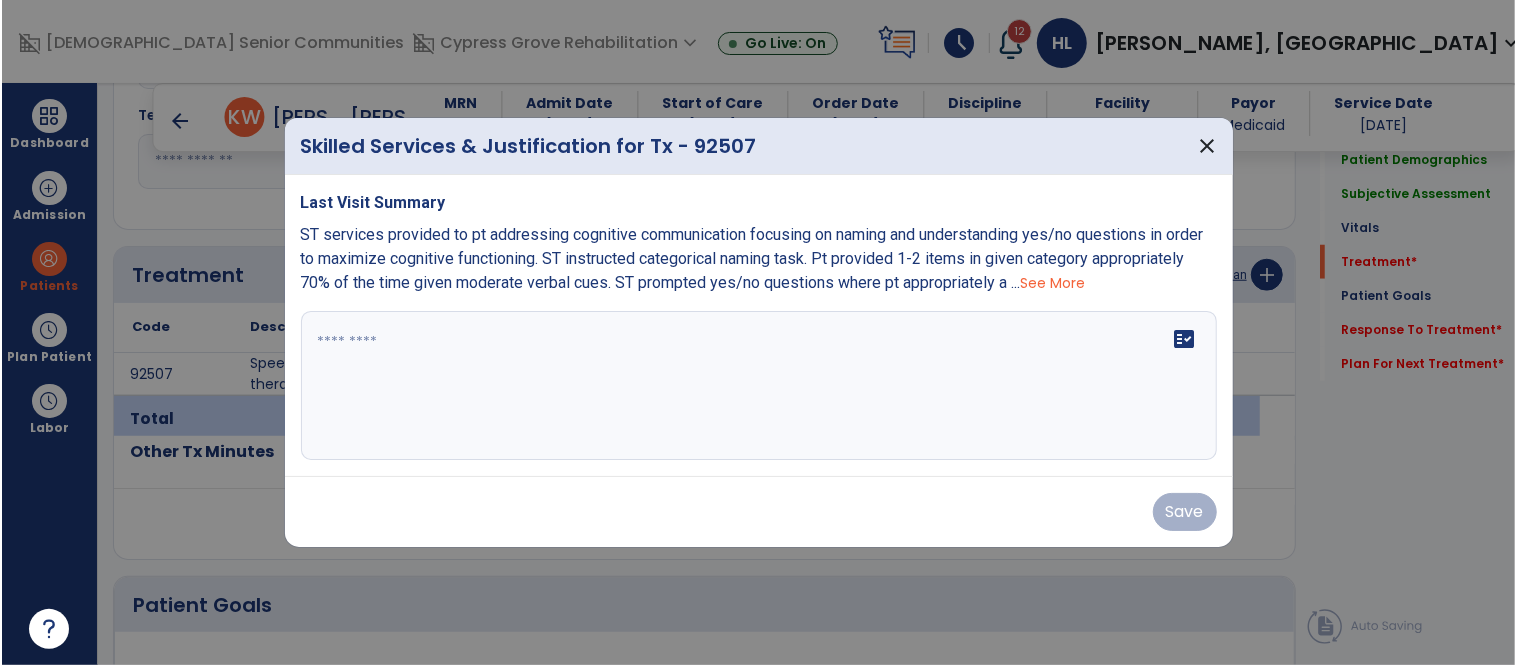 scroll, scrollTop: 1003, scrollLeft: 0, axis: vertical 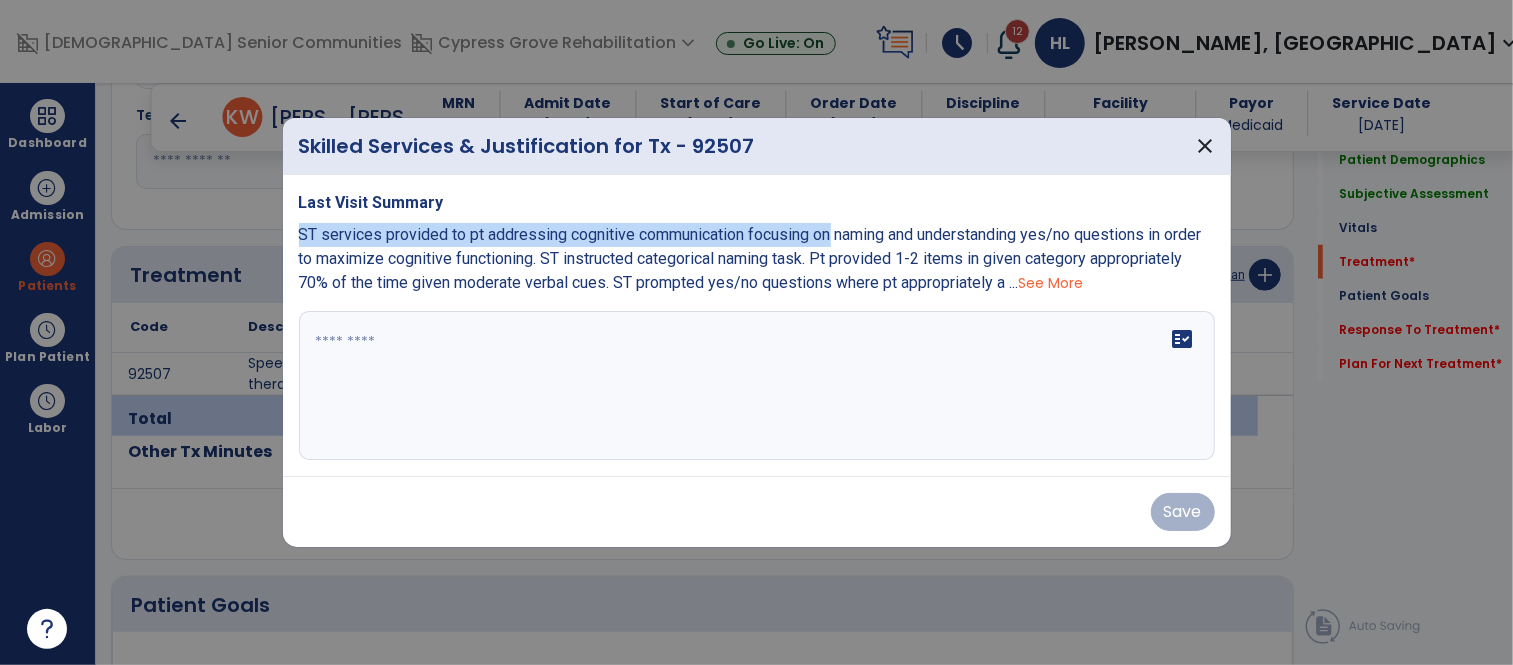drag, startPoint x: 303, startPoint y: 231, endPoint x: 835, endPoint y: 229, distance: 532.0038 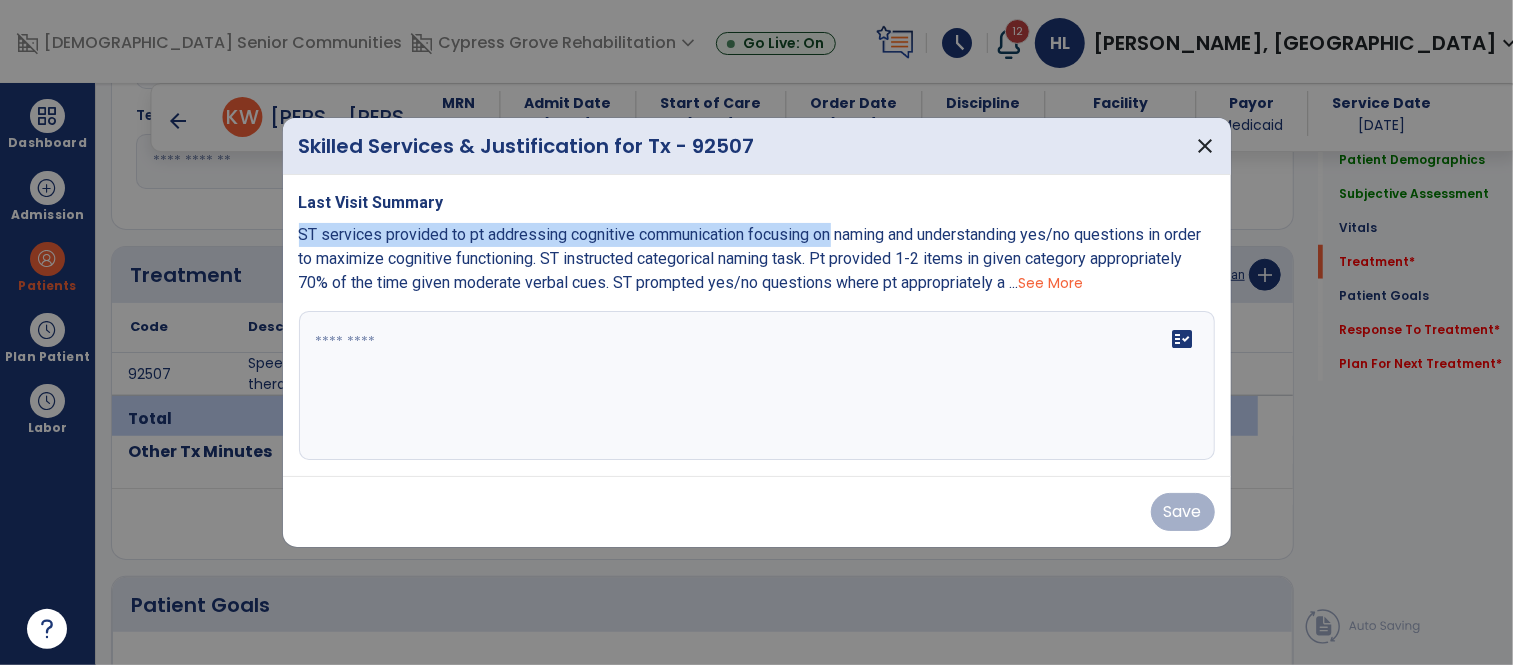 click on "ST services provided to pt addressing cognitive communication focusing on naming and understanding yes/no questions in order to maximize cognitive functioning. ST instructed categorical naming task. Pt provided 1-2 items in given category appropriately 70% of the time given moderate verbal cues. ST prompted yes/no questions where pt appropriately a ..." at bounding box center [750, 258] 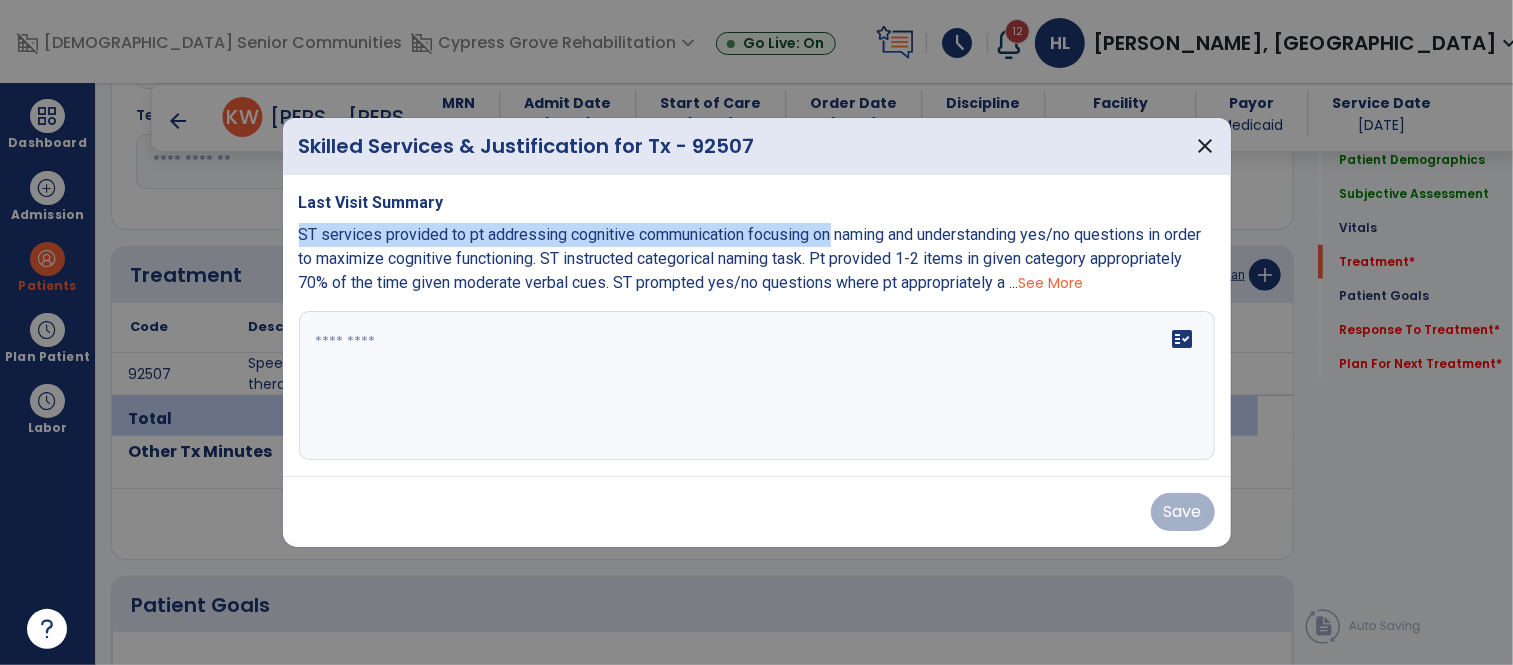 copy on "ST services provided to pt addressing cognitive communication focusing on" 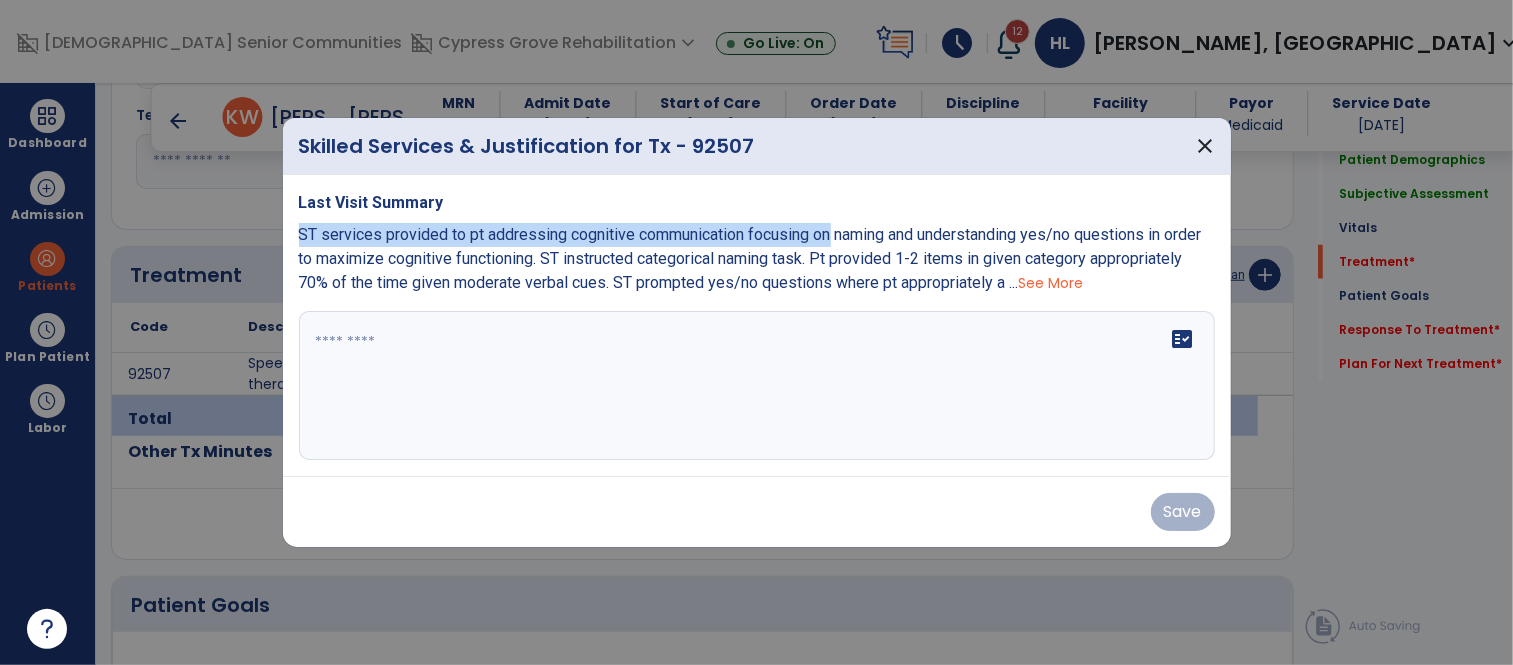 click on "fact_check" at bounding box center (757, 386) 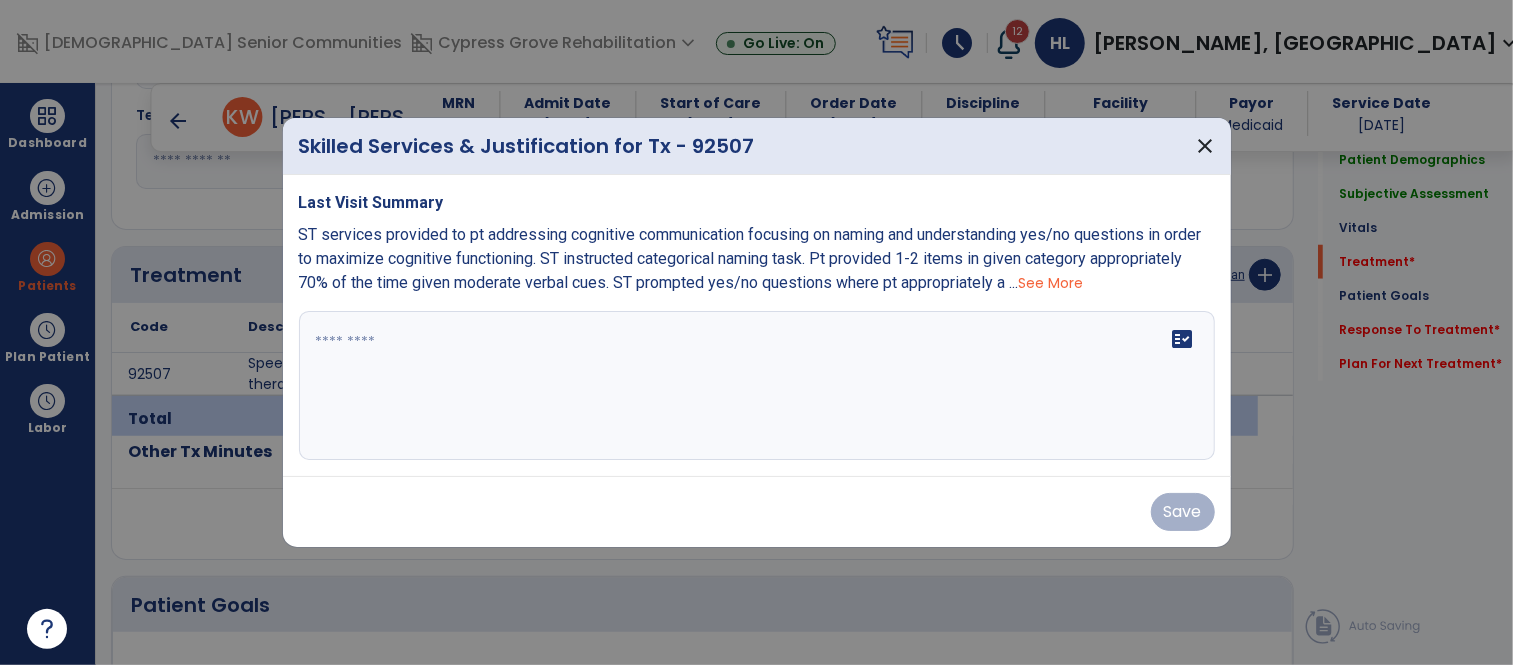 paste on "**********" 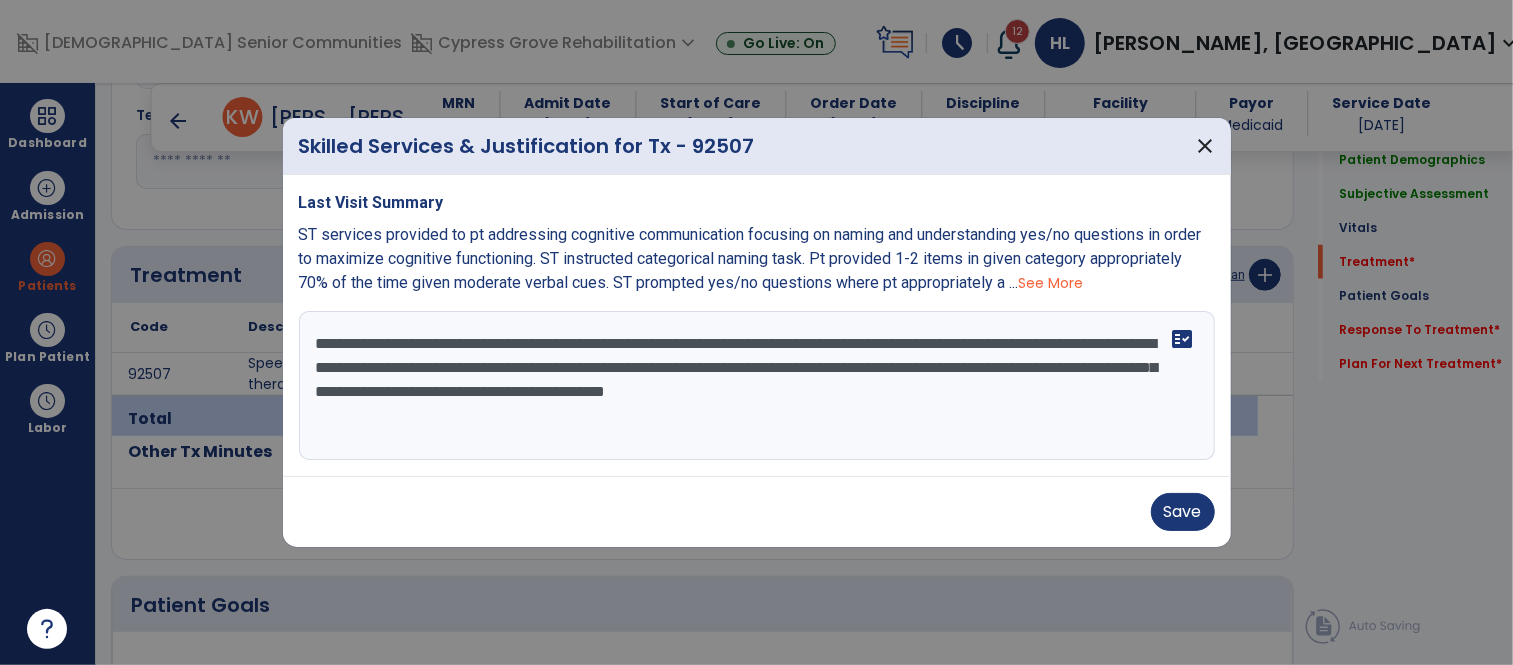 type on "**********" 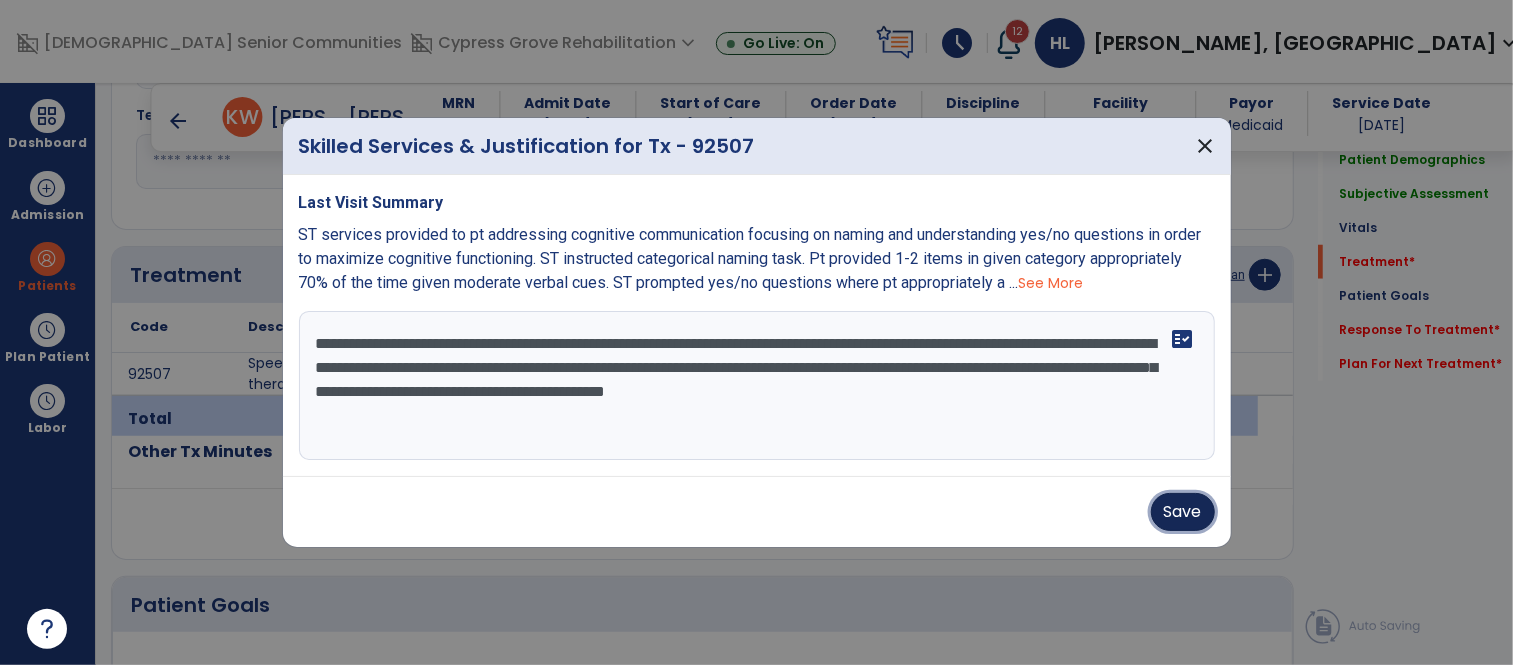 click on "Save" at bounding box center (1183, 512) 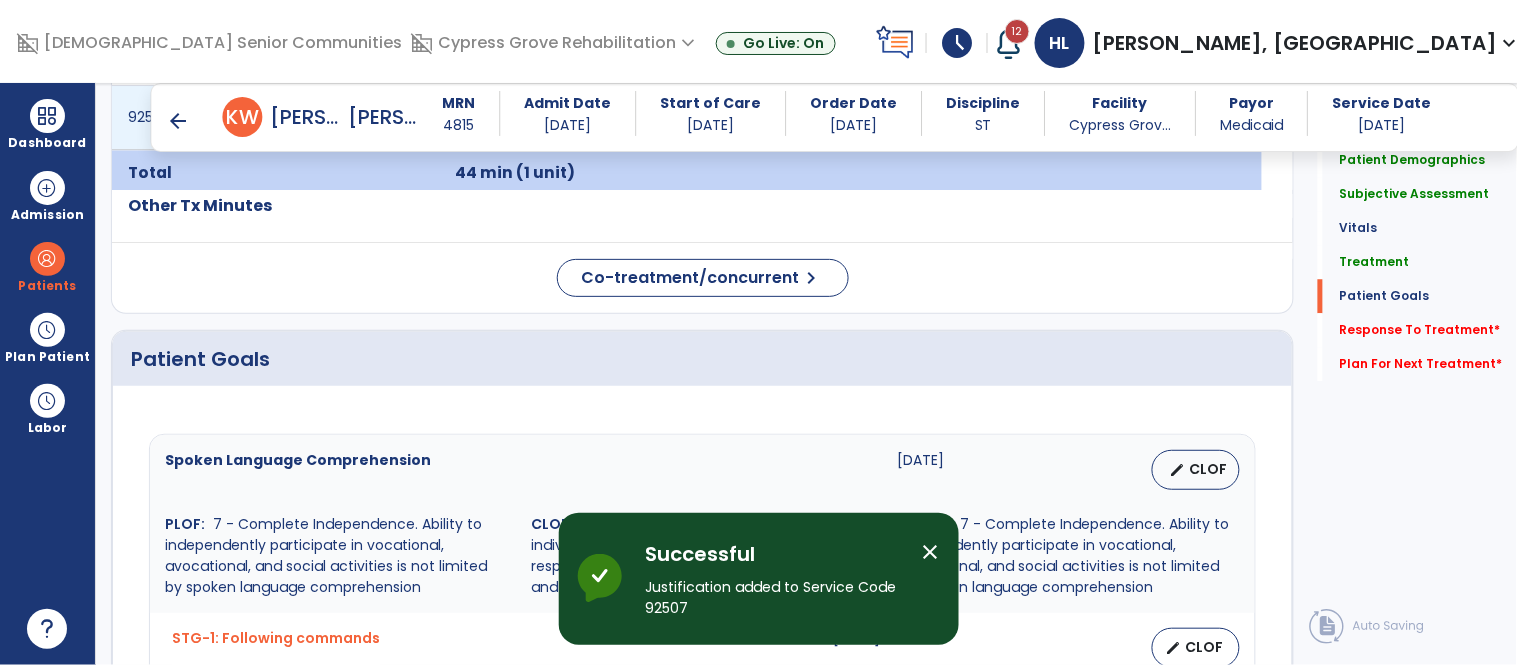 scroll, scrollTop: 1272, scrollLeft: 0, axis: vertical 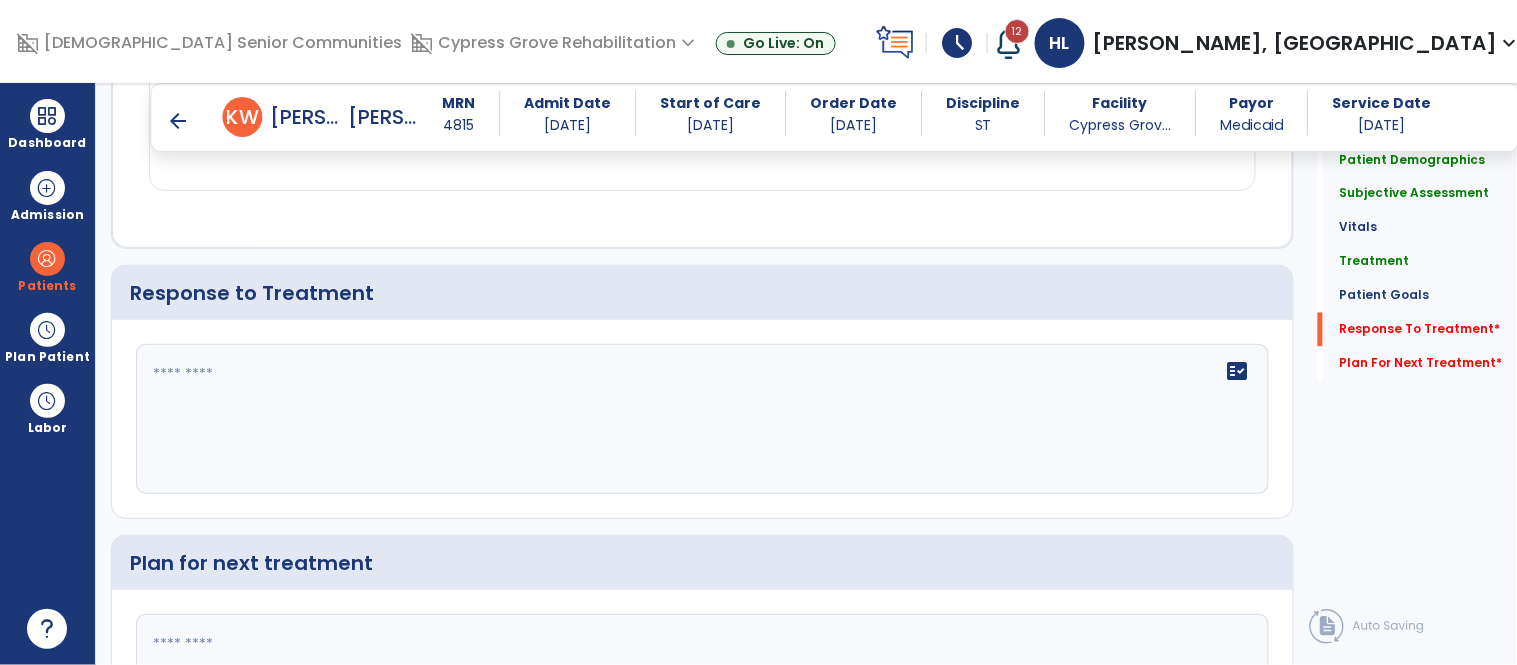 click on "fact_check" 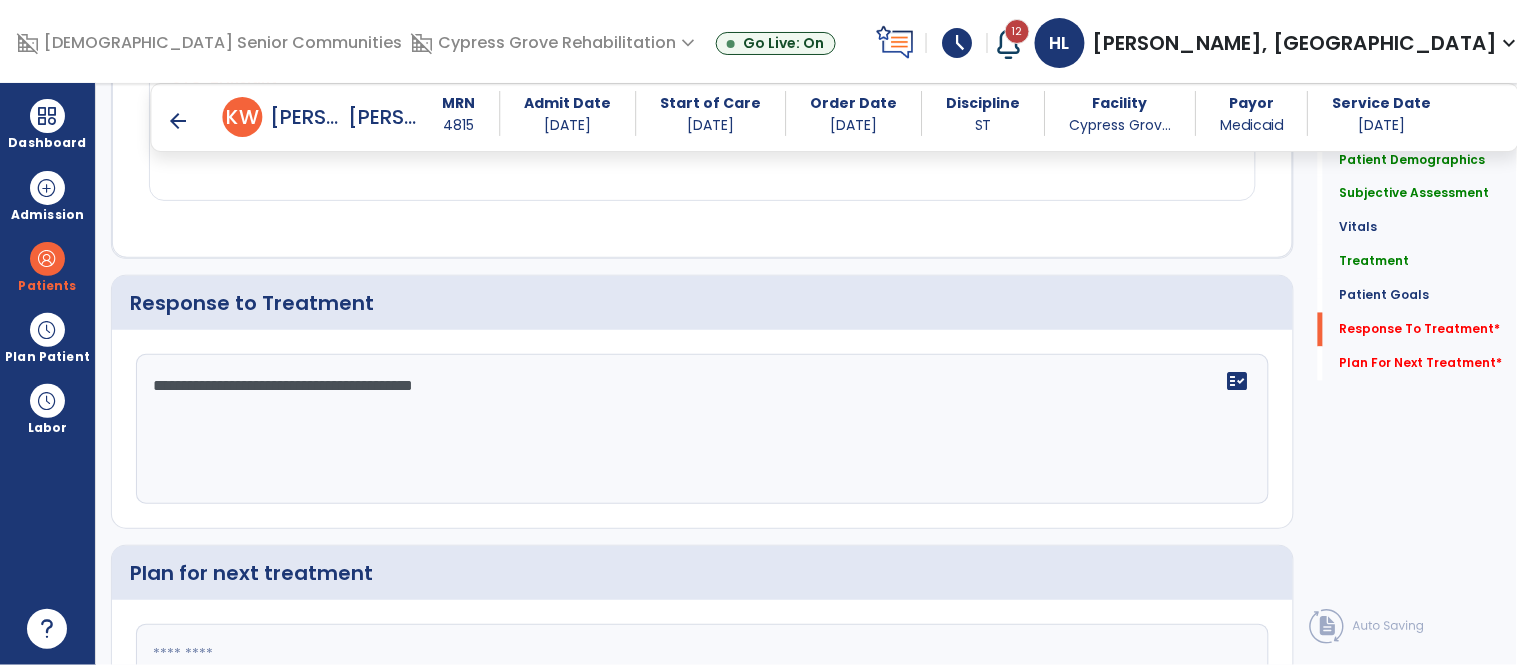 scroll, scrollTop: 3032, scrollLeft: 0, axis: vertical 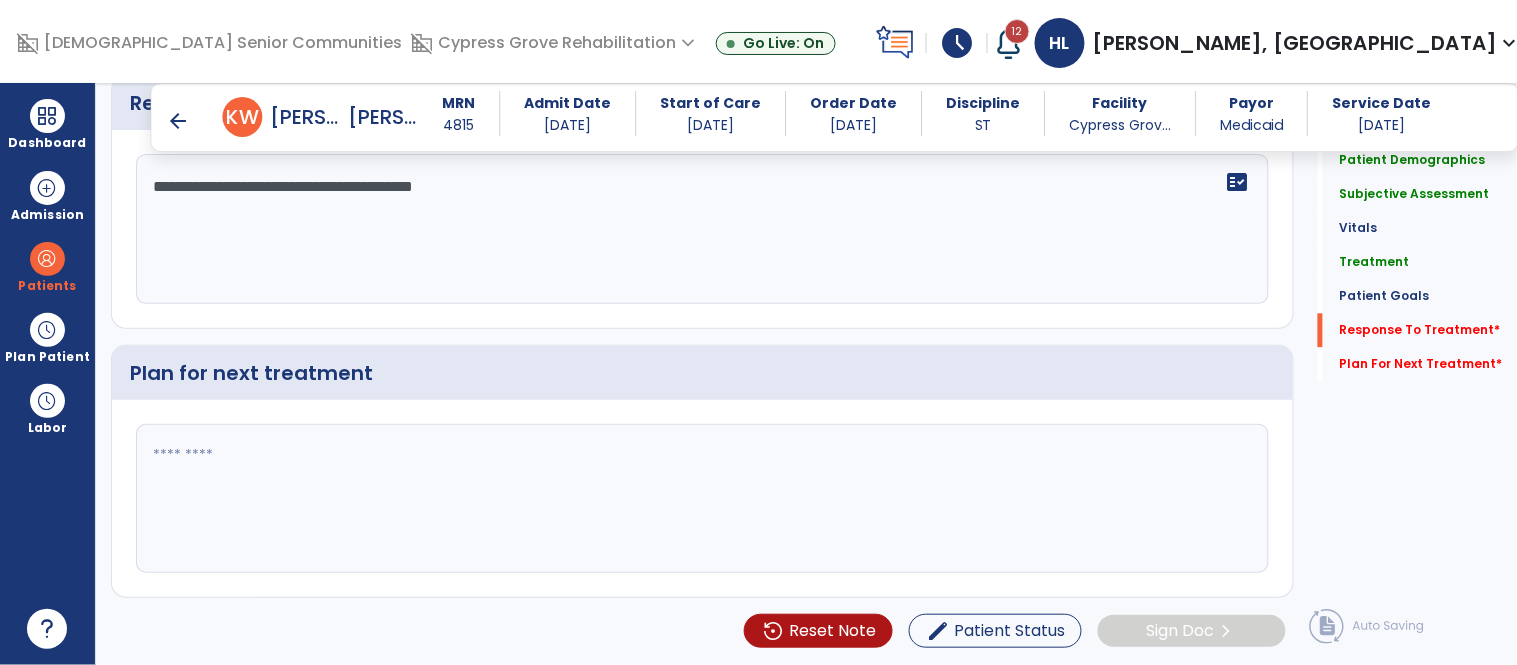 type on "**********" 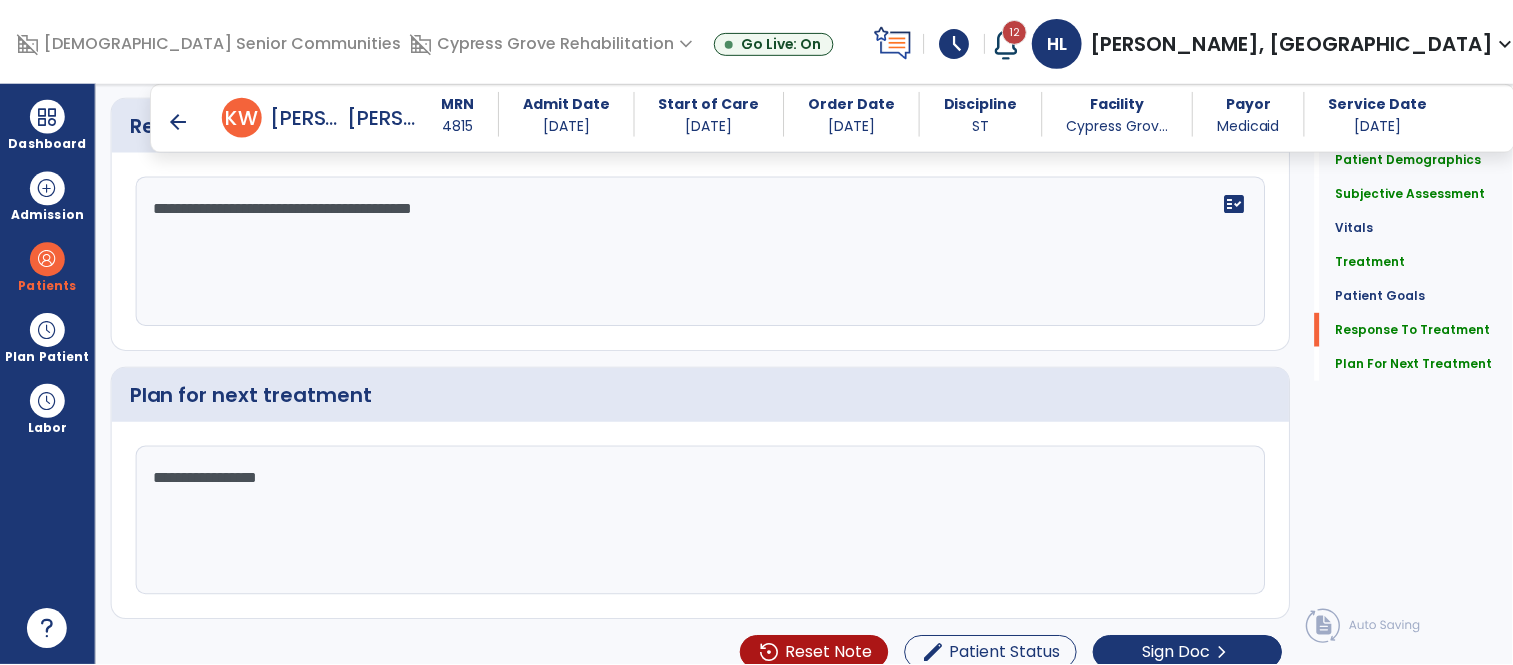 scroll, scrollTop: 3032, scrollLeft: 0, axis: vertical 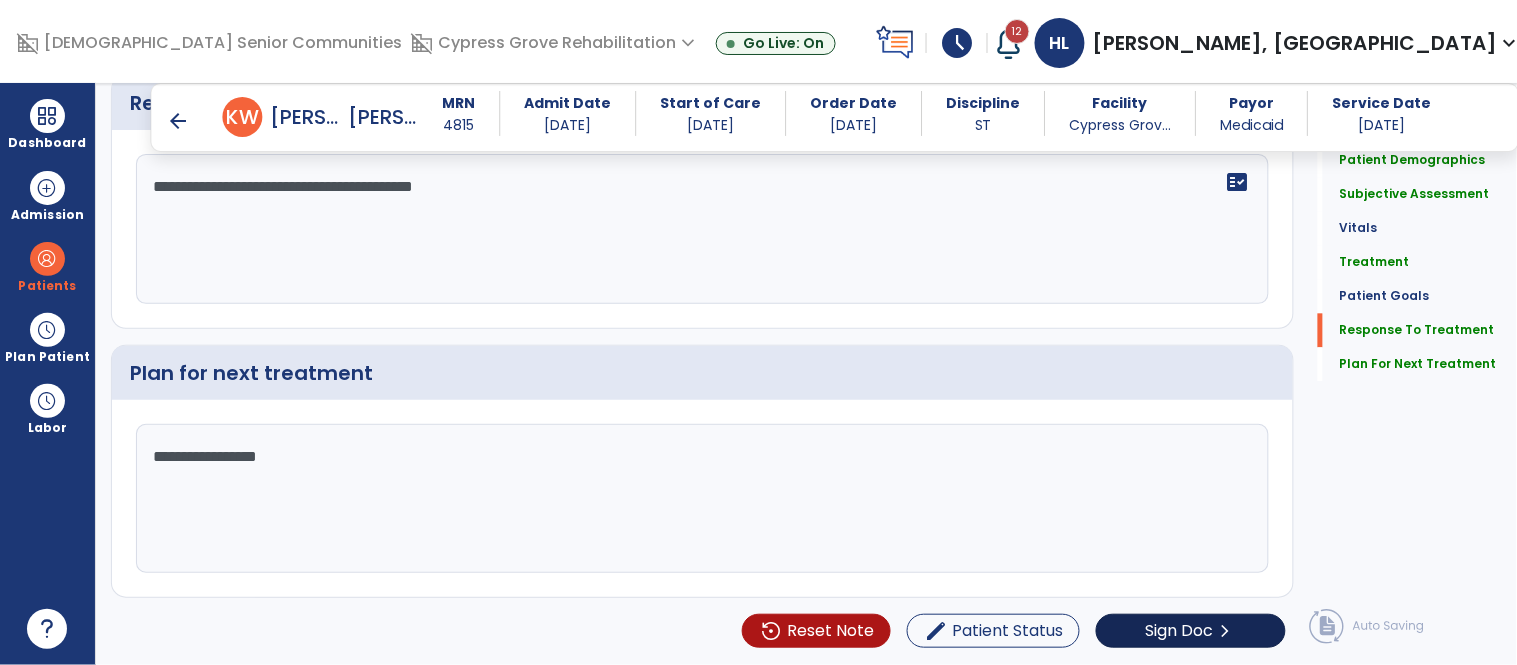 type on "**********" 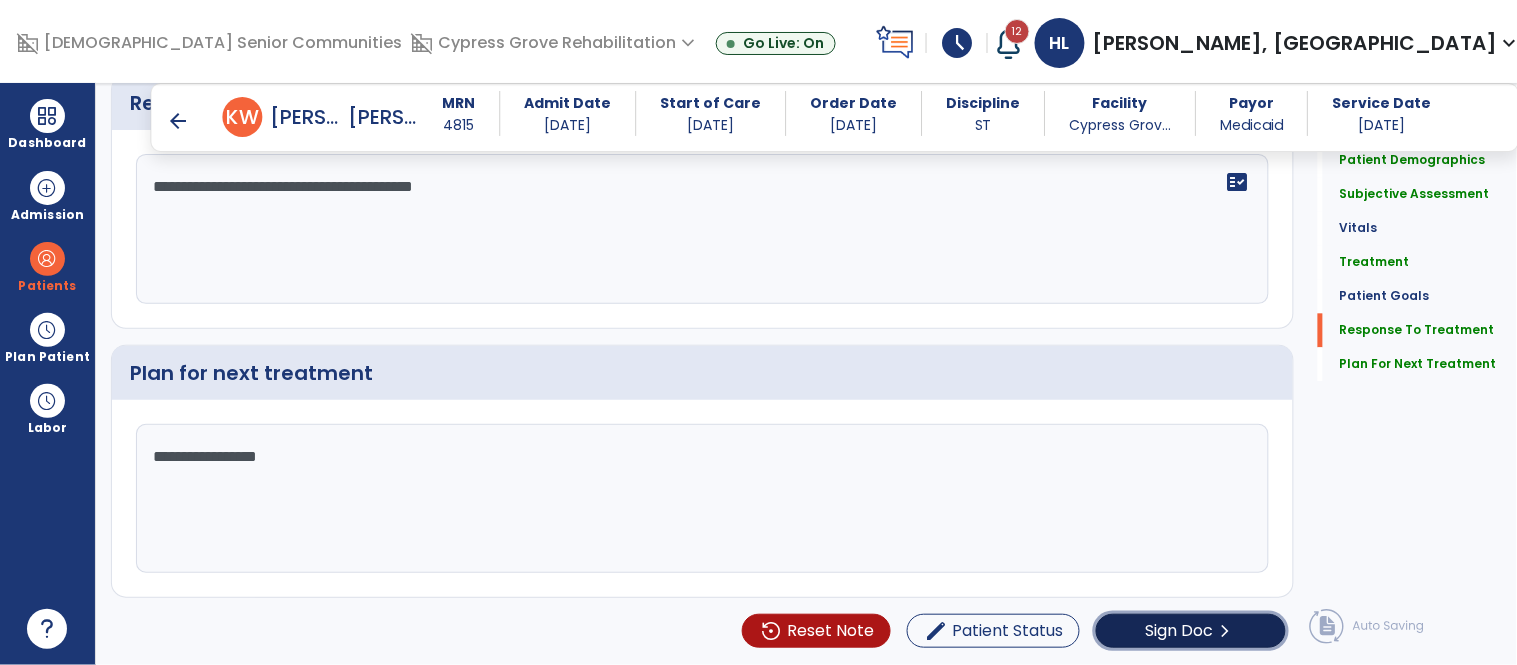click on "Sign Doc  chevron_right" 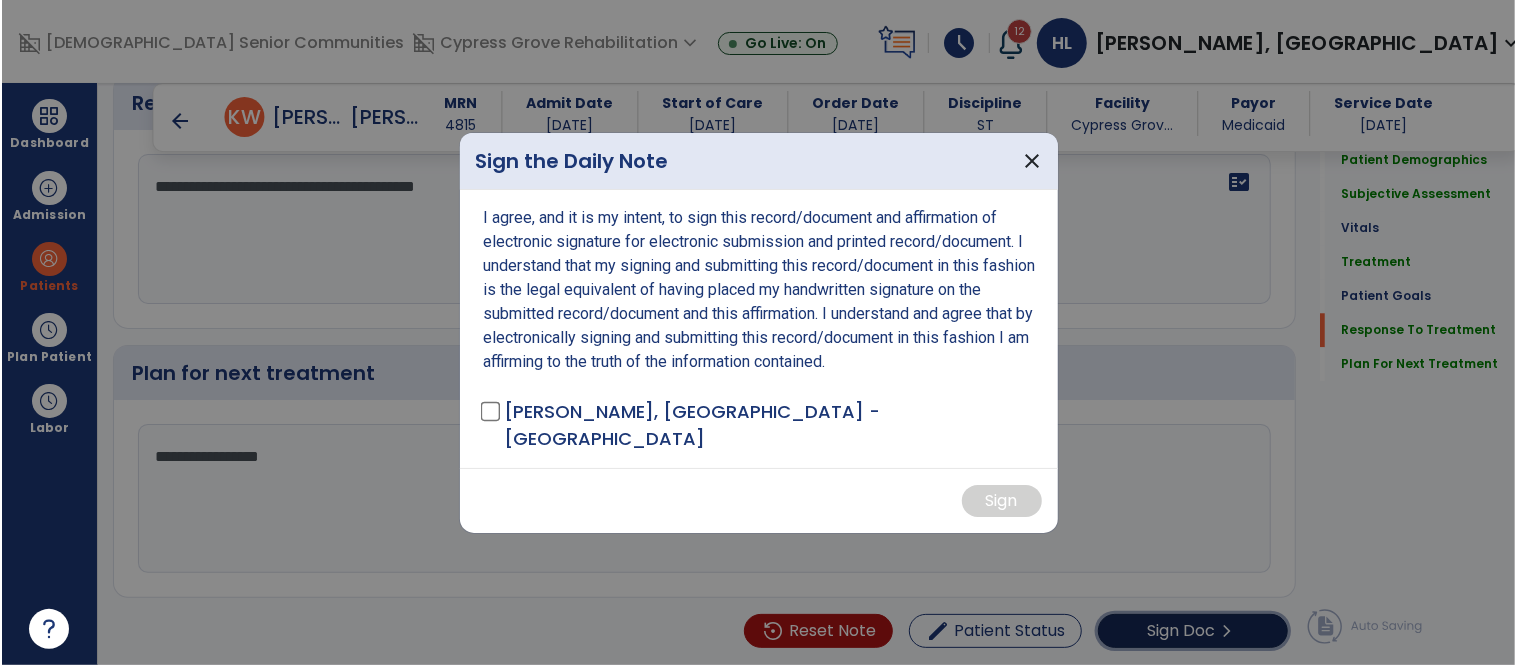 scroll, scrollTop: 3032, scrollLeft: 0, axis: vertical 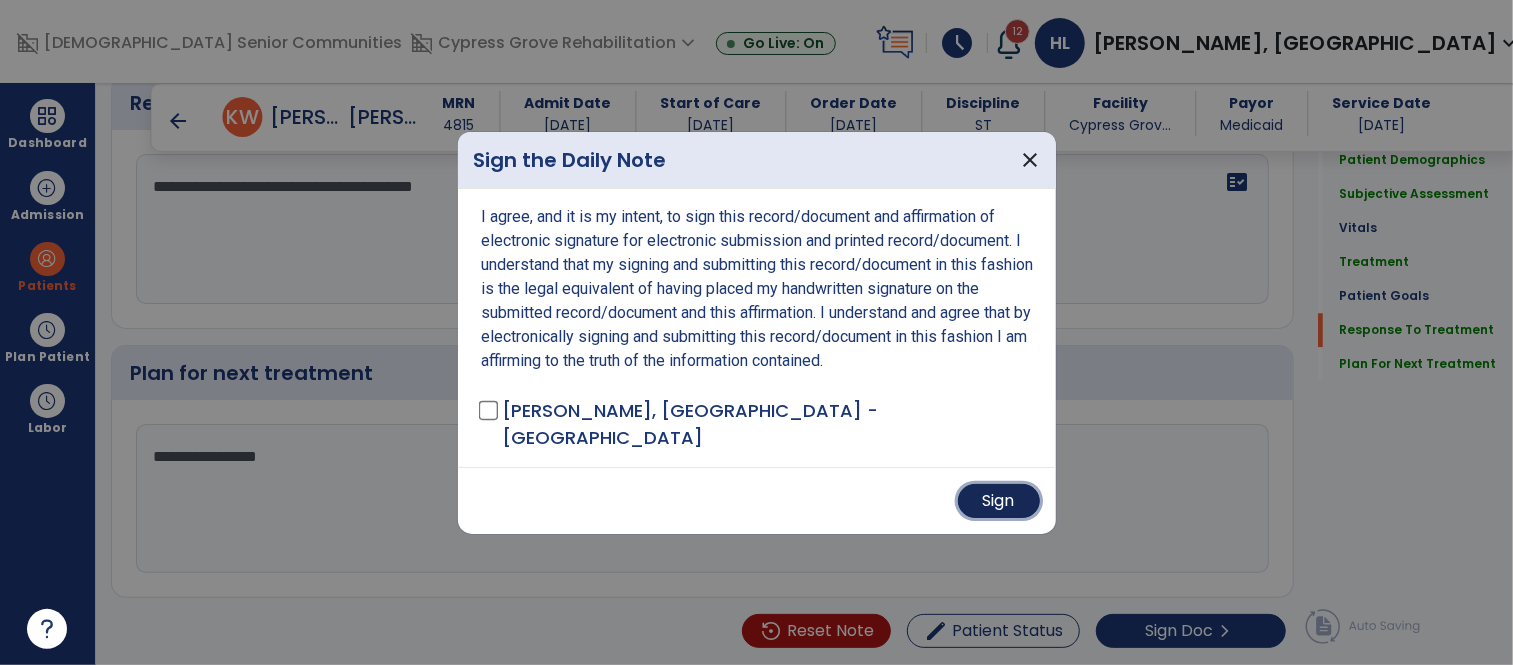 click on "Sign" at bounding box center [999, 501] 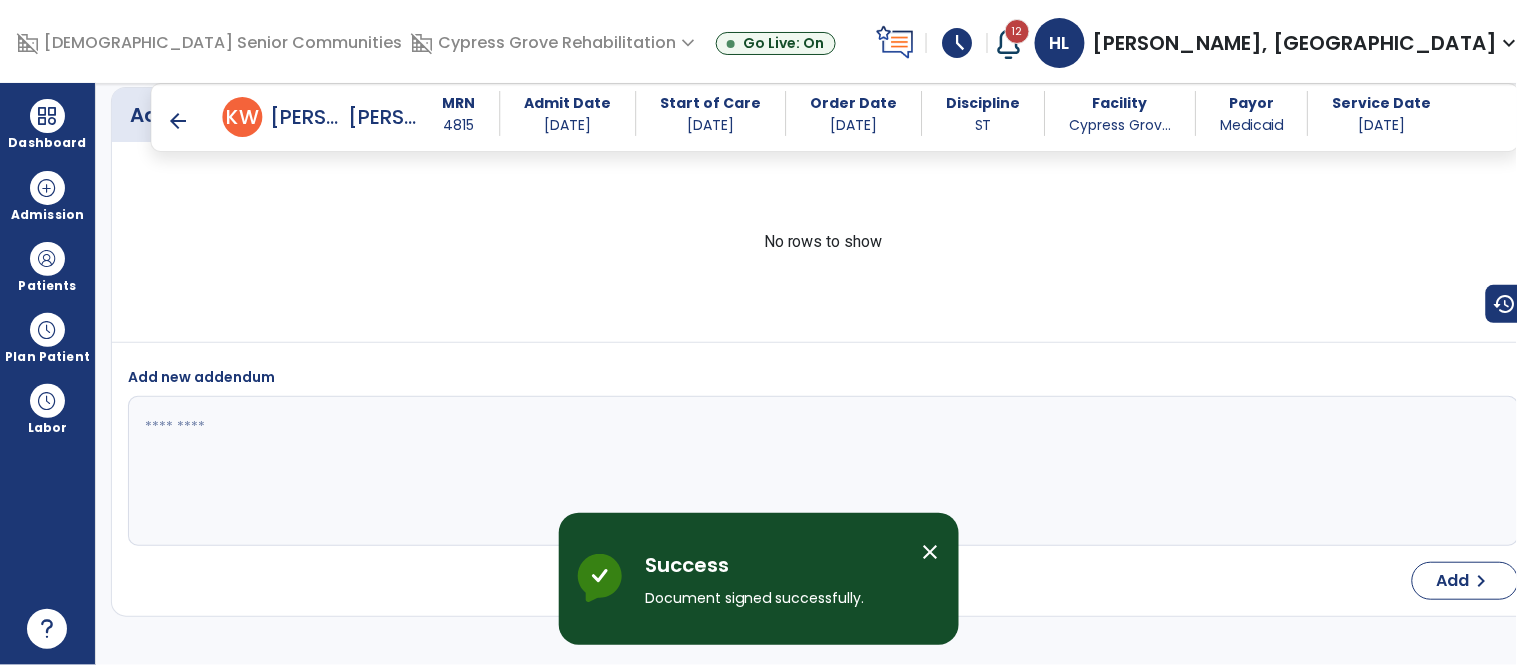 scroll, scrollTop: 4314, scrollLeft: 0, axis: vertical 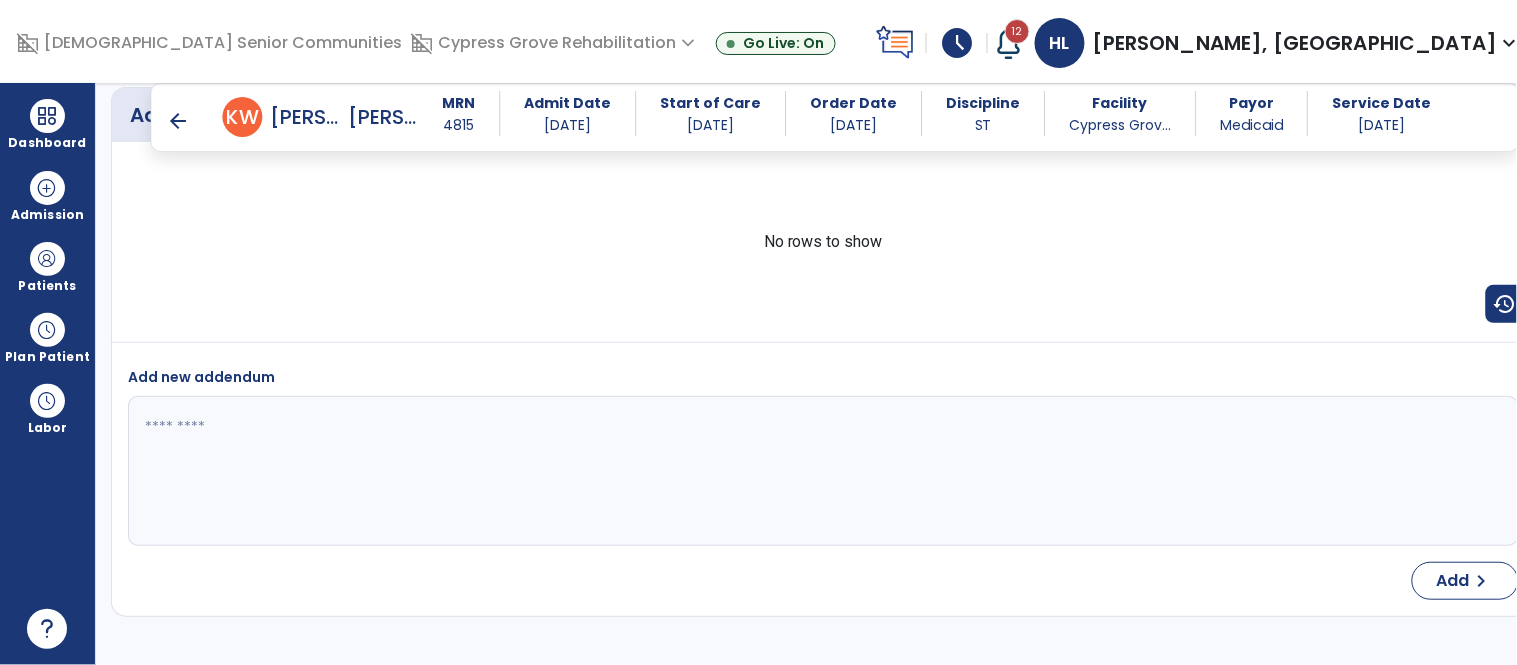 click on "arrow_back" at bounding box center [179, 121] 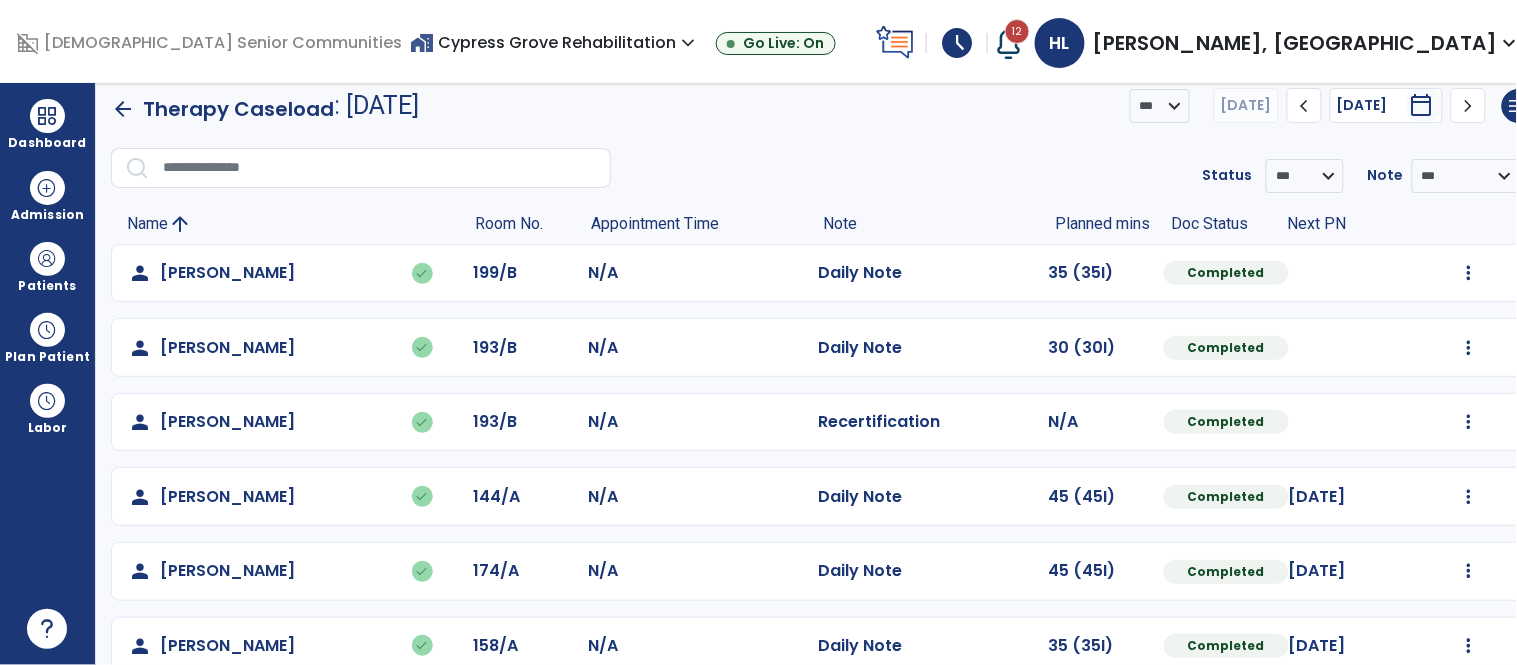 scroll, scrollTop: 420, scrollLeft: 0, axis: vertical 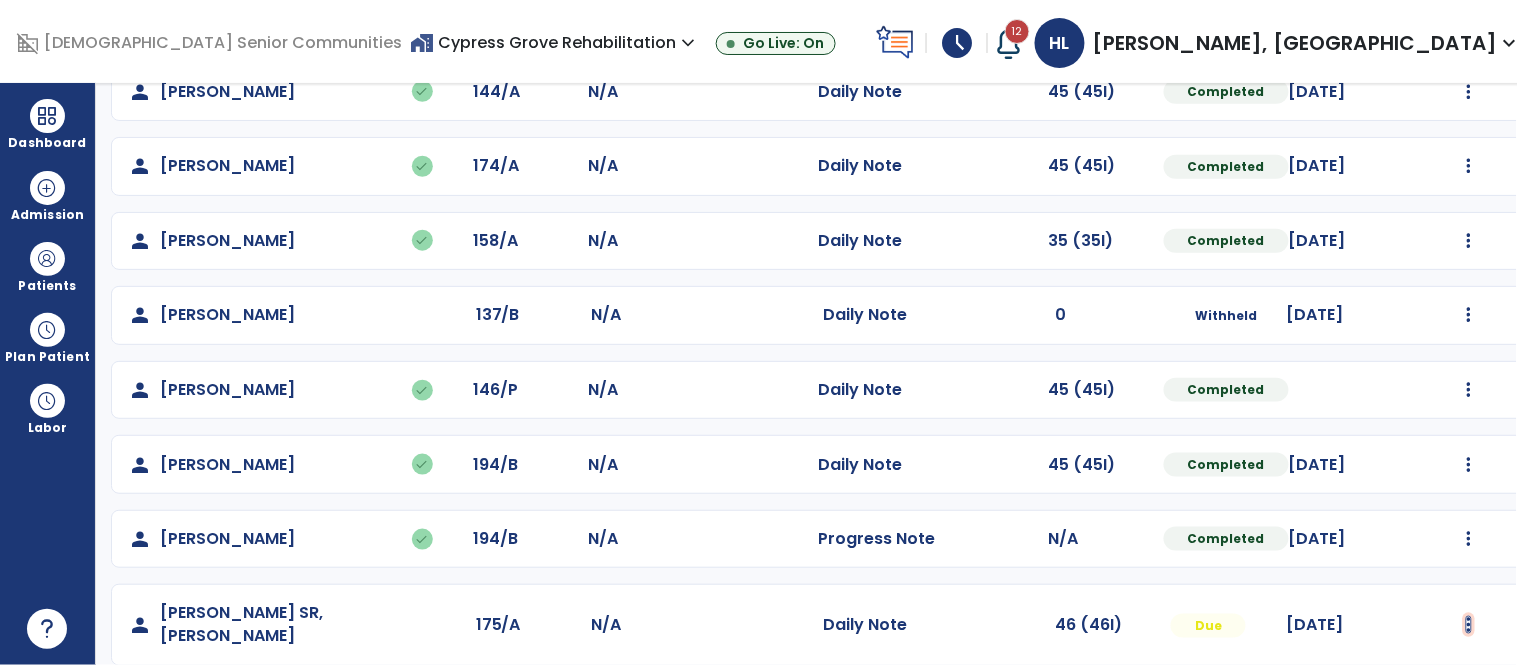 click at bounding box center [1469, -132] 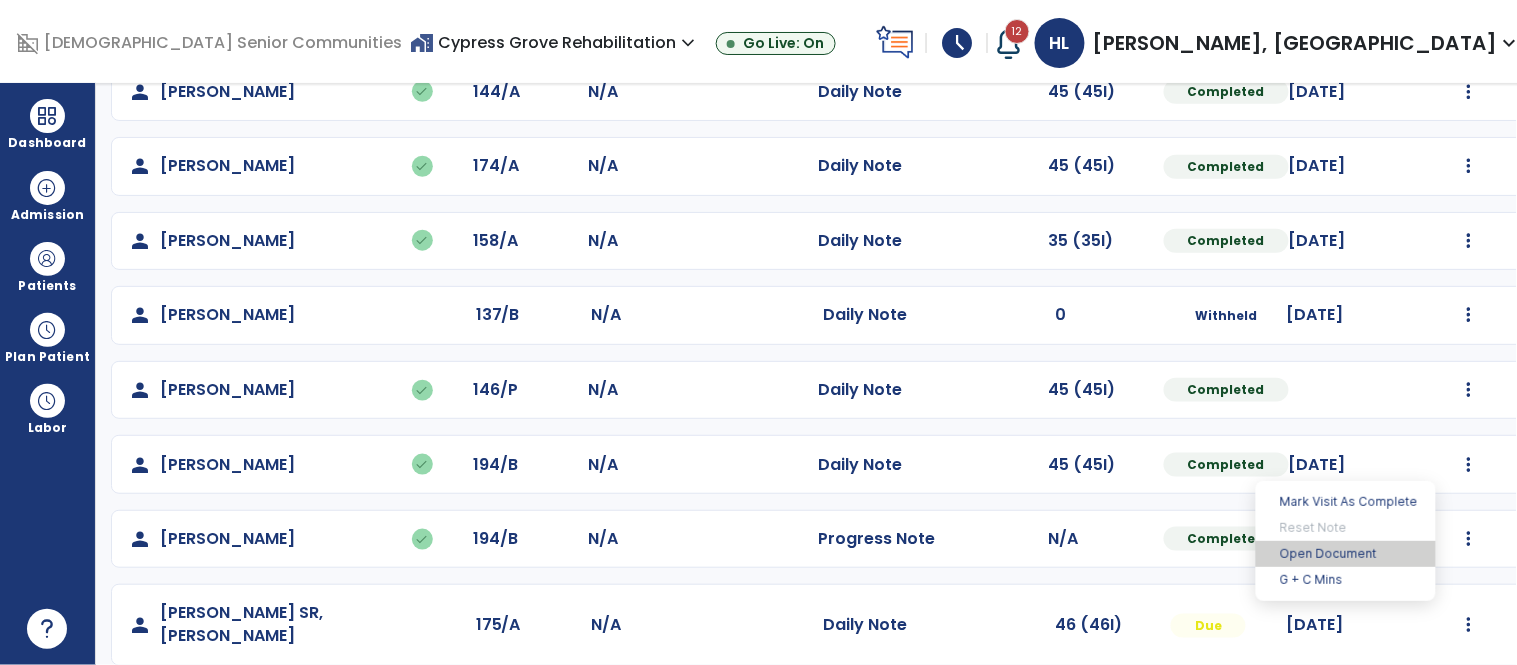 click on "Open Document" at bounding box center [1346, 554] 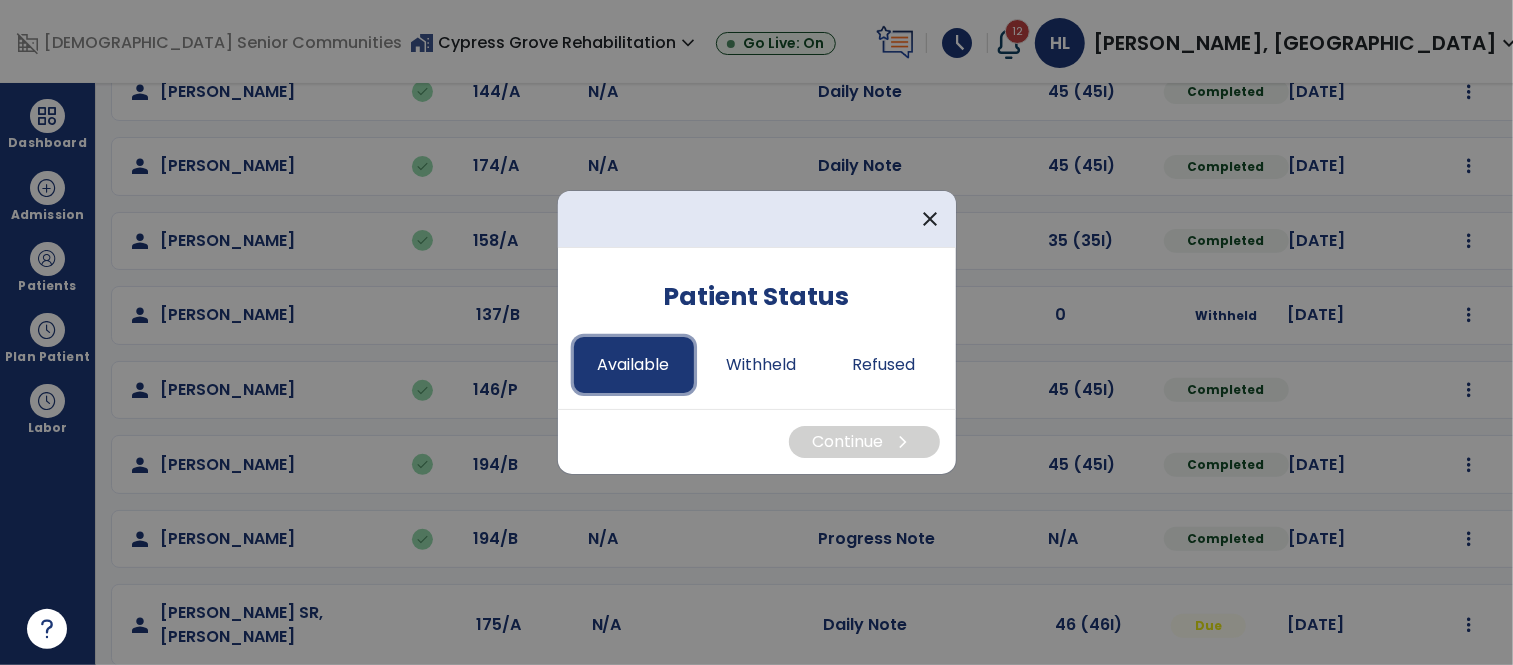 click on "Available" at bounding box center [634, 365] 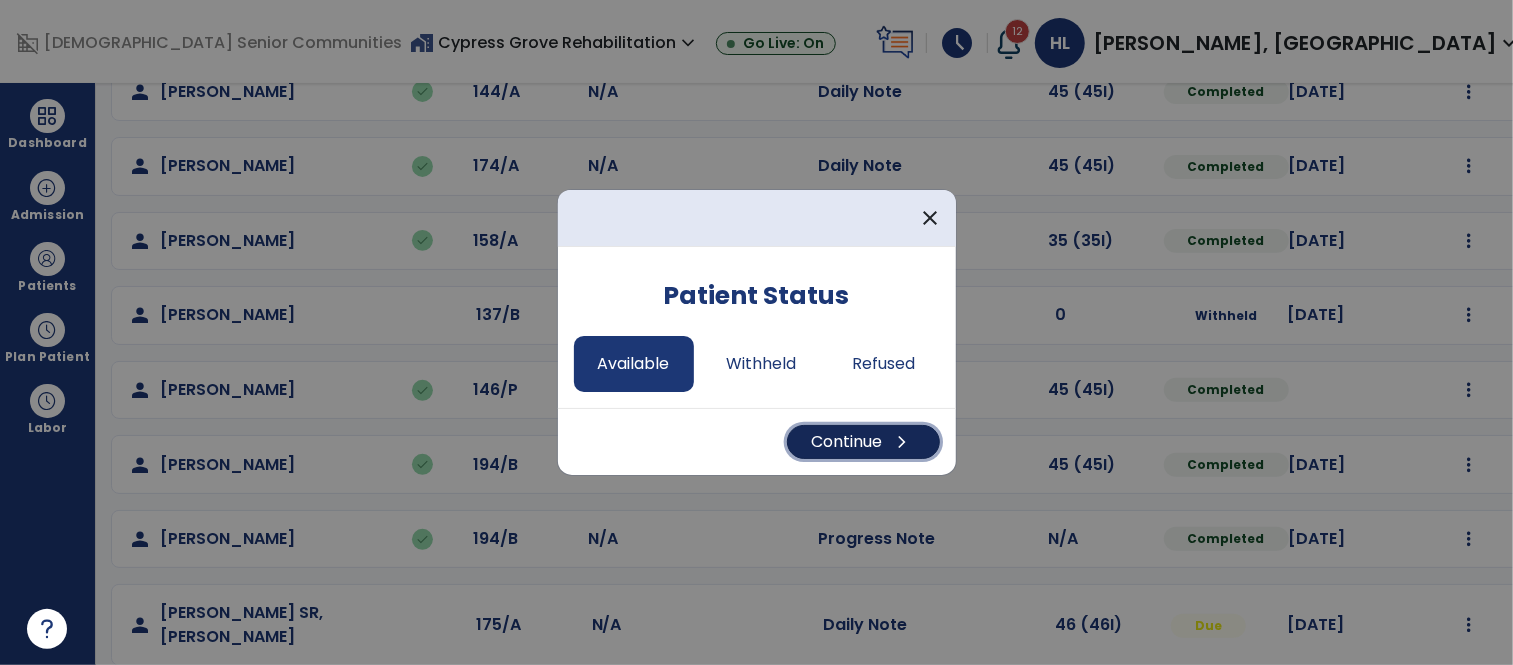 click on "Continue   chevron_right" at bounding box center [863, 442] 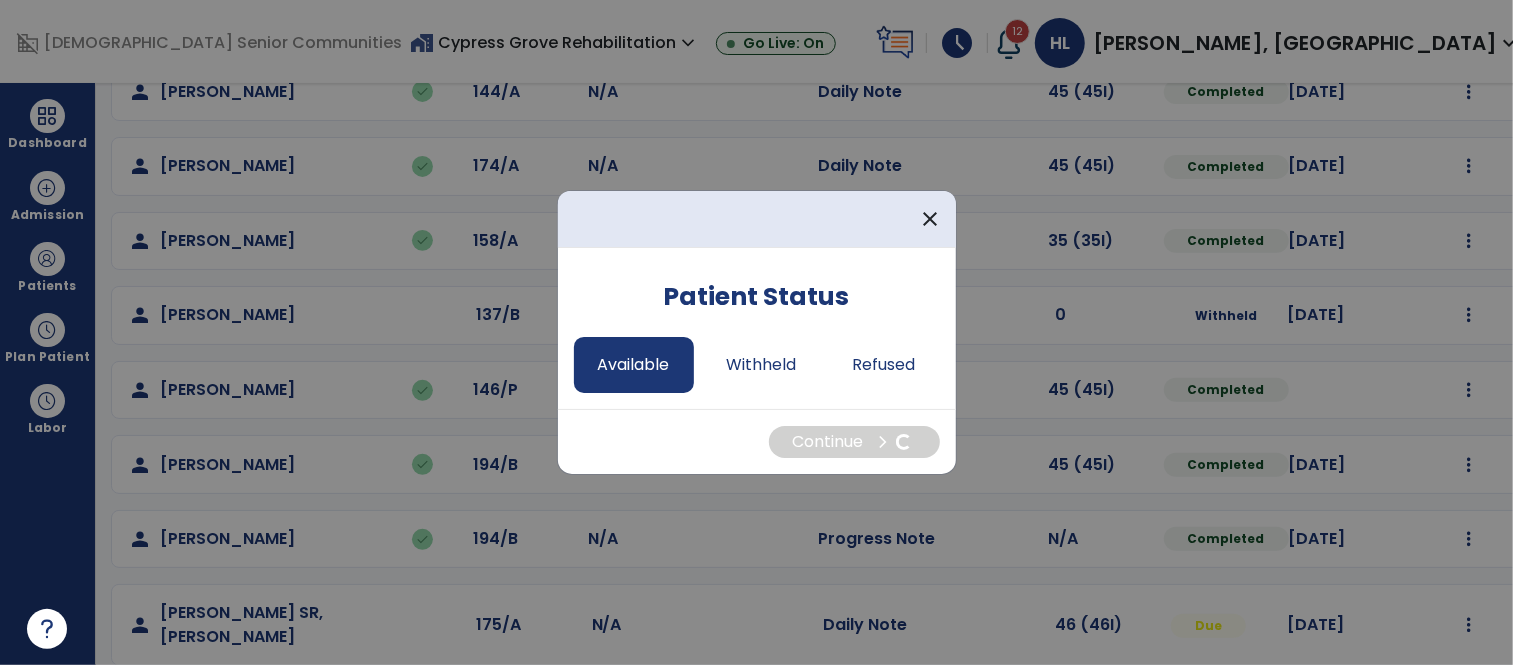select on "*" 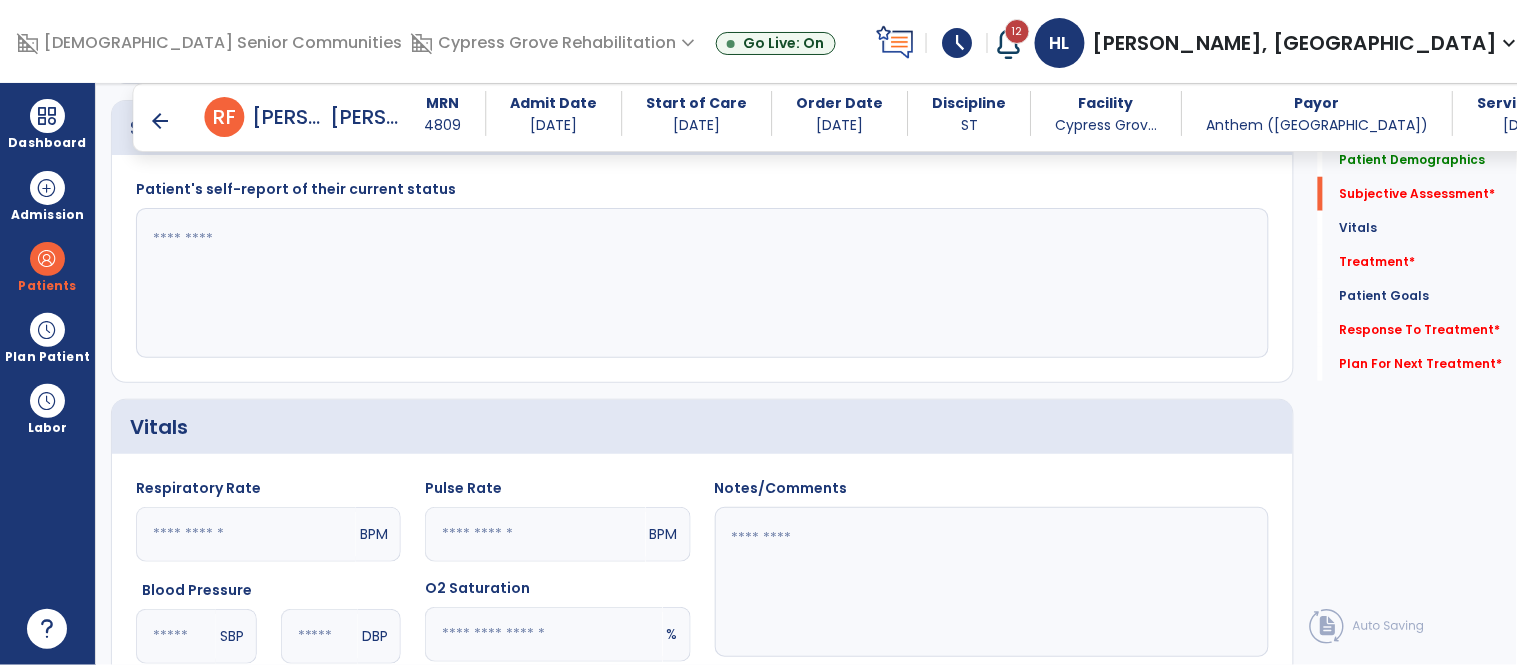 scroll, scrollTop: 530, scrollLeft: 0, axis: vertical 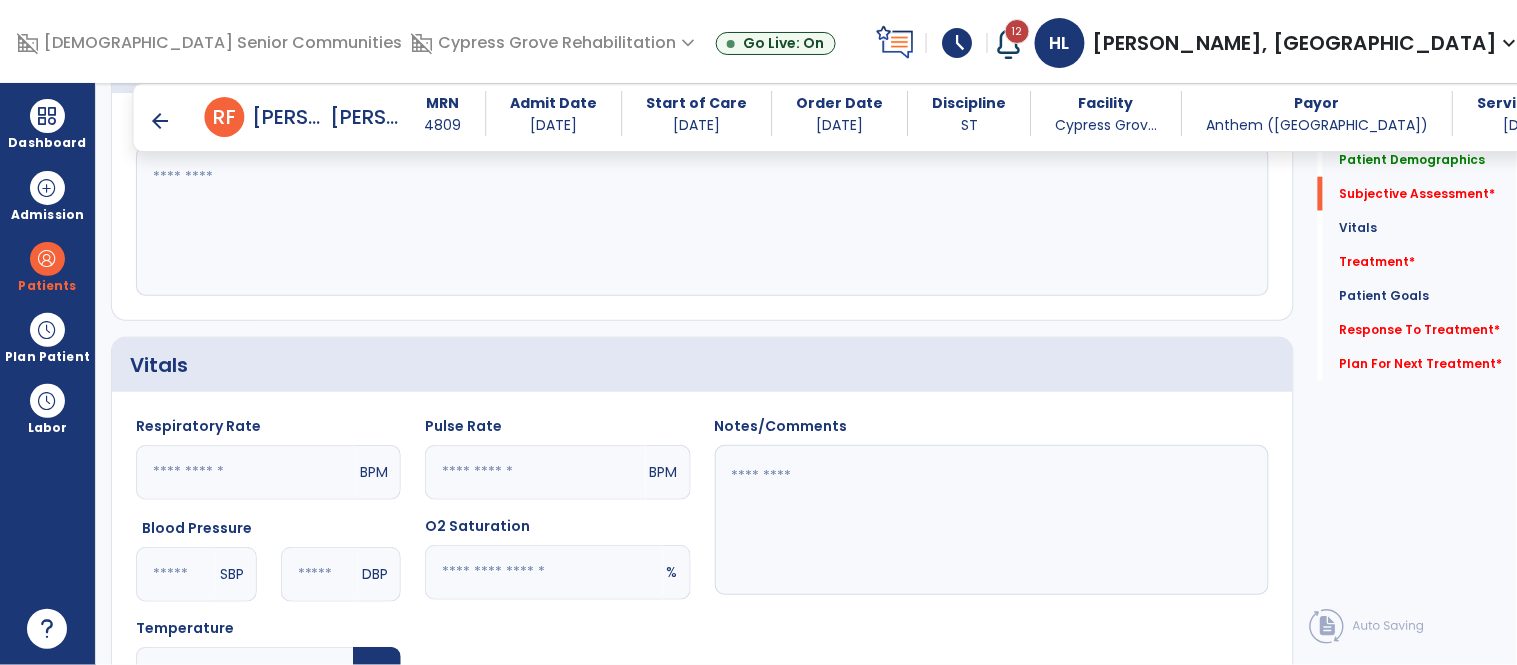 click 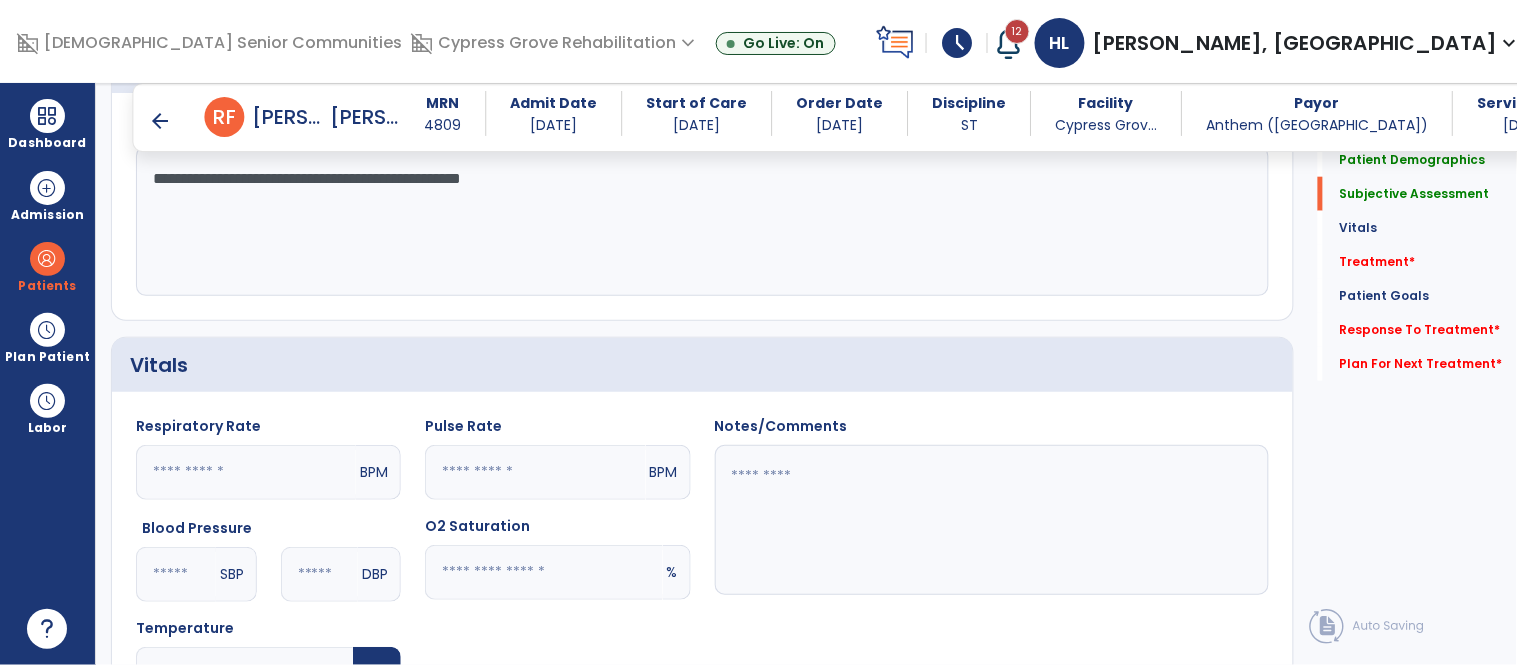 click on "**********" 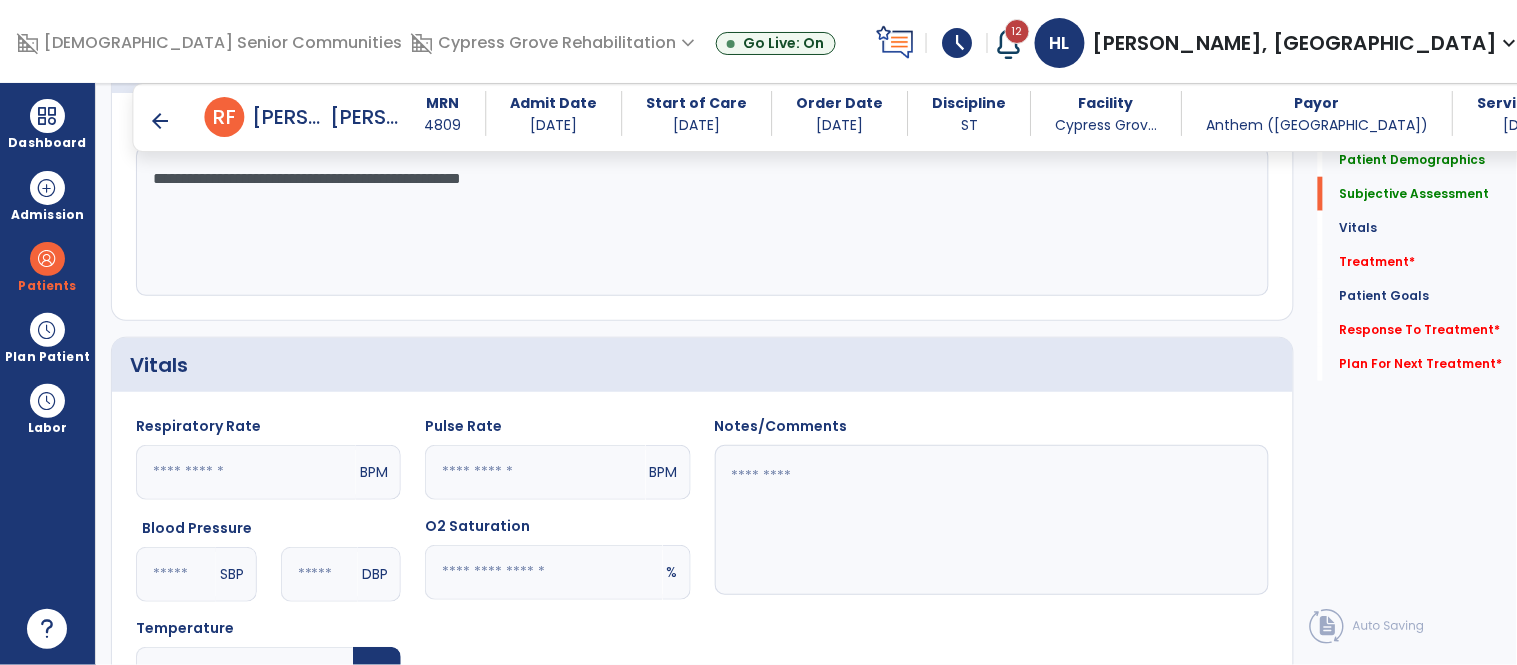 click on "**********" 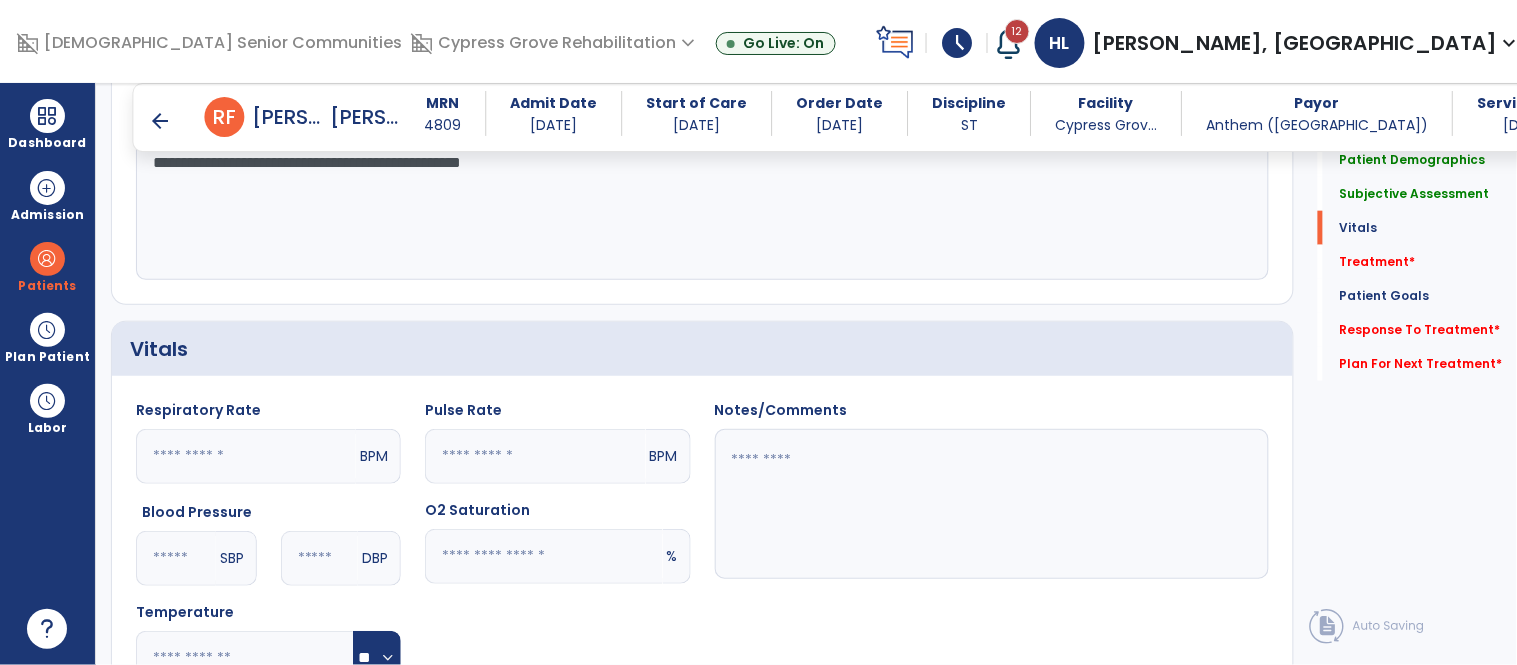 scroll, scrollTop: 556, scrollLeft: 0, axis: vertical 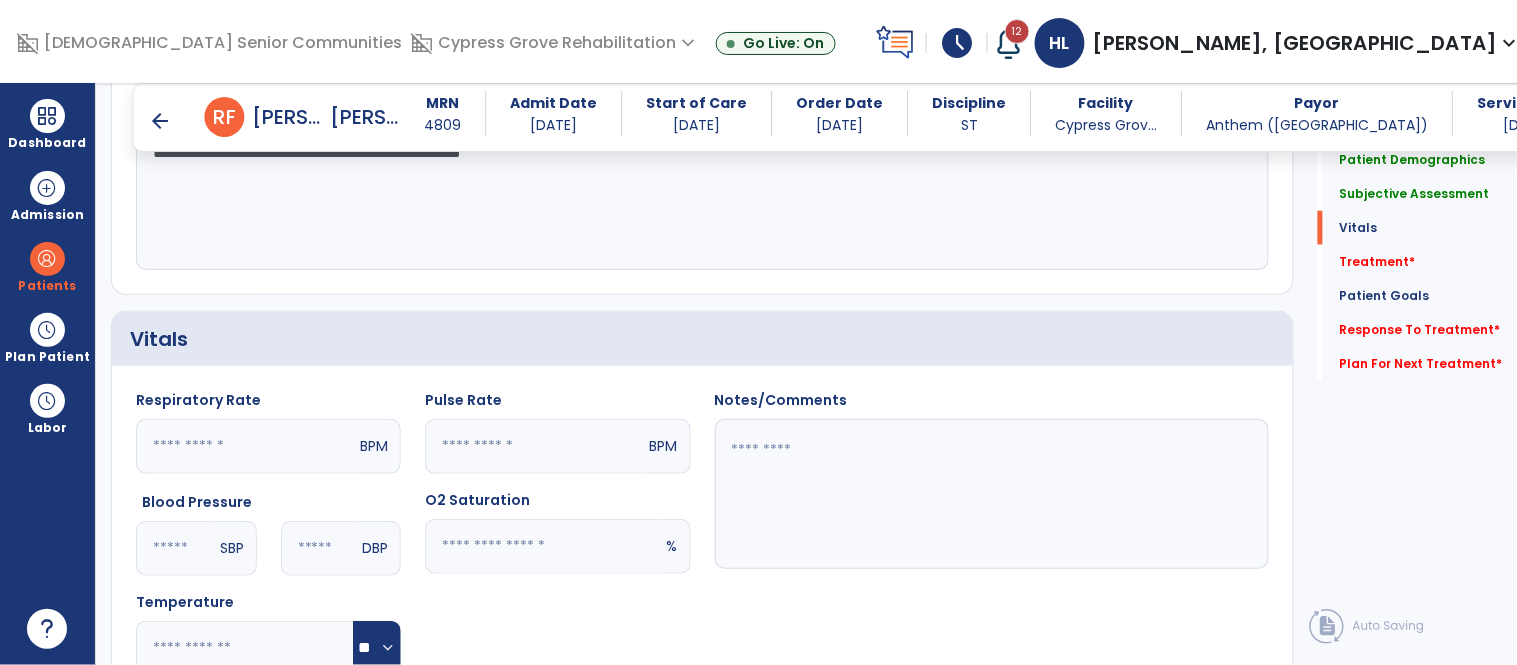 type on "**********" 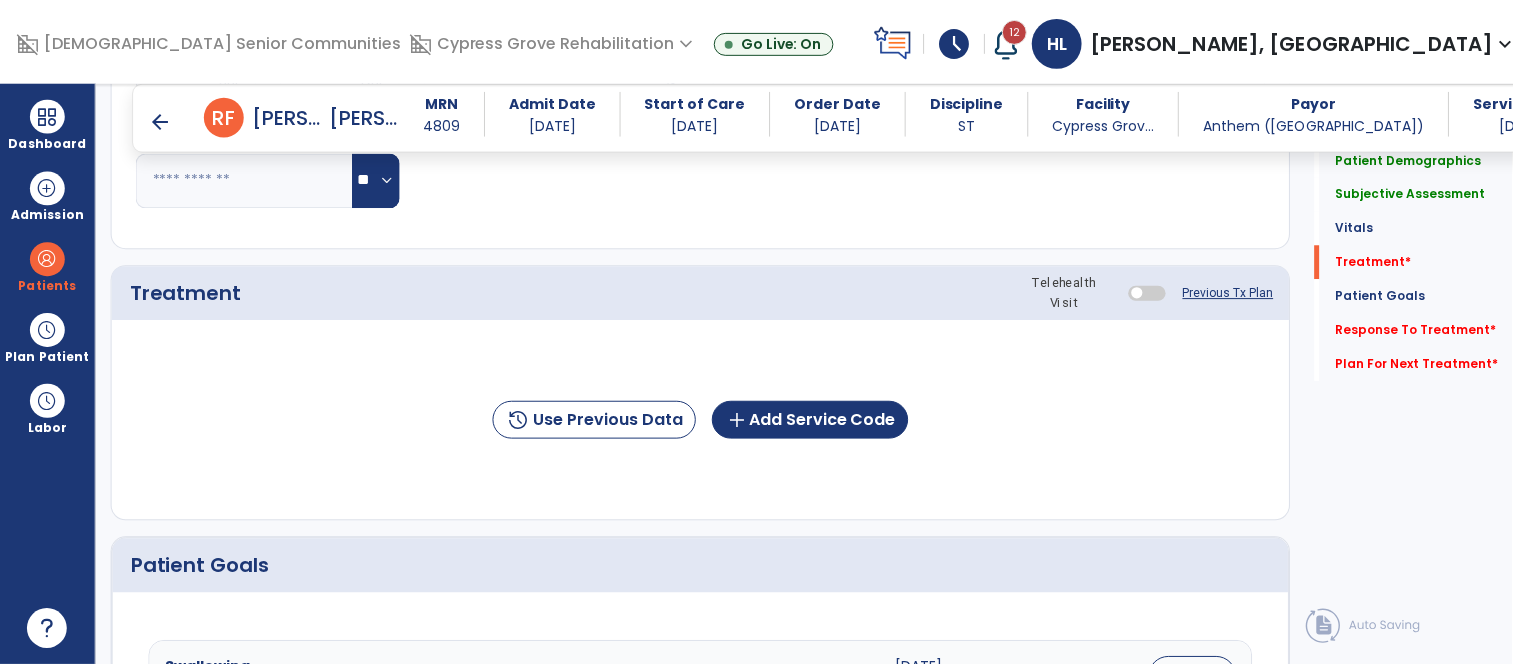 scroll, scrollTop: 1026, scrollLeft: 0, axis: vertical 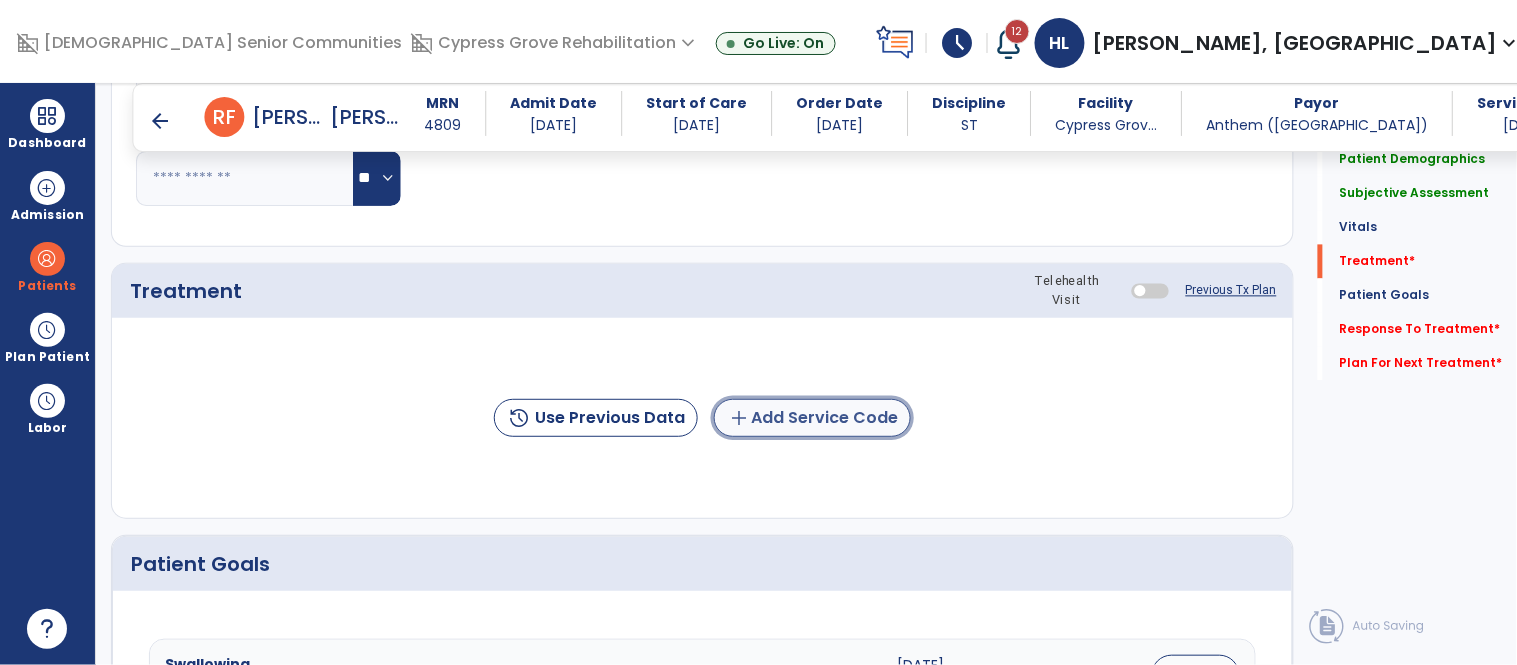 click on "add  Add Service Code" 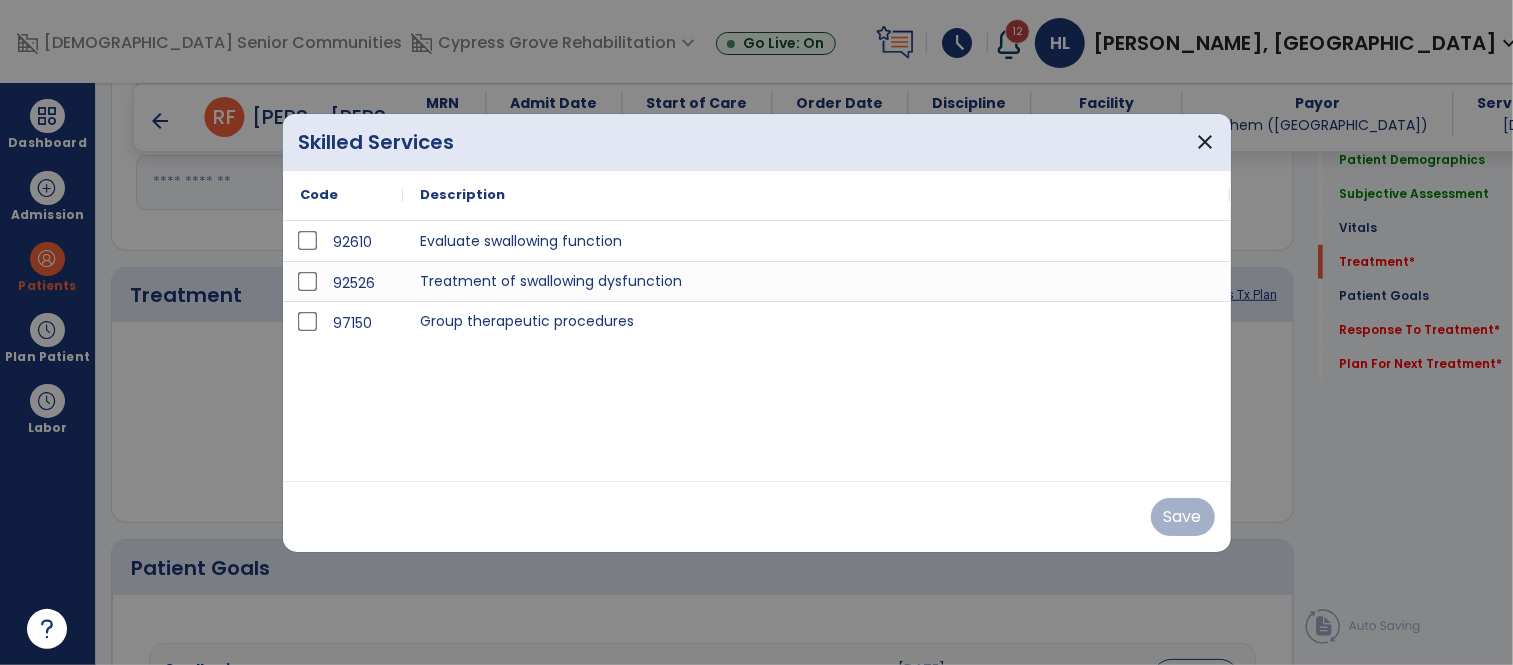 scroll, scrollTop: 1026, scrollLeft: 0, axis: vertical 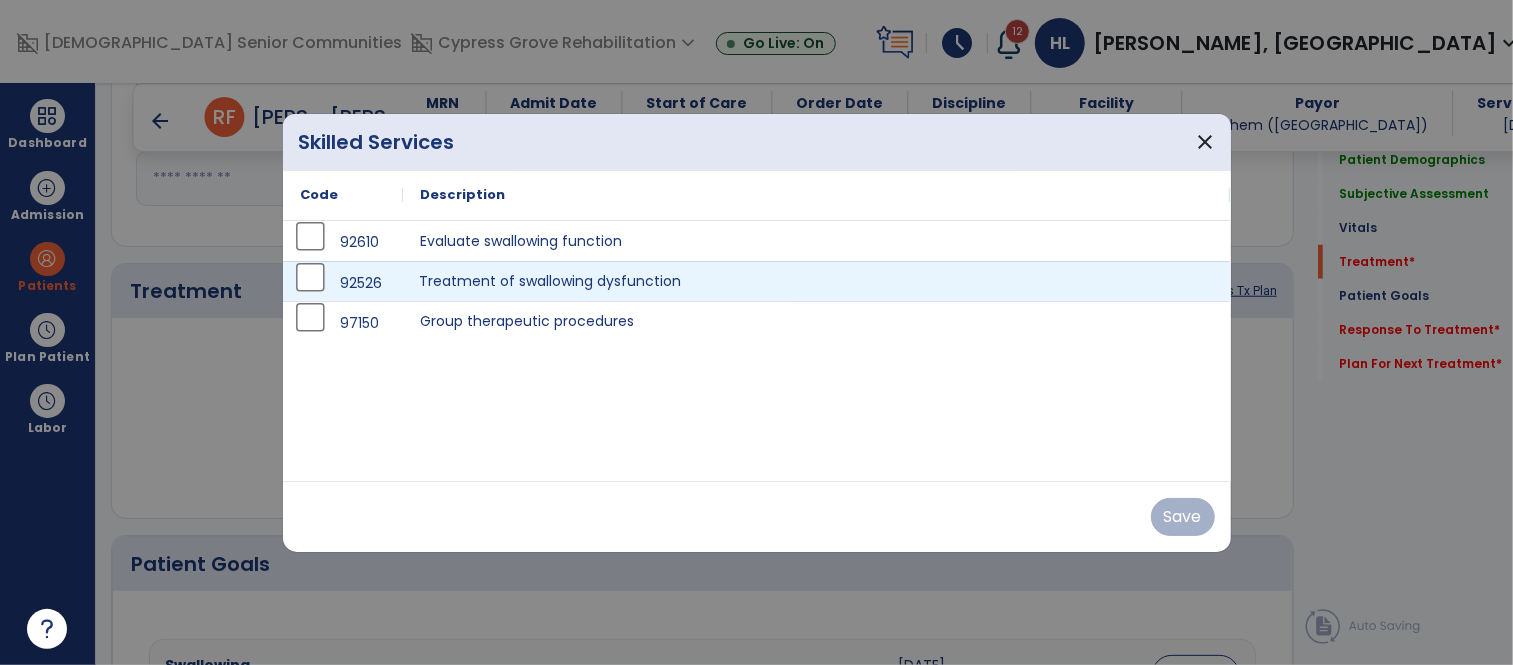 click on "Treatment of swallowing dysfunction" at bounding box center (817, 281) 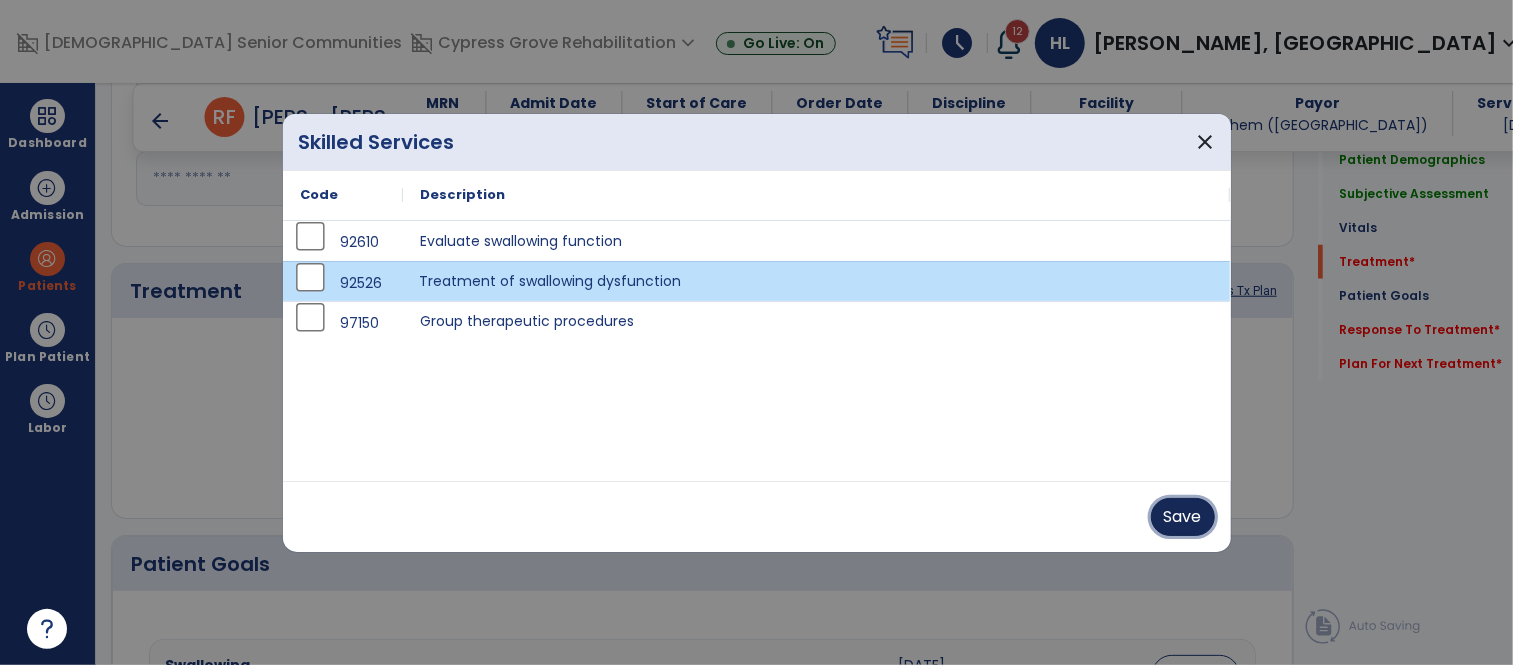 click on "Save" at bounding box center (1183, 517) 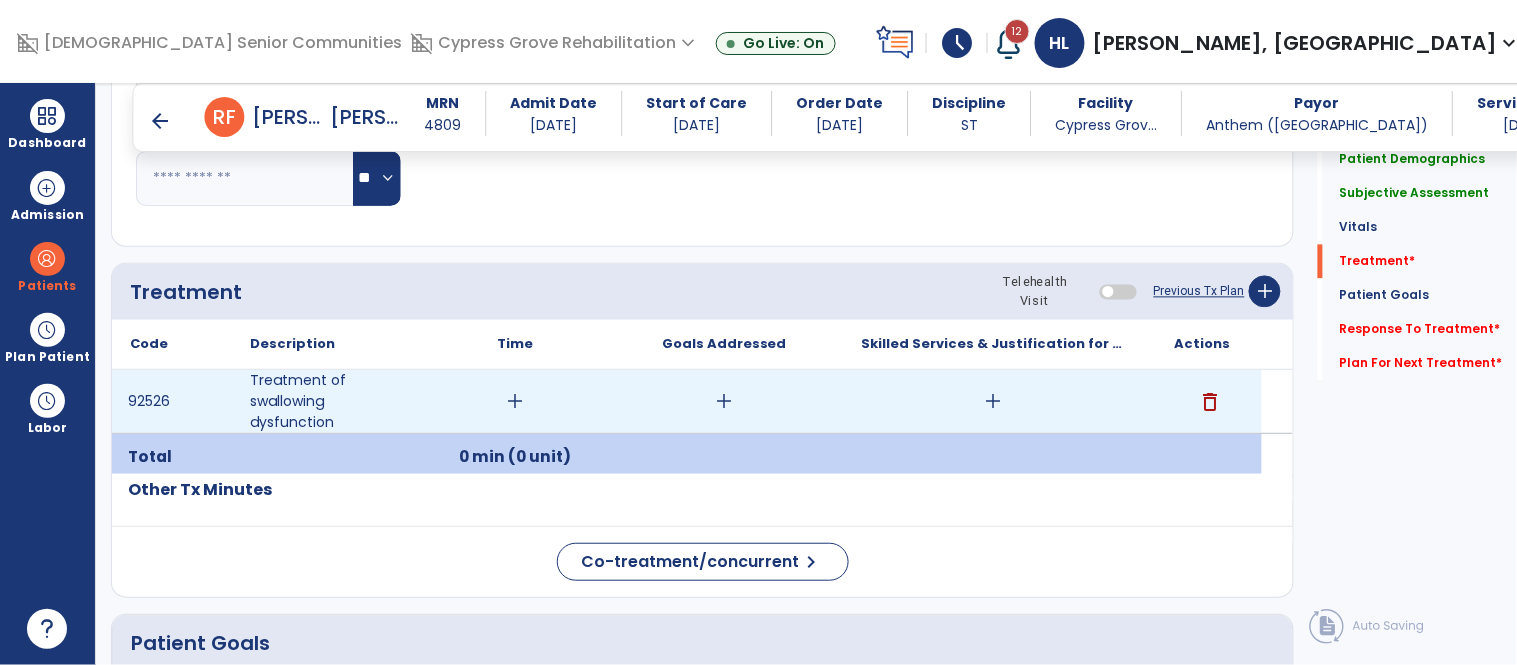 click on "add" at bounding box center [515, 401] 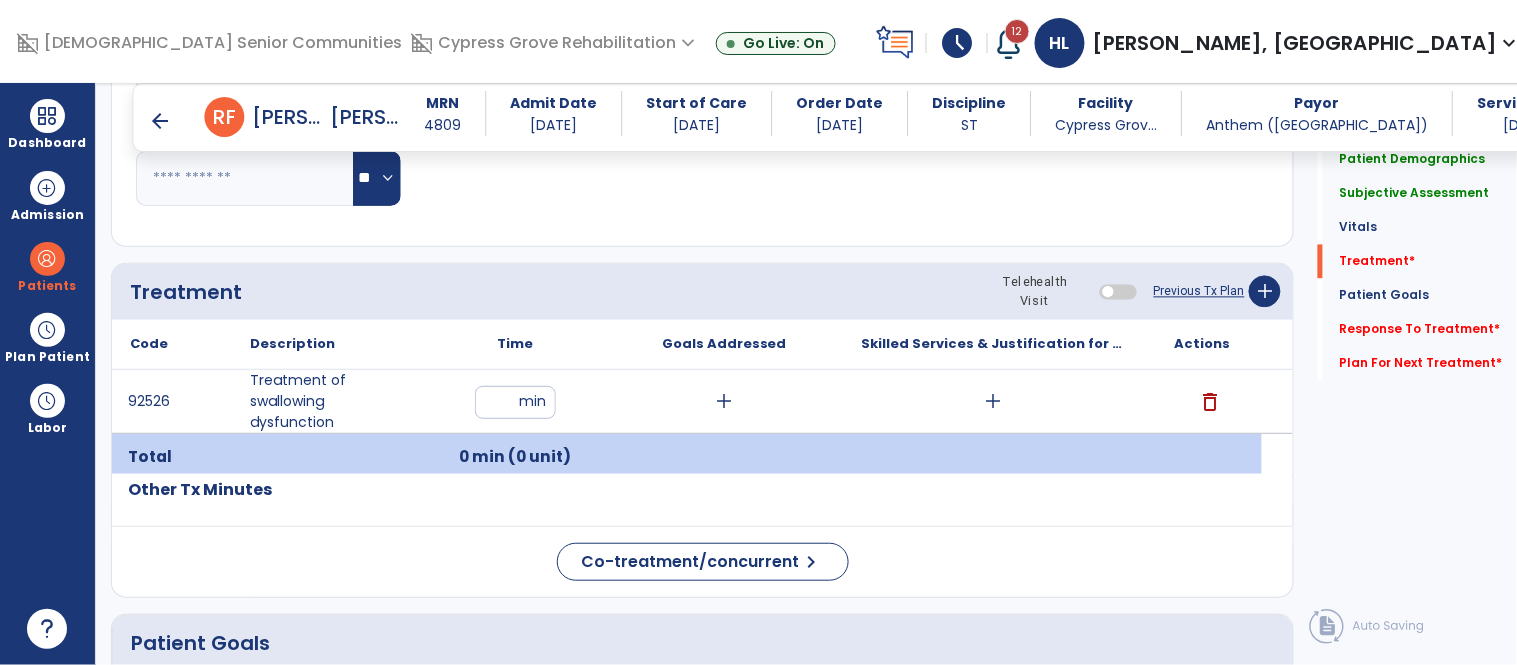 type on "**" 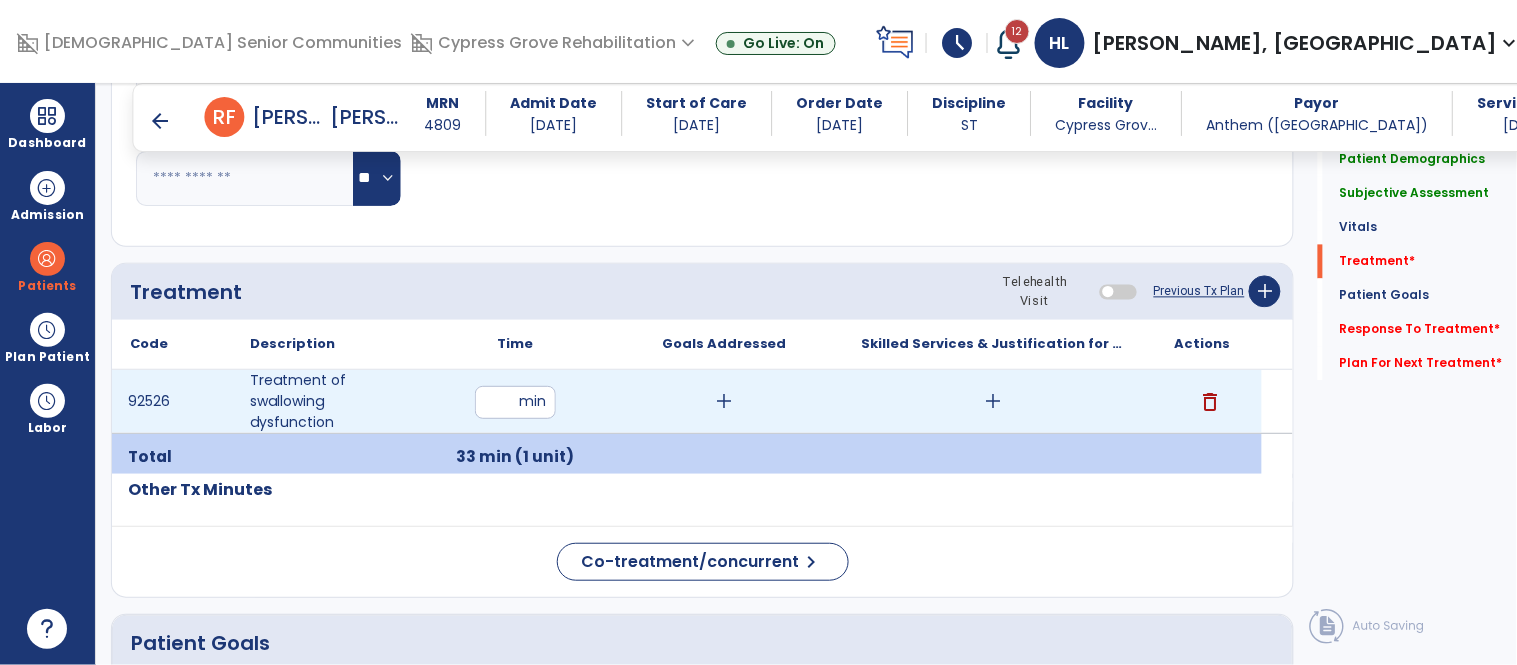 click on "add" at bounding box center (724, 401) 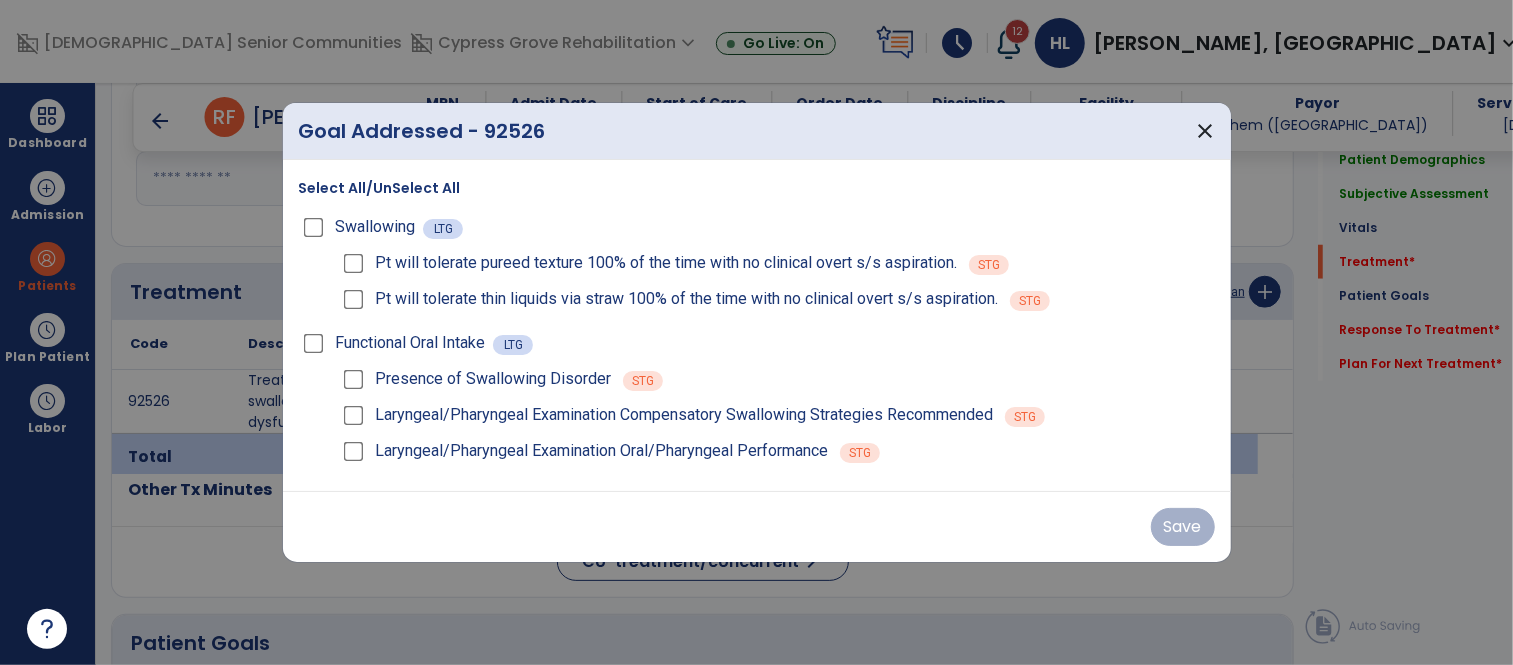 scroll, scrollTop: 1026, scrollLeft: 0, axis: vertical 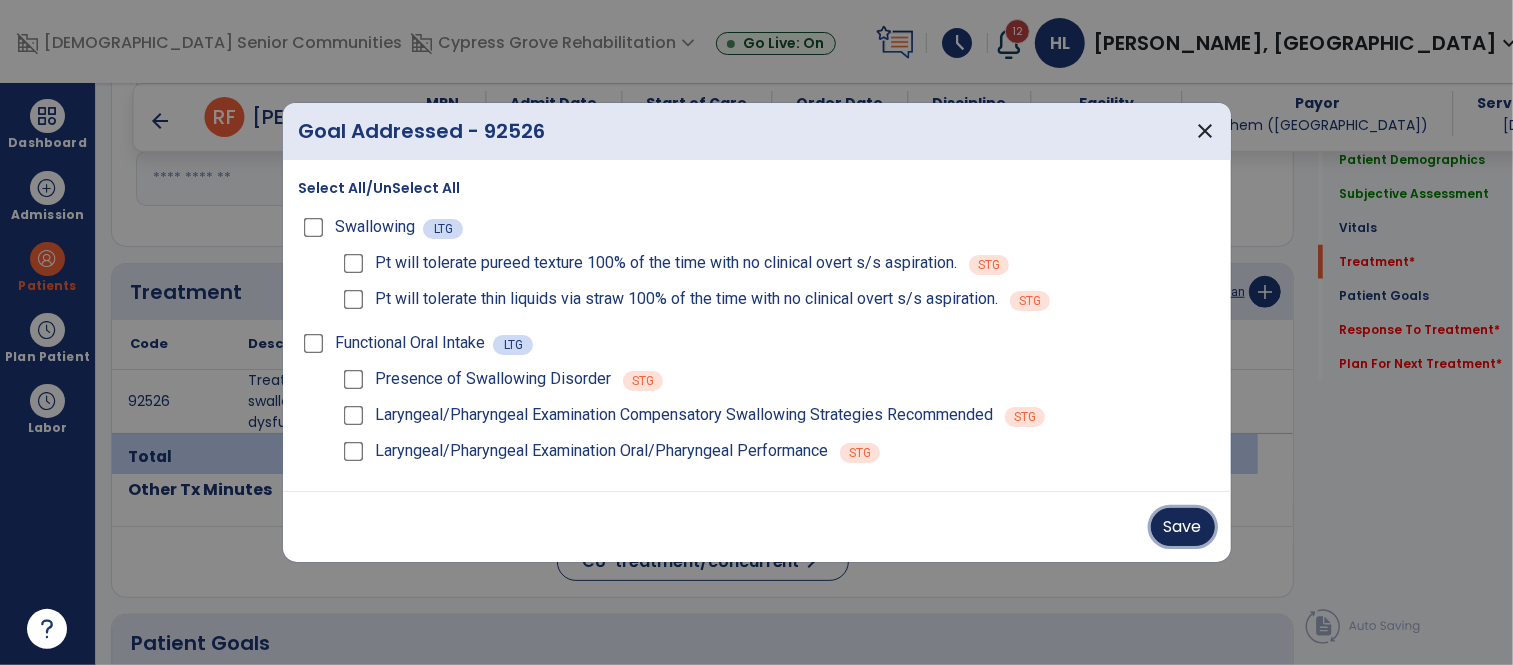 click on "Save" at bounding box center [1183, 527] 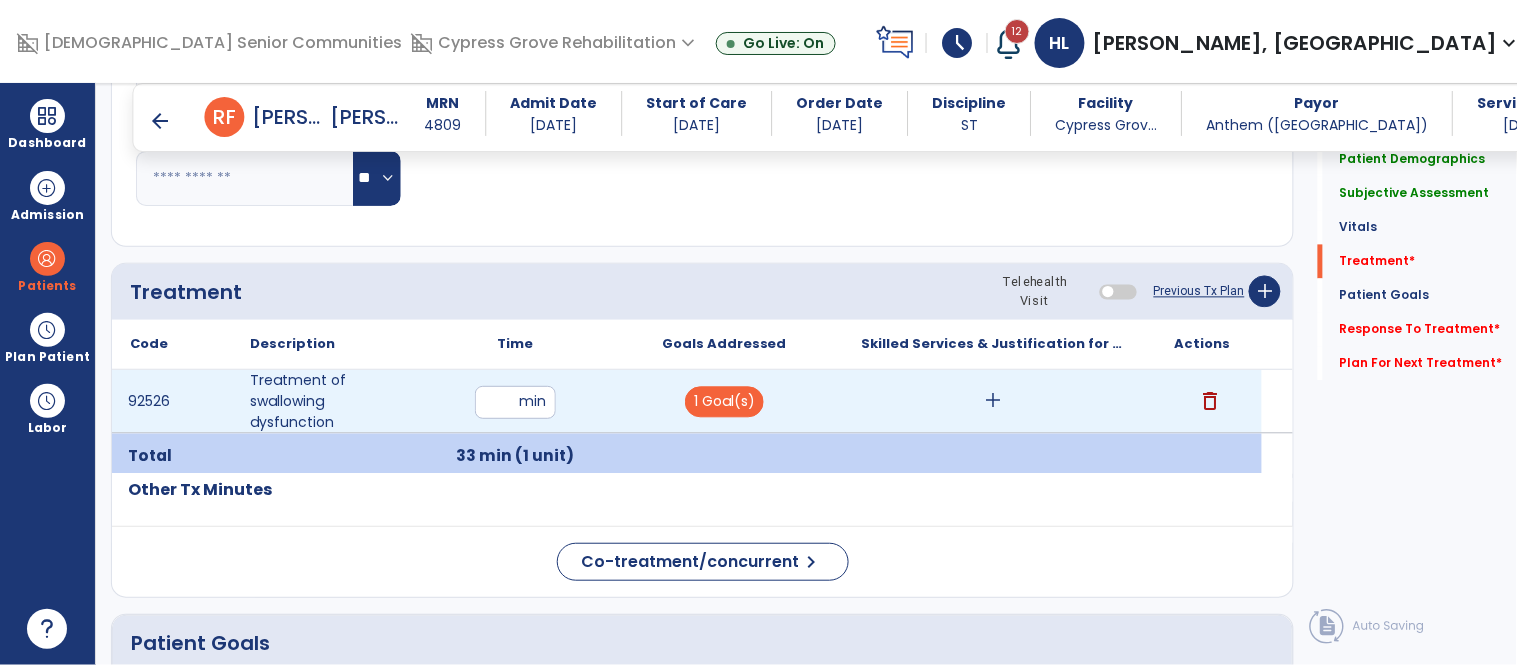 click on "add" at bounding box center (993, 401) 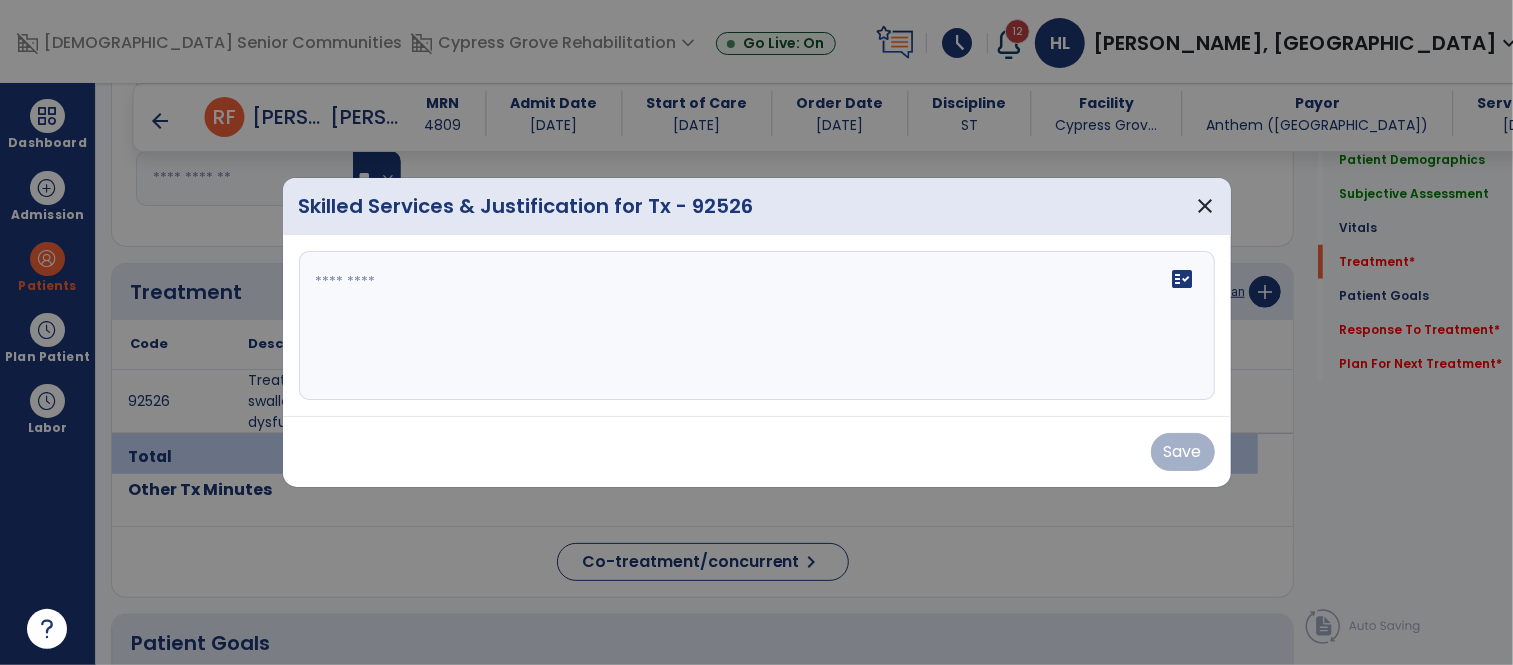 scroll, scrollTop: 1026, scrollLeft: 0, axis: vertical 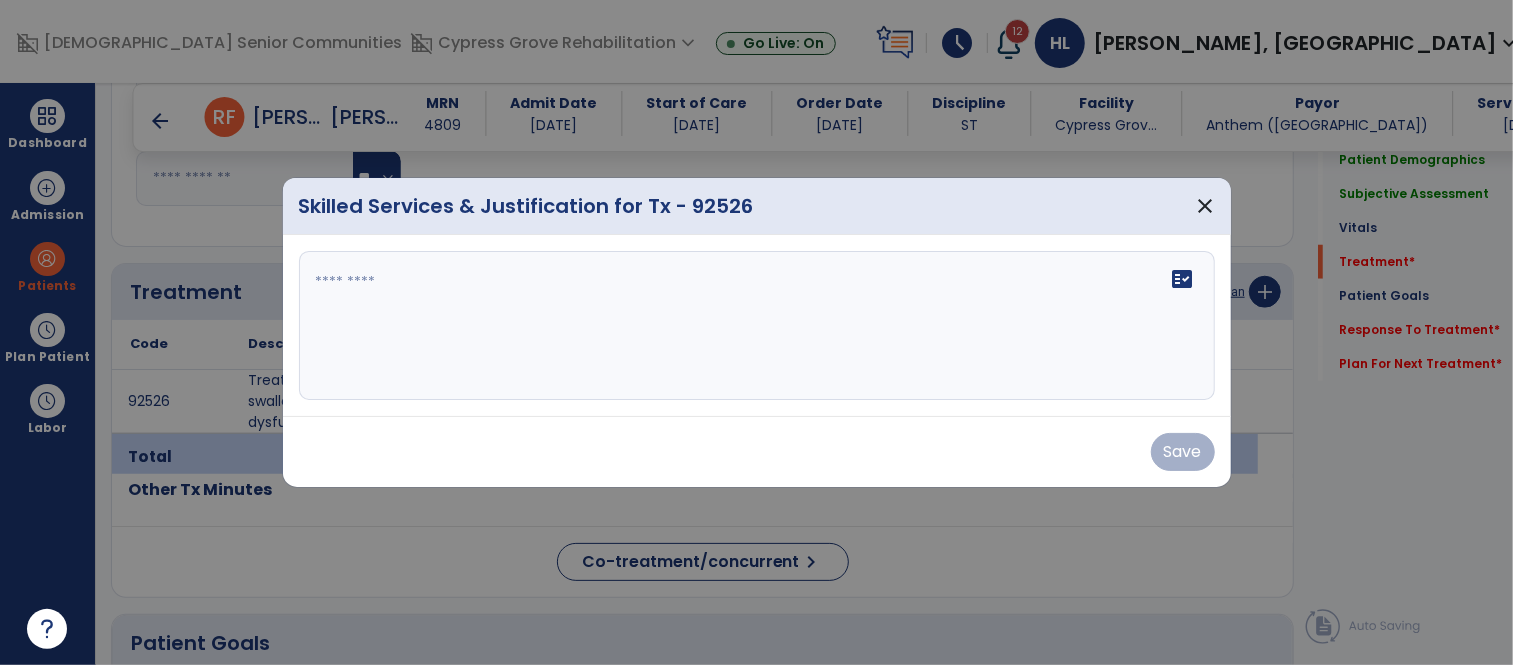 click on "fact_check" at bounding box center (757, 326) 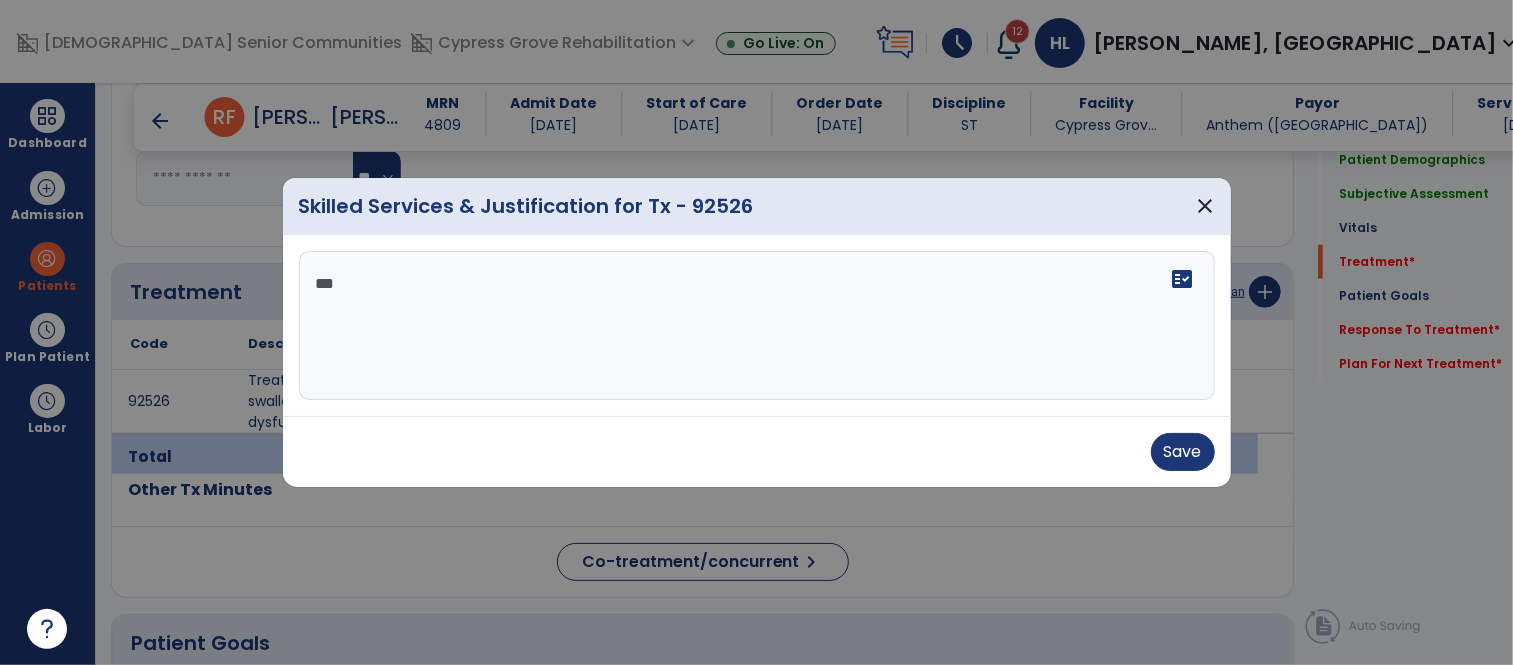 scroll, scrollTop: 0, scrollLeft: 0, axis: both 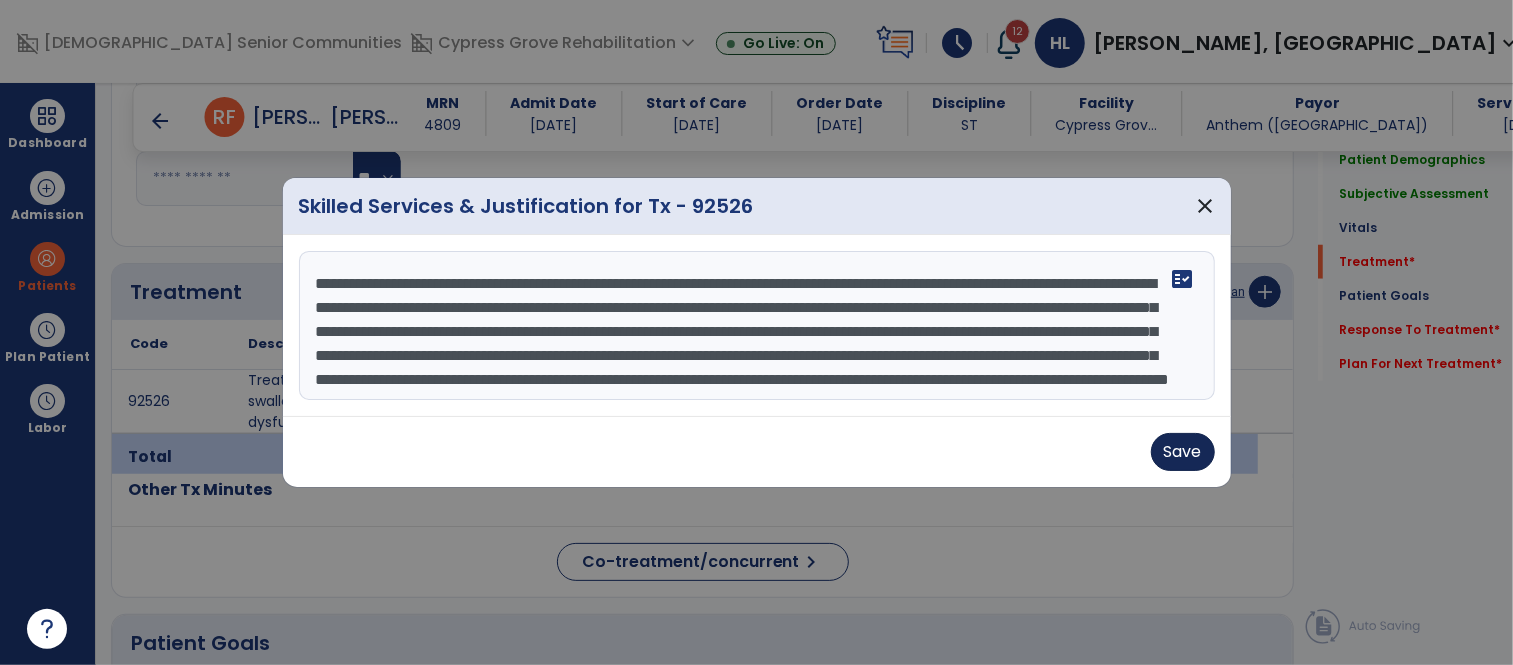 type on "**********" 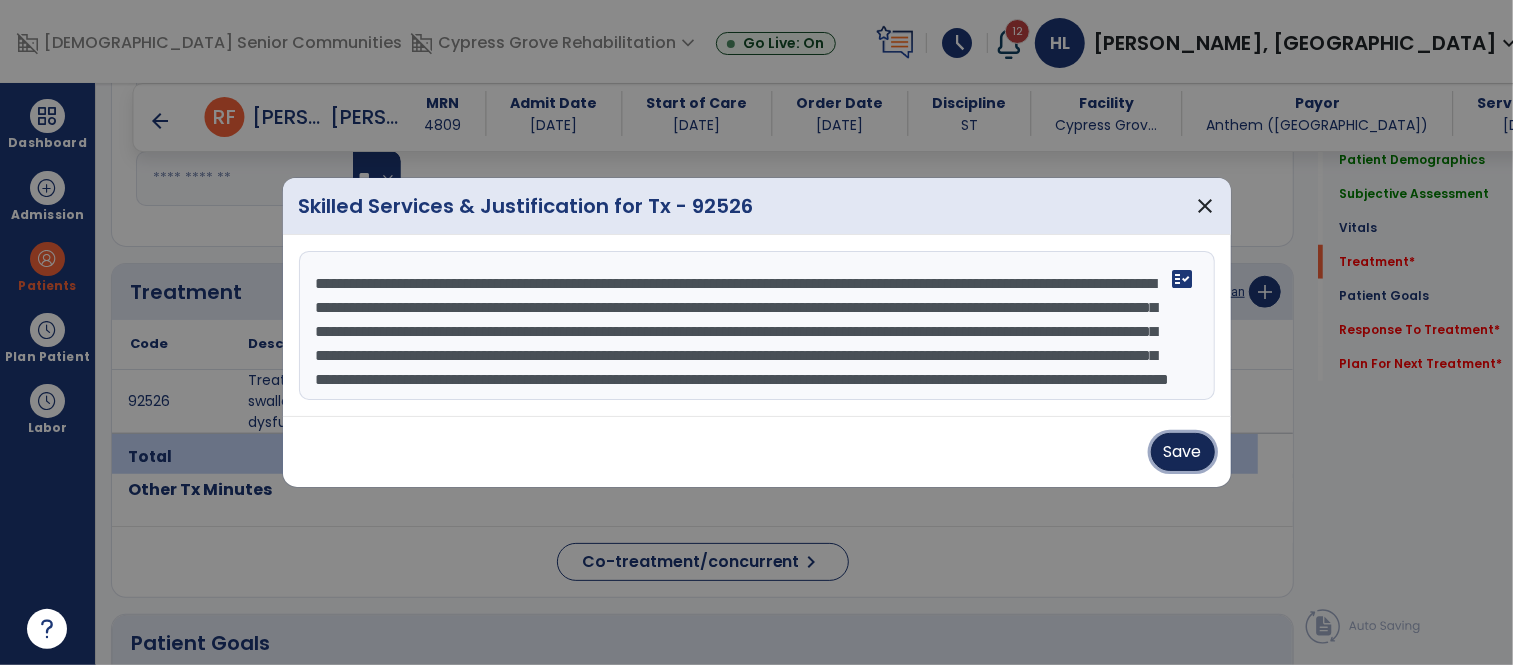 click on "Save" at bounding box center [1183, 452] 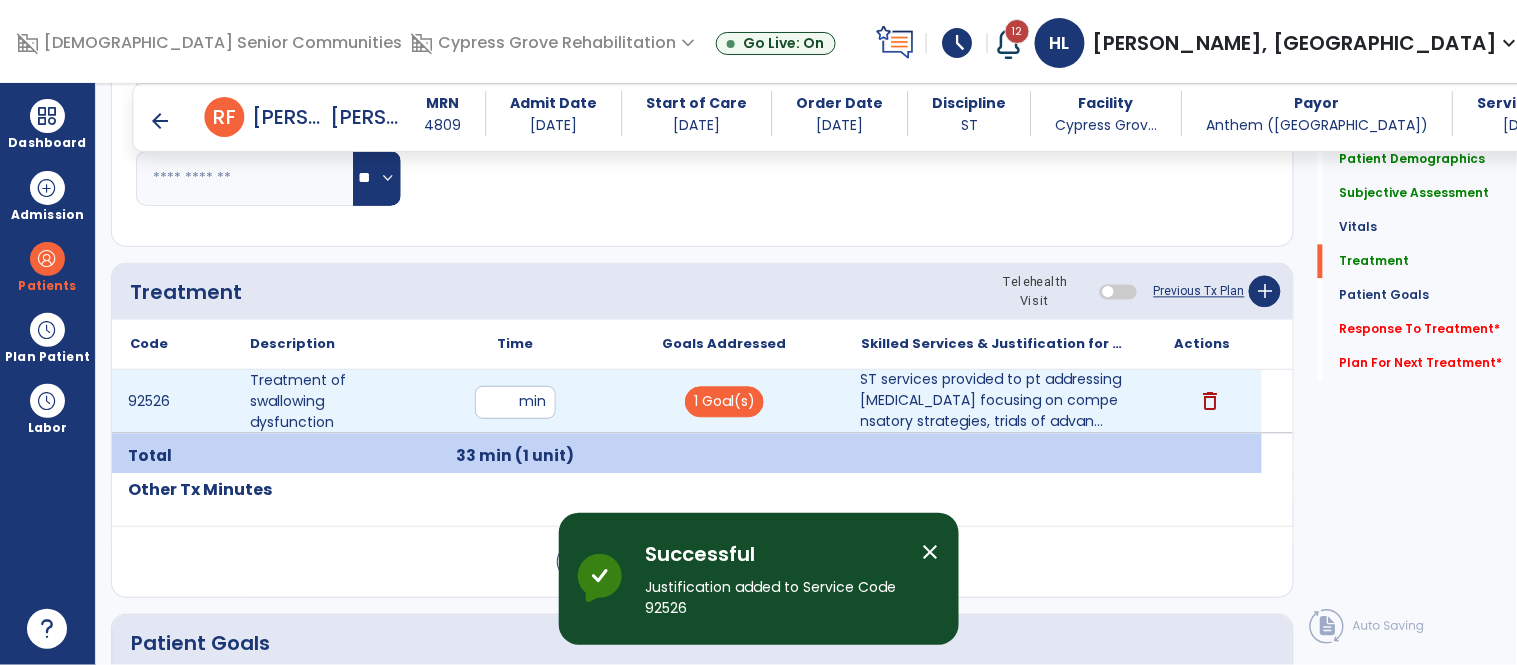 click on "**" at bounding box center [515, 402] 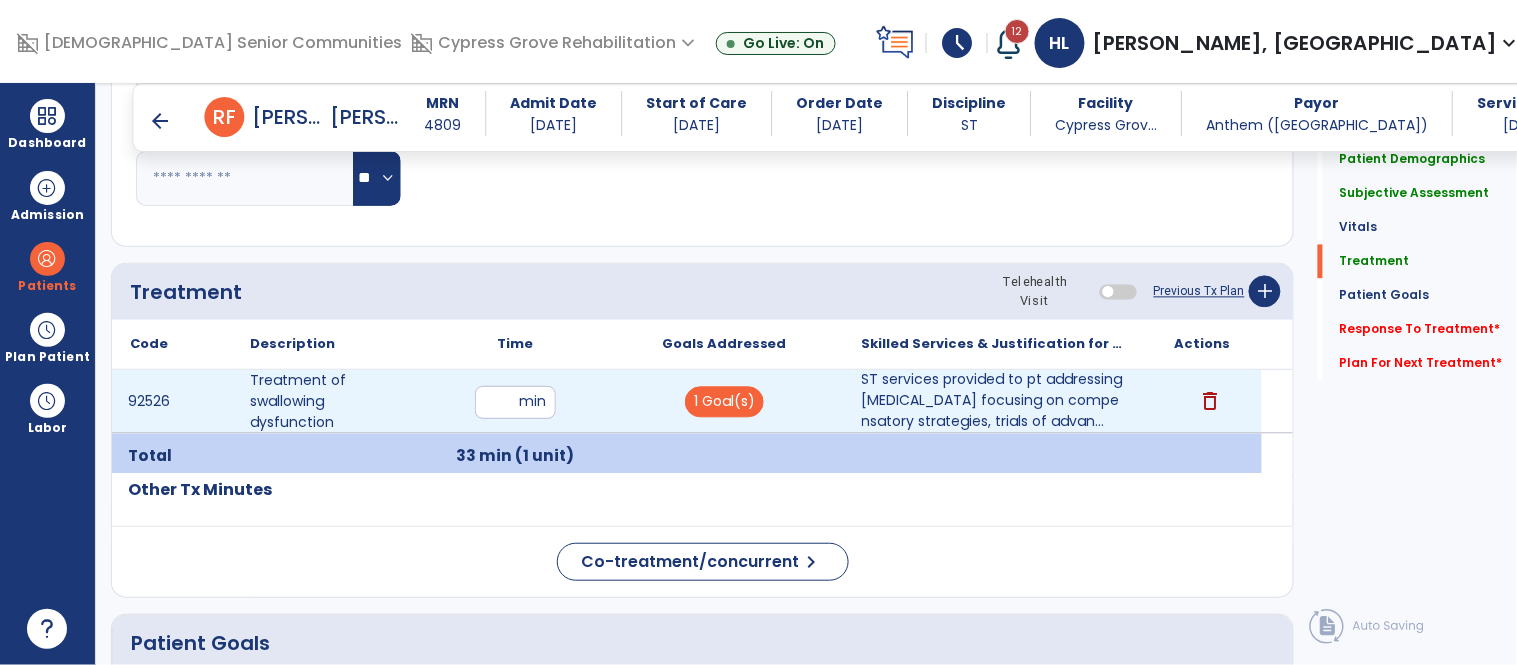 type on "**" 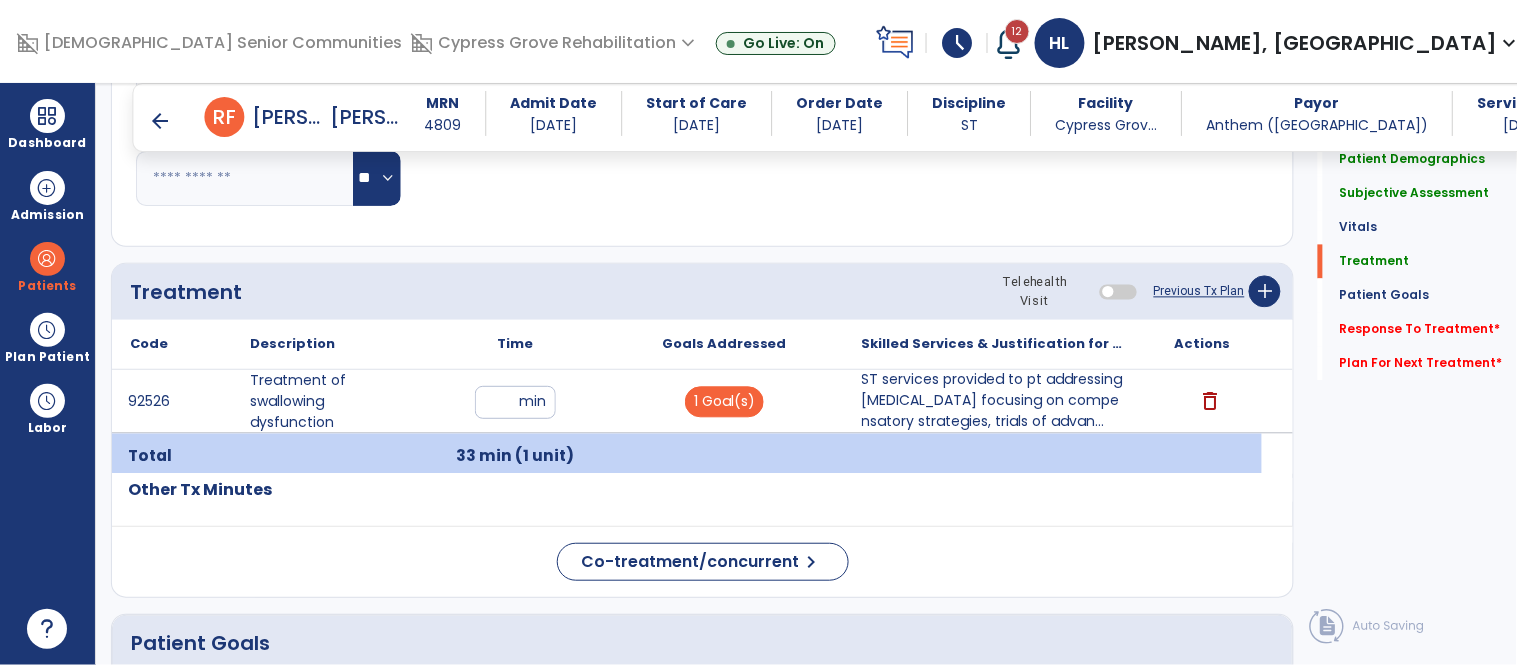 click on "Code
Description
Time" 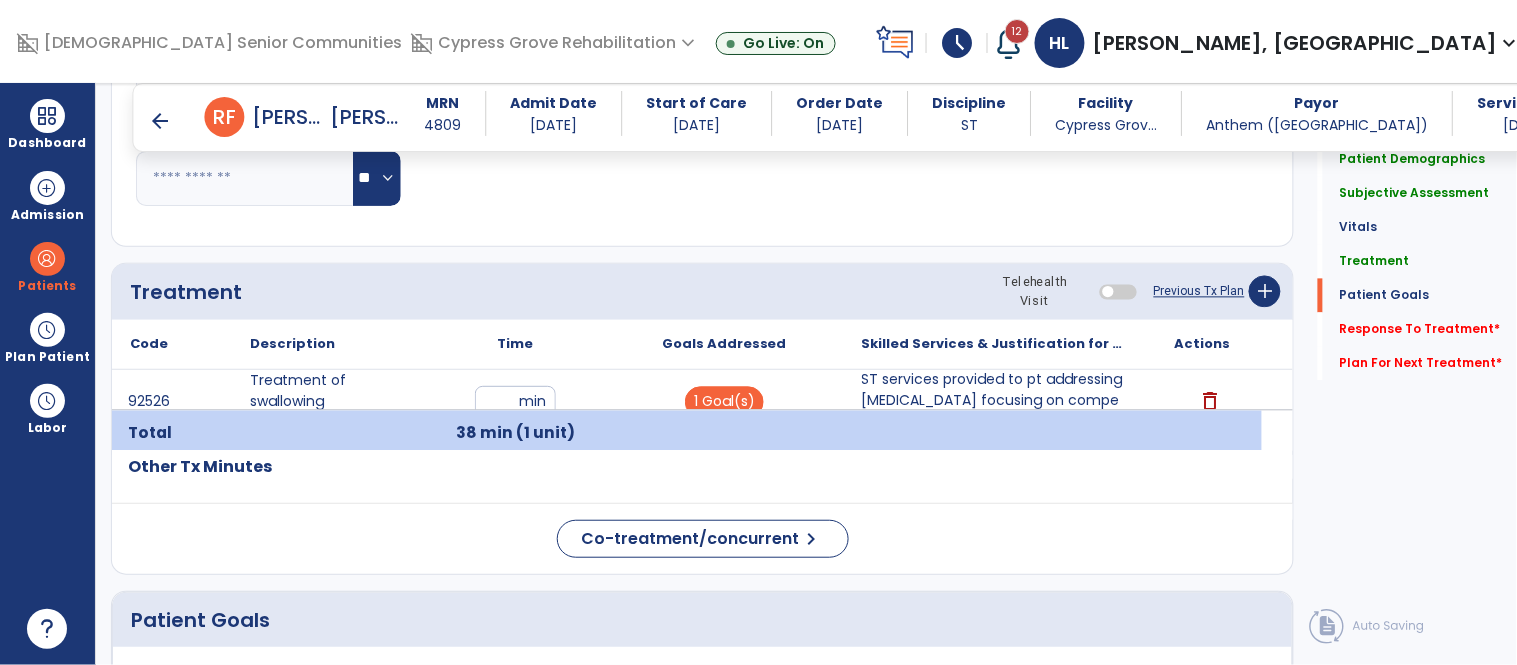scroll, scrollTop: 1965, scrollLeft: 0, axis: vertical 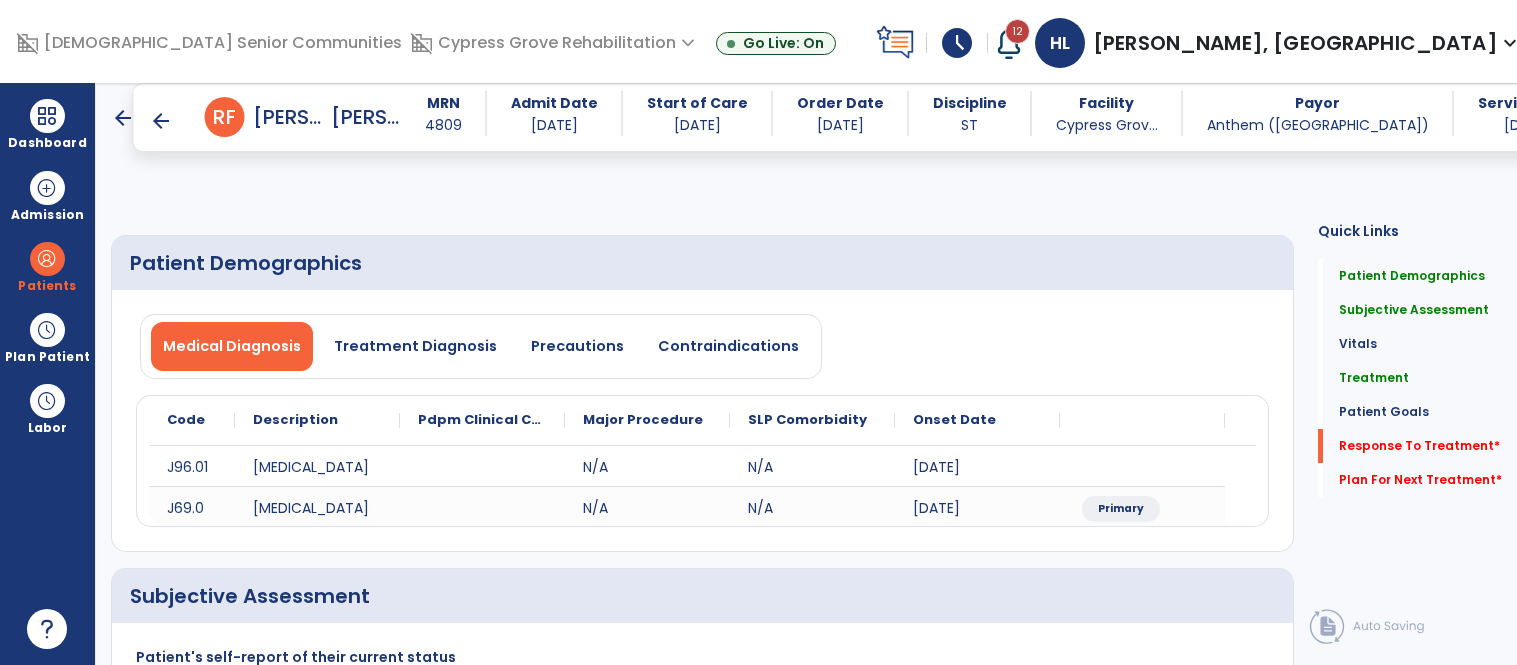 select on "*" 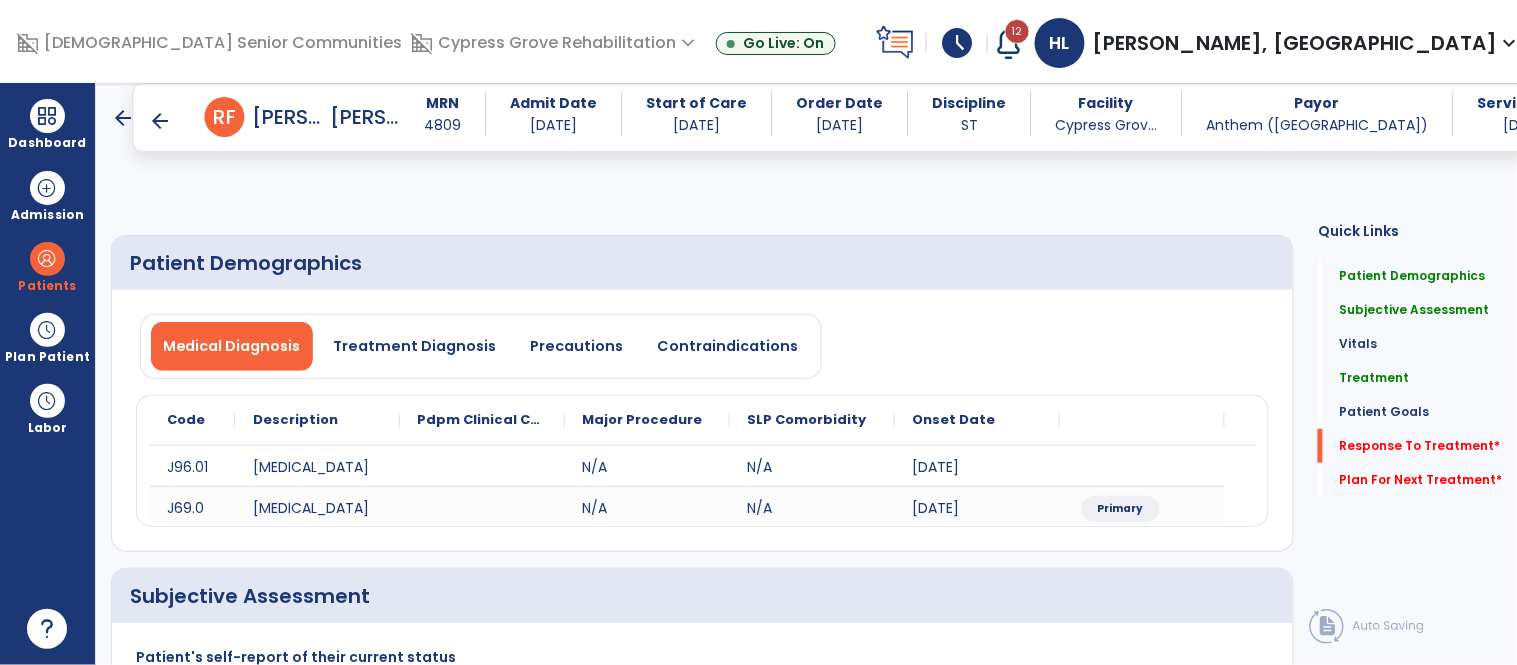 click on "fact_check" 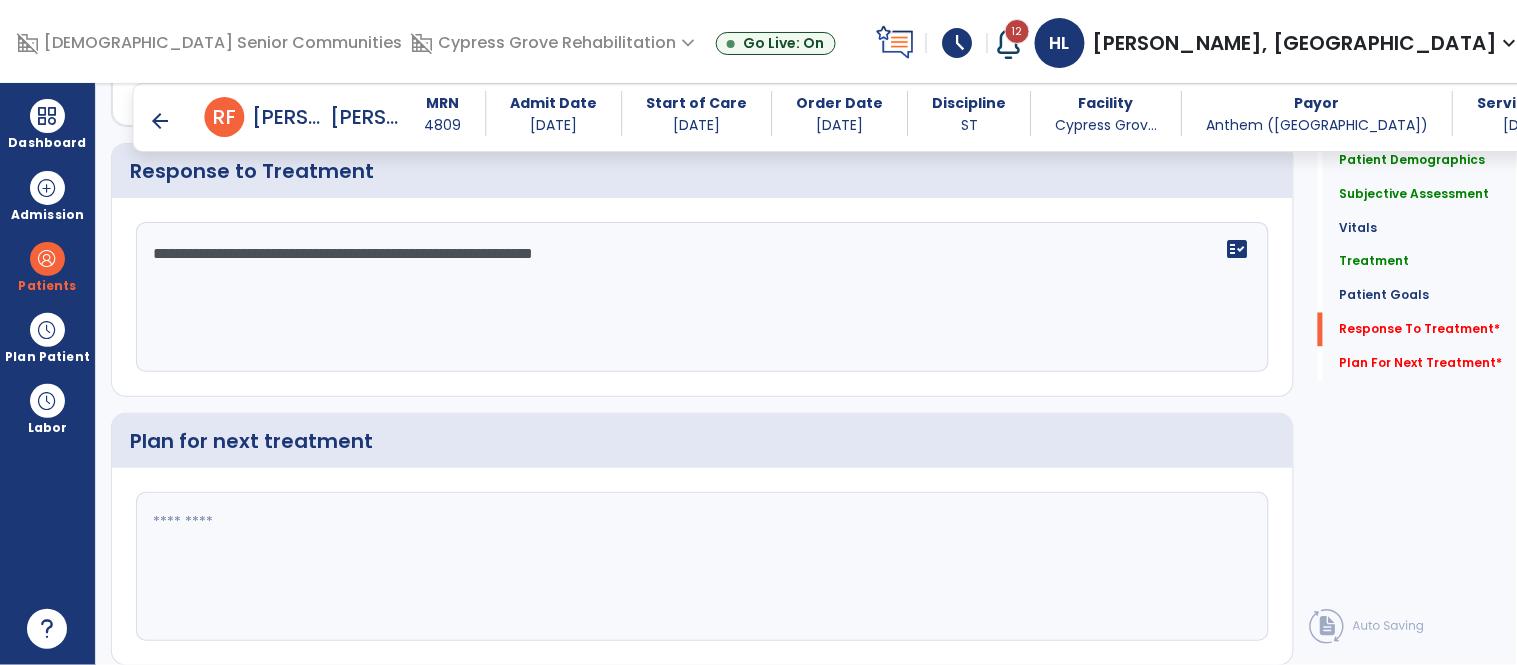 scroll, scrollTop: 2848, scrollLeft: 0, axis: vertical 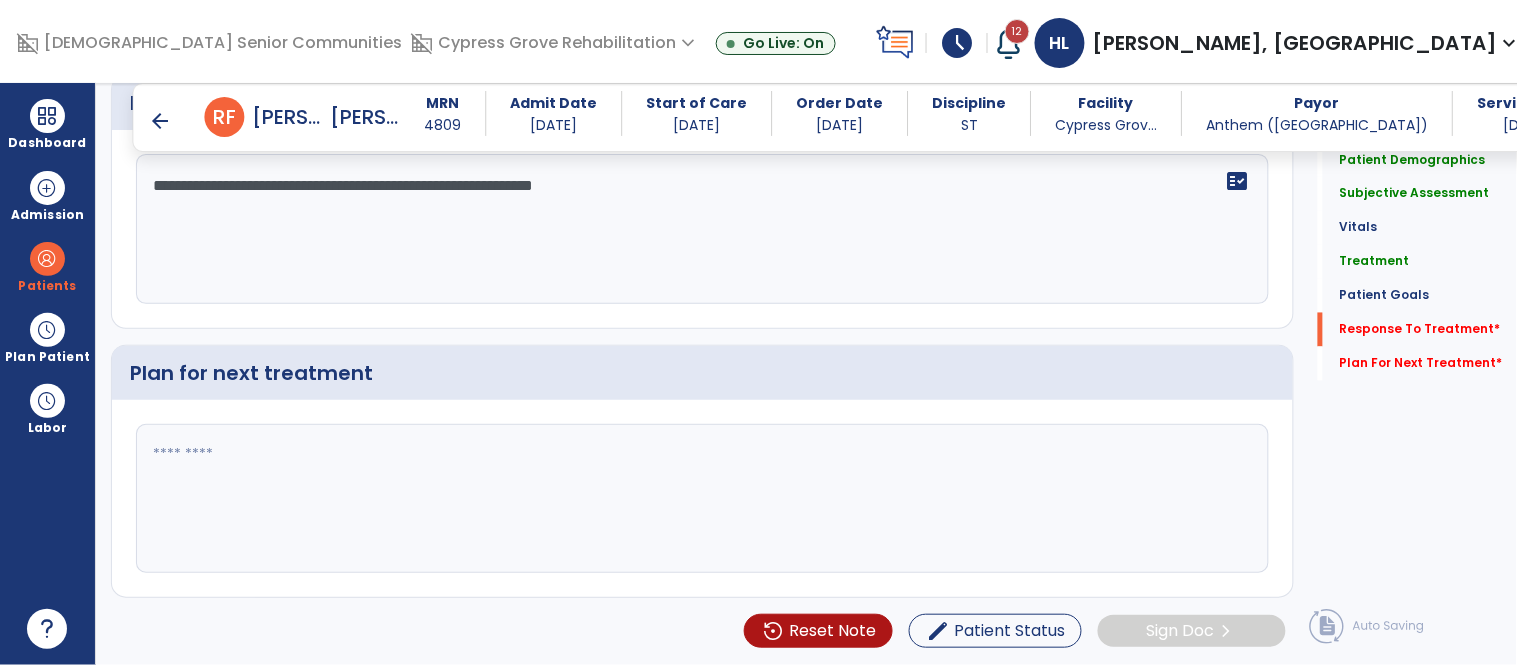 type on "**********" 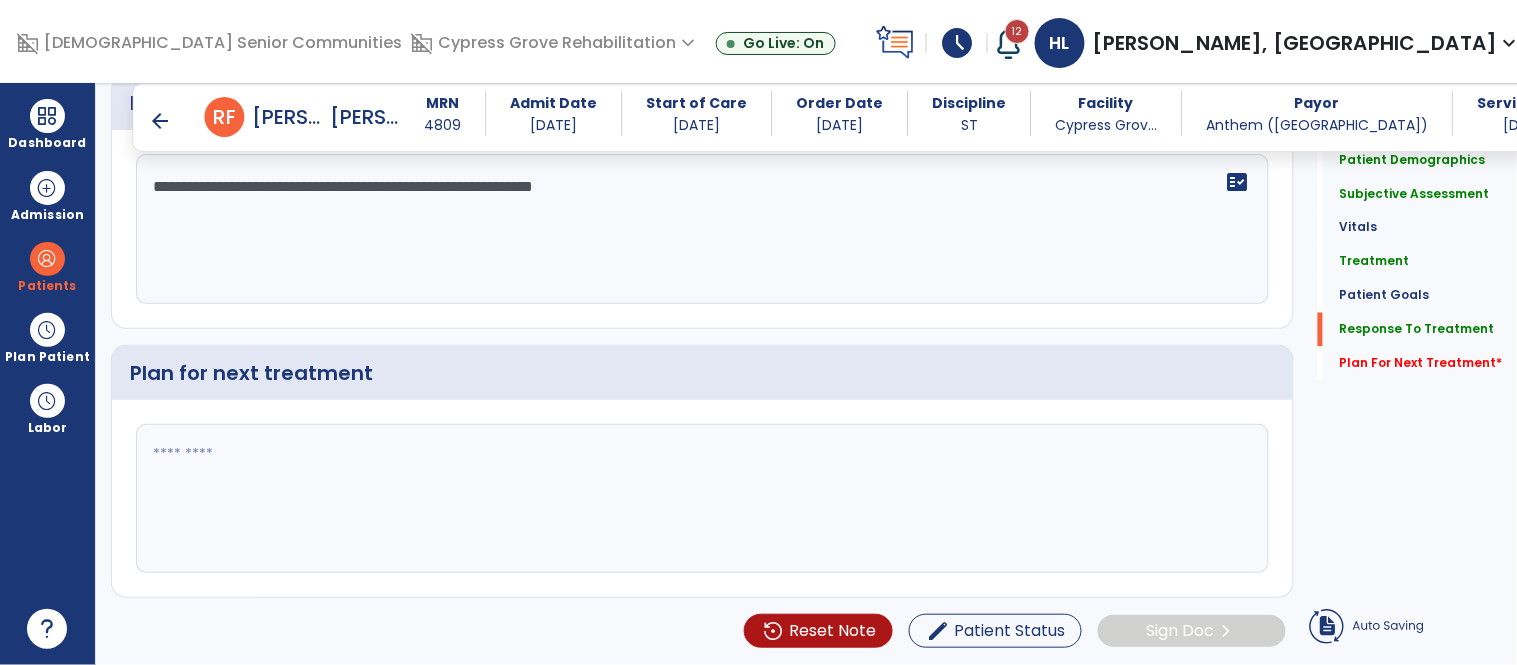 scroll, scrollTop: 2826, scrollLeft: 0, axis: vertical 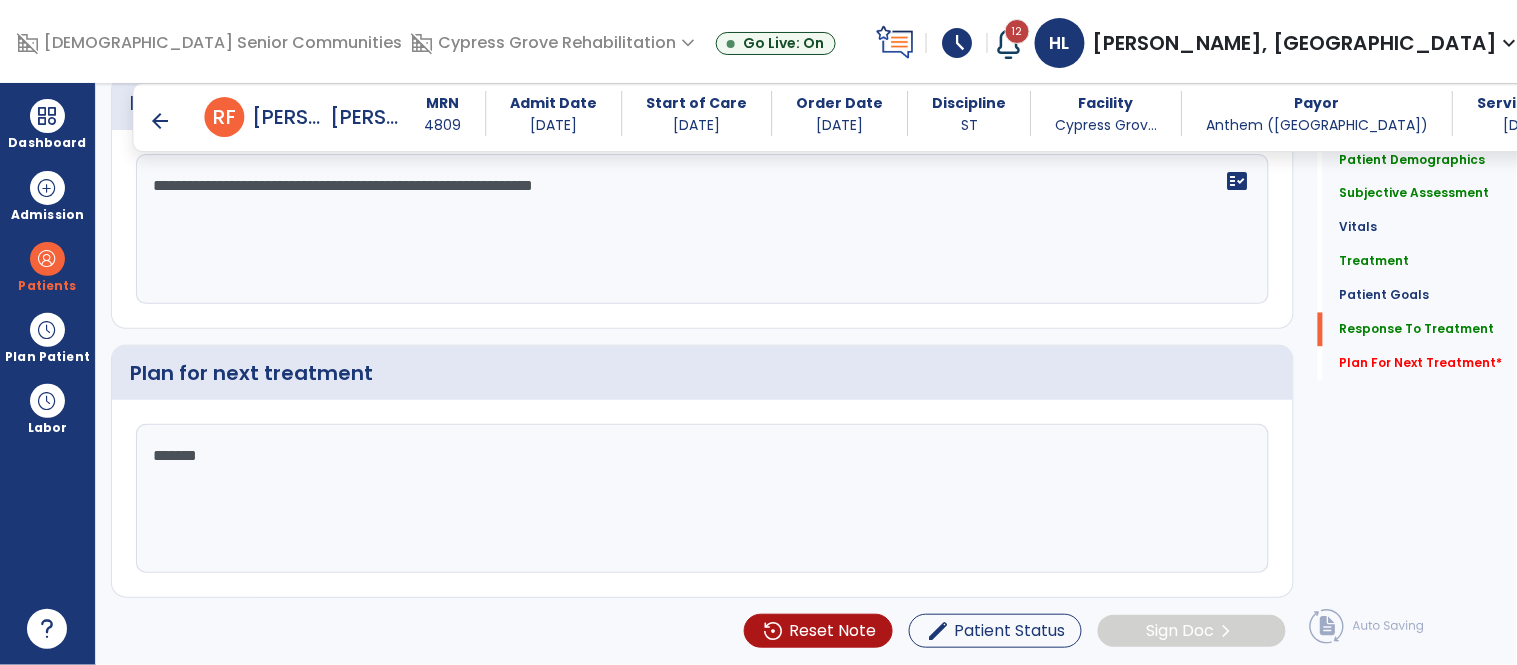 type on "********" 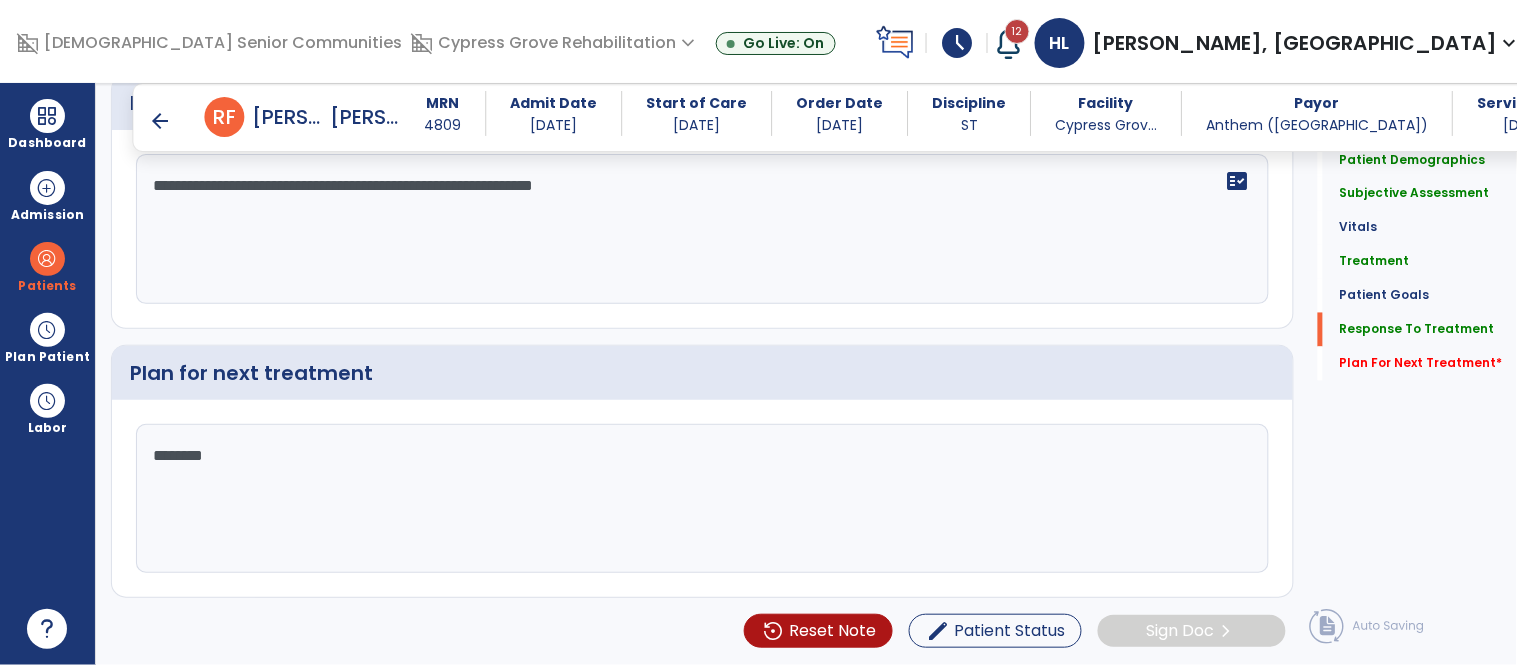 scroll, scrollTop: 2848, scrollLeft: 0, axis: vertical 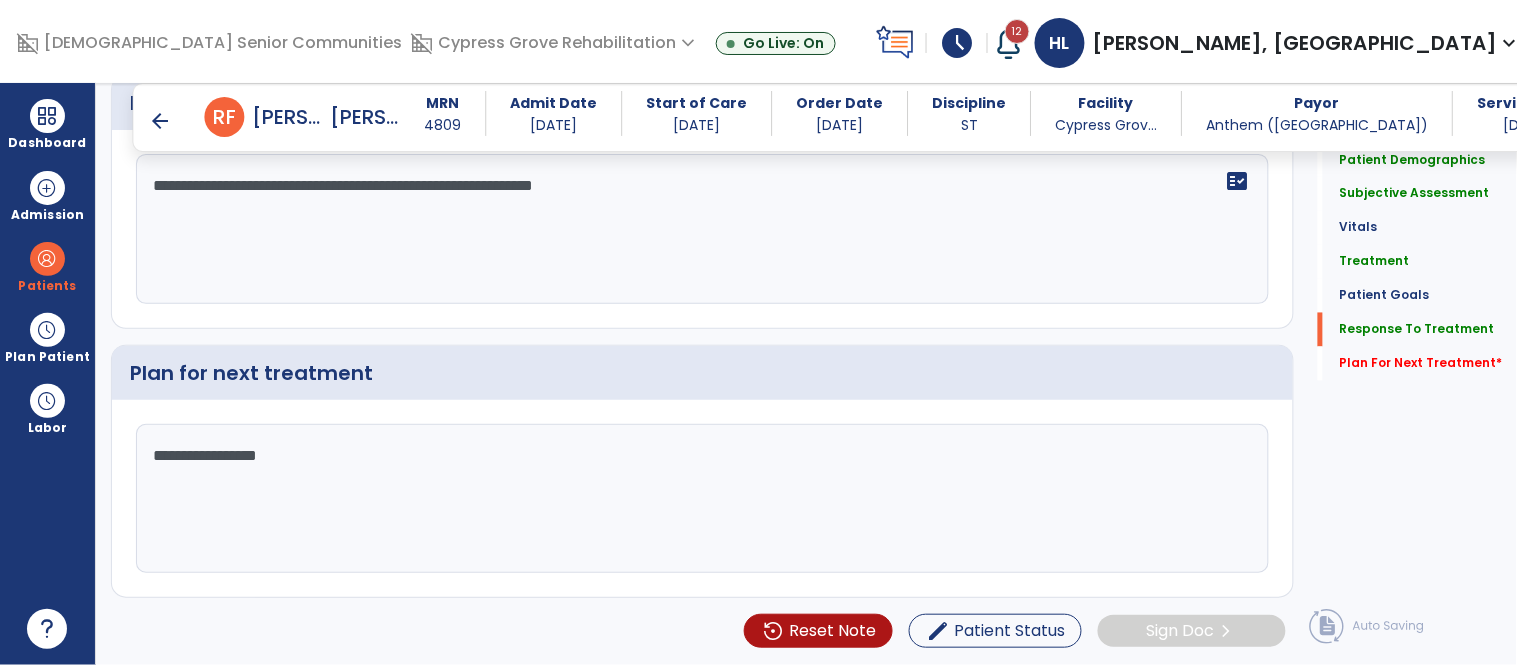 click on "**********" 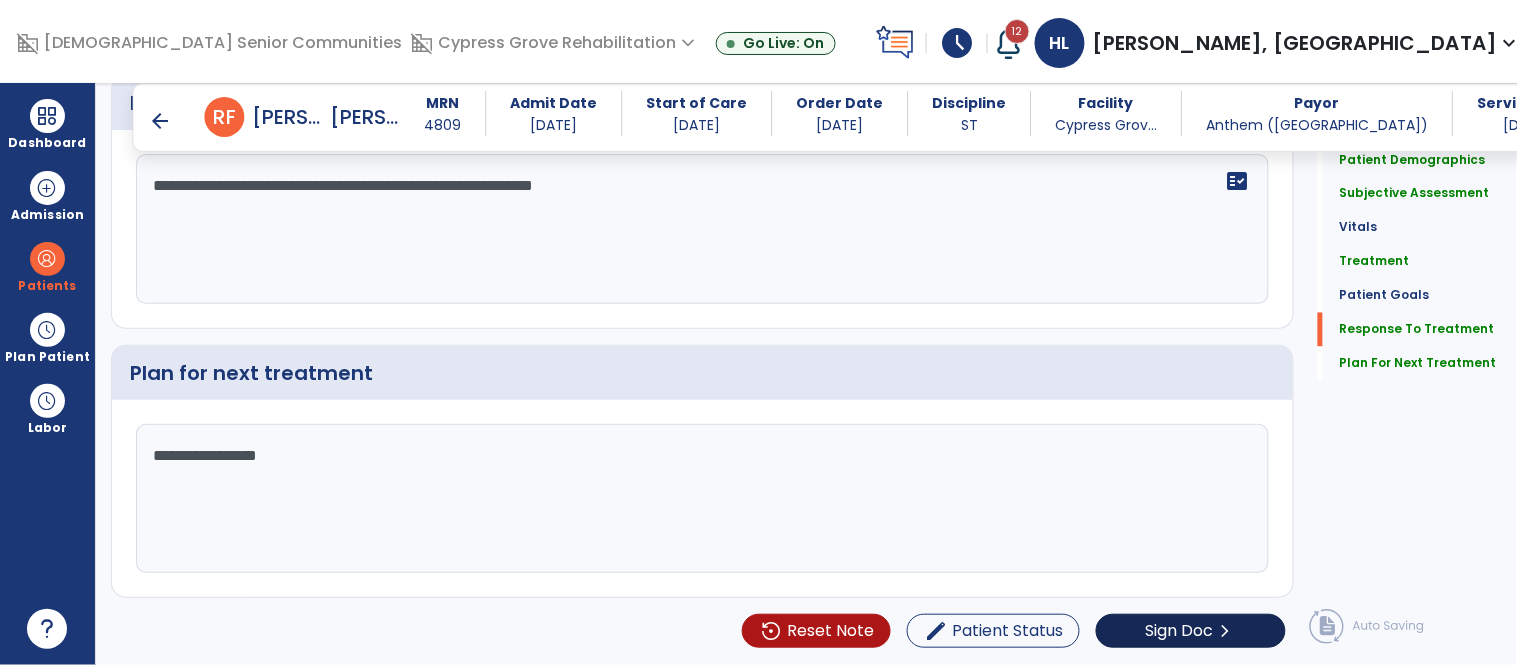 type on "**********" 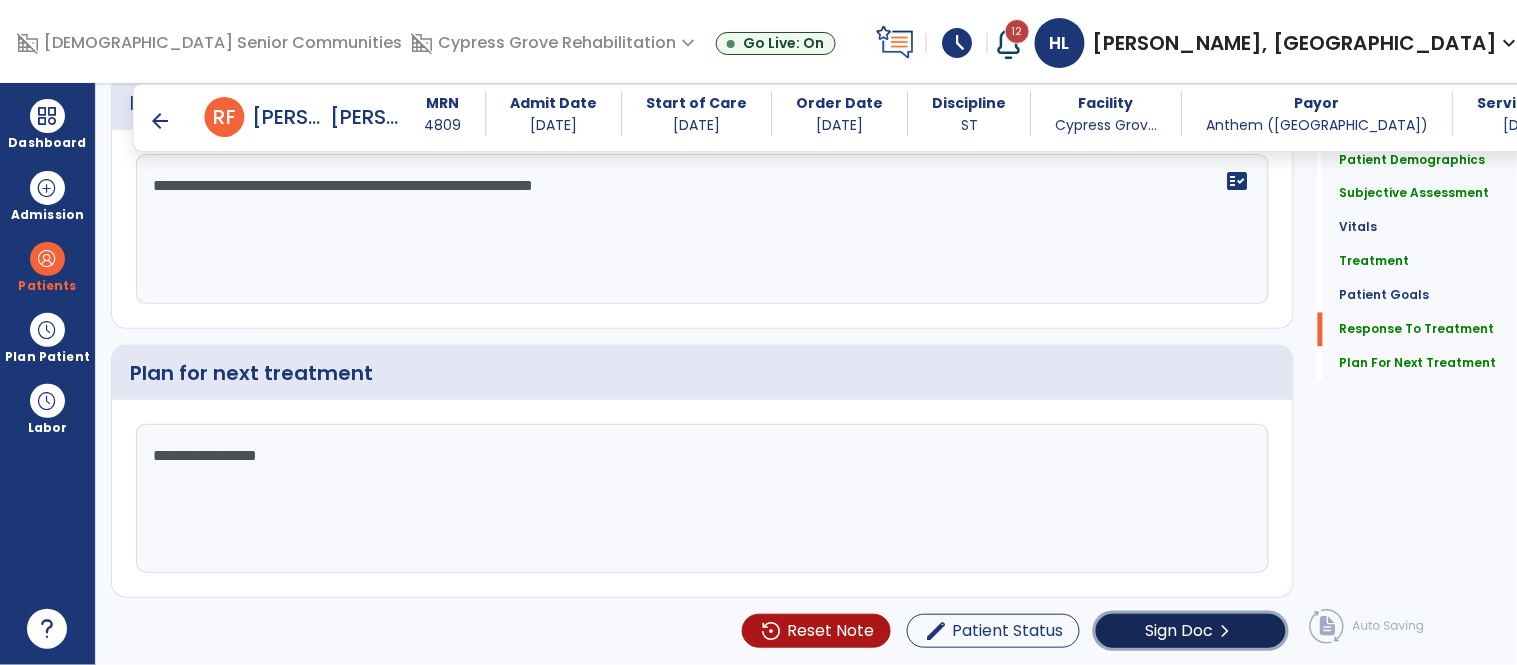 click on "chevron_right" 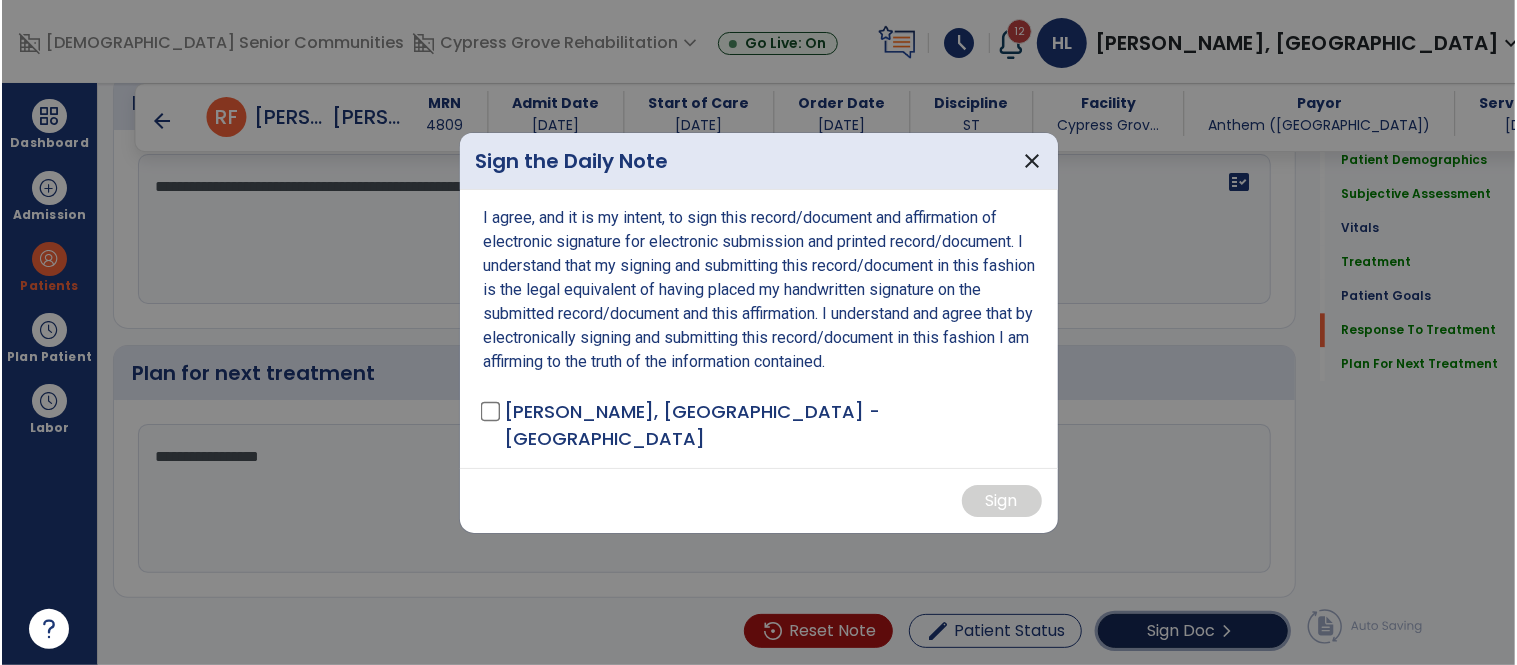scroll, scrollTop: 2848, scrollLeft: 0, axis: vertical 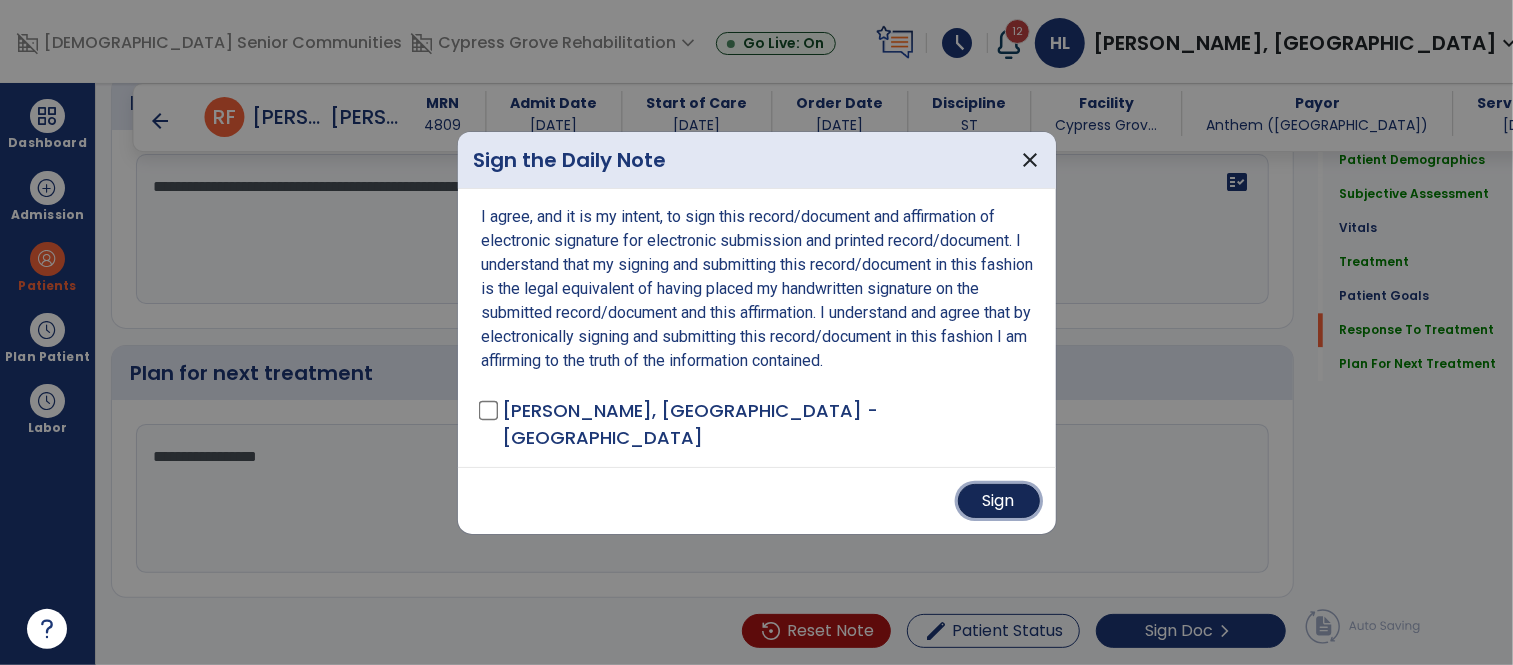 click on "Sign" at bounding box center [999, 501] 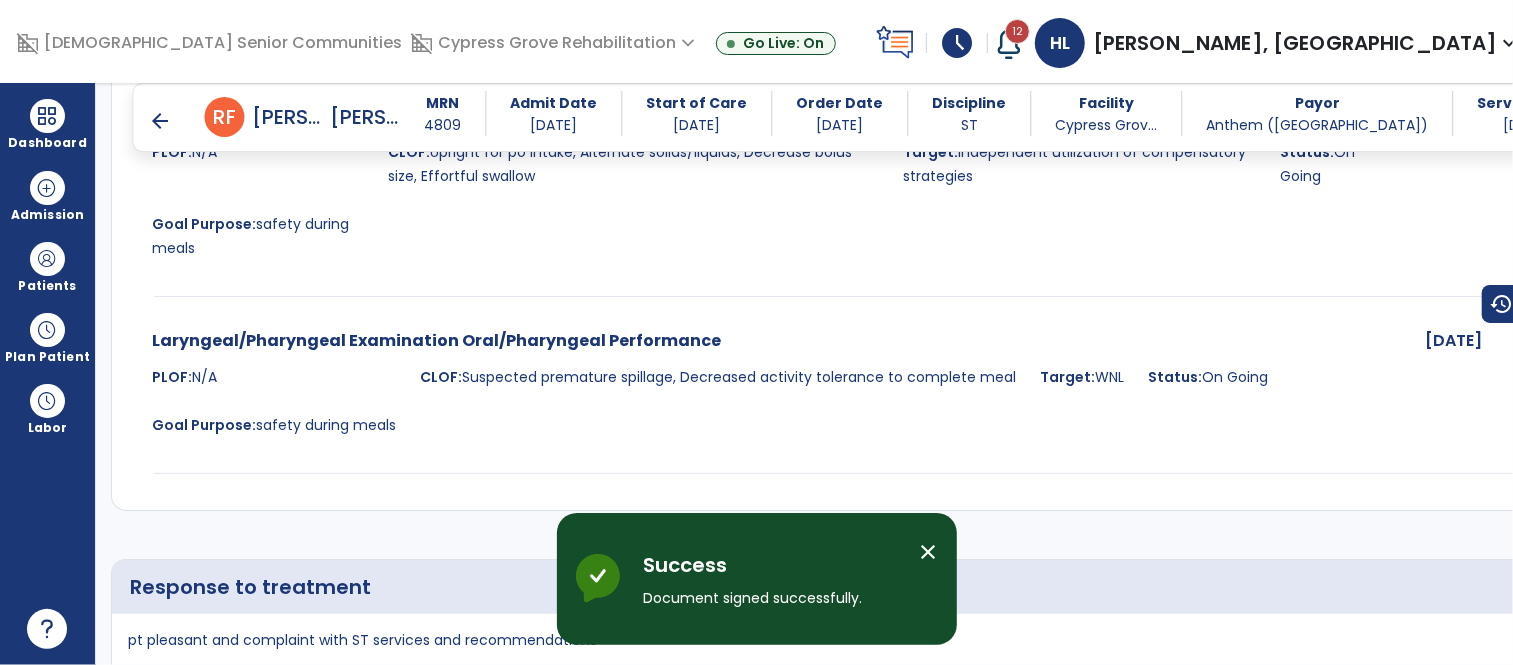 click on "arrow_back      R  F  Robbins Sr,   Floyd  MRN 4809 Admit Date 05/23/2025 Start of Care 07/07/2025 Order Date 07/07/2025 Discipline ST Facility Cypress Grov... Payor Anthem (MI) Service Date 07/10/2025" at bounding box center (899, 117) 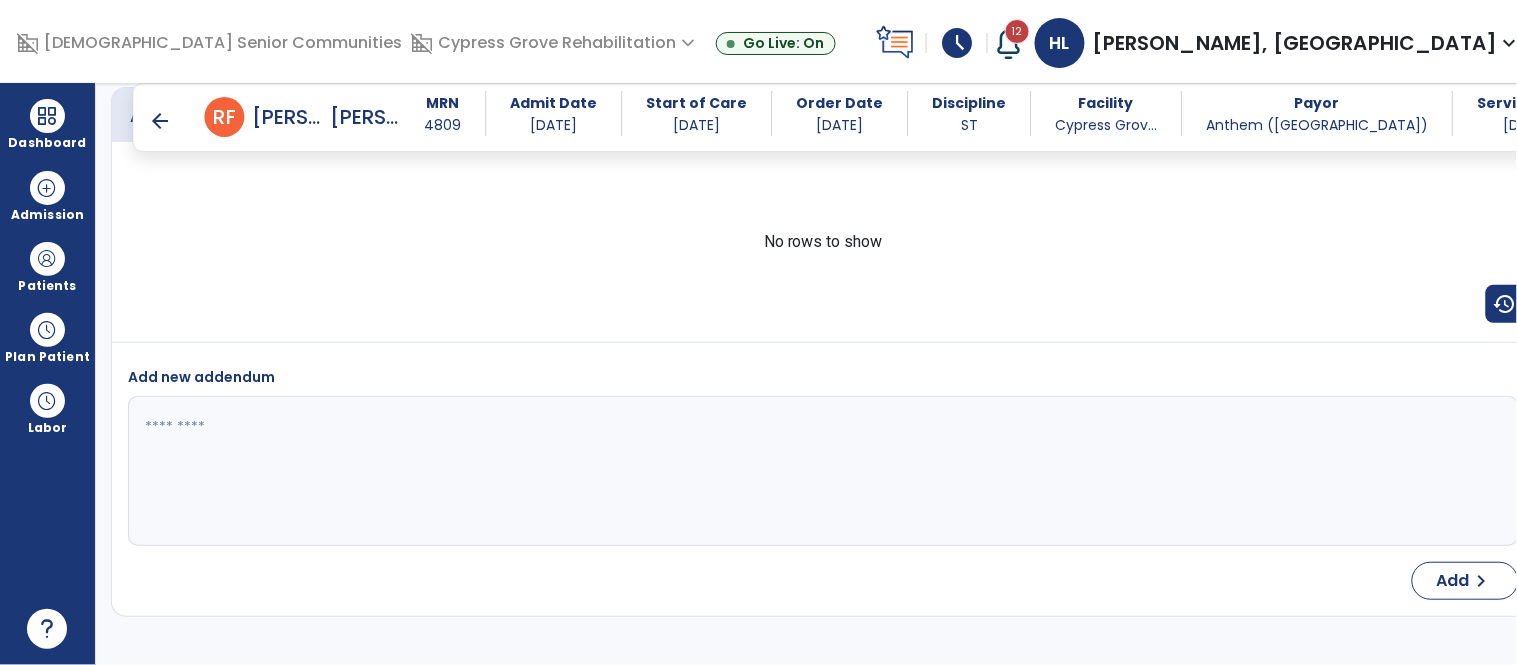 click on "arrow_back" at bounding box center (161, 121) 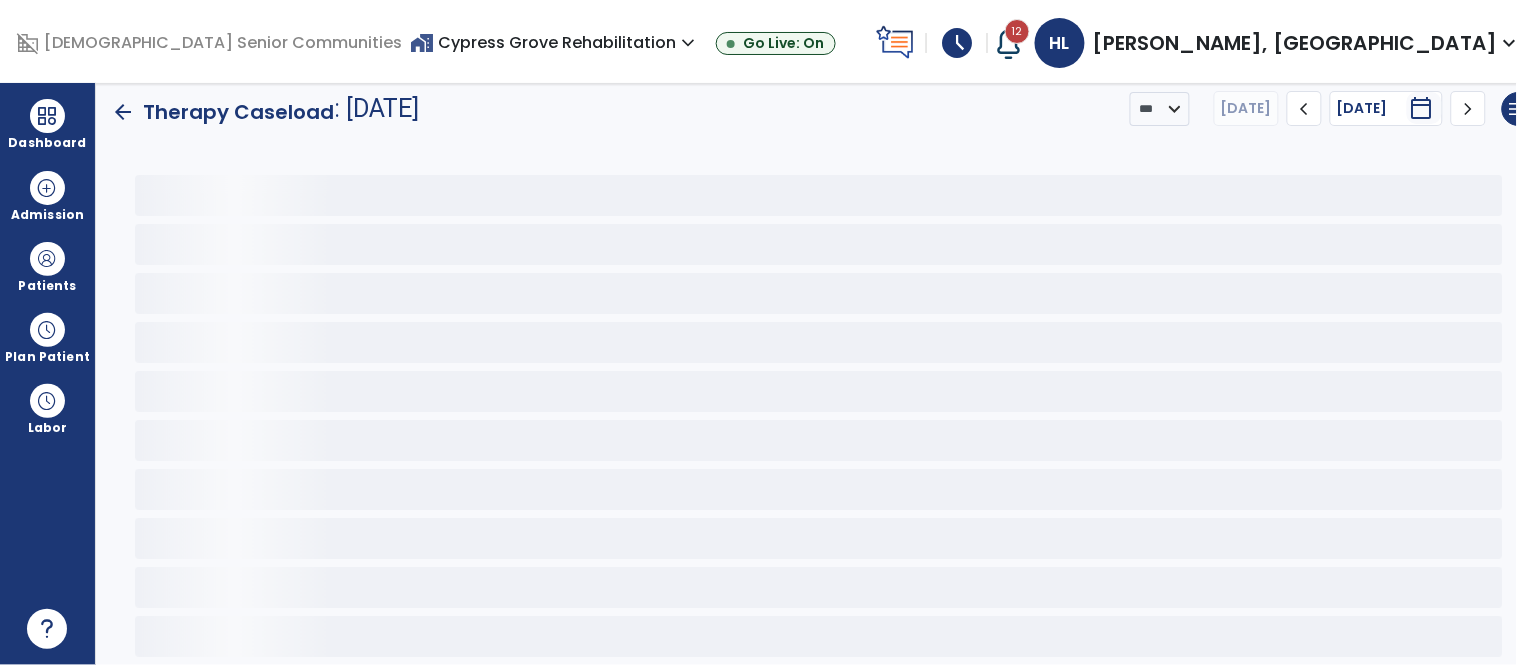 scroll, scrollTop: 15, scrollLeft: 0, axis: vertical 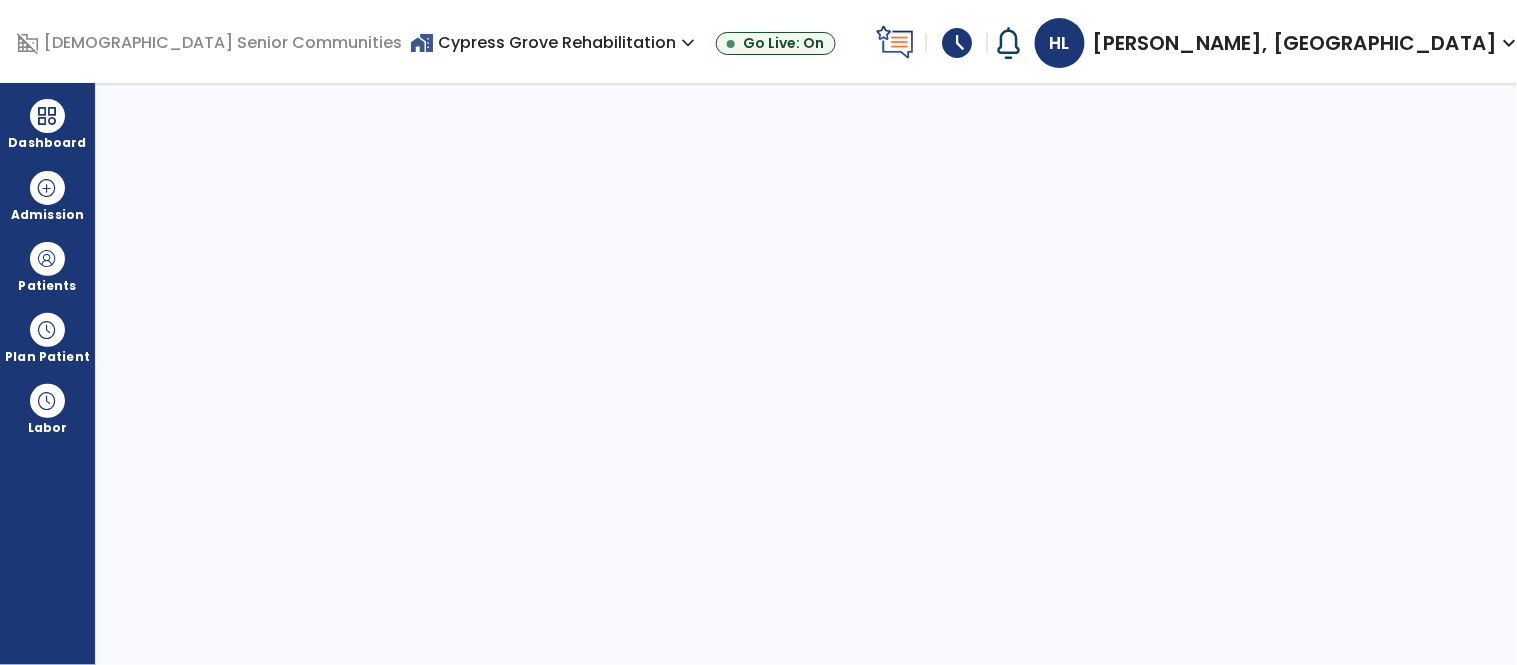 select on "****" 